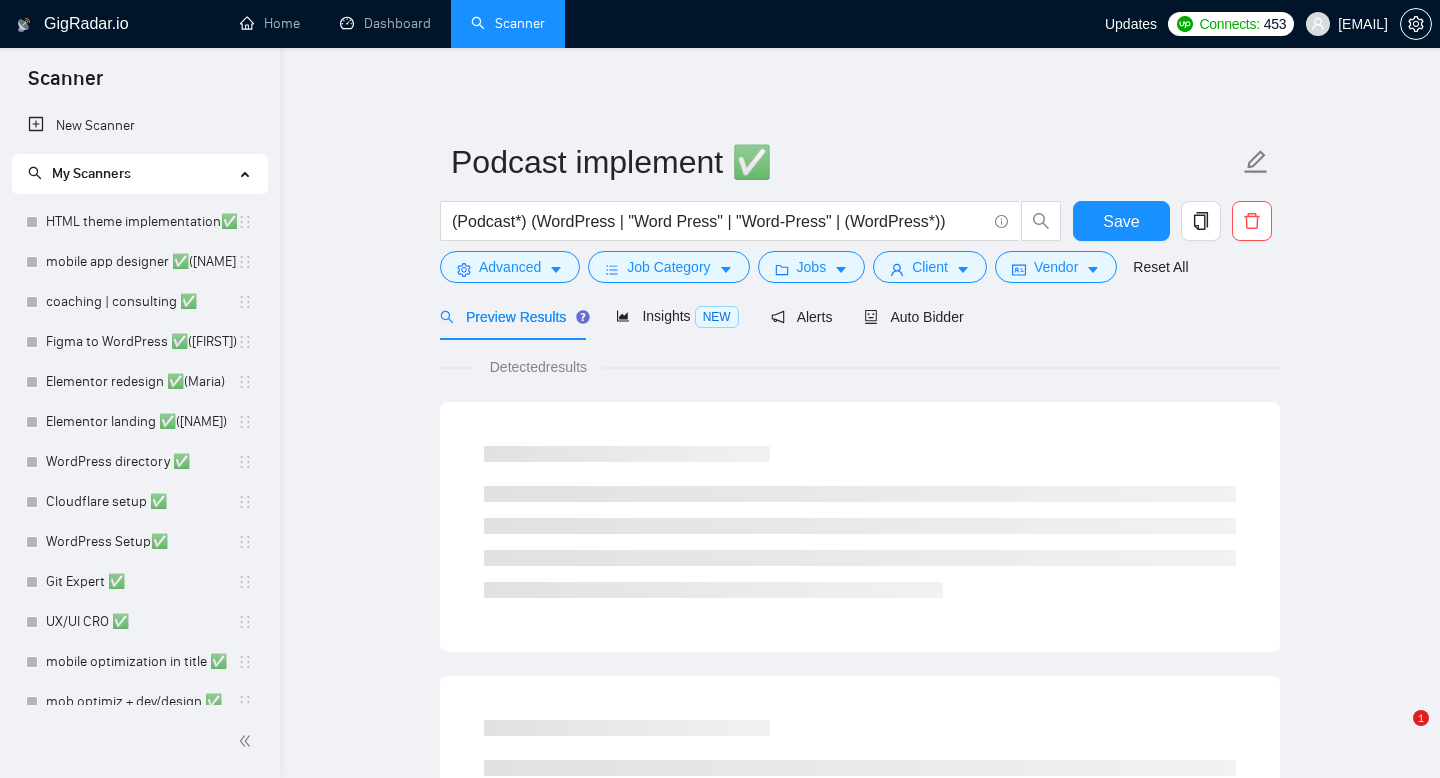 scroll, scrollTop: 0, scrollLeft: 0, axis: both 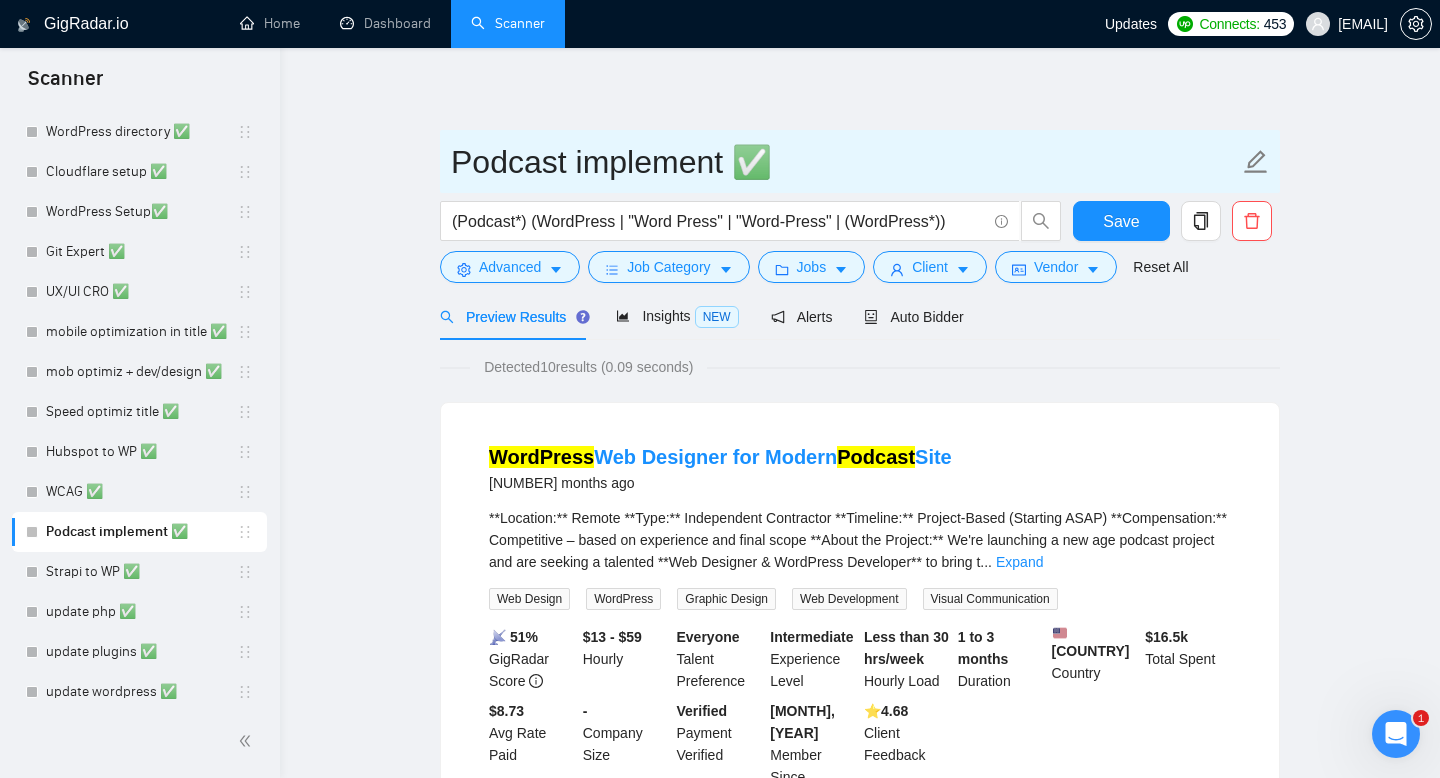 click on "Podcast implement ✅" at bounding box center (845, 162) 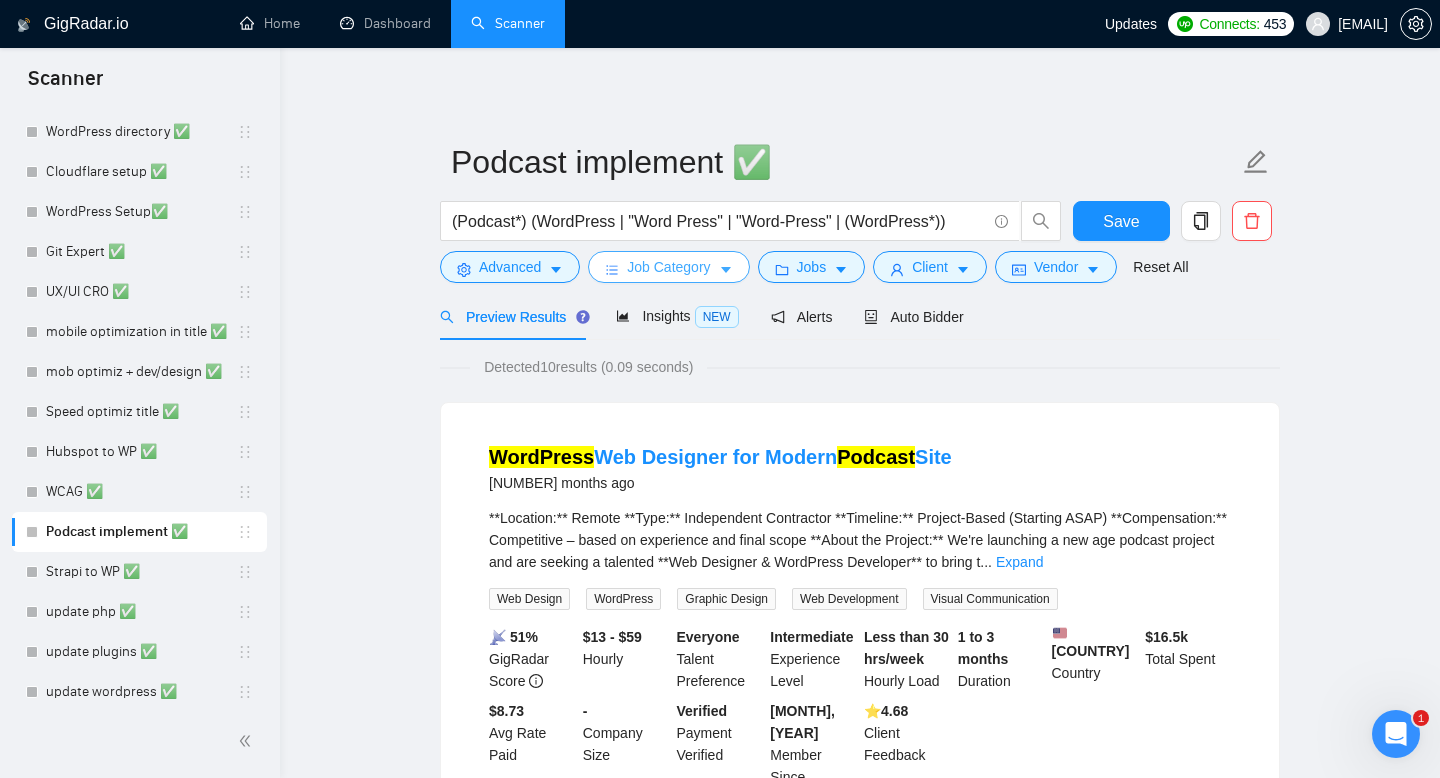 click on "Job Category" at bounding box center [668, 267] 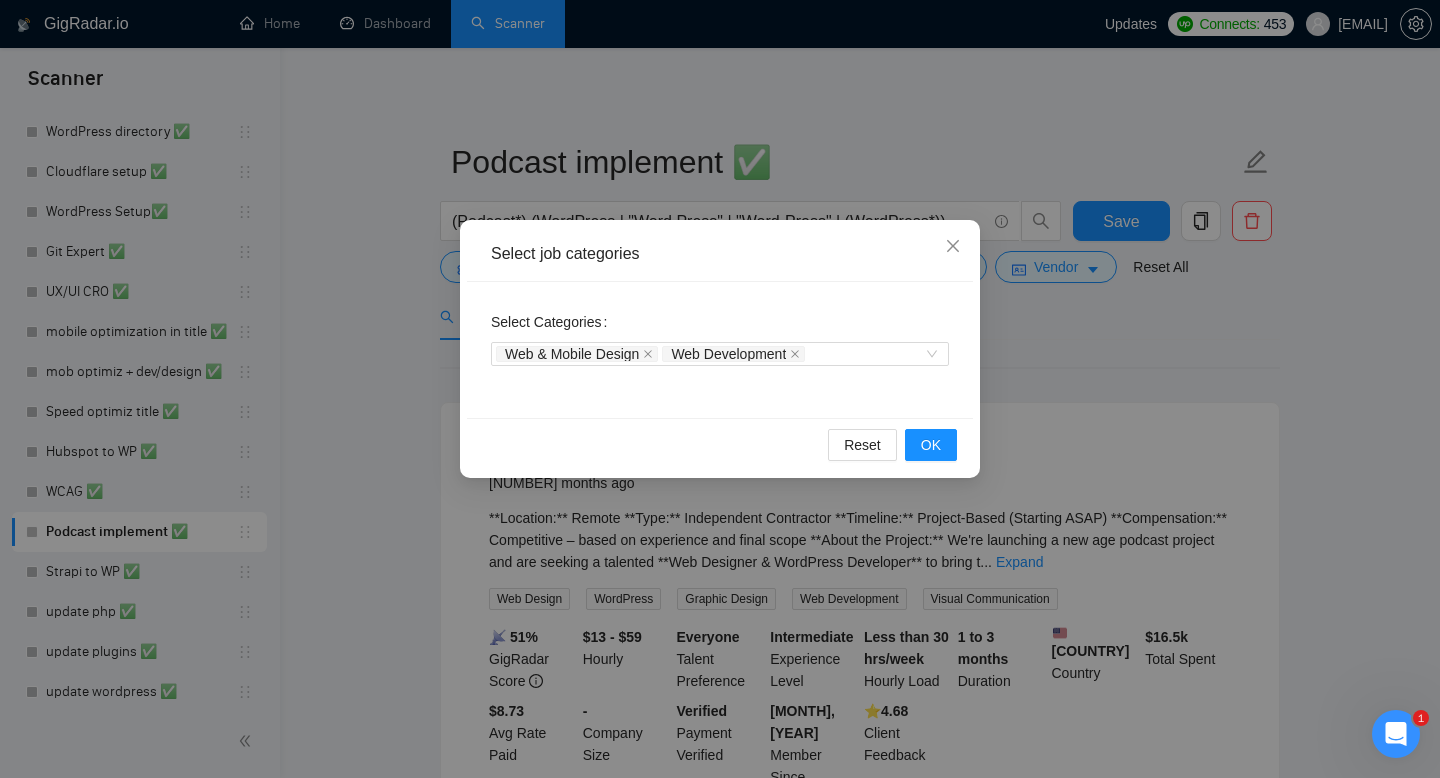 click on "Select job categories" at bounding box center (720, 254) 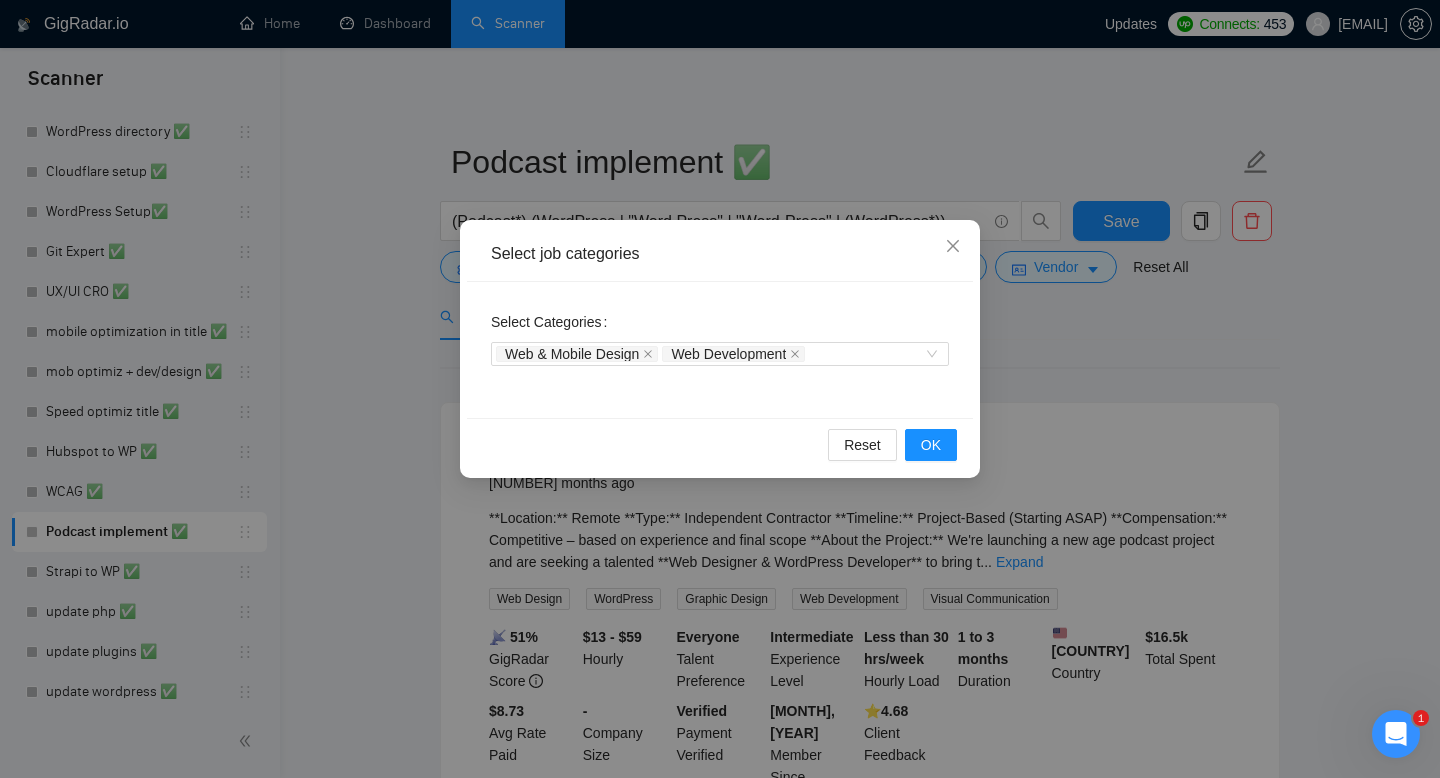click on "Select job categories Select Categories Web & Mobile Design Web Development   Reset OK" at bounding box center [720, 389] 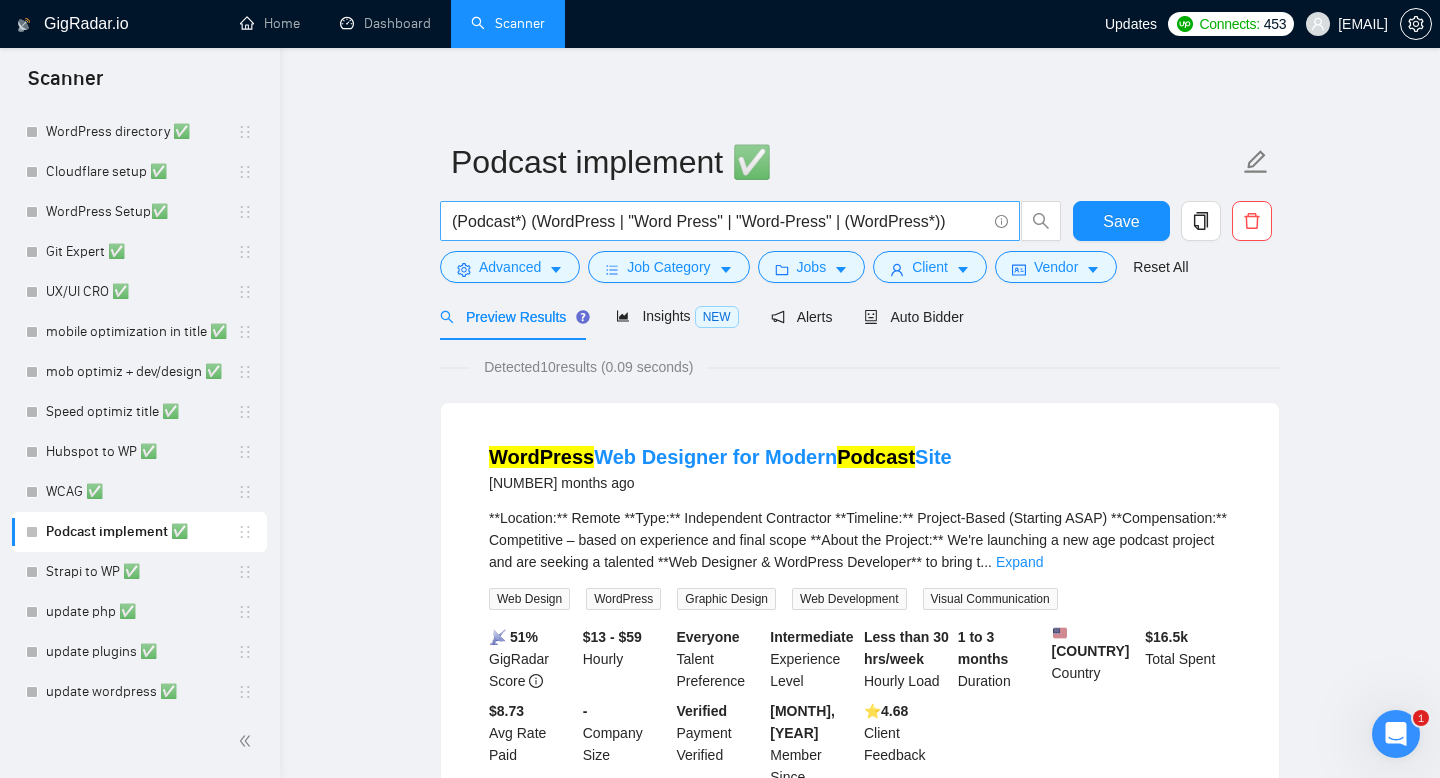 click on "(Podcast*) (WordPress | "Word Press" | "Word-Press" | (WordPress*))" at bounding box center (719, 221) 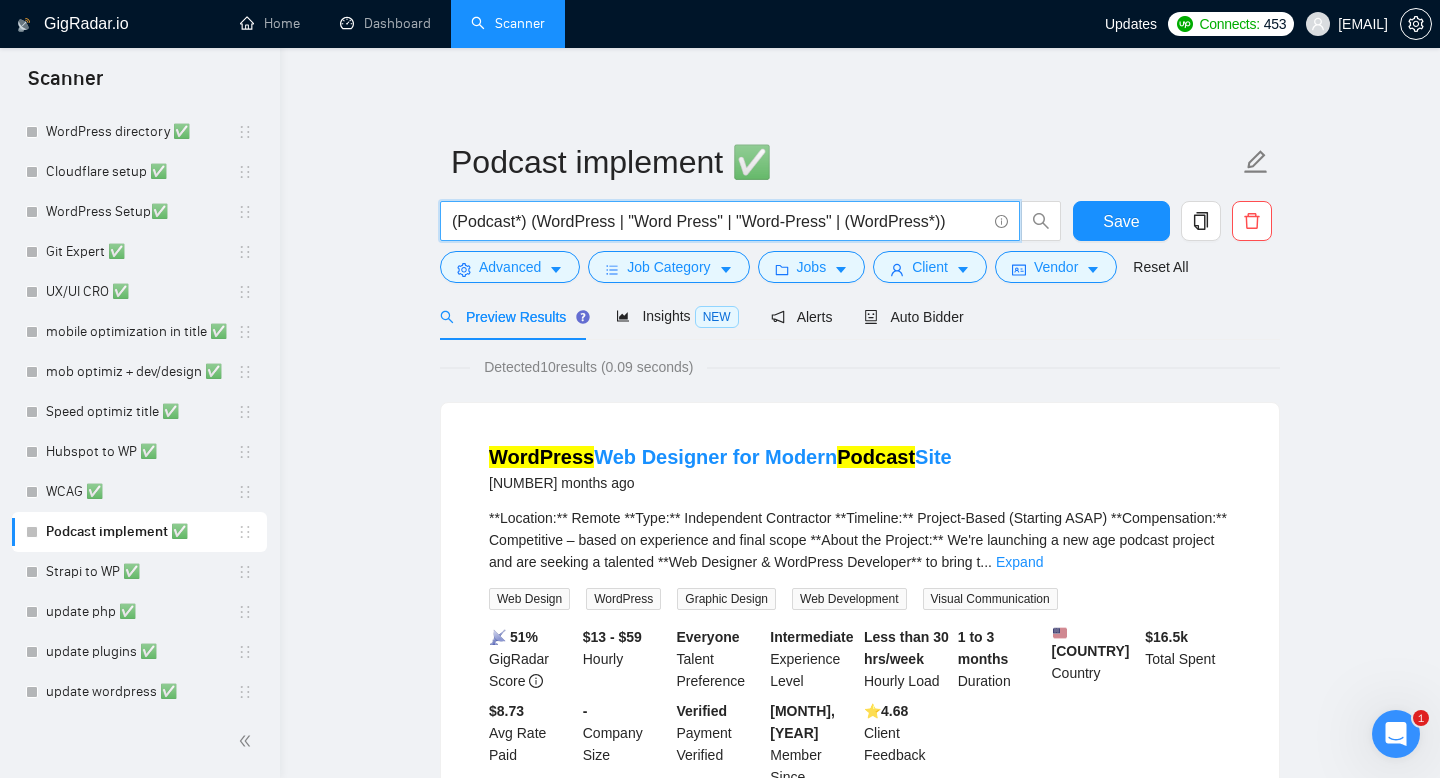 click on "(Podcast*) (WordPress | "Word Press" | "Word-Press" | (WordPress*))" at bounding box center [719, 221] 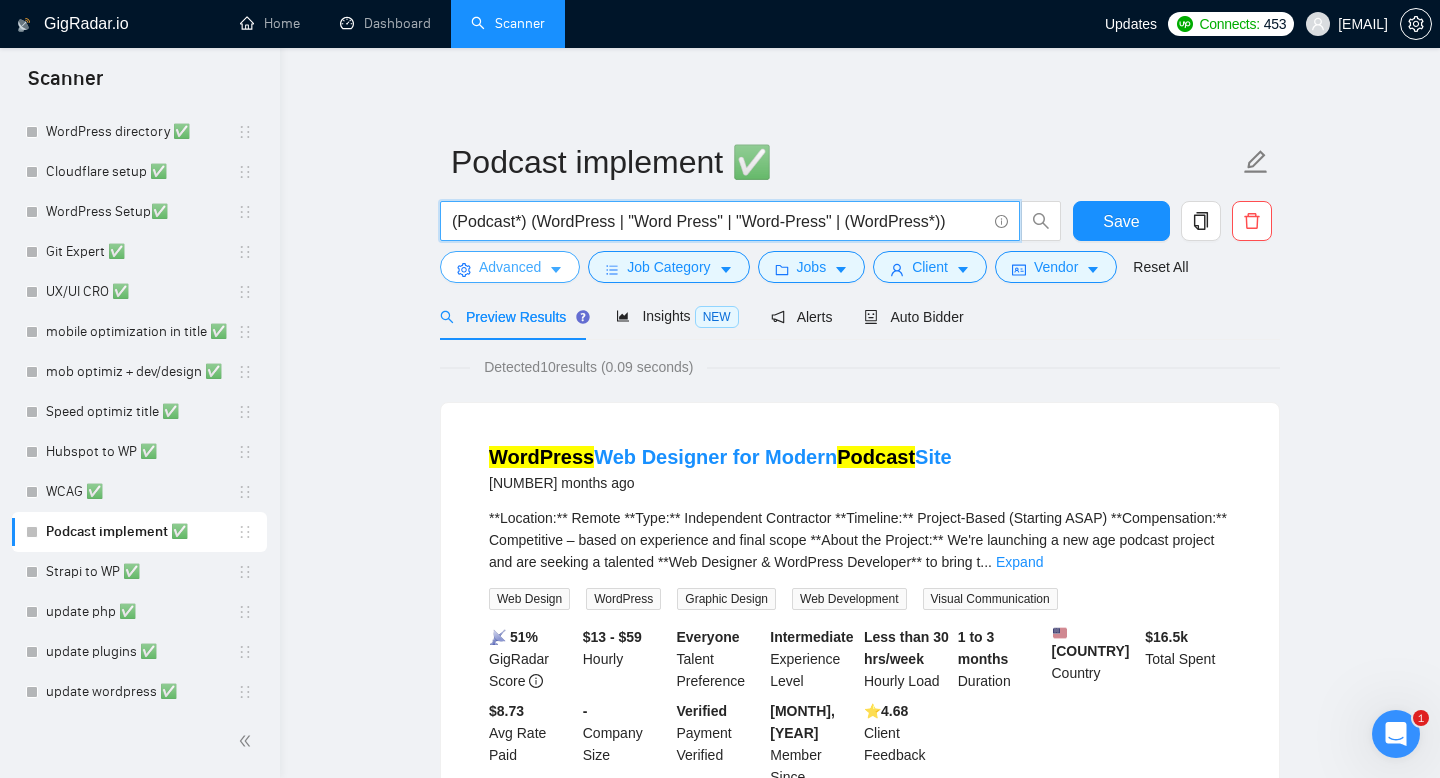 click on "Advanced" at bounding box center [510, 267] 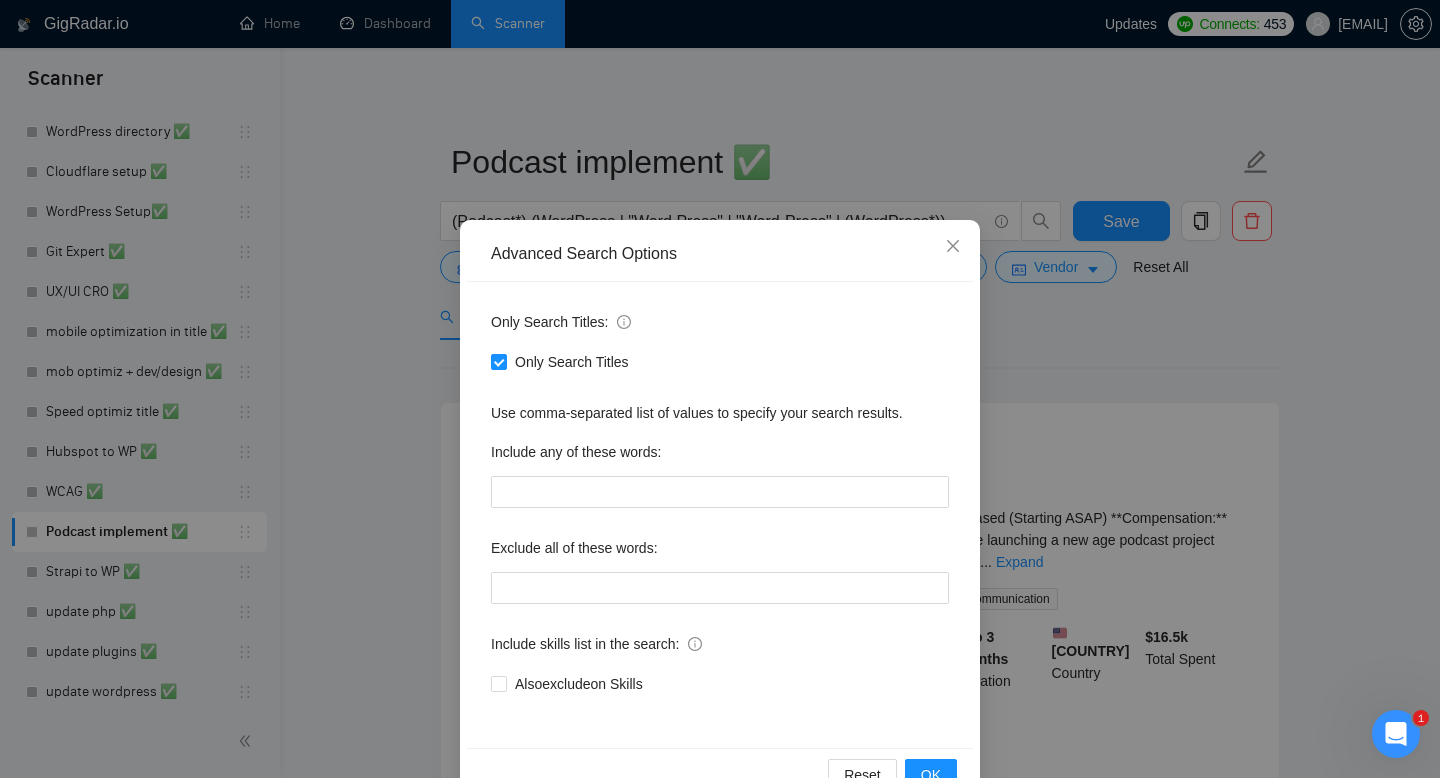 click on "Advanced Search Options Only Search Titles:   Only Search Titles Use comma-separated list of values to specify your search results. Include any of these words: Exclude all of these words: Include skills list in the search:   Also  exclude  on Skills Reset OK" at bounding box center [720, 389] 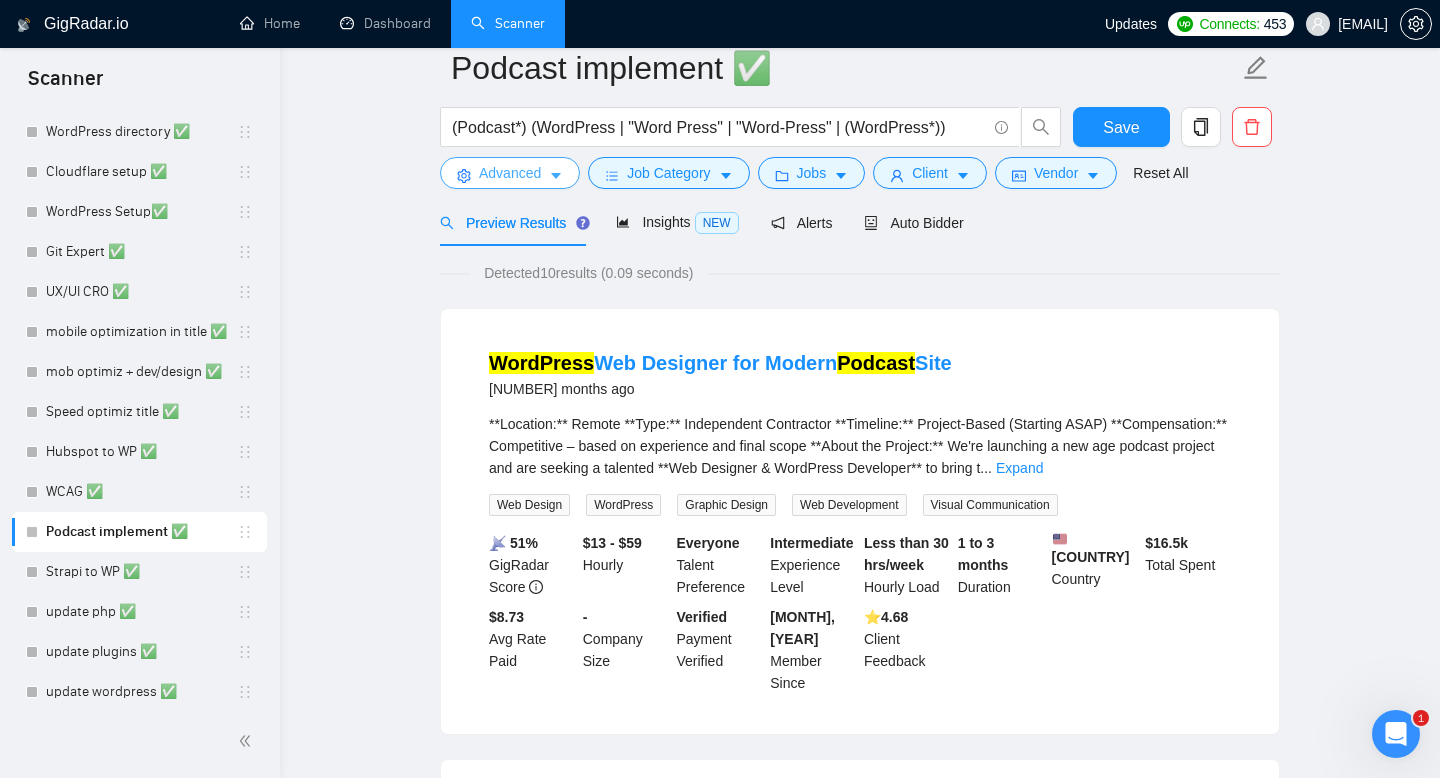 scroll, scrollTop: 199, scrollLeft: 0, axis: vertical 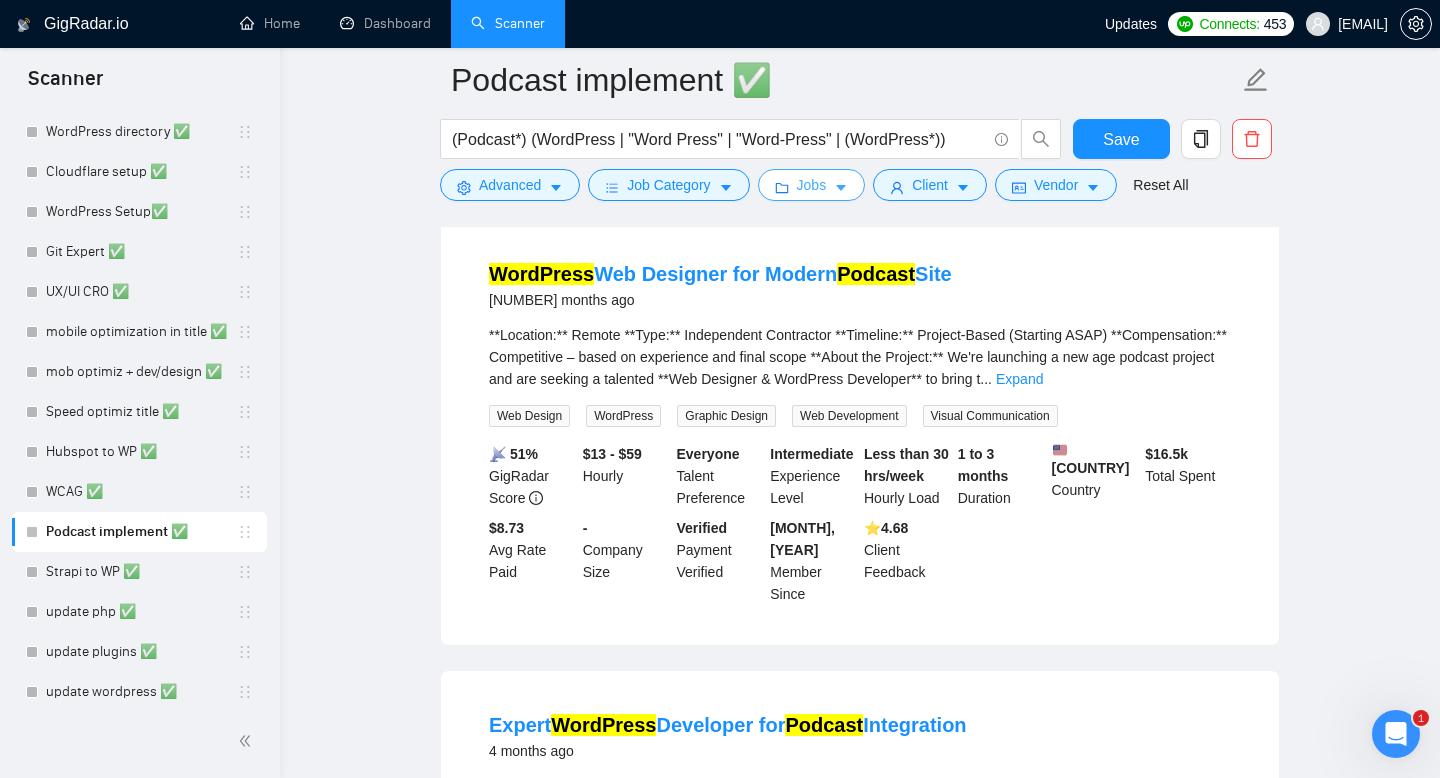 click on "Jobs" at bounding box center (812, 185) 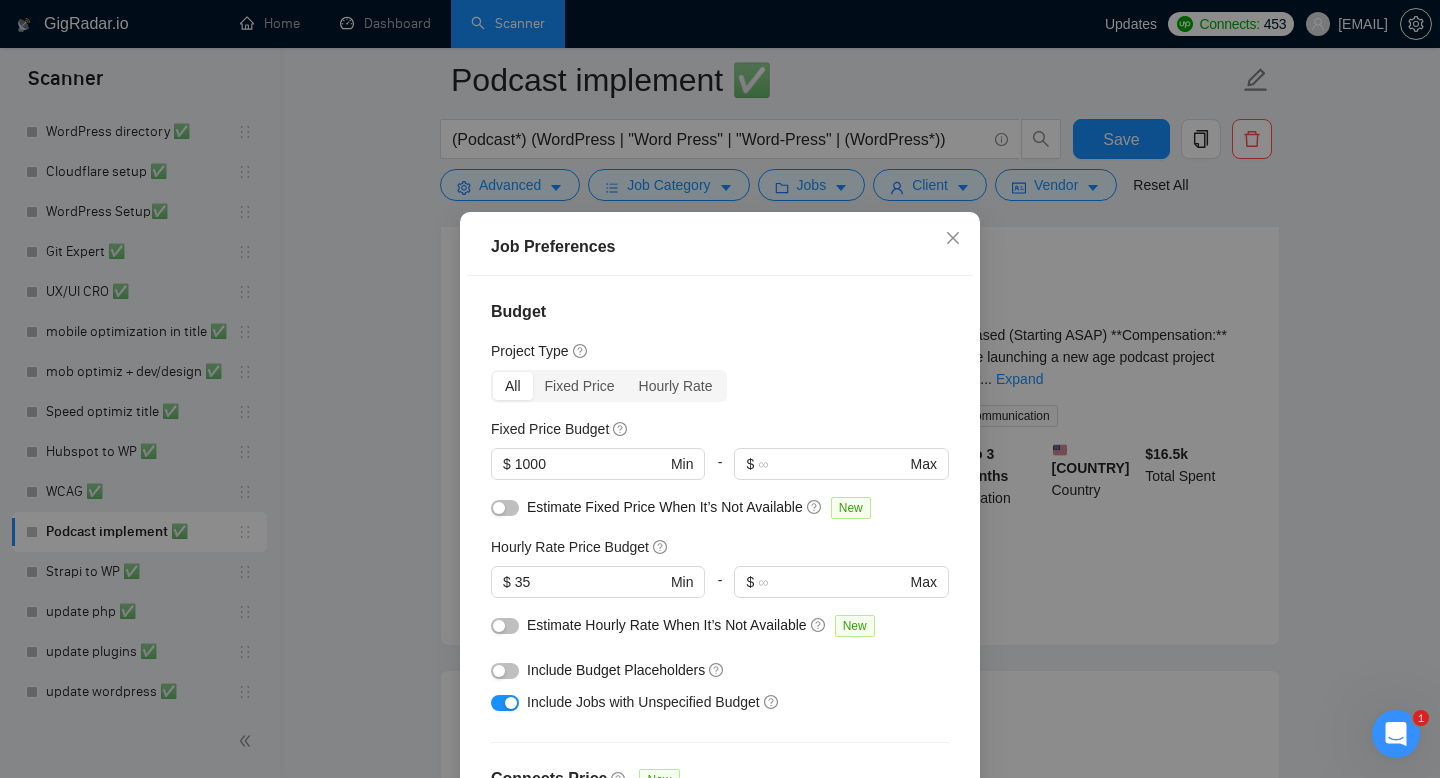 scroll, scrollTop: 2, scrollLeft: 0, axis: vertical 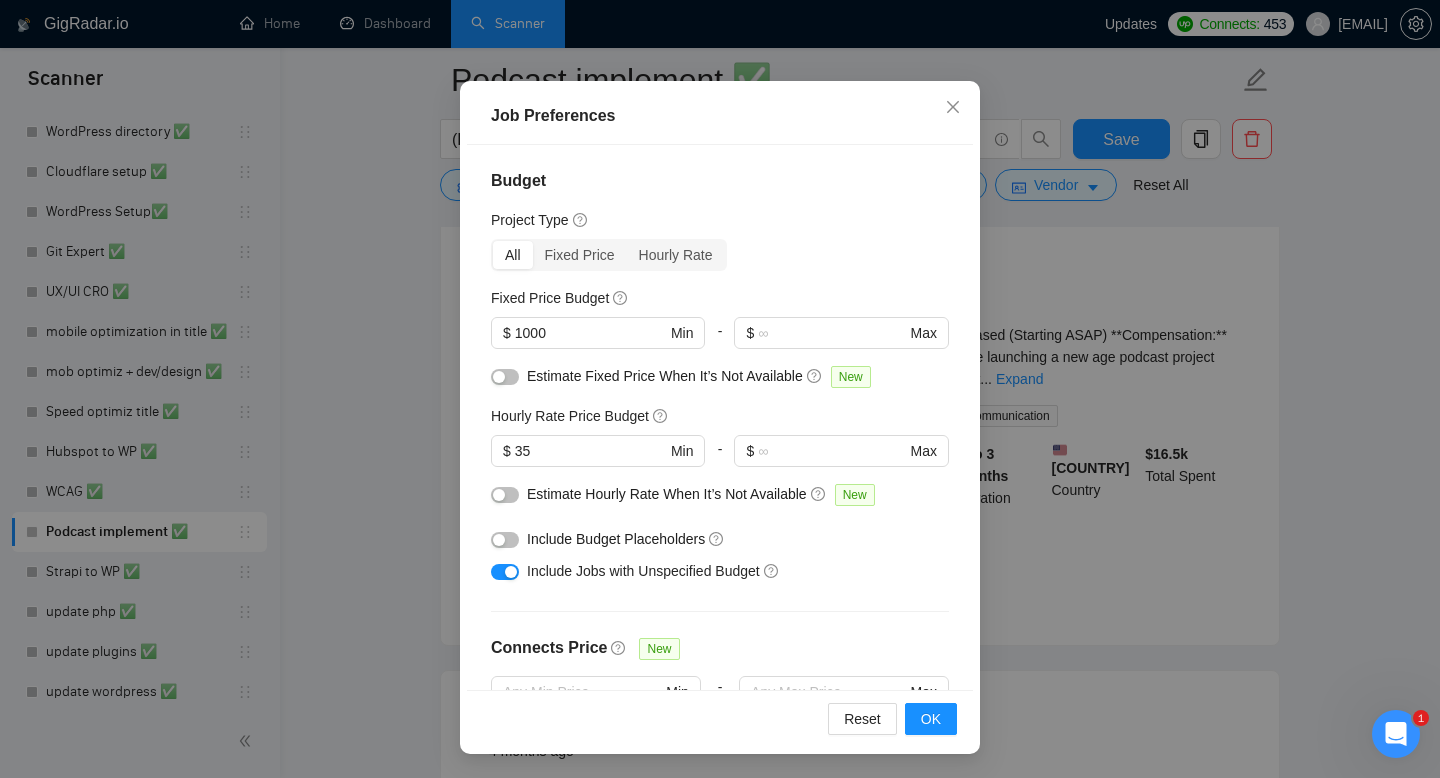 click on "Job Preferences Budget Project Type All Fixed Price Hourly Rate   Fixed Price Budget $ 1000 Min - $ Max Estimate Fixed Price When It’s Not Available New   Hourly Rate Price Budget $ 35 Min - $ Max Estimate Hourly Rate When It’s Not Available New Include Budget Placeholders Include Jobs with Unspecified Budget   Connects Price New Min - Max Project Duration   Unspecified Less than 1 month 1 to 3 months 3 to 6 months More than 6 months Hourly Workload   Unspecified <30 hrs/week >30 hrs/week Hours TBD Unsure Job Posting Questions New   Any posting questions Description Preferences Description Size New   Any description size Reset OK" at bounding box center (720, 389) 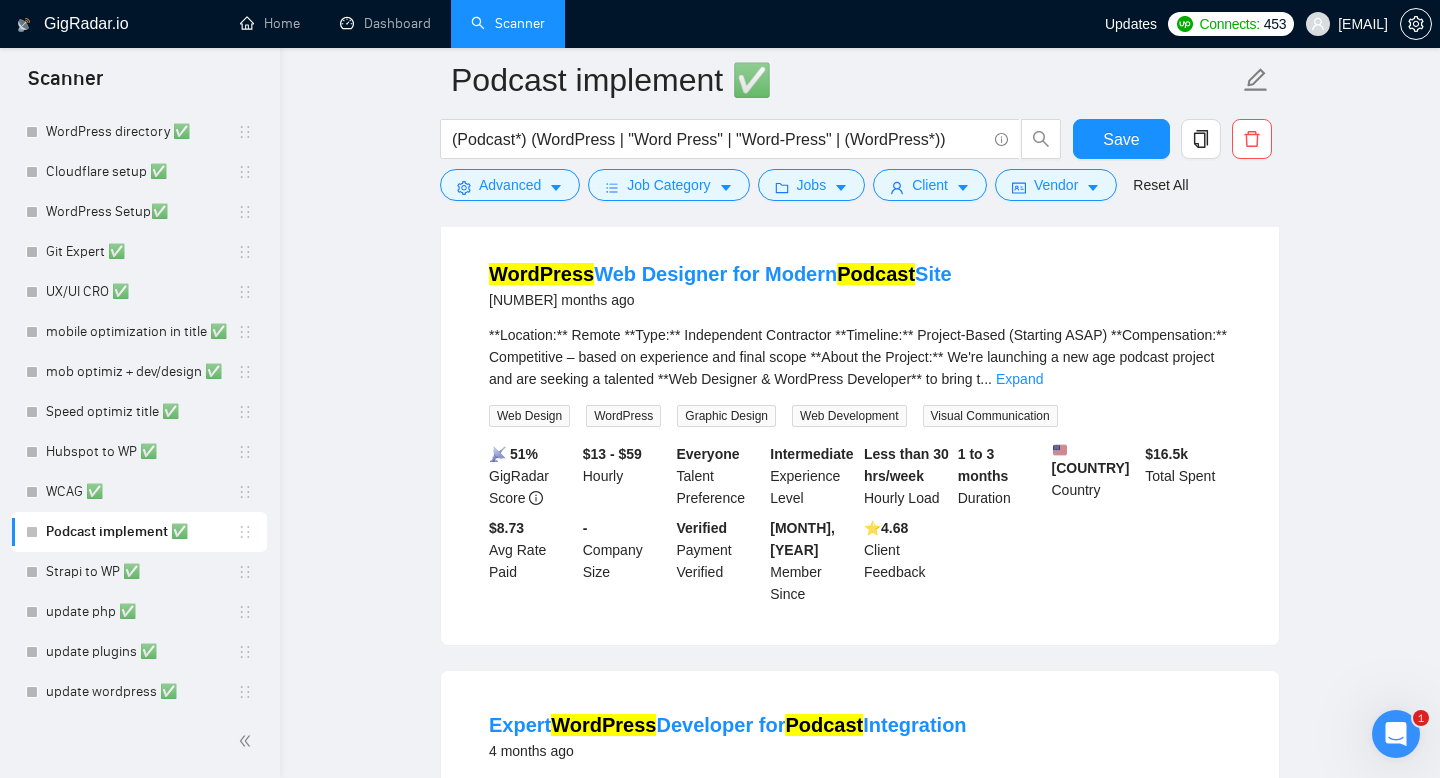 scroll, scrollTop: 38, scrollLeft: 0, axis: vertical 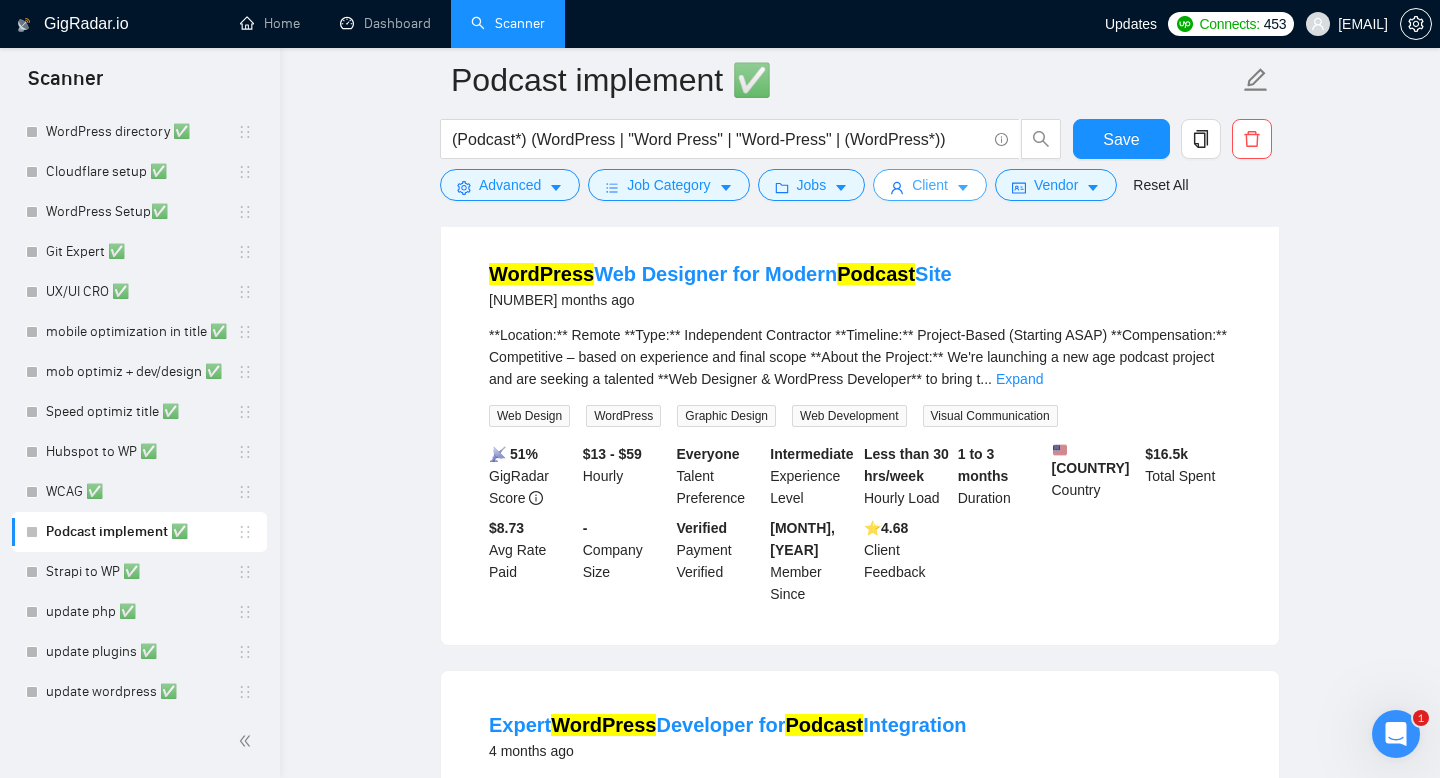 click on "Client" at bounding box center [930, 185] 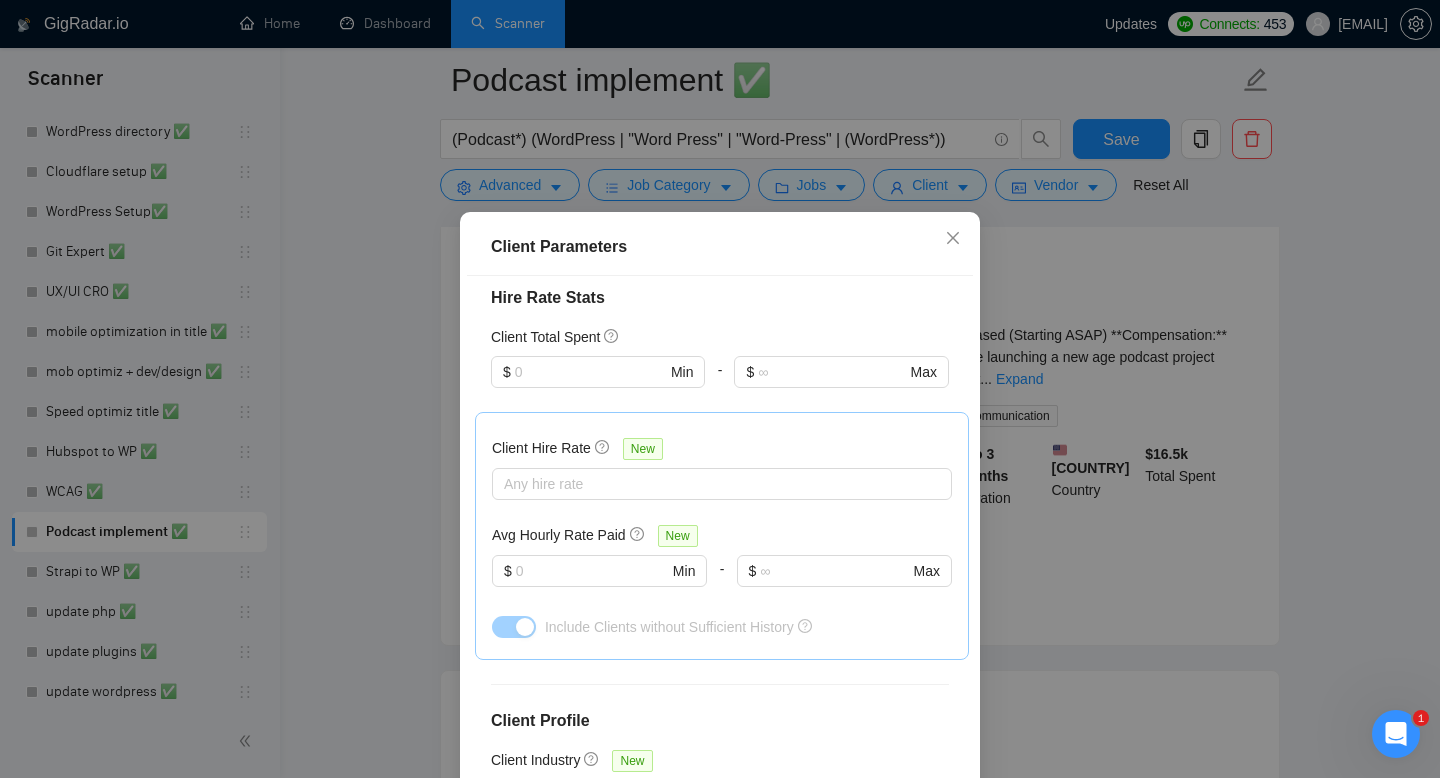 scroll, scrollTop: 513, scrollLeft: 0, axis: vertical 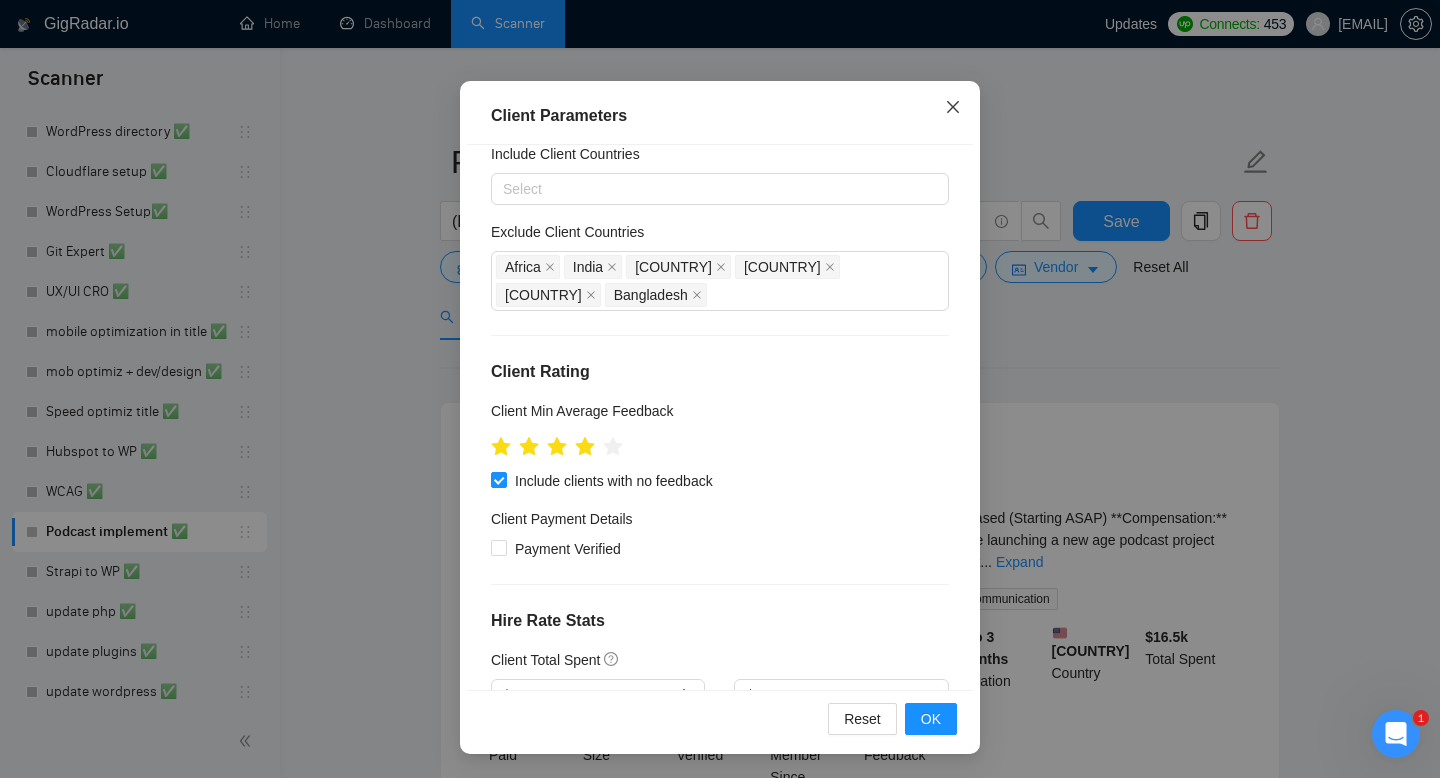 click 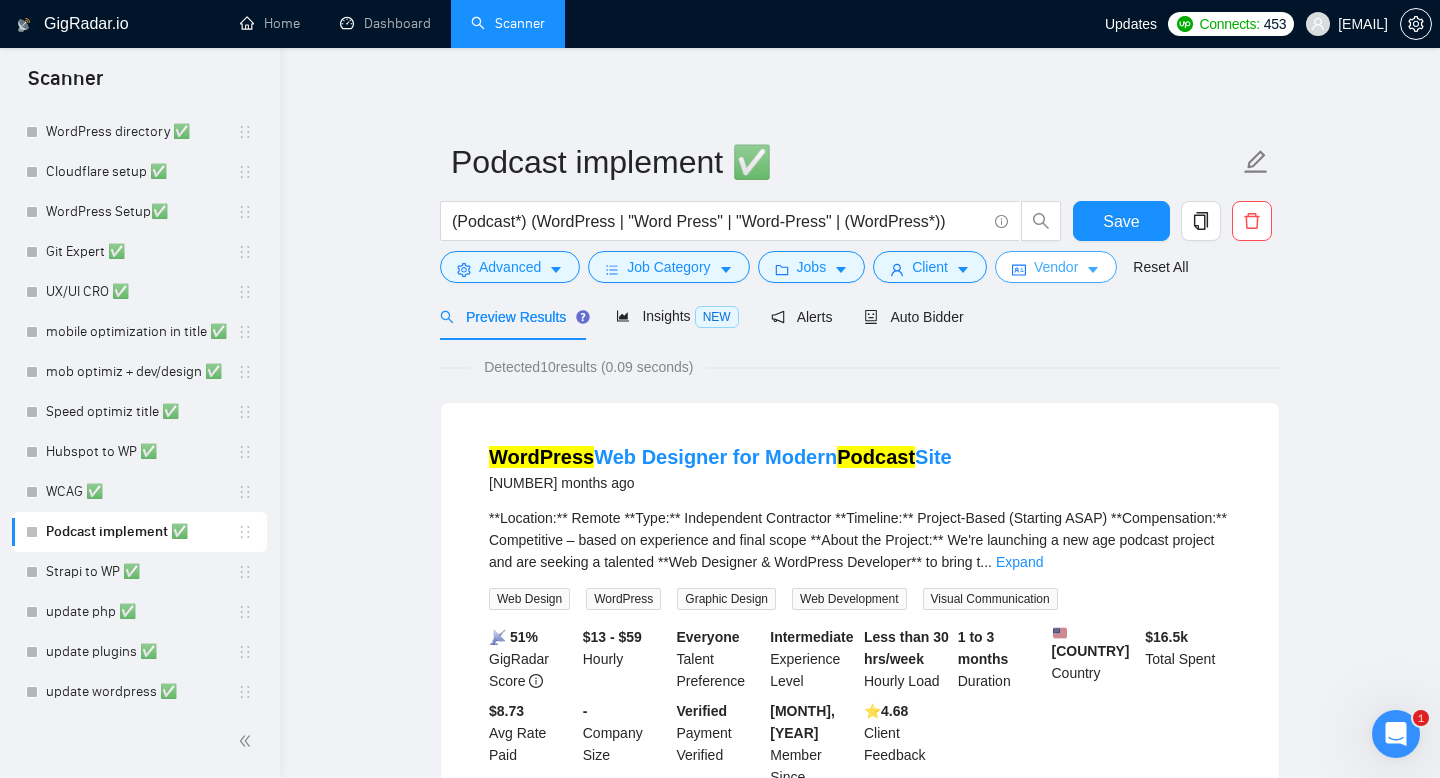 click 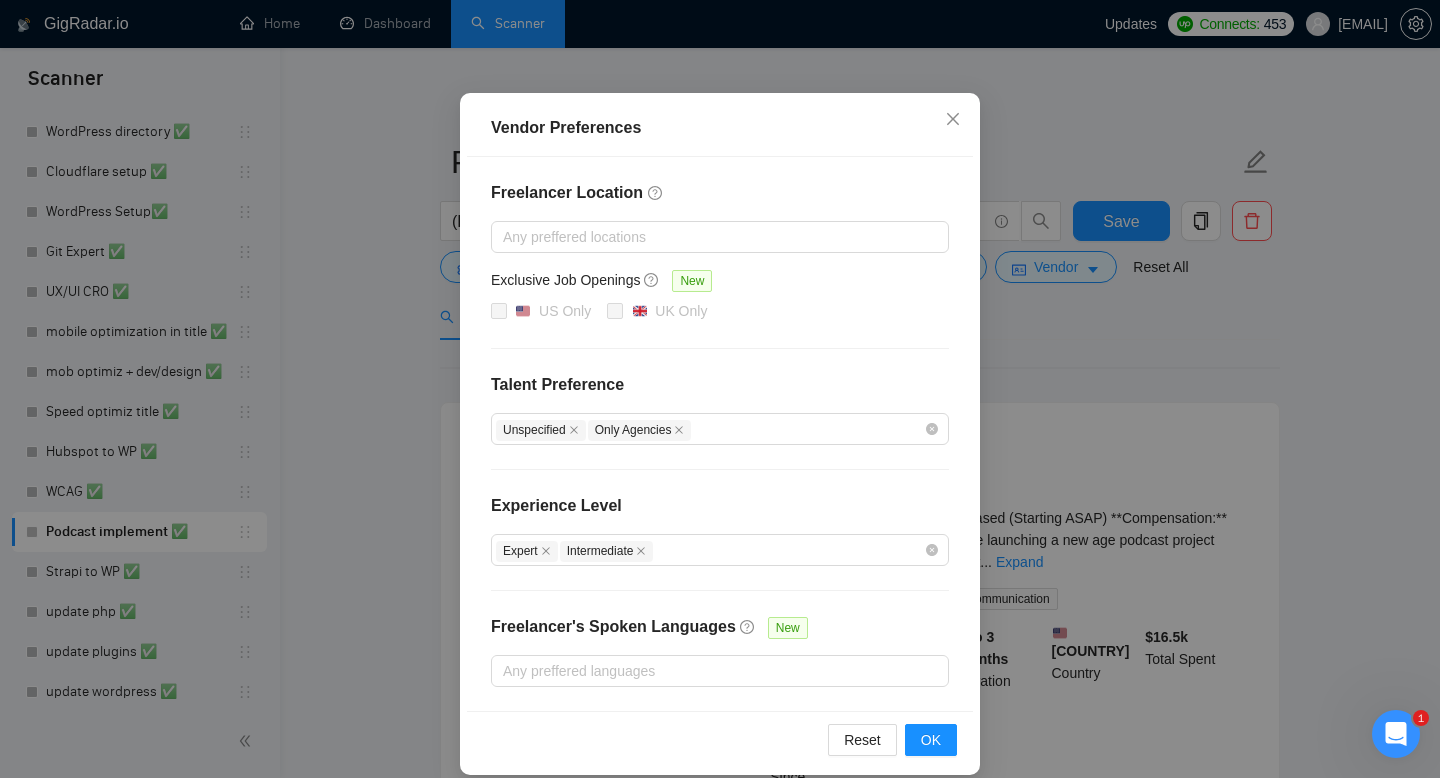 scroll, scrollTop: 147, scrollLeft: 0, axis: vertical 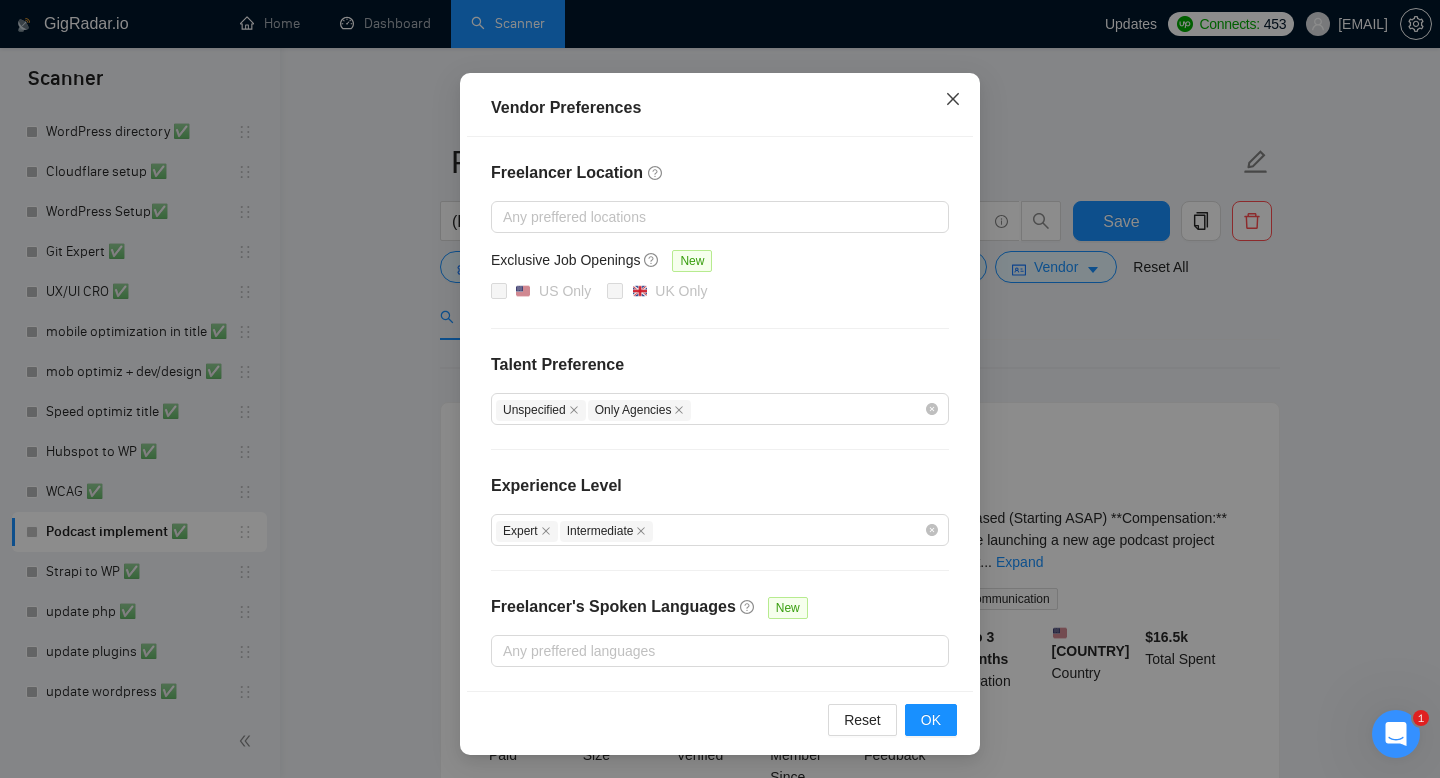 click 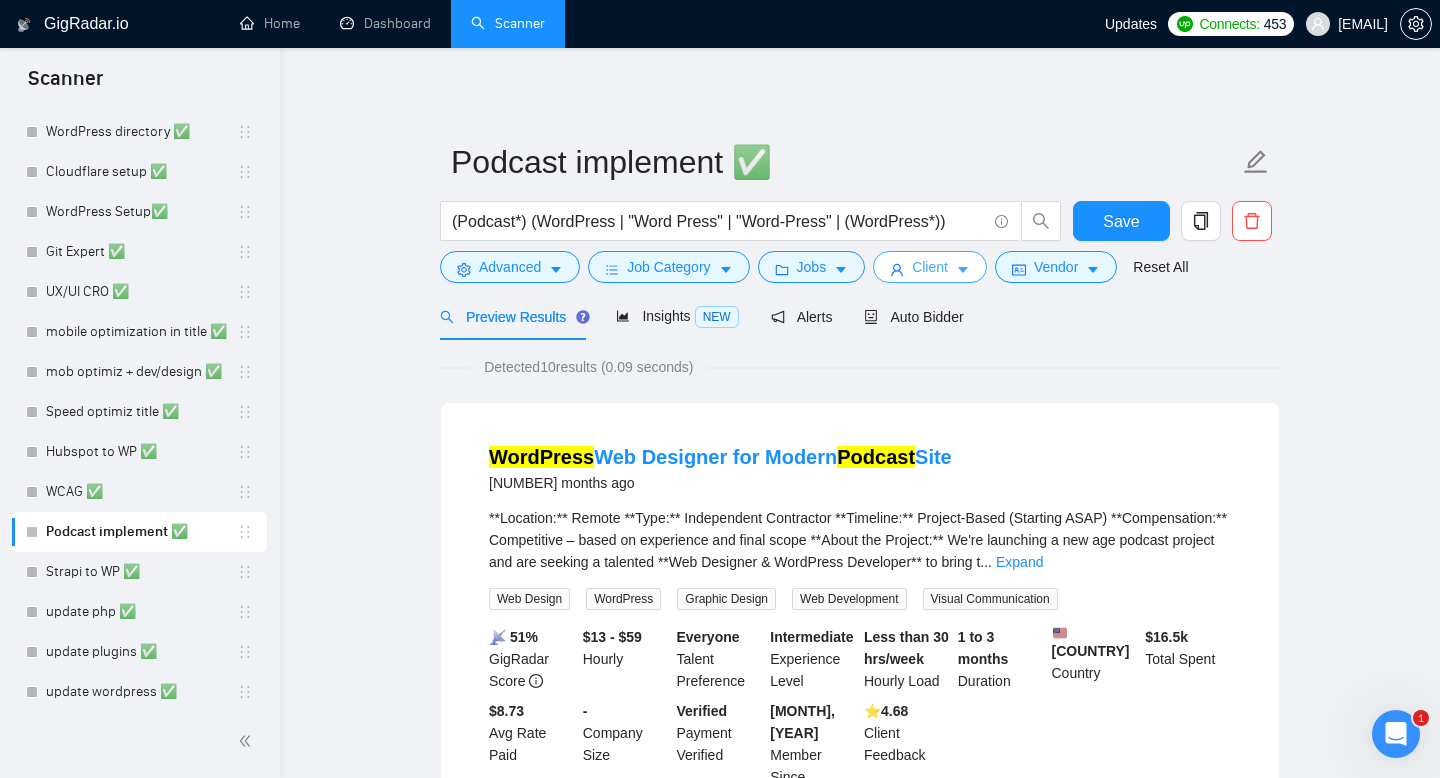 click on "Client" at bounding box center (930, 267) 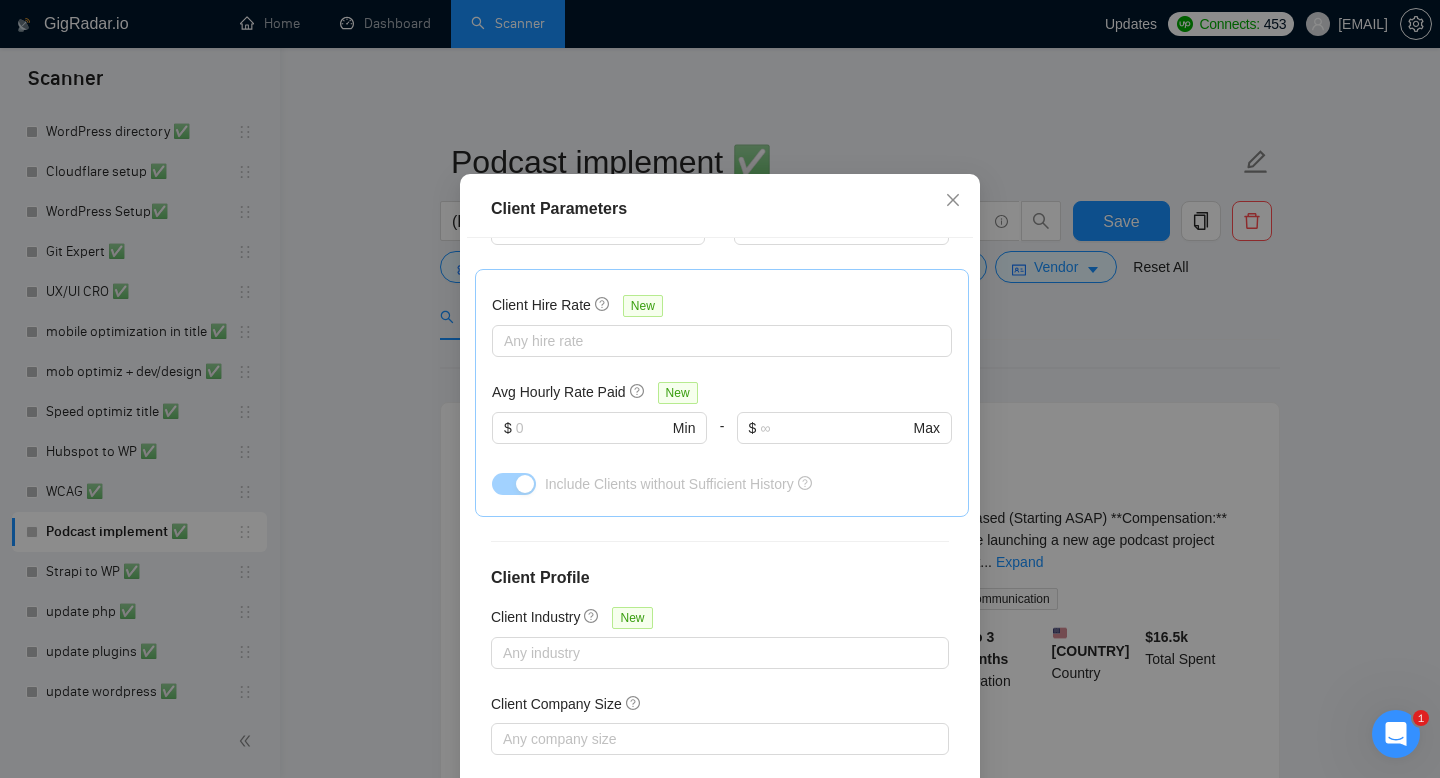 scroll, scrollTop: 626, scrollLeft: 0, axis: vertical 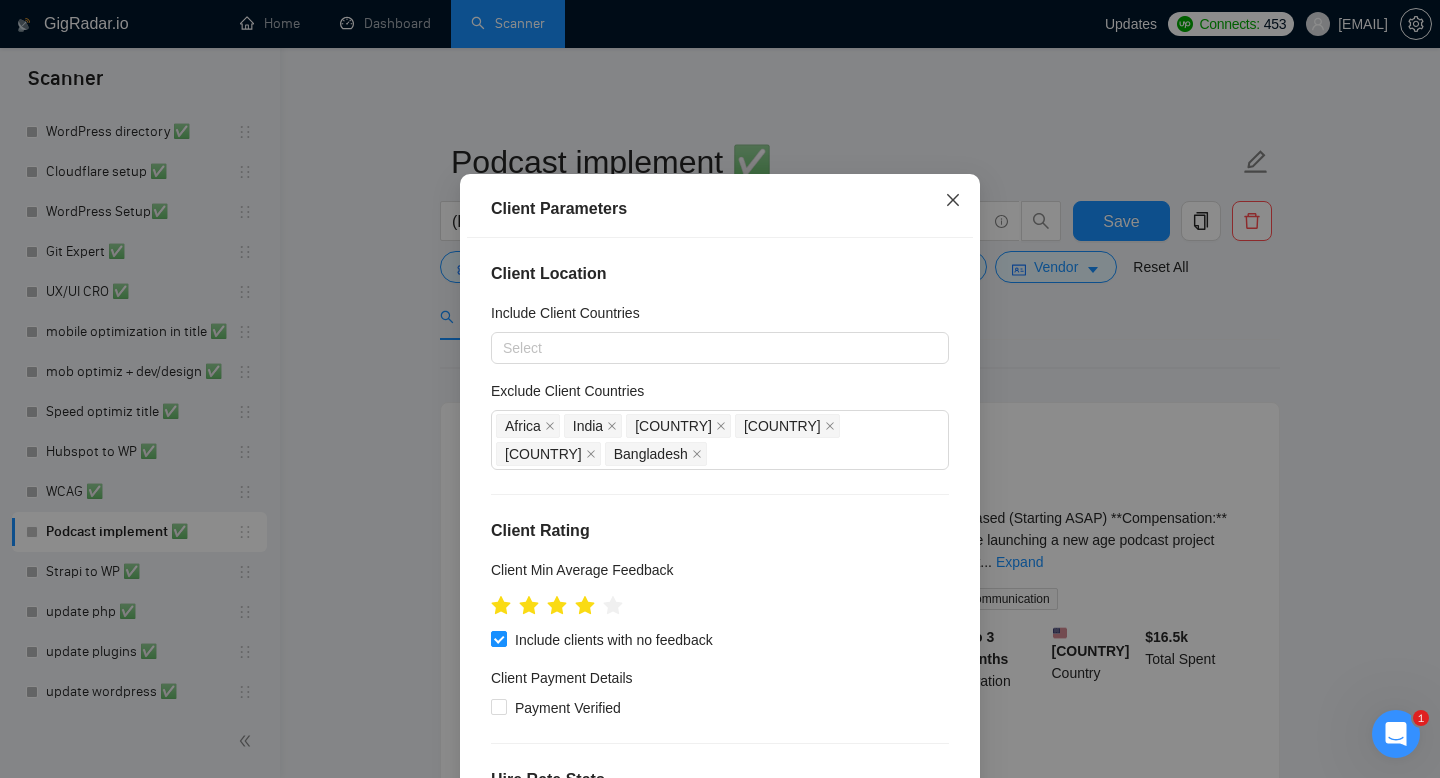click 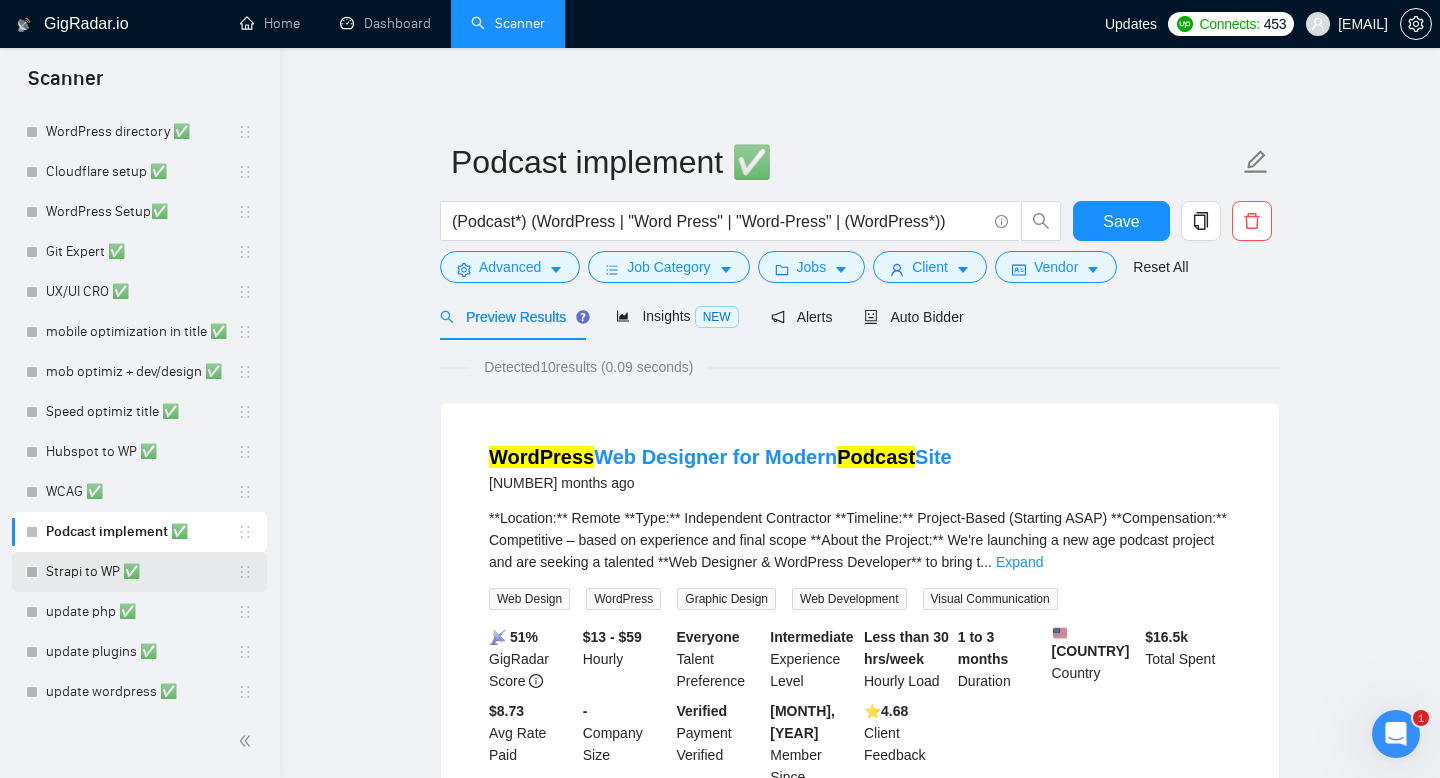 click on "Strapi to WP ✅" at bounding box center [141, 572] 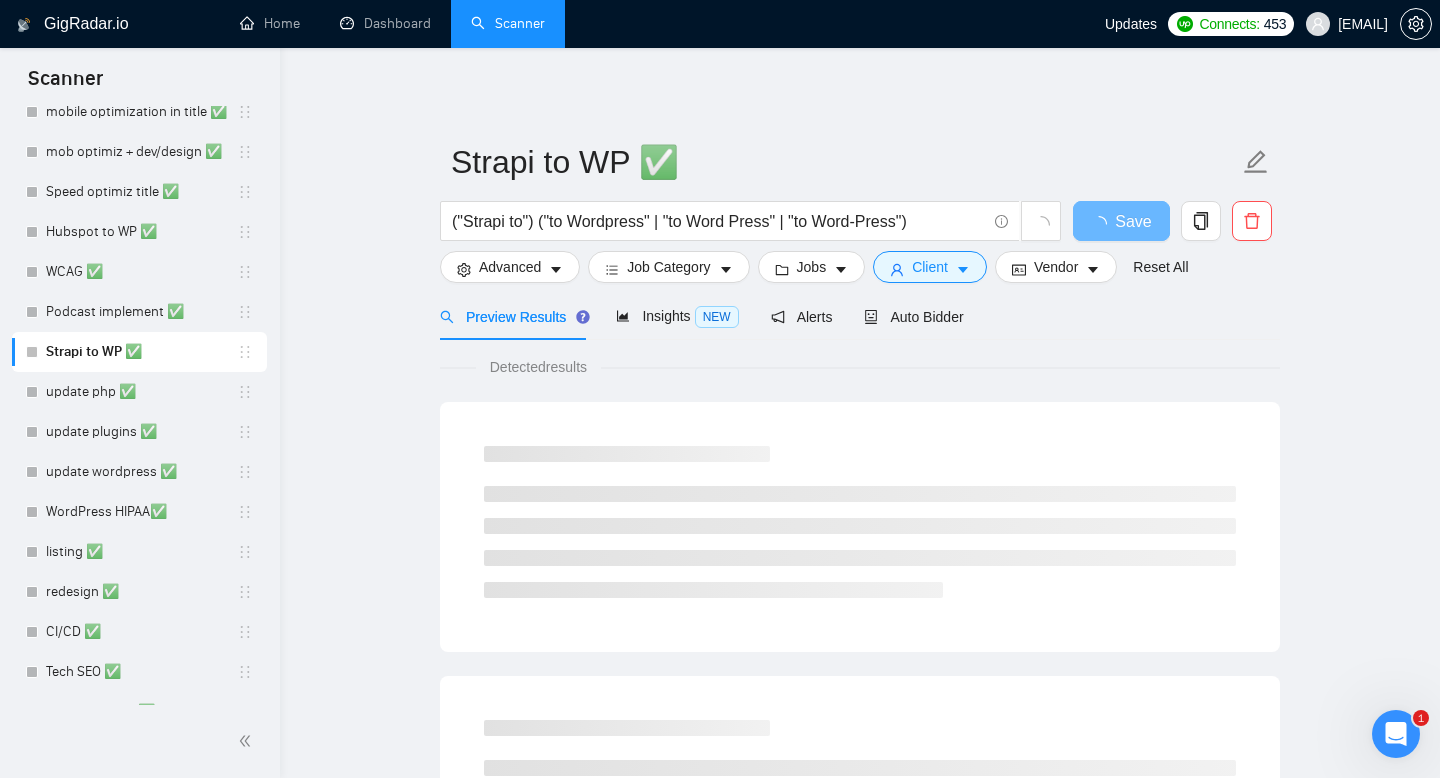 scroll, scrollTop: 586, scrollLeft: 0, axis: vertical 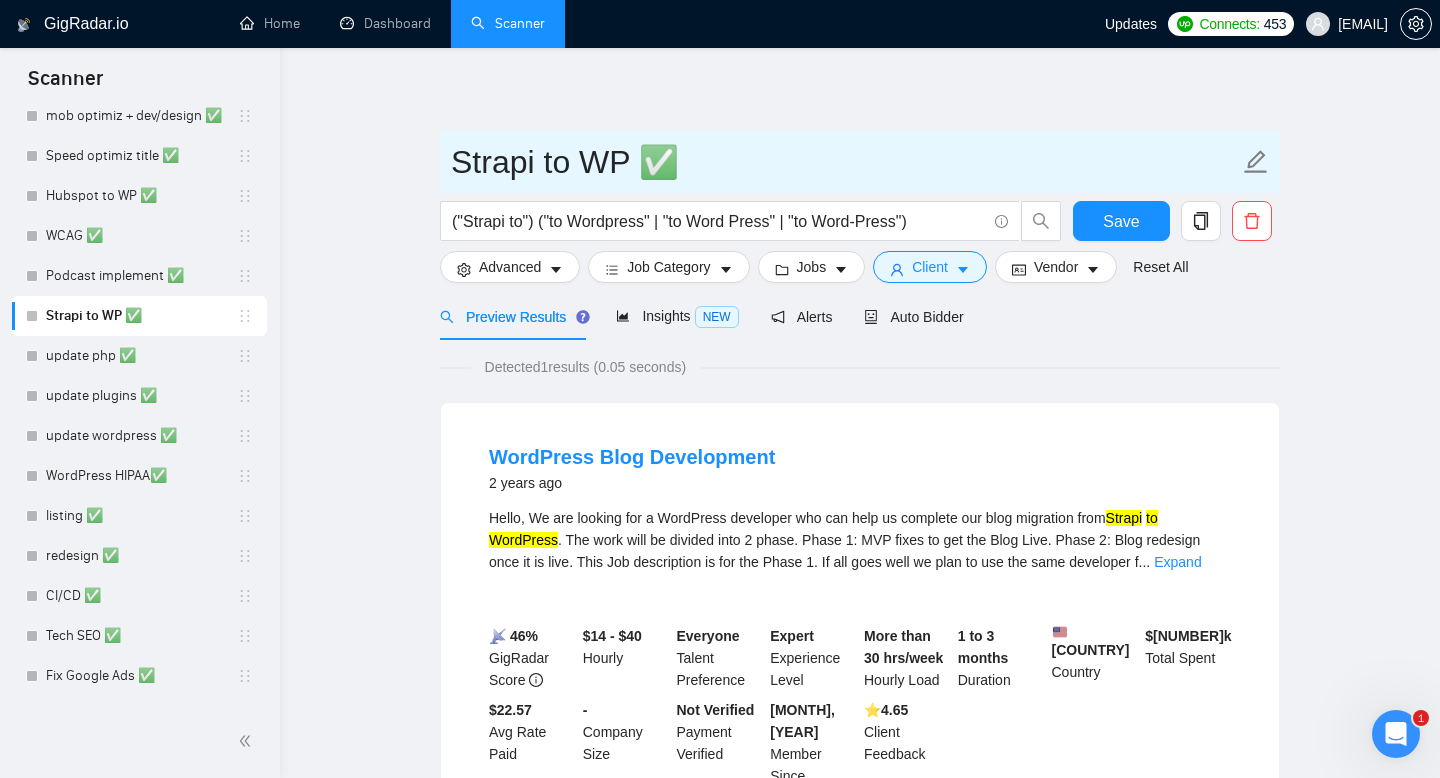 drag, startPoint x: 450, startPoint y: 166, endPoint x: 624, endPoint y: 159, distance: 174.14075 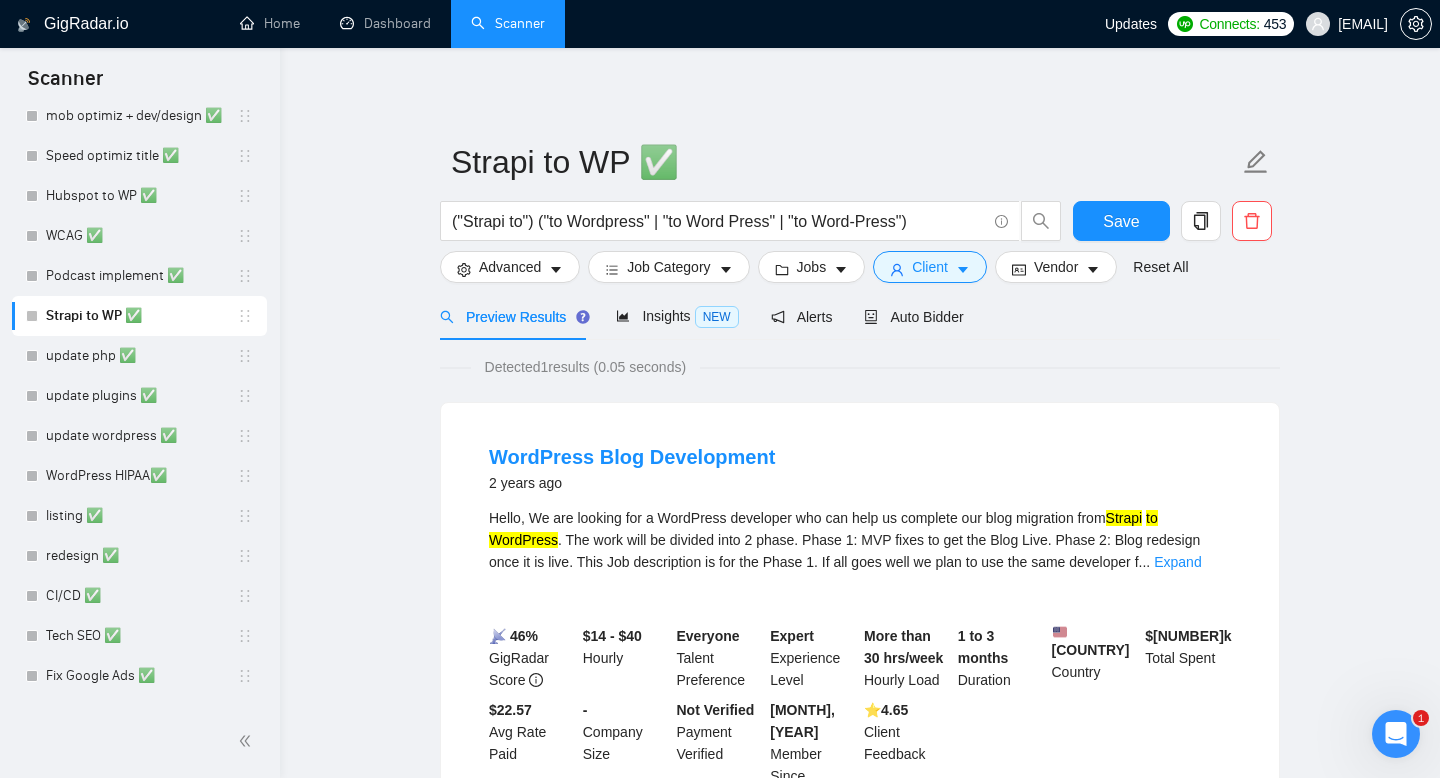 click on "Strapi to WP ✅ ("Strapi to") ("to Wordpress" | "to Word Press" | "to Word-Press") Save Advanced   Job Category   Jobs   Client   Vendor   Reset All Preview Results Insights NEW Alerts Auto Bidder Detected   1  results   (0.05 seconds) WordPress Blog Development 2 years ago Hello,
We are looking for a WordPress developer who can help us complete our blog migration from  Strapi   to   WordPress . The work will be divided into 2 phase. Phase 1: MVP fixes to get the Blog Live. Phase 2: Blog redesign once it is live. This Job description is for the Phase 1. If all goes well we plan to use the same developer f ... Expand 📡   46% GigRadar Score   $14 - $40 Hourly Everyone Talent Preference Expert Experience Level More than 30 hrs/week Hourly Load 1 to 3 months Duration   [COUNTRY] Country $ 159.2k Total Spent $22.57 Avg Rate Paid - Company Size Not Verified Payment Verified Nov, 2015 Member Since ⭐️  4.65 Client Feedback This is the end of this list" at bounding box center [860, 481] 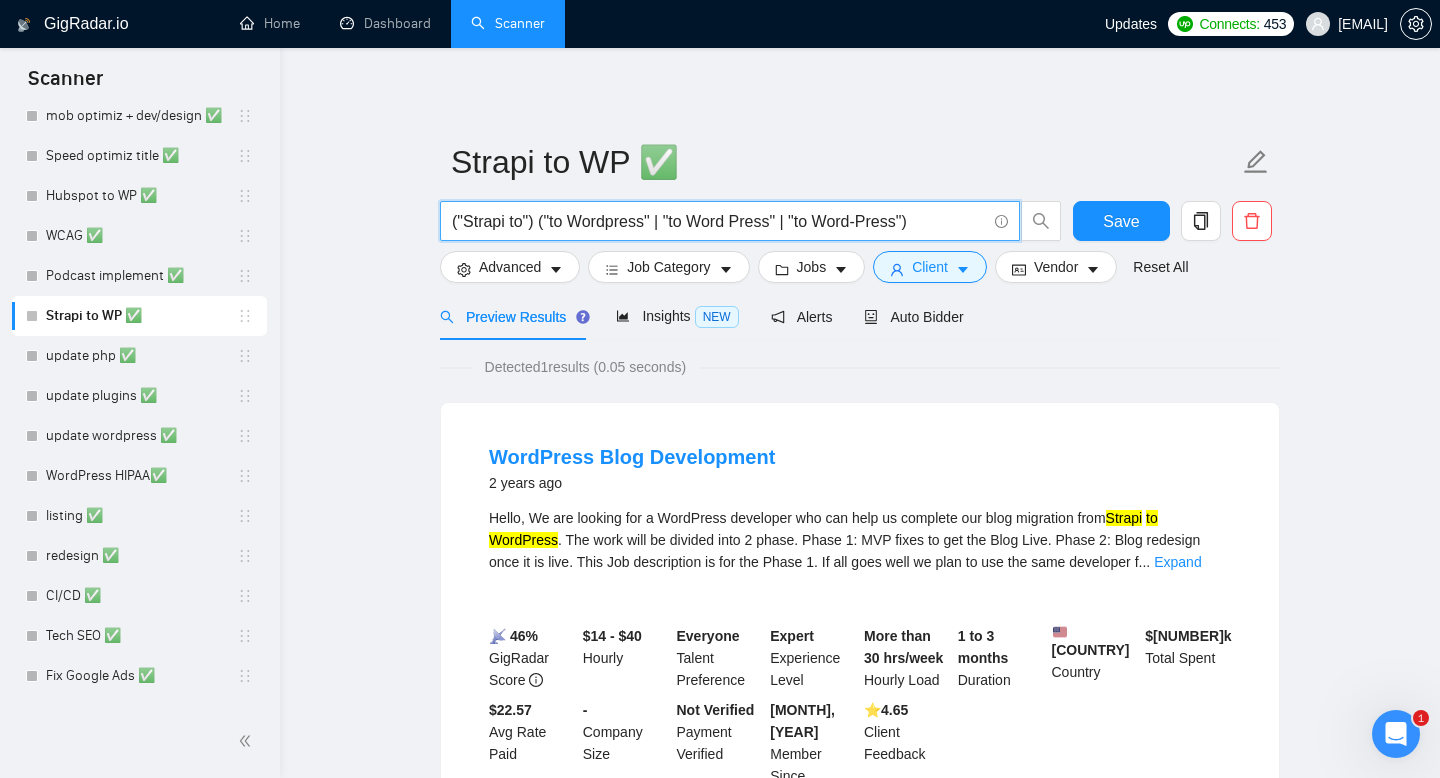 click on "("Strapi to") ("to Wordpress" | "to Word Press" | "to Word-Press")" at bounding box center [719, 221] 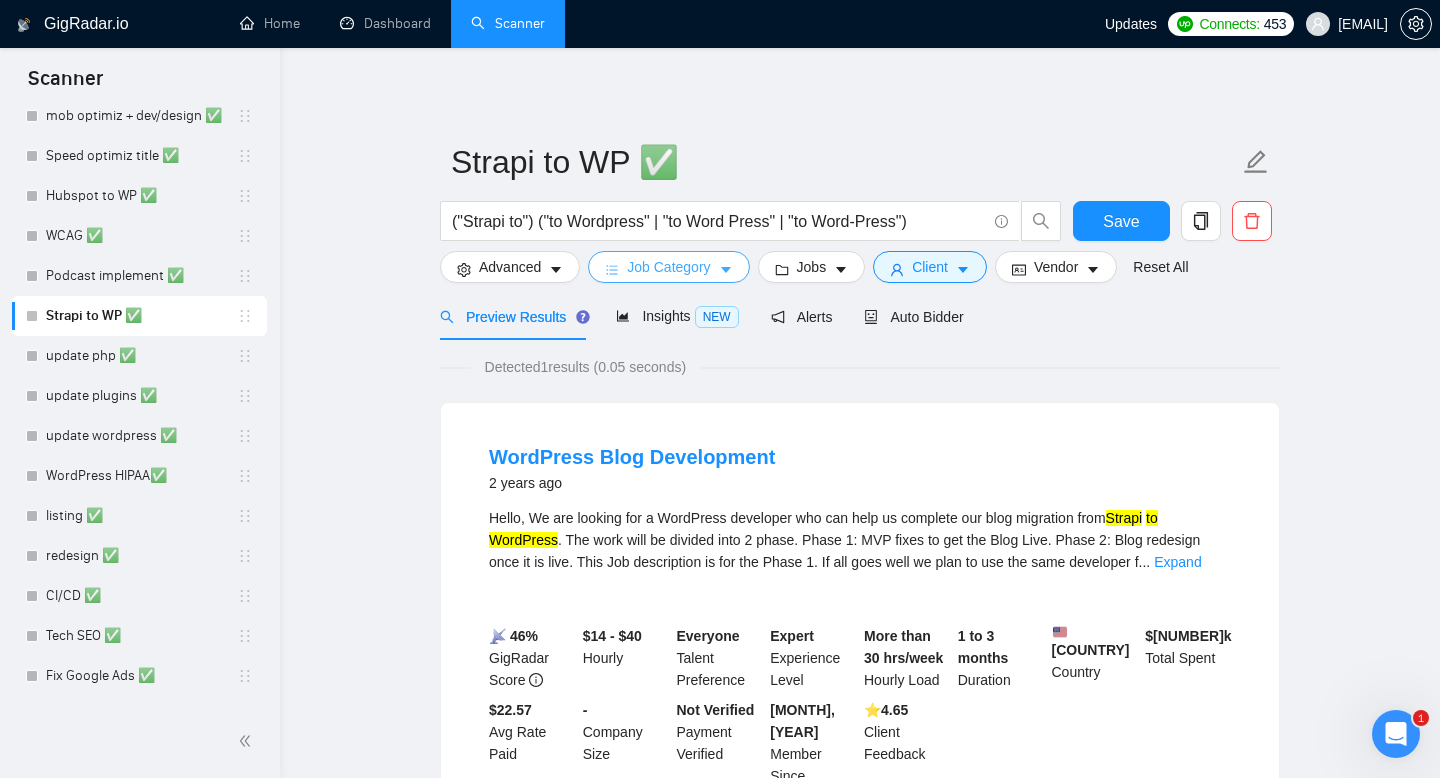 click on "Job Category" at bounding box center [668, 267] 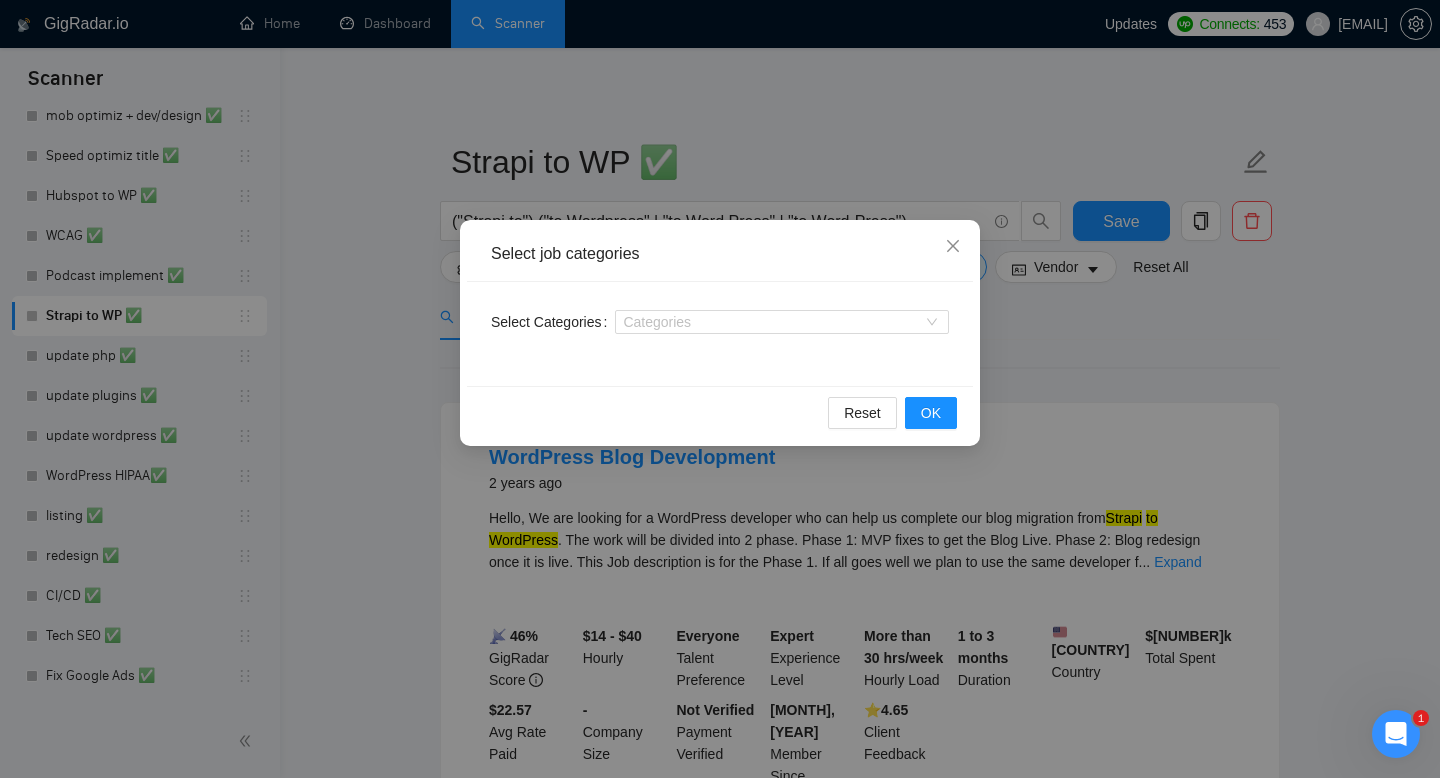 click on "Select job categories Select Categories   Categories Reset OK" at bounding box center [720, 389] 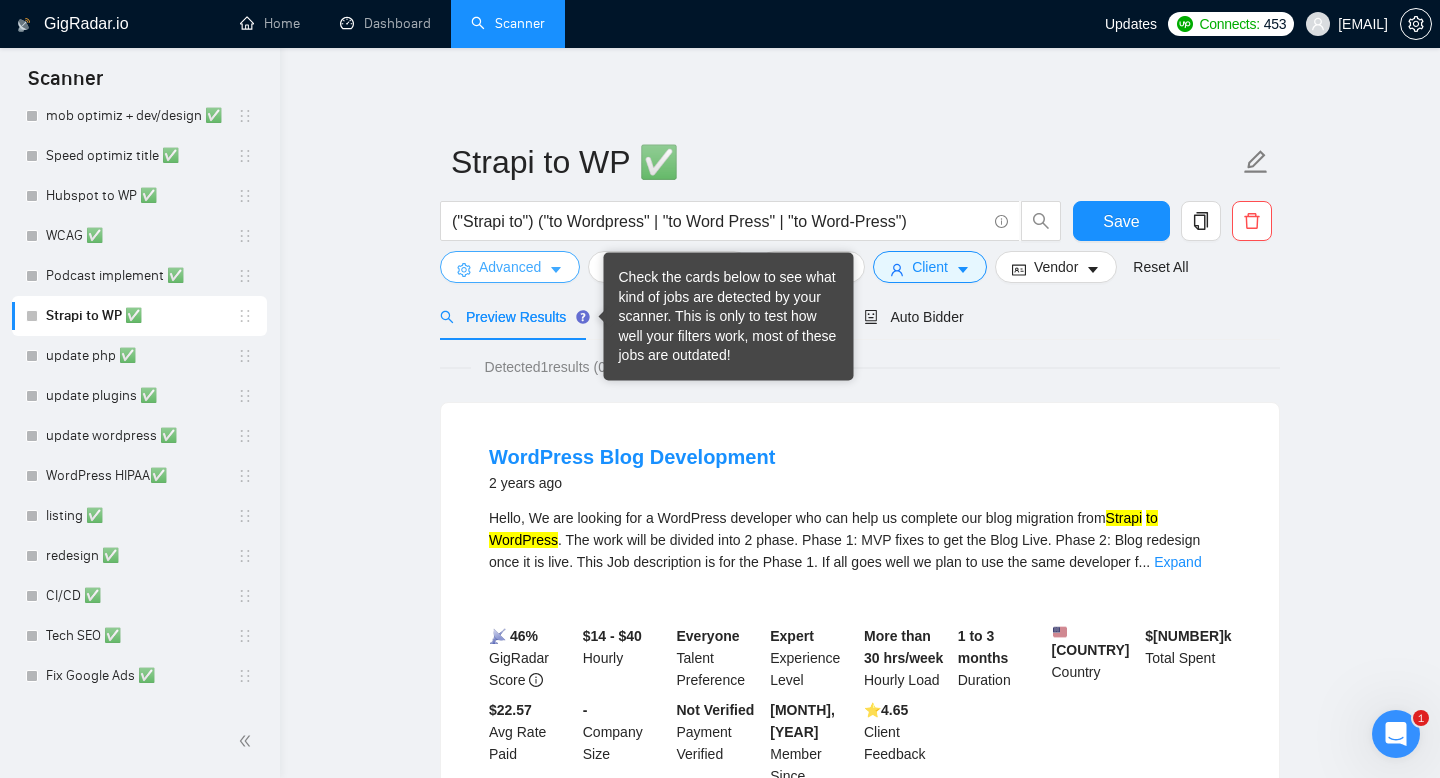 click on "Advanced" at bounding box center [510, 267] 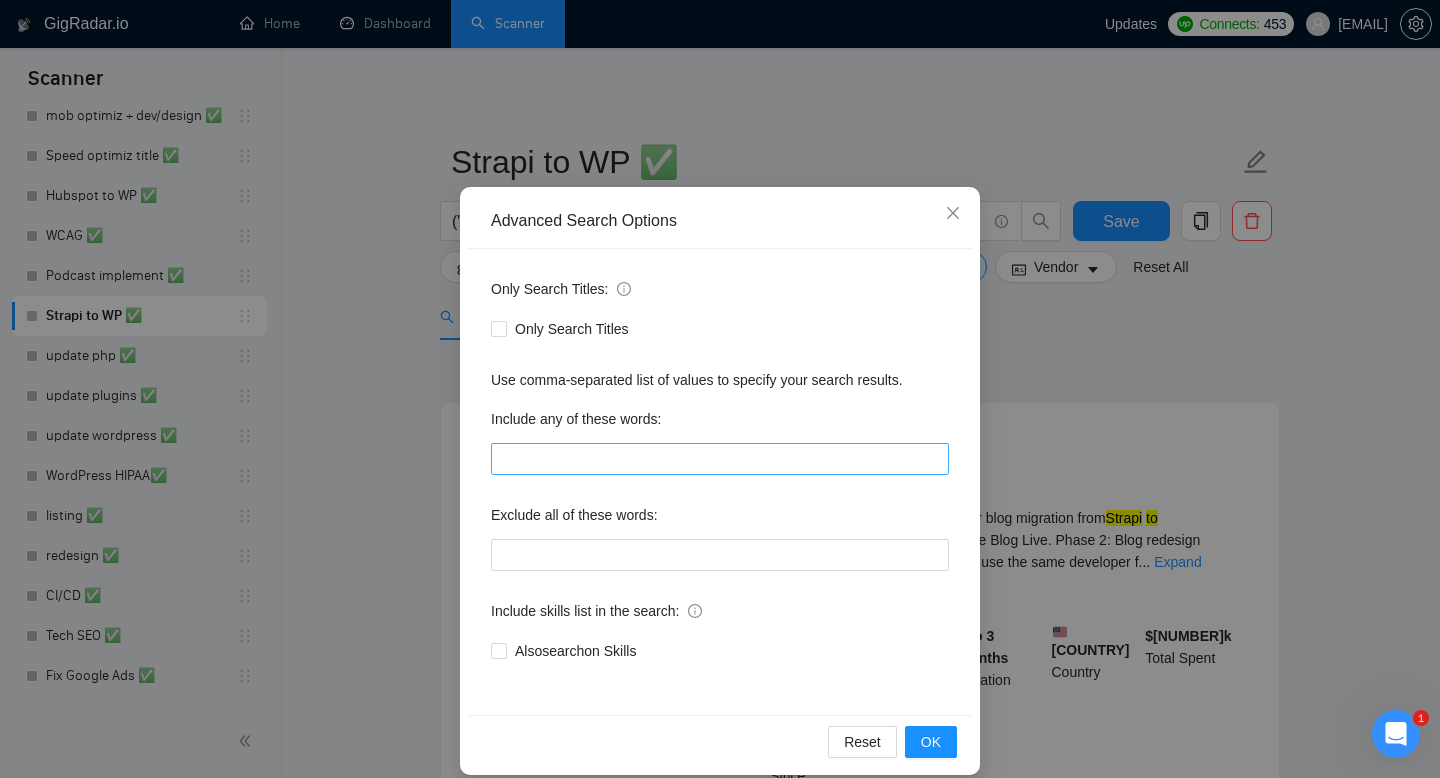 scroll, scrollTop: 54, scrollLeft: 0, axis: vertical 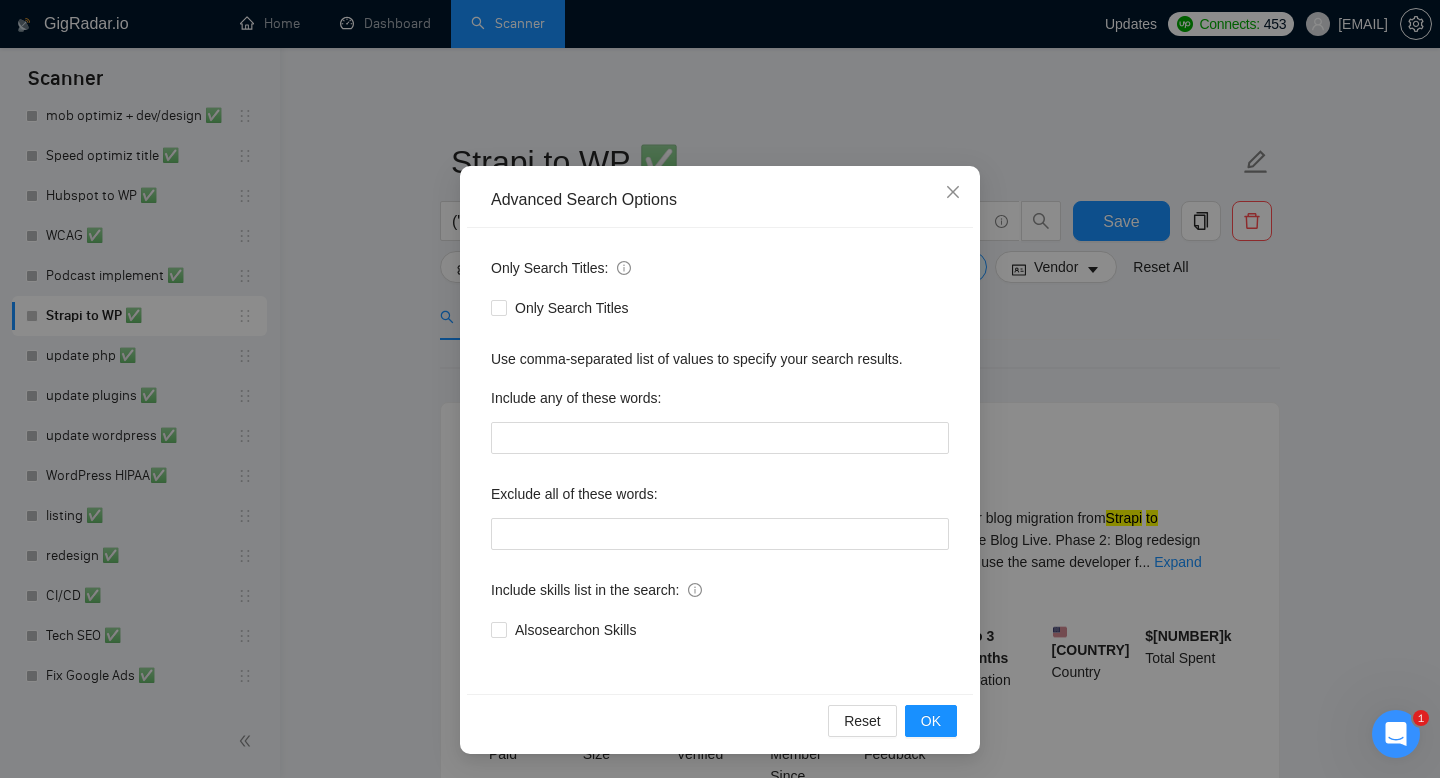click on "Advanced Search Options Only Search Titles:   Only Search Titles Use comma-separated list of values to specify your search results. Include any of these words: Exclude all of these words: Include skills list in the search:   Also  search  on Skills Reset OK" at bounding box center (720, 389) 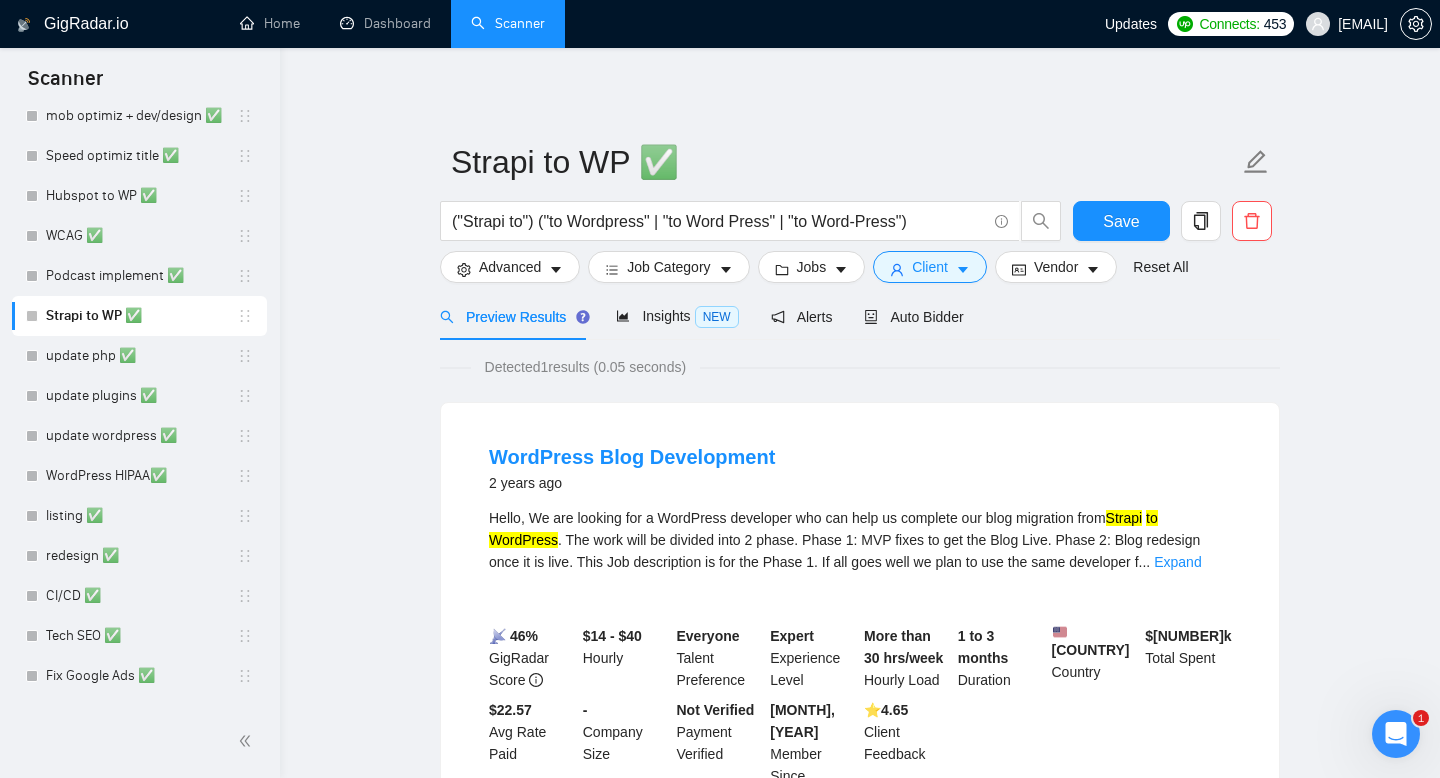scroll, scrollTop: 0, scrollLeft: 0, axis: both 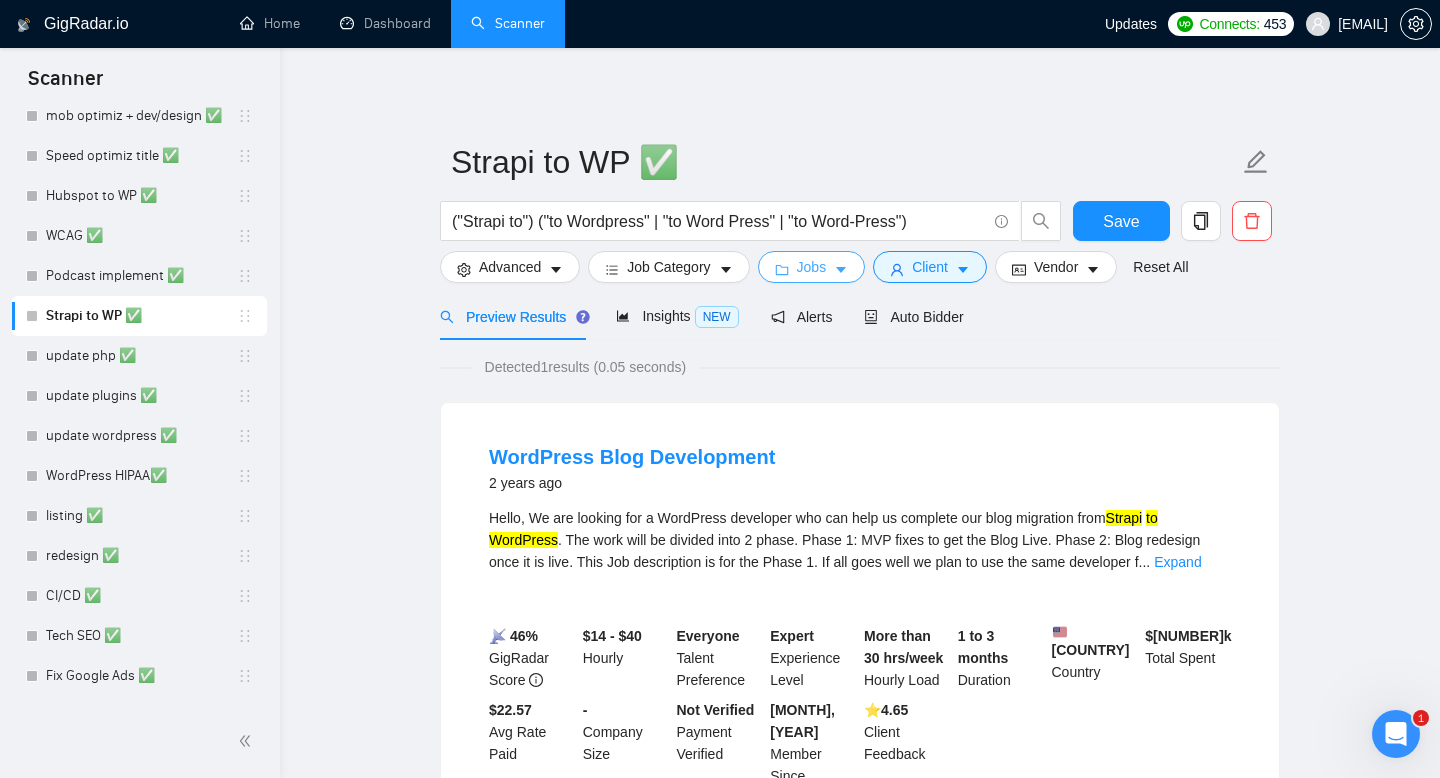 click on "Jobs" at bounding box center (812, 267) 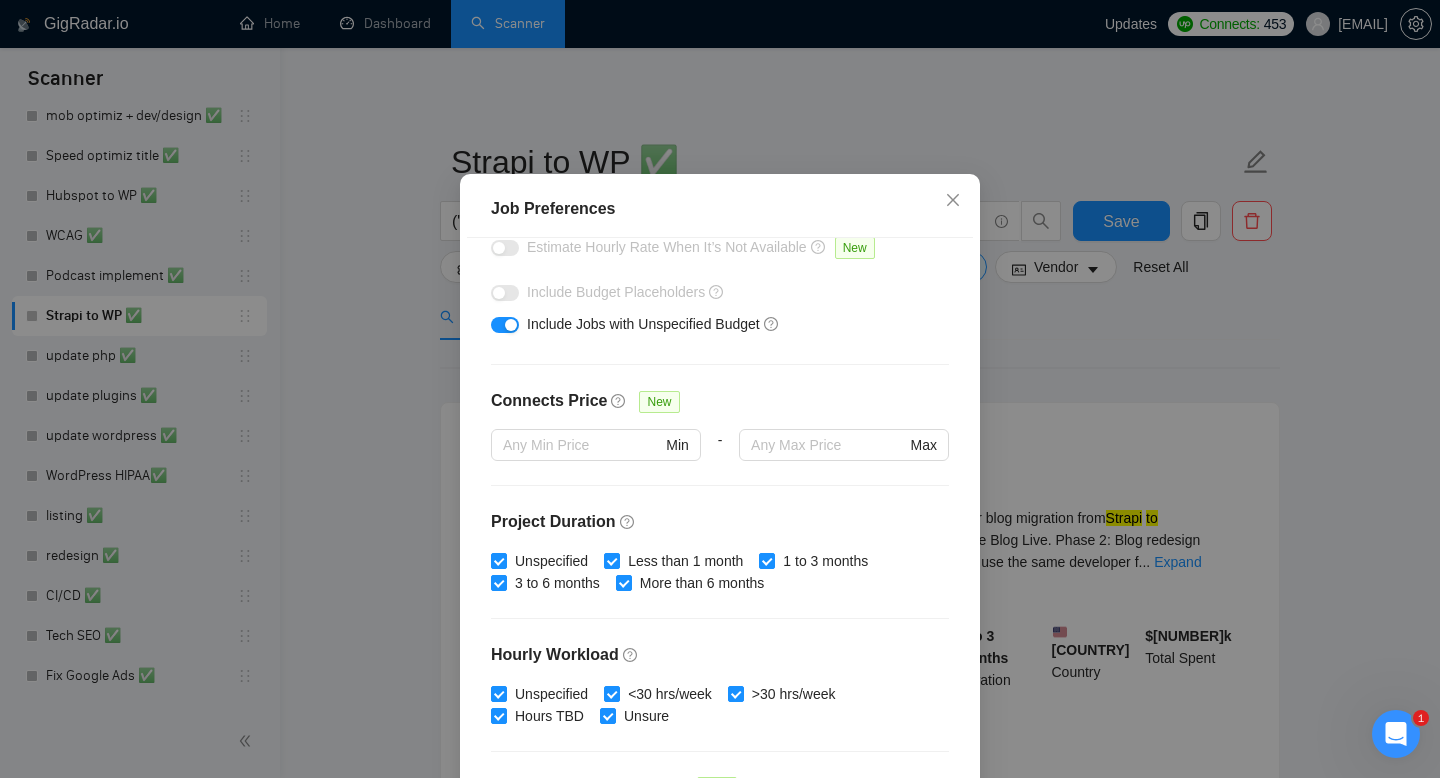 scroll, scrollTop: 389, scrollLeft: 0, axis: vertical 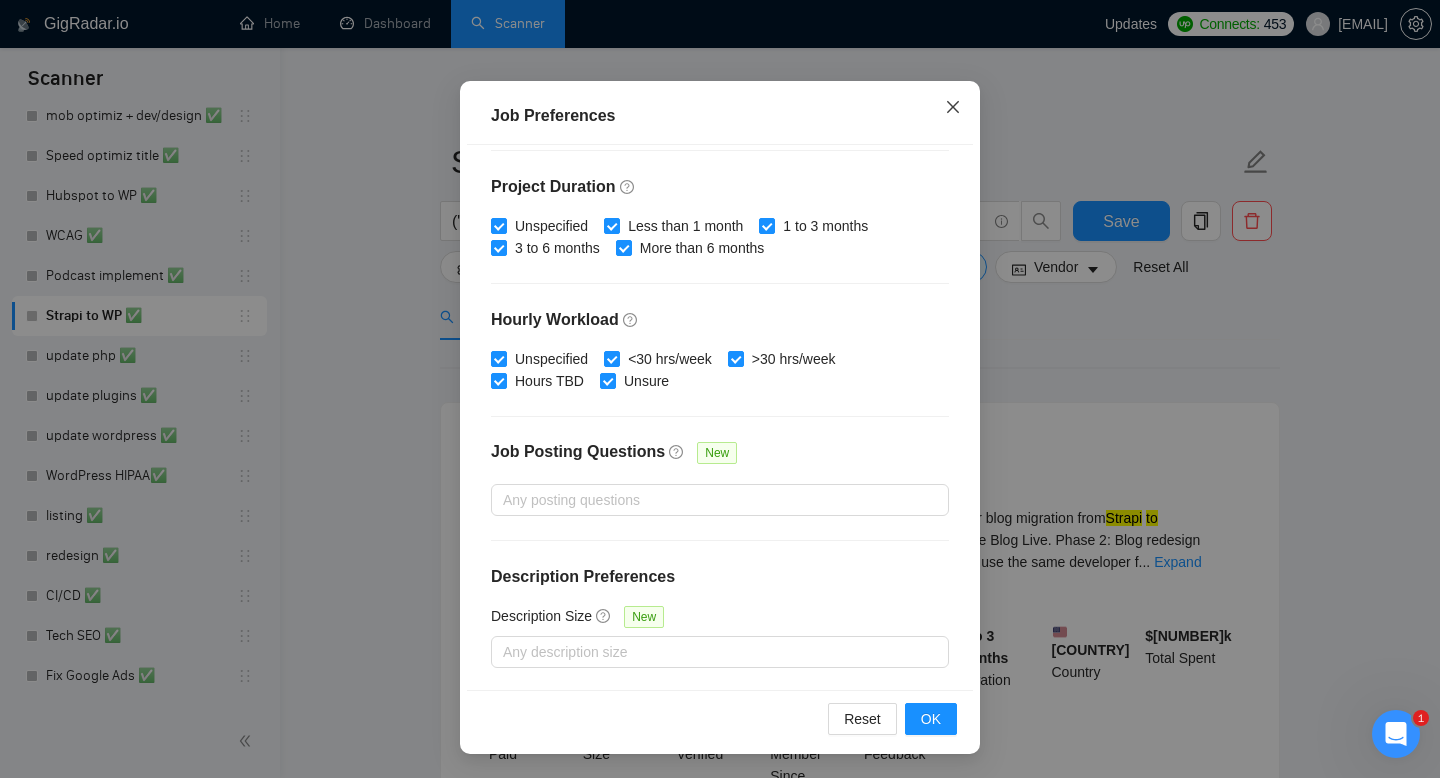click 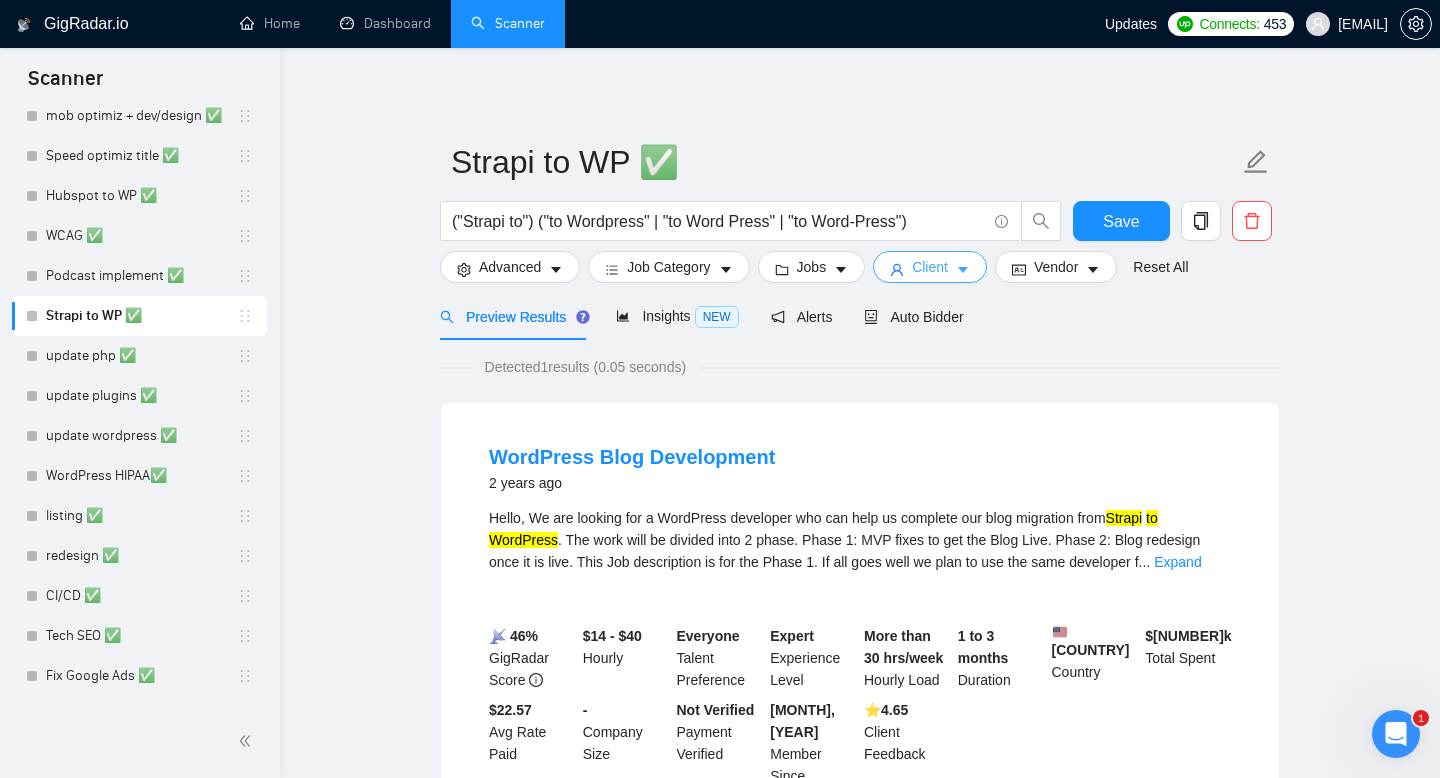 click on "Client" at bounding box center [930, 267] 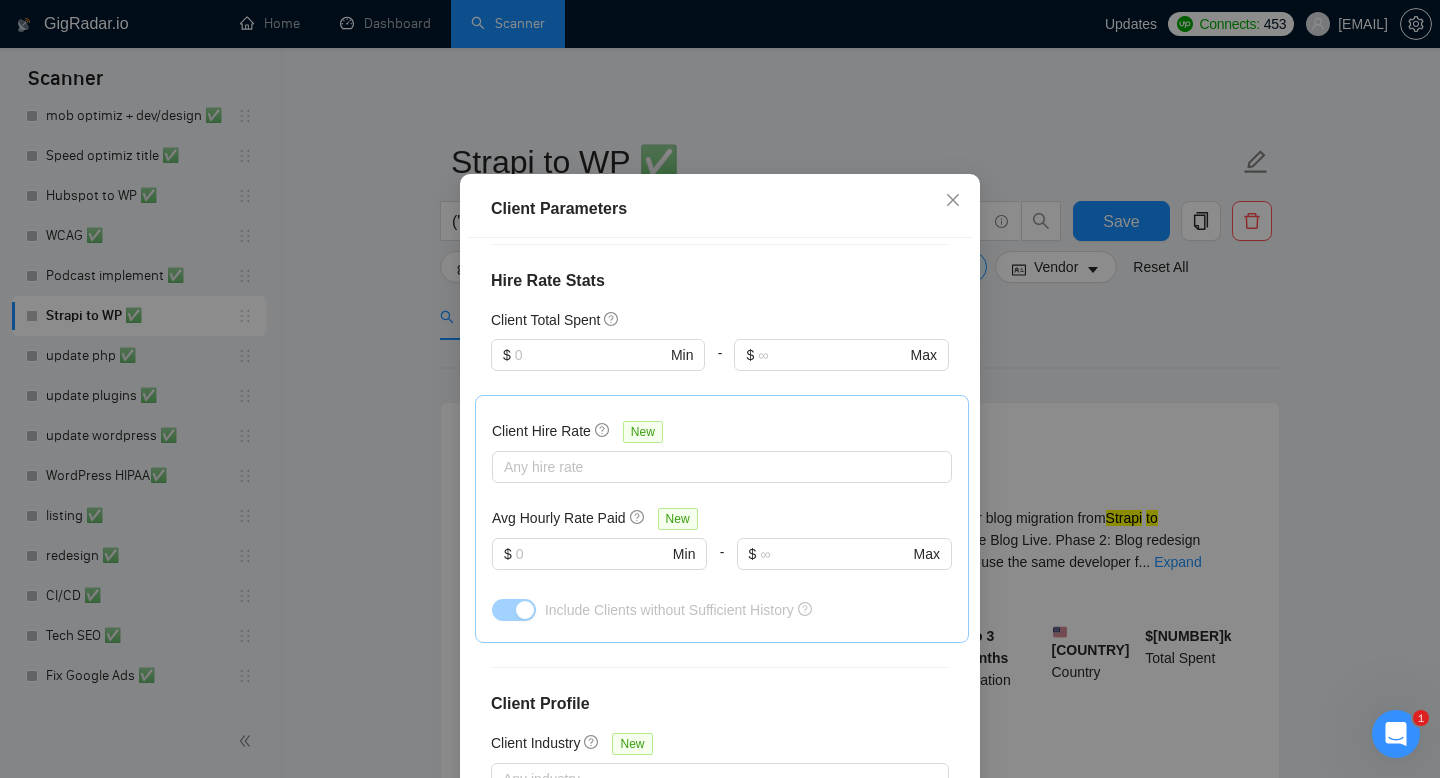 scroll, scrollTop: 500, scrollLeft: 0, axis: vertical 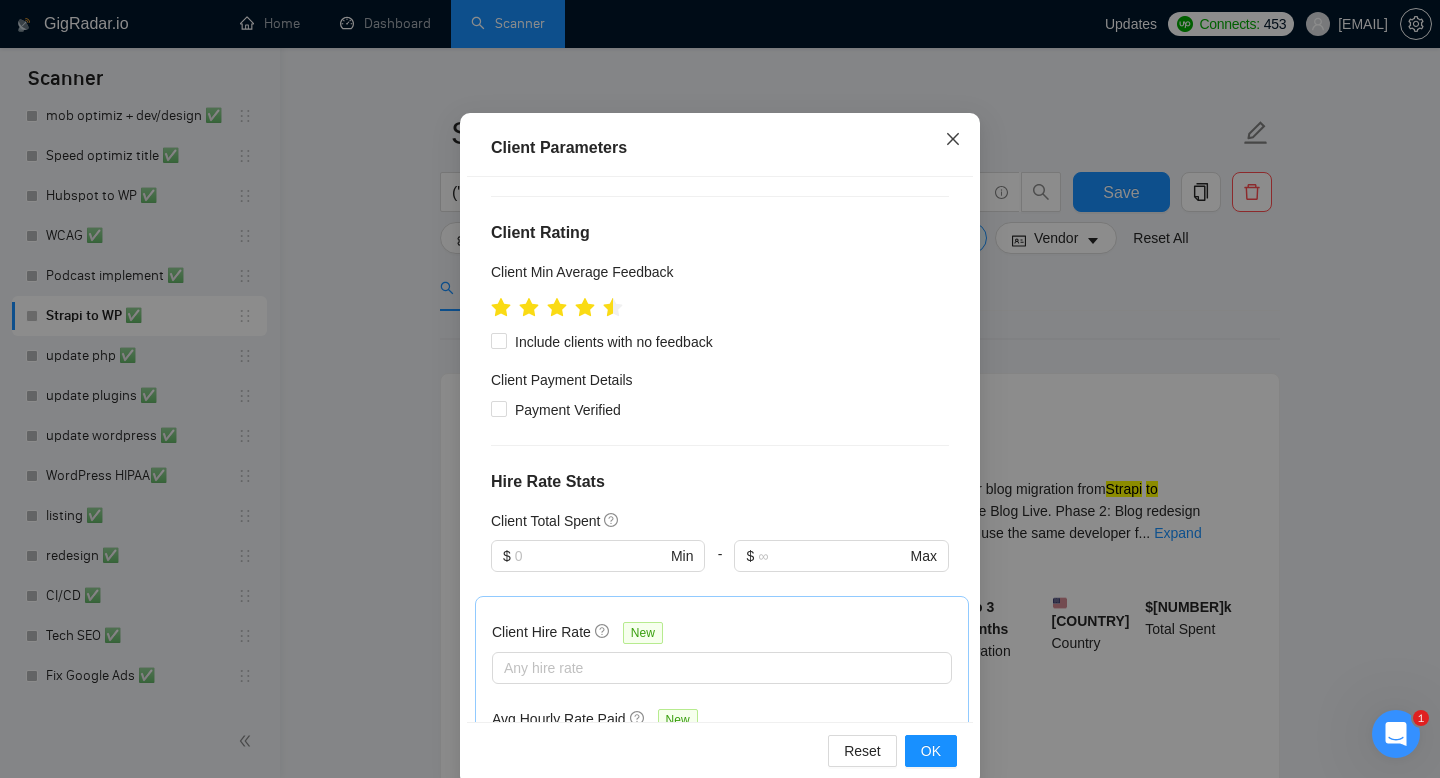 click 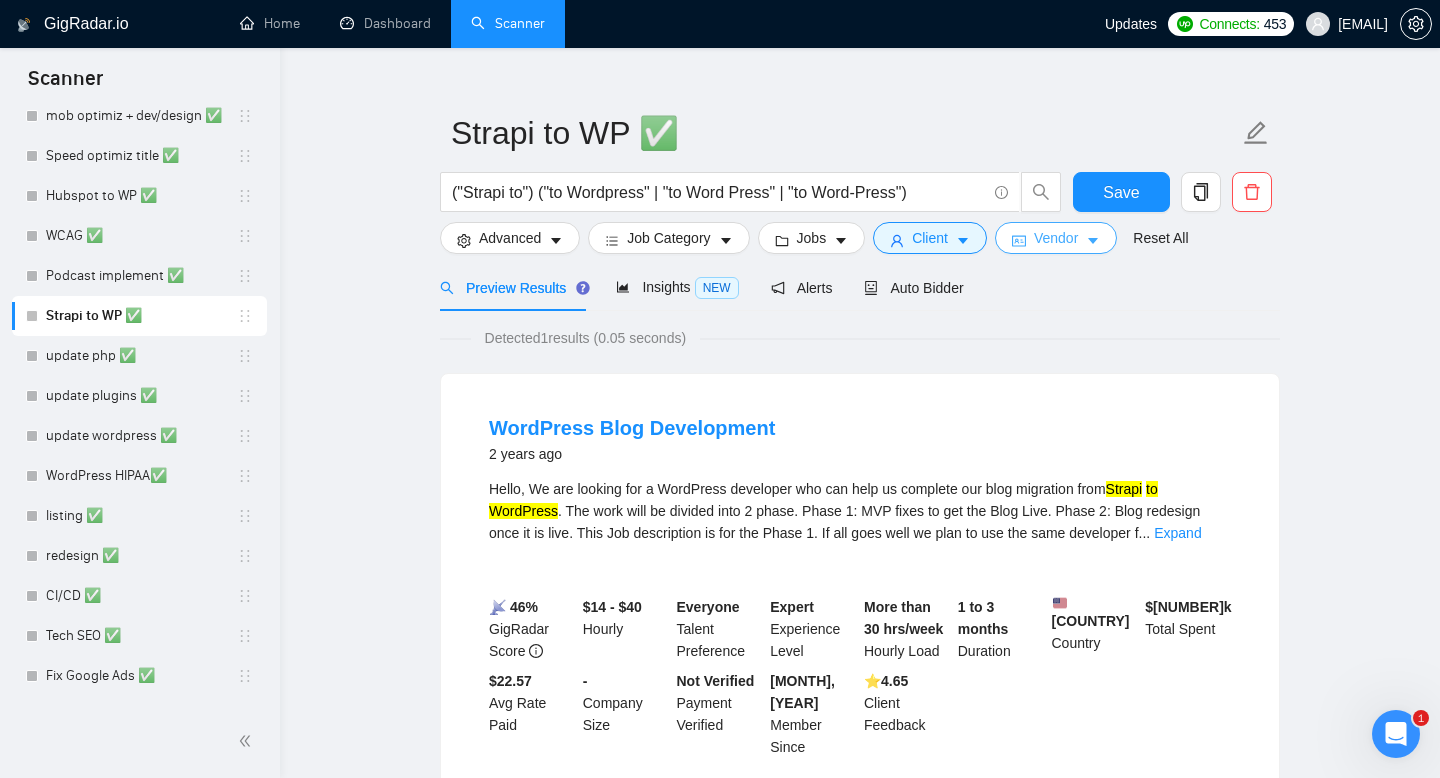 click on "Vendor" at bounding box center [1056, 238] 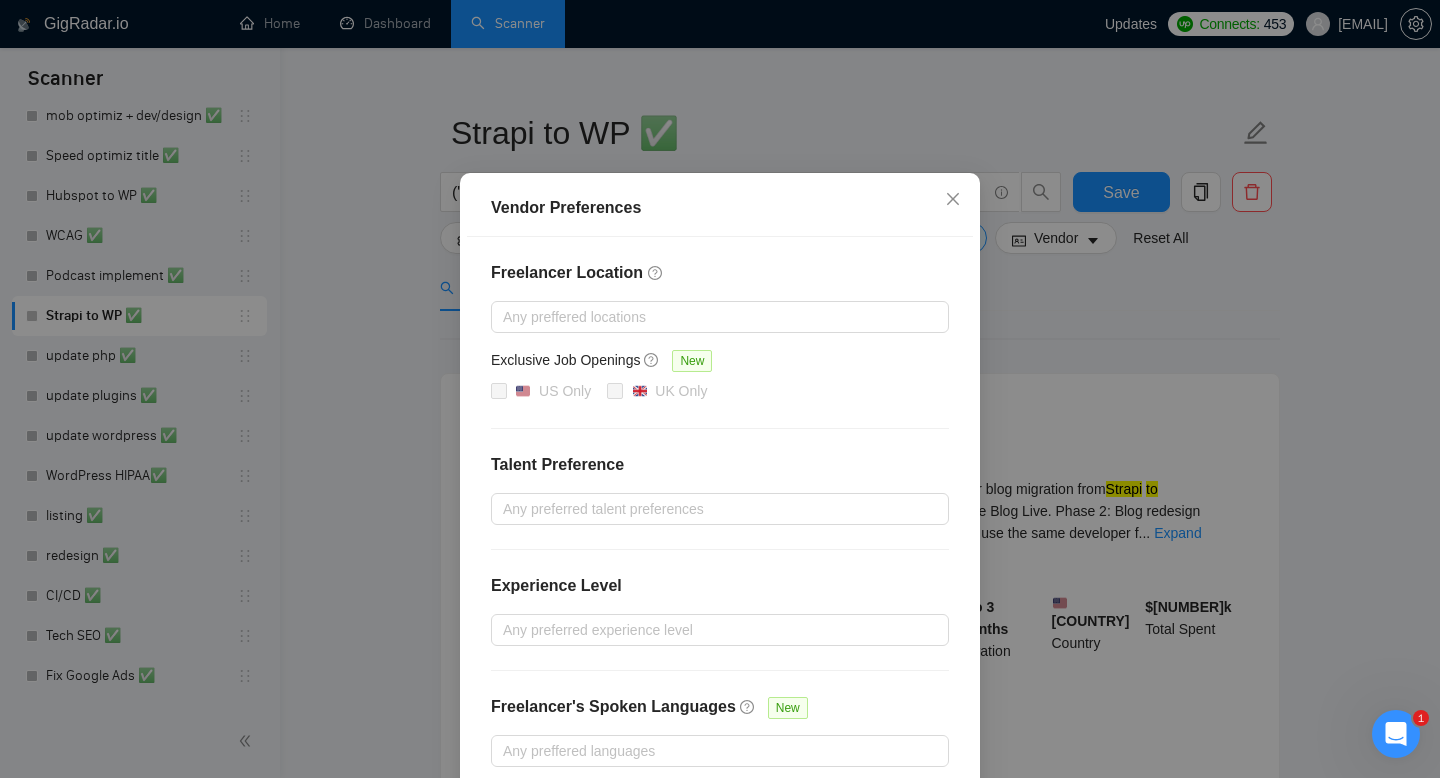 scroll, scrollTop: 147, scrollLeft: 0, axis: vertical 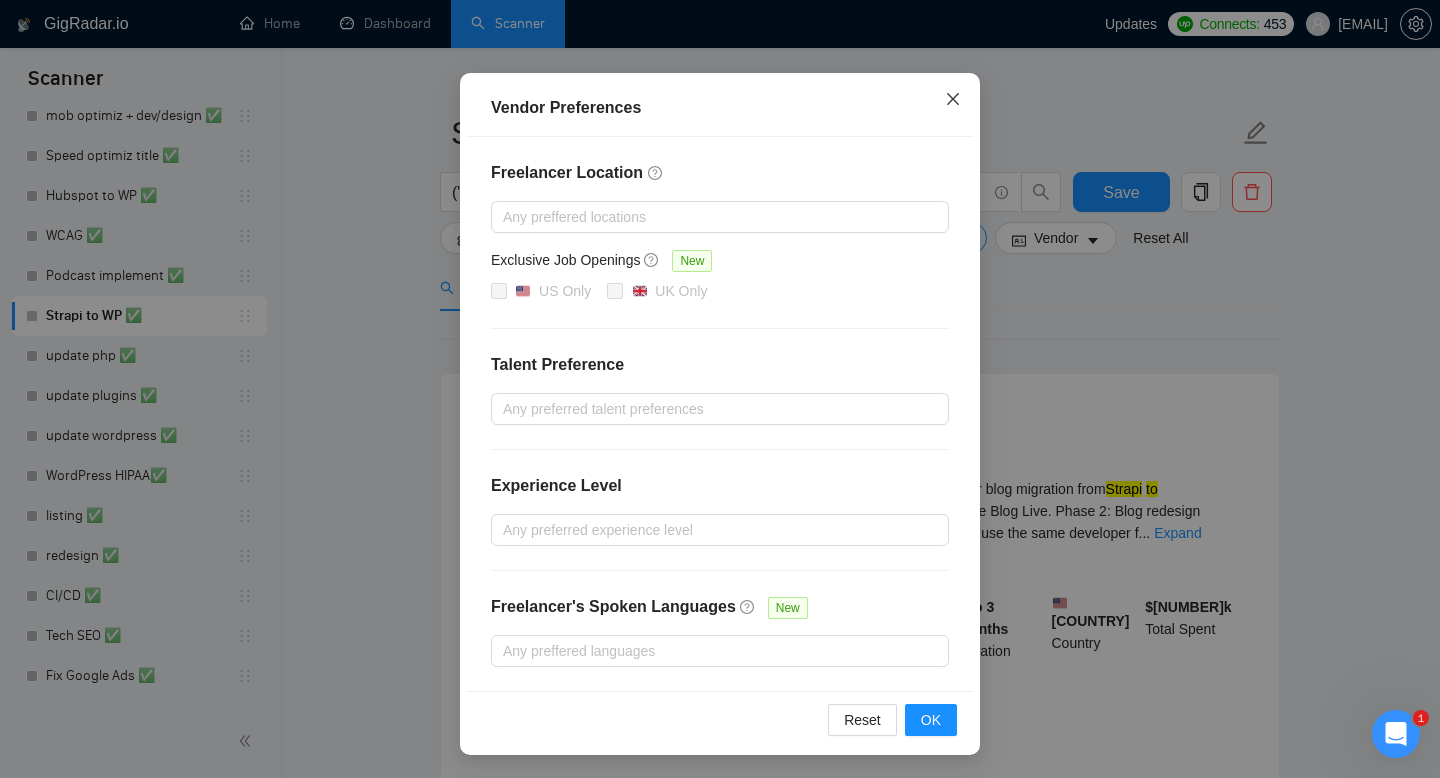 click at bounding box center (953, 100) 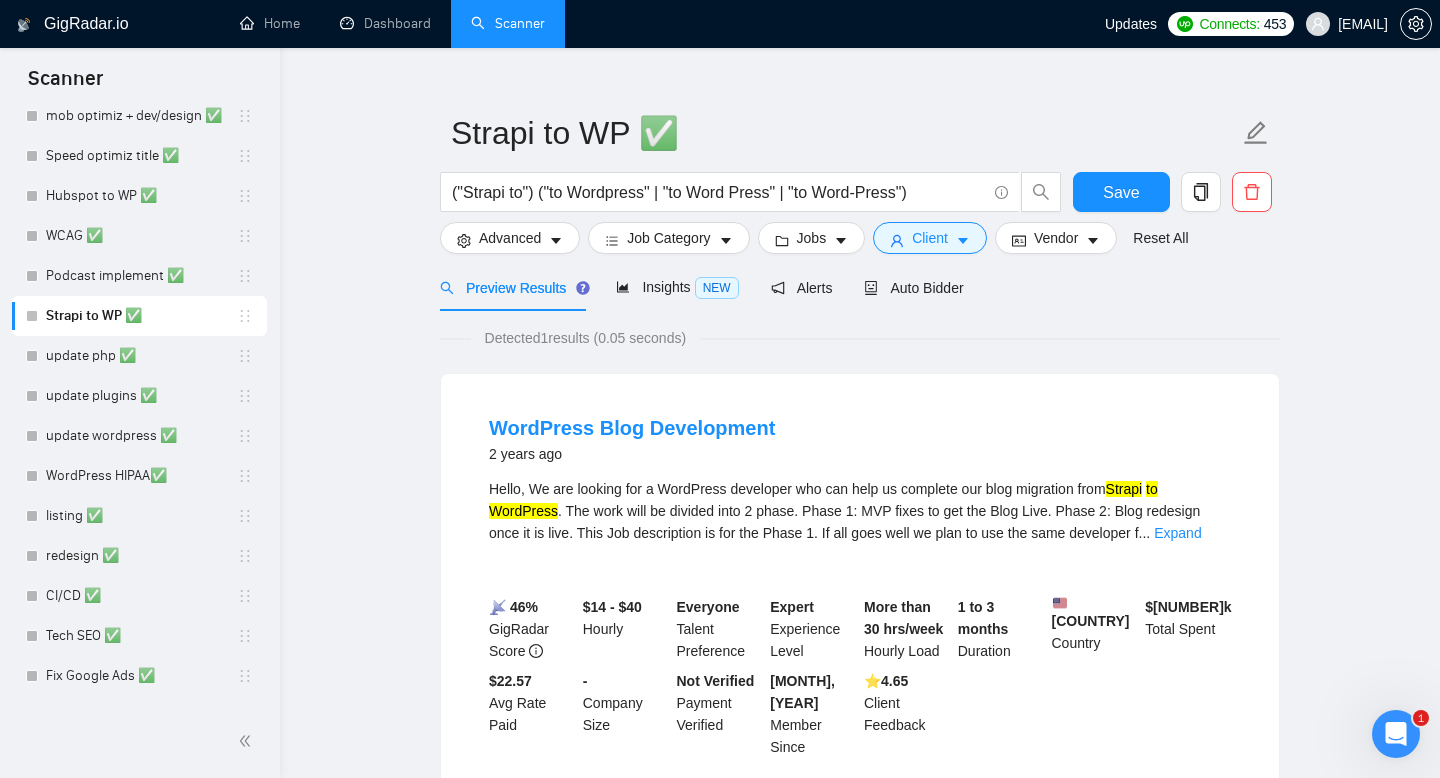 scroll, scrollTop: 47, scrollLeft: 0, axis: vertical 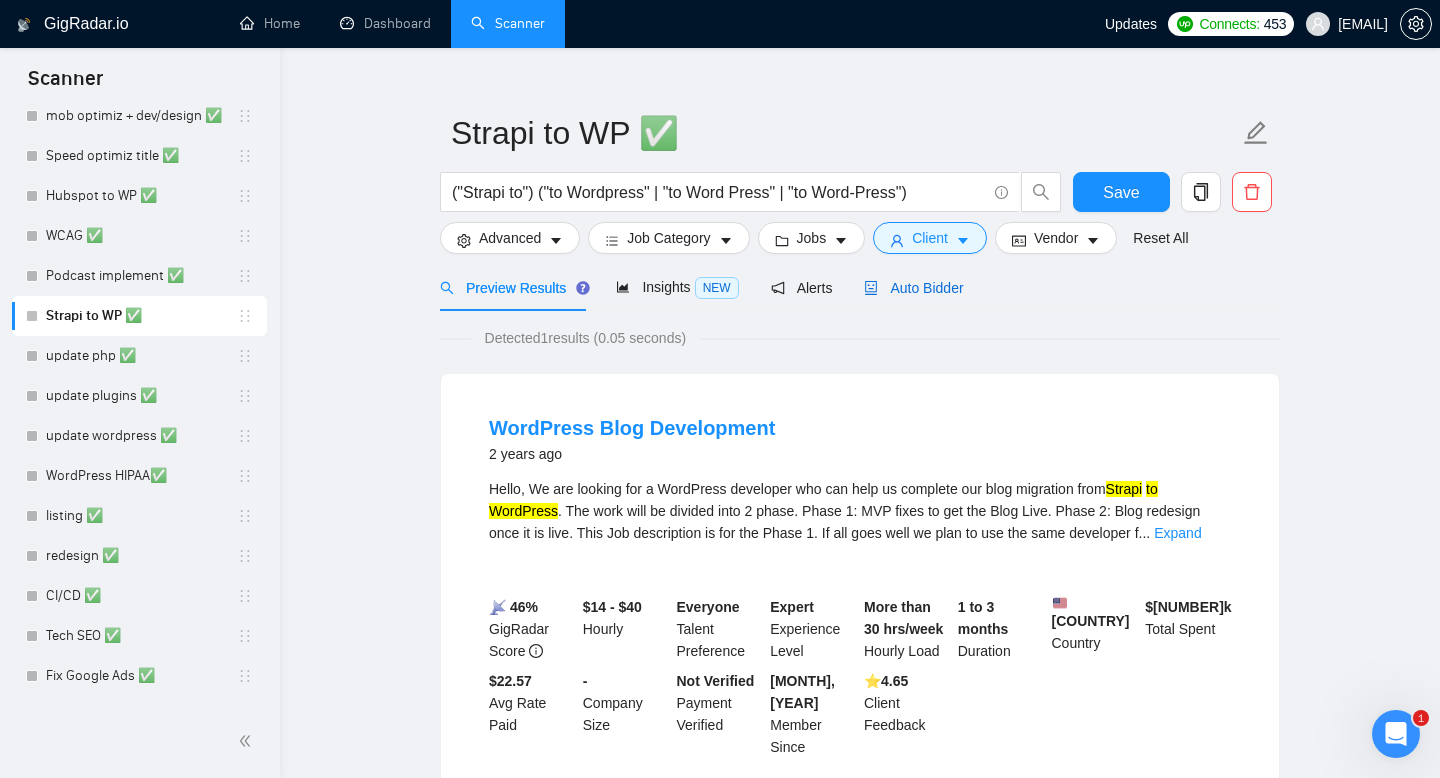 click on "Auto Bidder" at bounding box center (913, 288) 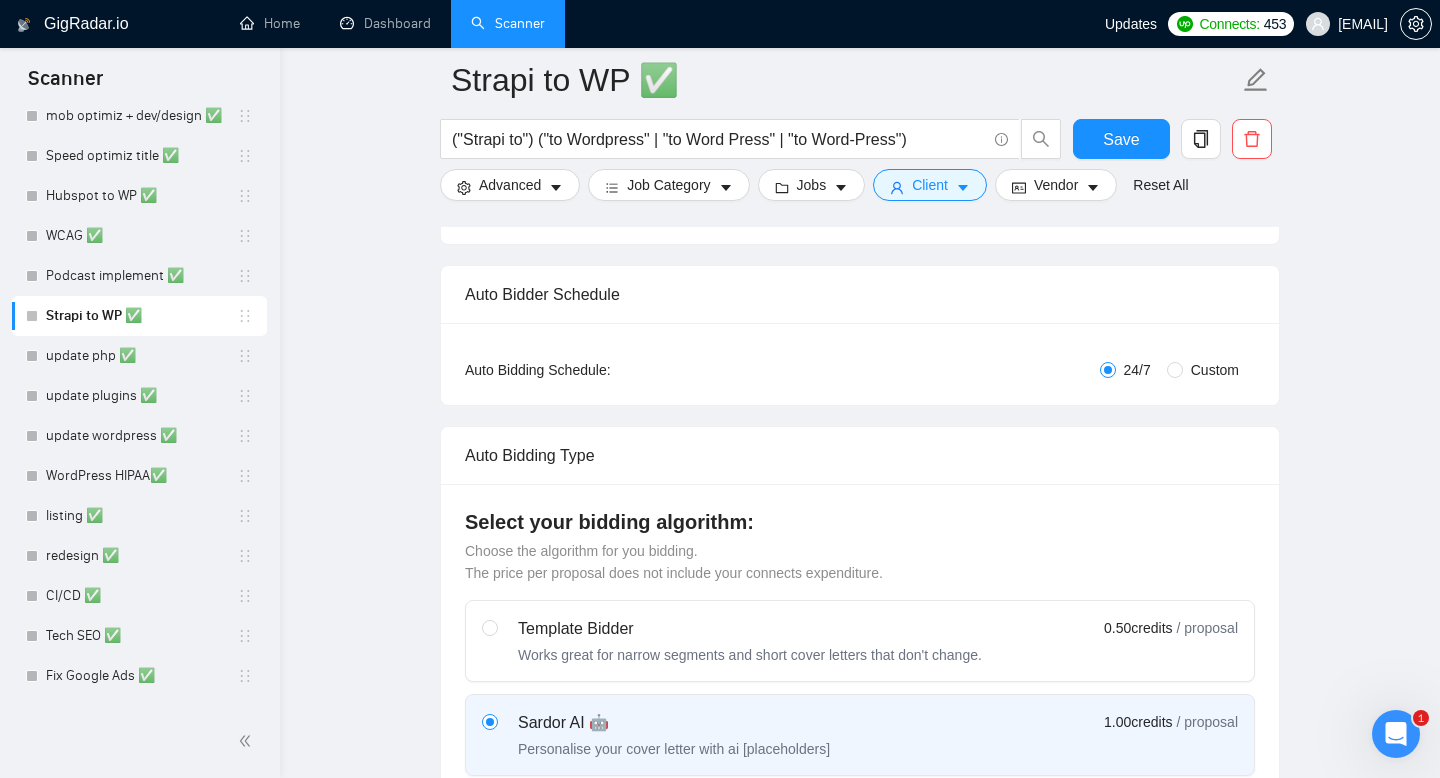 scroll, scrollTop: 273, scrollLeft: 0, axis: vertical 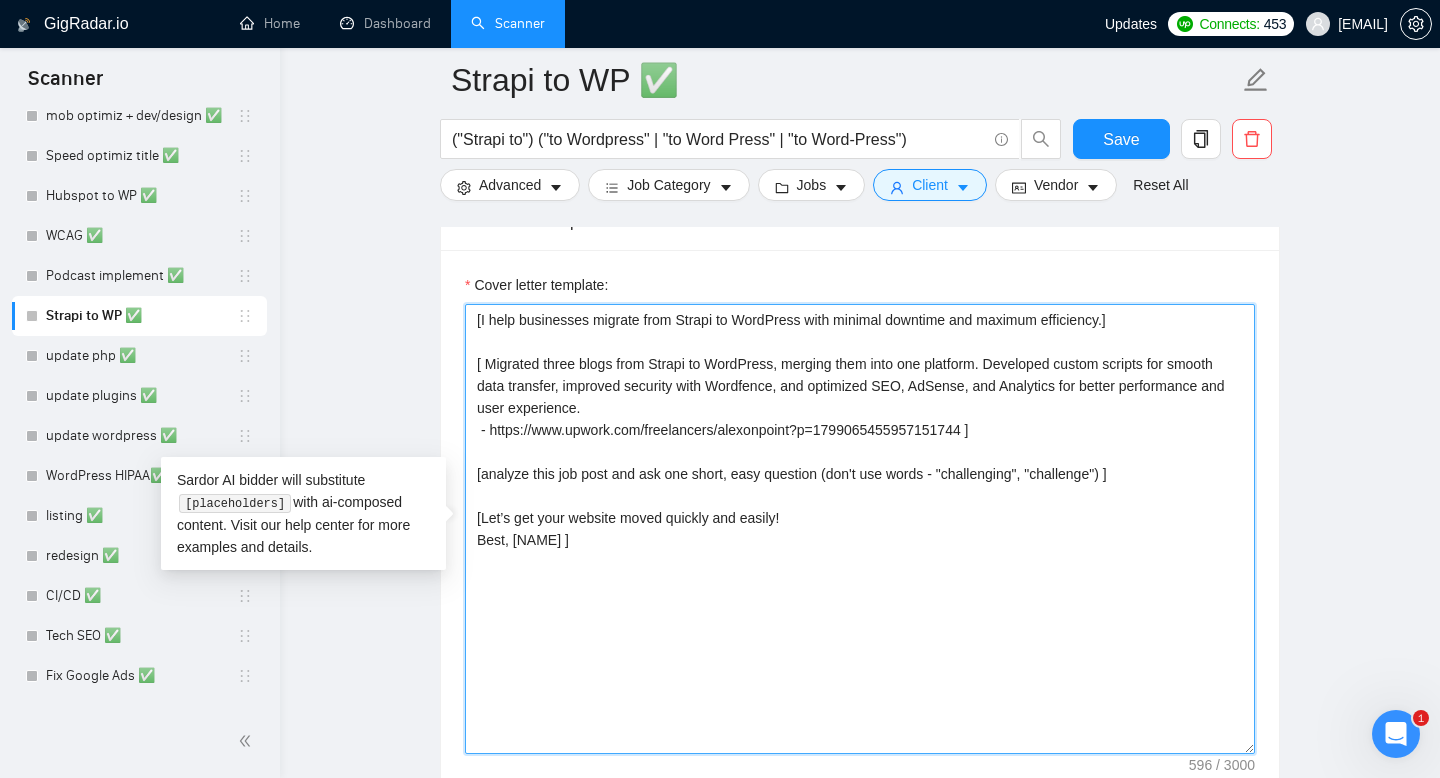 drag, startPoint x: 575, startPoint y: 541, endPoint x: 433, endPoint y: 301, distance: 278.86197 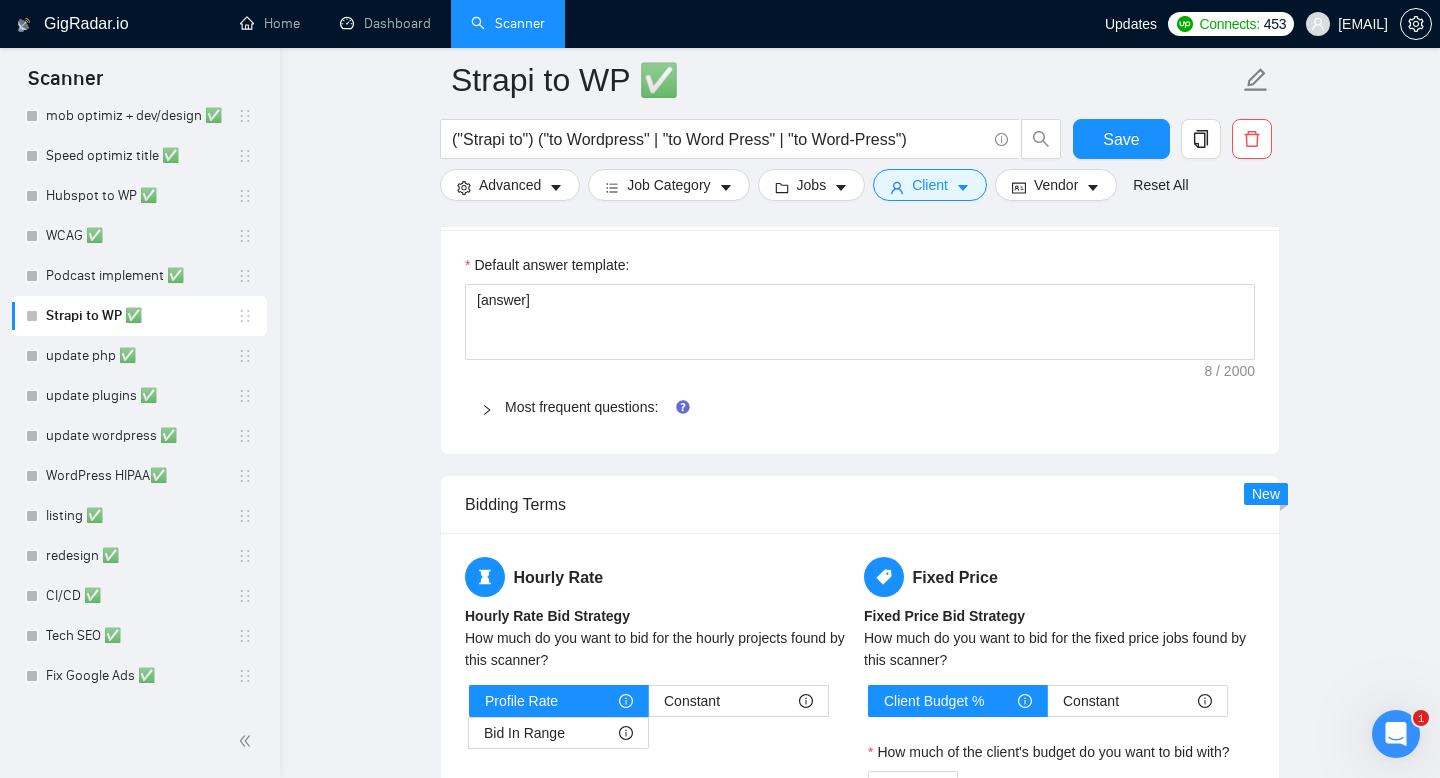 scroll, scrollTop: 2027, scrollLeft: 0, axis: vertical 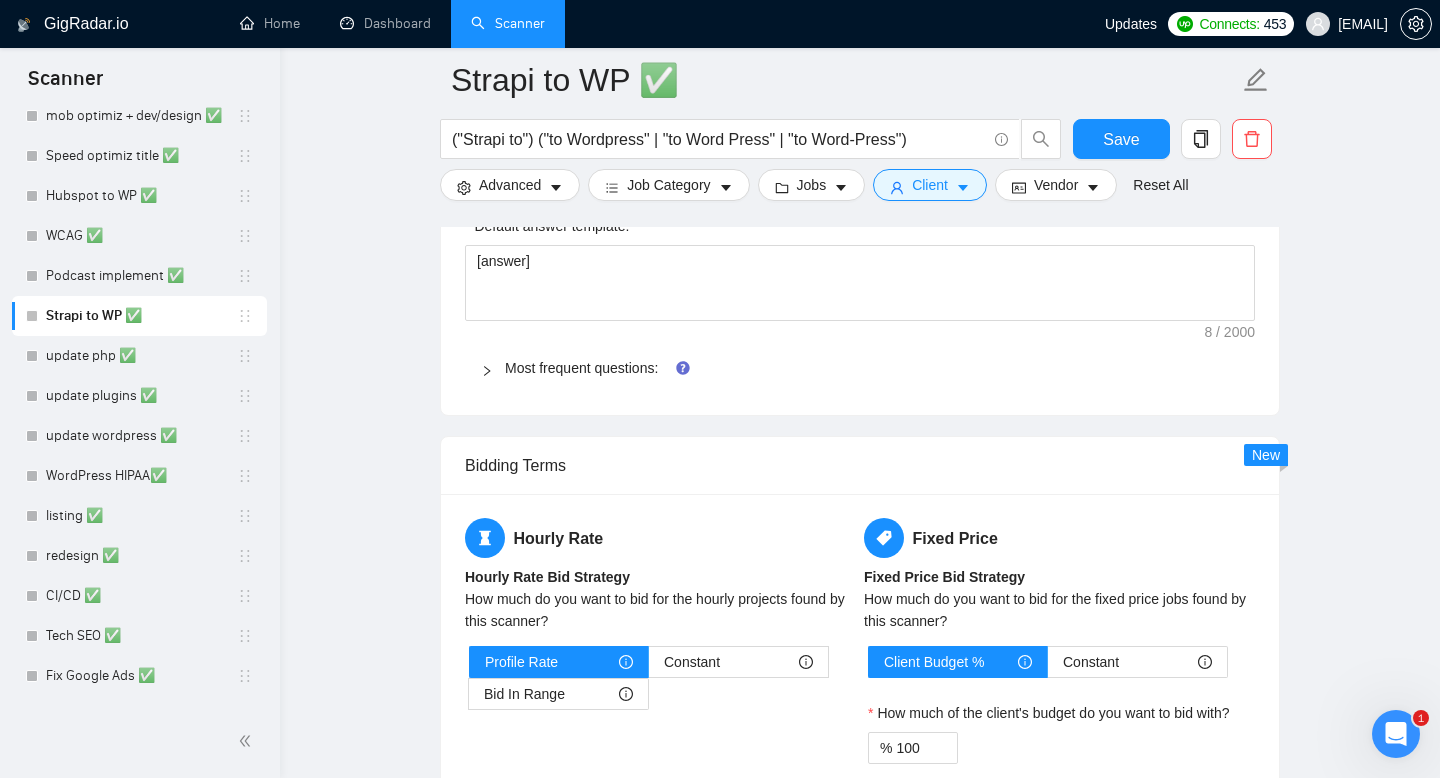 click 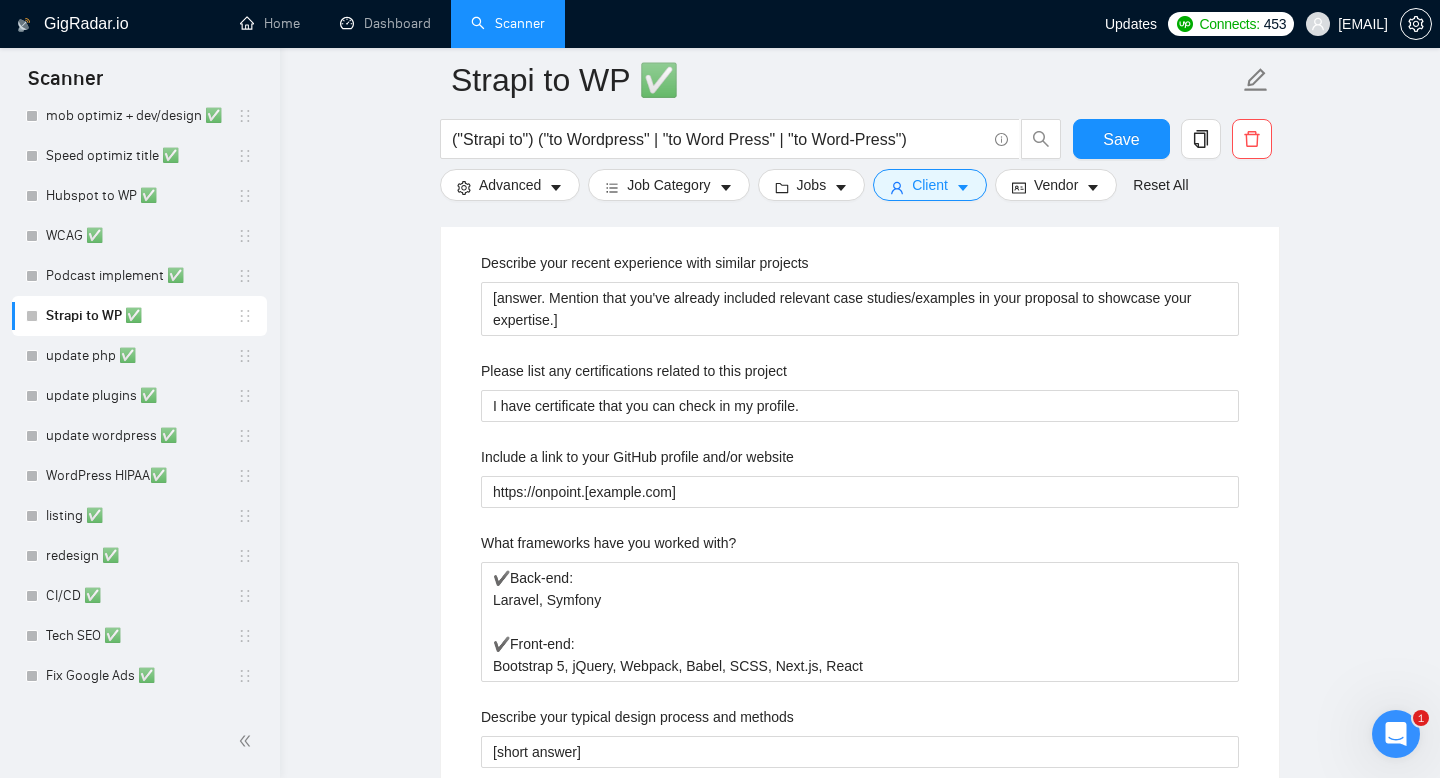 scroll, scrollTop: 2177, scrollLeft: 0, axis: vertical 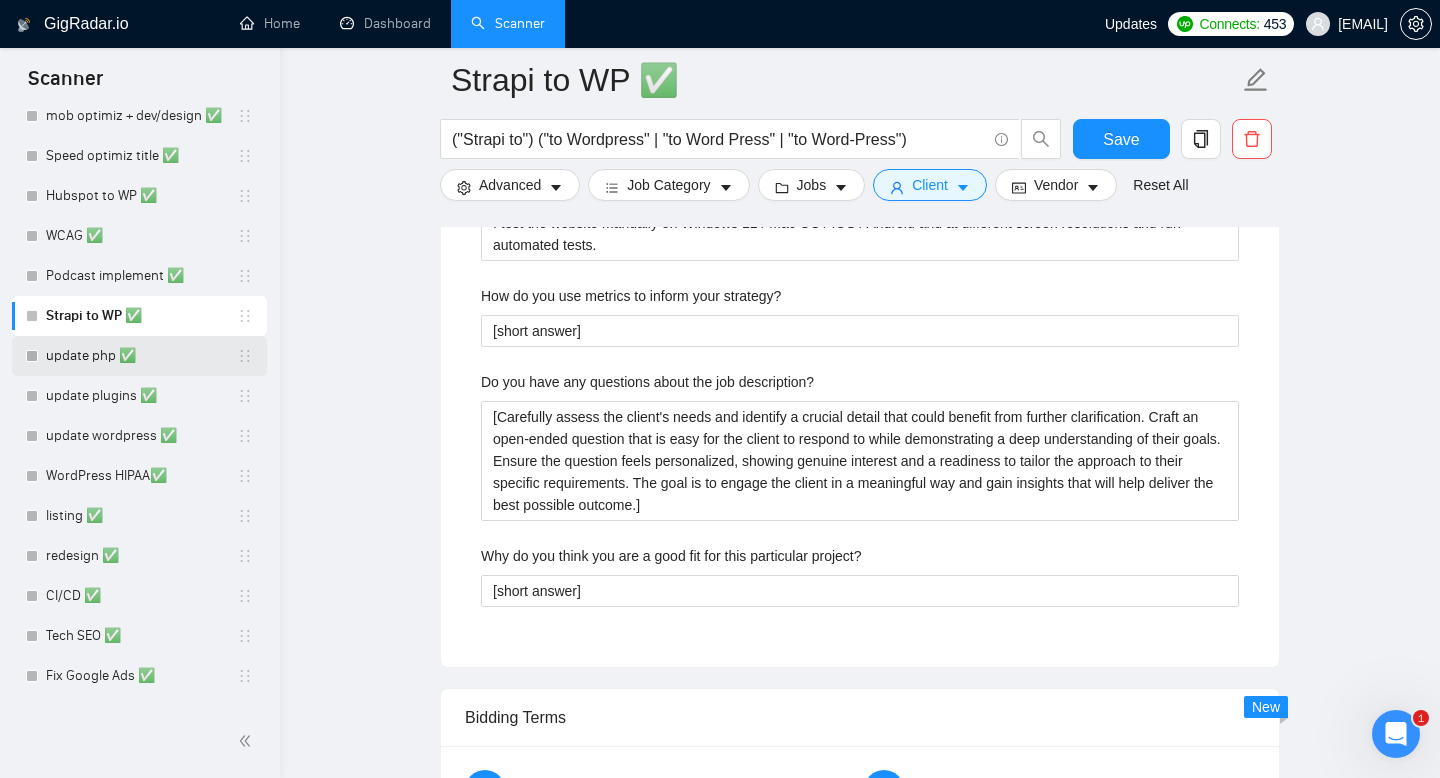 click on "update php ✅" at bounding box center [141, 356] 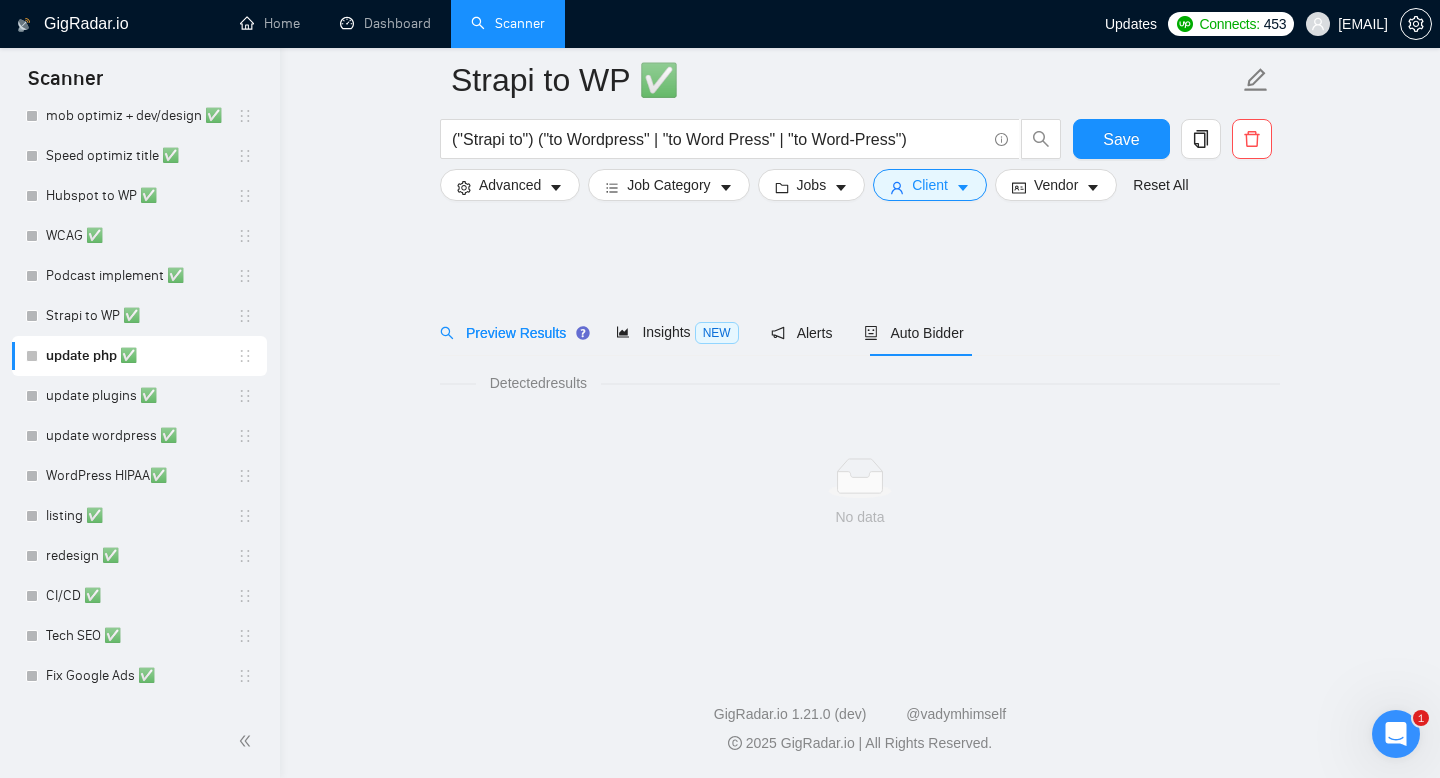scroll, scrollTop: 0, scrollLeft: 0, axis: both 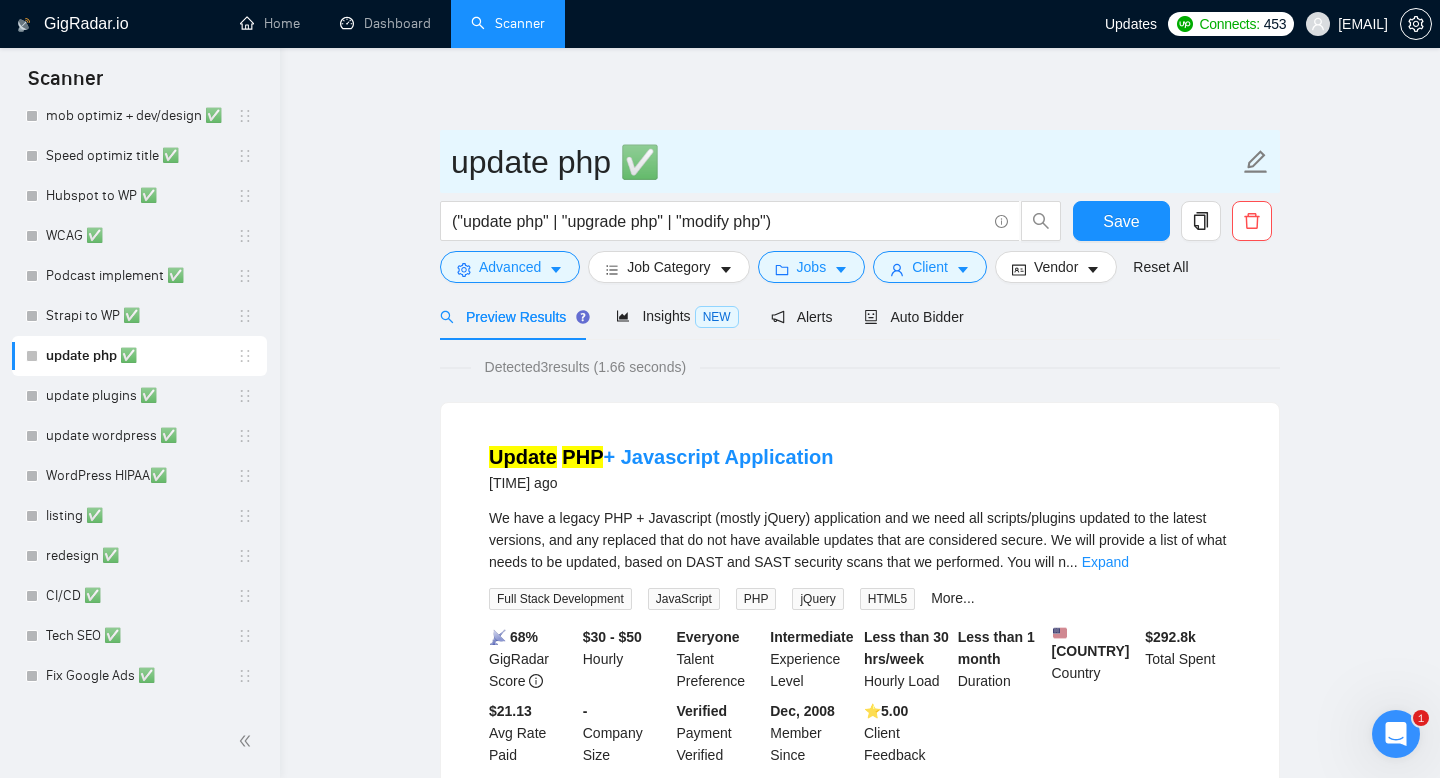 click on "update php ✅" at bounding box center (845, 162) 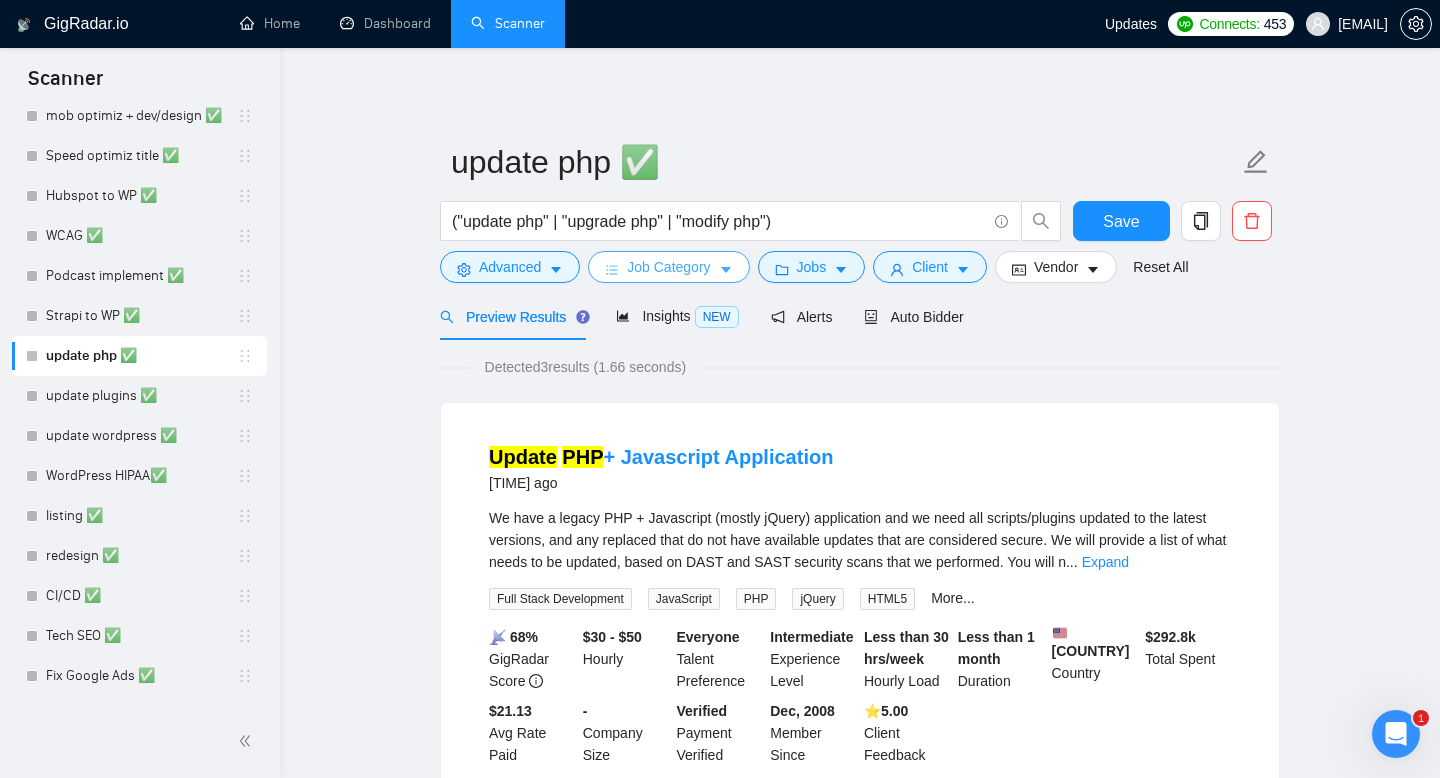 click on "Job Category" at bounding box center (668, 267) 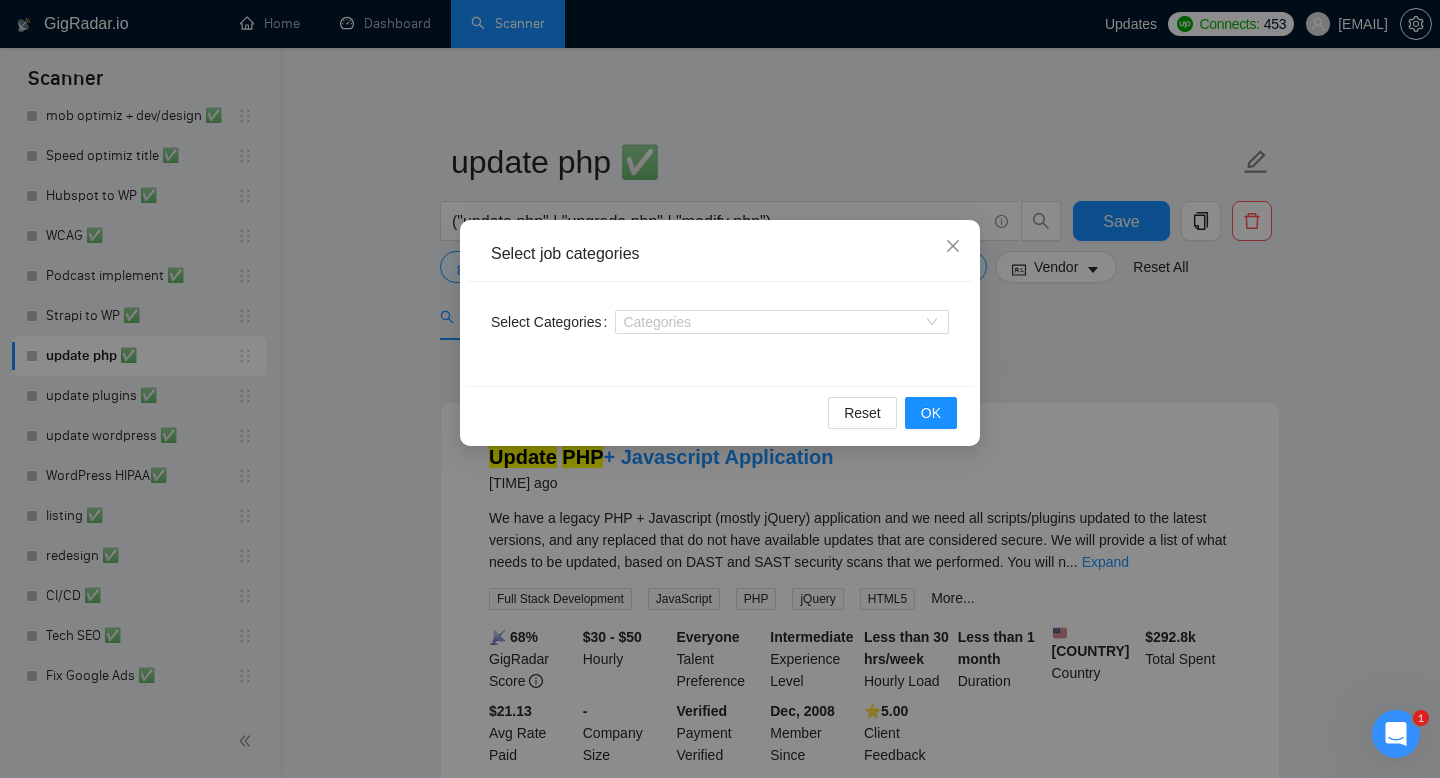 click on "Select job categories Select Categories   Categories Reset OK" at bounding box center (720, 389) 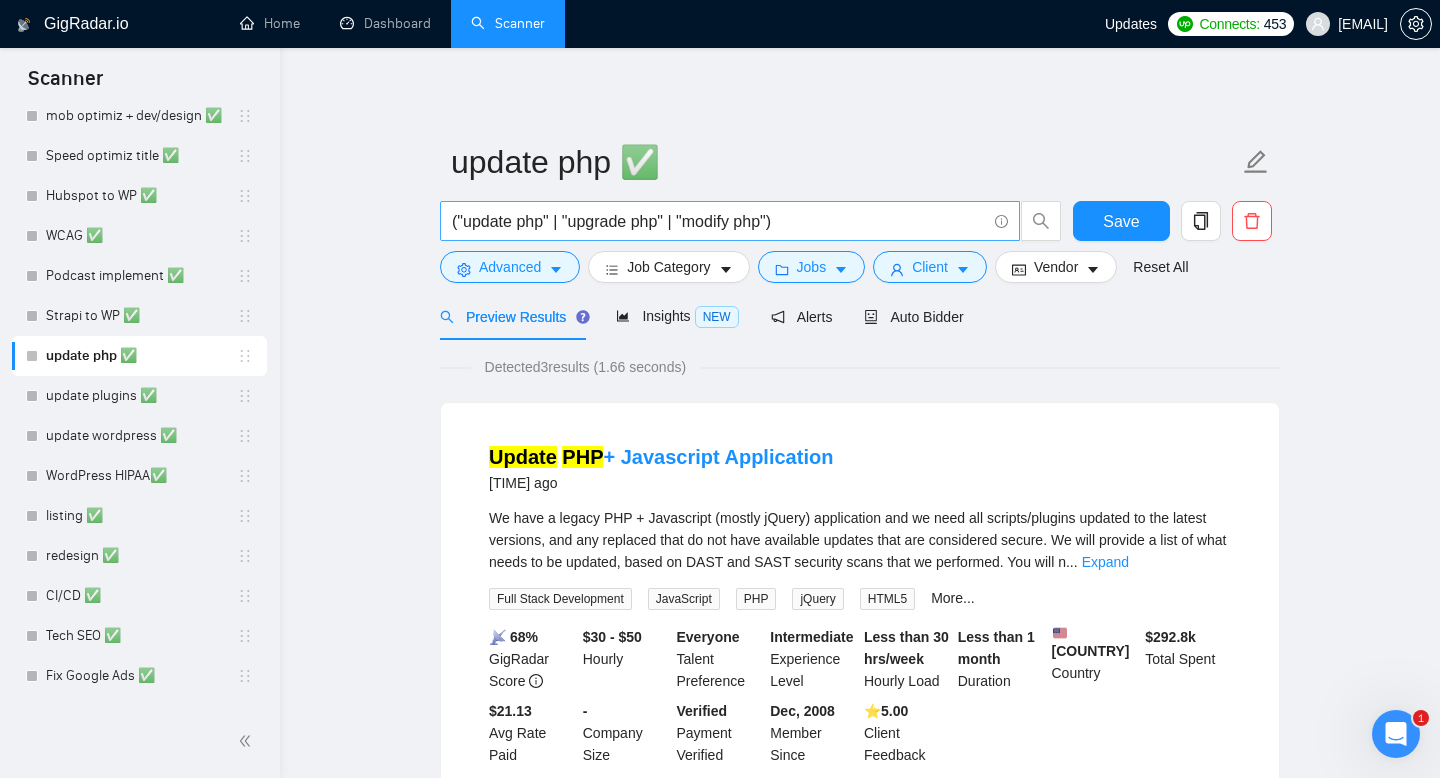 click on "("update php" | "upgrade php" | "modify php")" at bounding box center (719, 221) 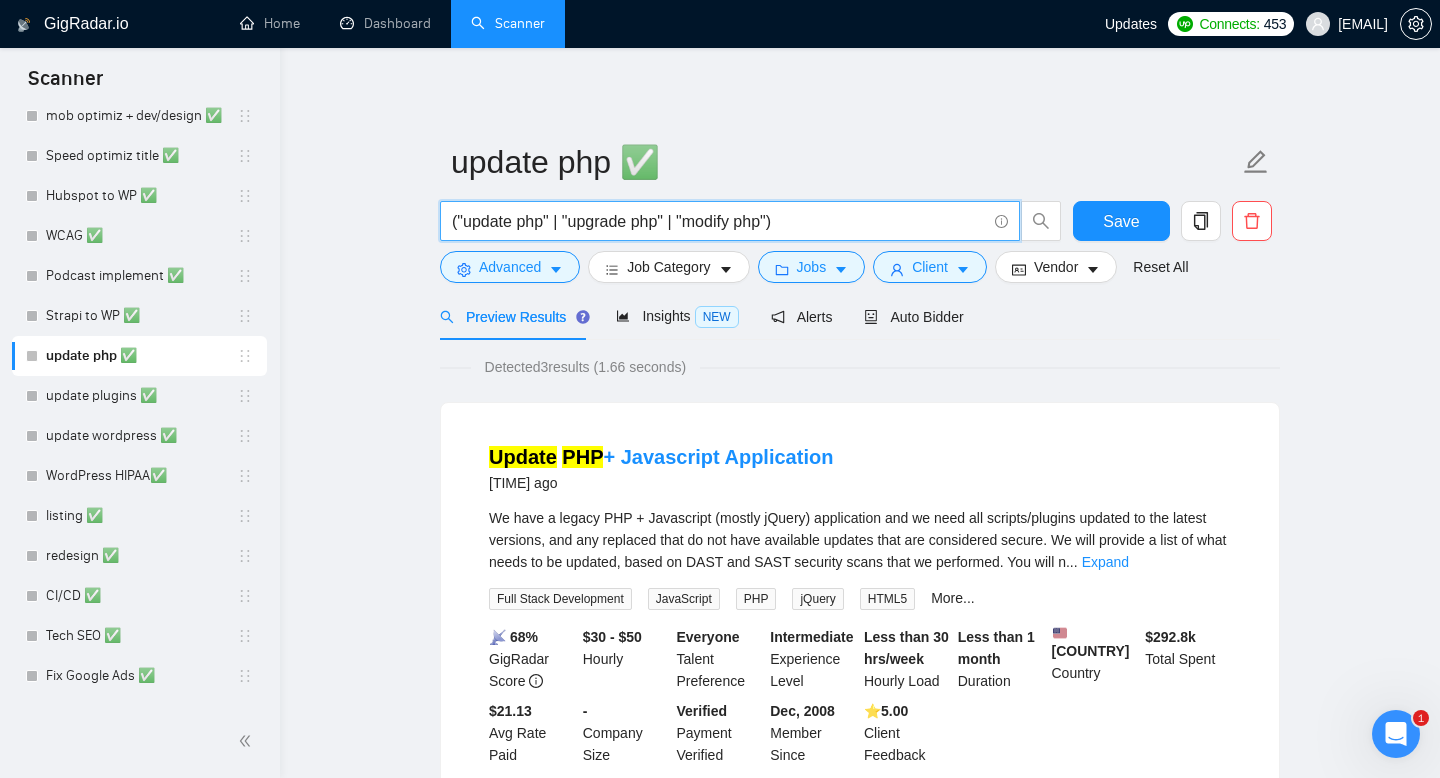 click on "("update php" | "upgrade php" | "modify php")" at bounding box center [719, 221] 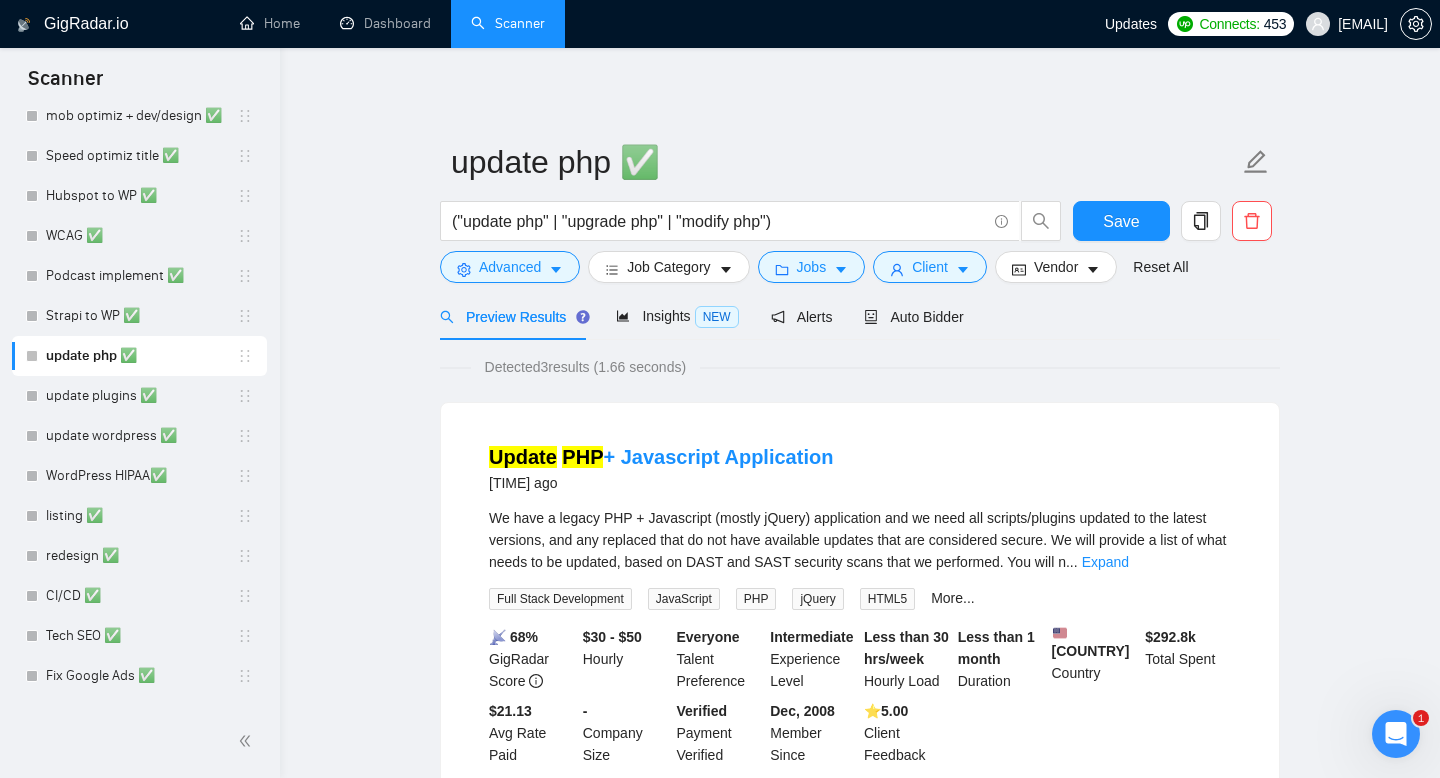 click on "Update   PHP  + Javascript Application 3 months ago We have a legacy PHP + Javascript (mostly jQuery) application and we need all scripts/plugins updated to the latest versions, and any replaced that do not have available updates that are considered secure. We will provide a list of what needs to be updated, based on DAST and SAST security scans that we performed. You will n ... Expand Full Stack Development JavaScript PHP jQuery HTML5 More... 📡   68% GigRadar Score   $30 - $50 Hourly Everyone Talent Preference Intermediate Experience Level Less than 30 hrs/week Hourly Load Less than 1 month Duration   [COUNTRY] Country $ 292.8k Total Spent $21.13 Avg Rate Paid - Company Size Verified Payment Verified Dec, 2008 Member Since ⭐️  5.00 Client Feedback Update   PHP  6 months ago ... Expand PHP" at bounding box center [860, 921] 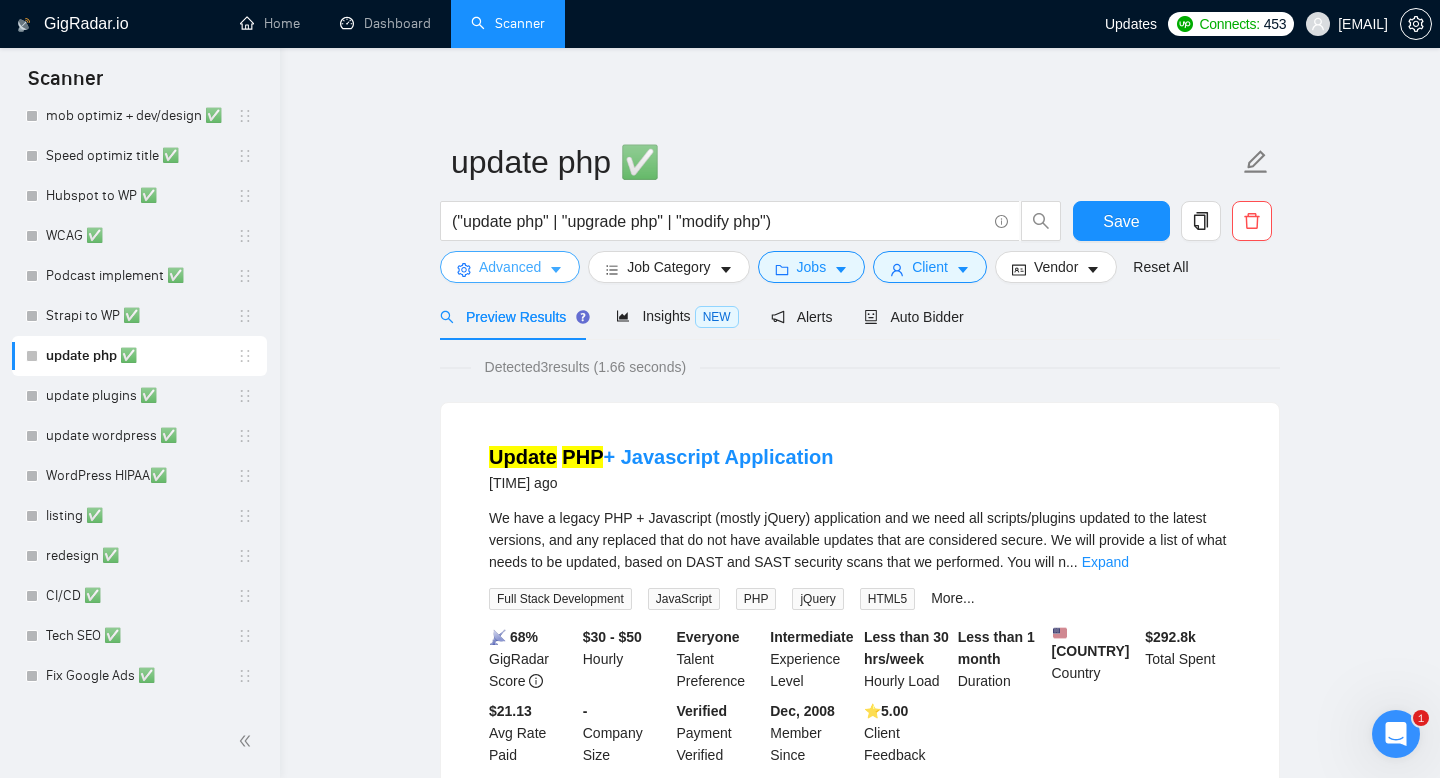 click on "Advanced" at bounding box center (510, 267) 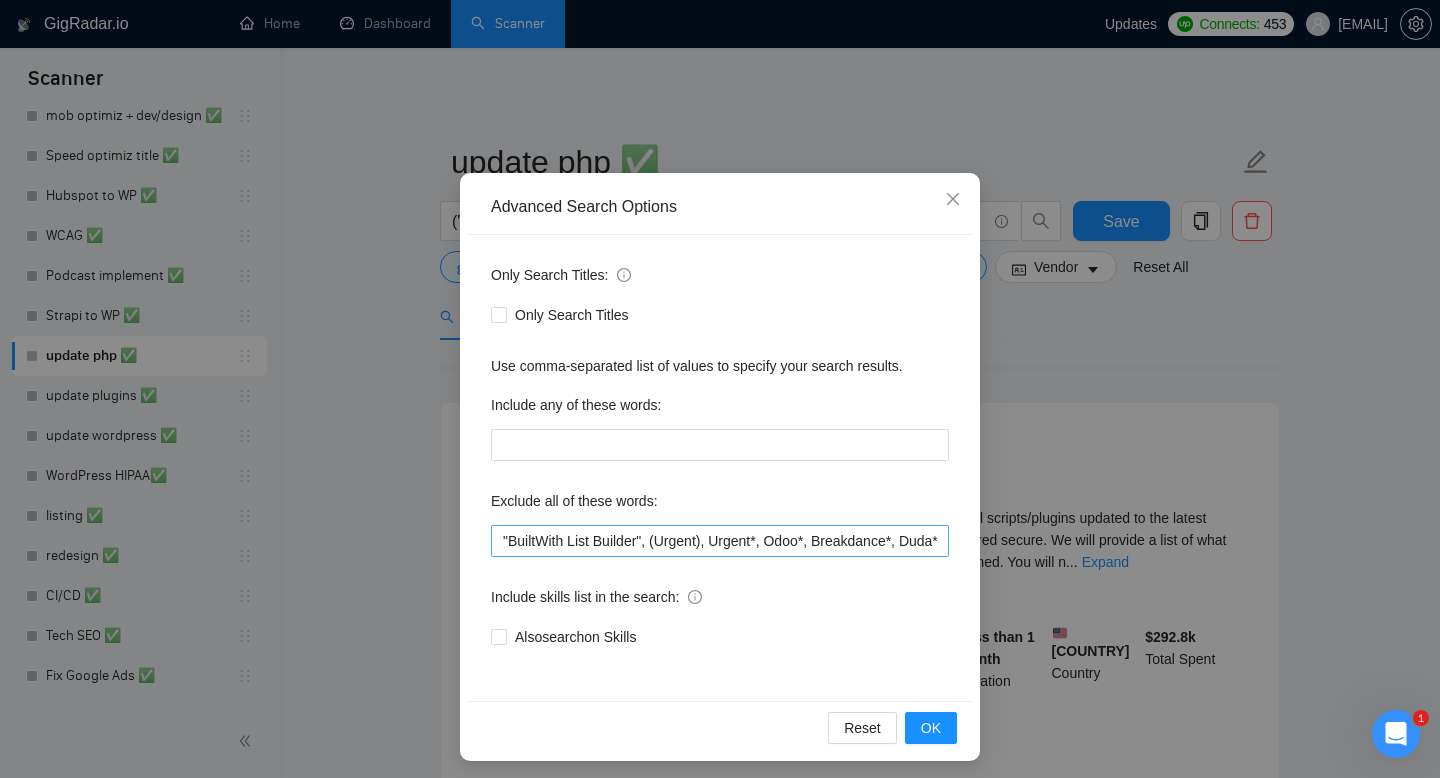 scroll, scrollTop: 54, scrollLeft: 0, axis: vertical 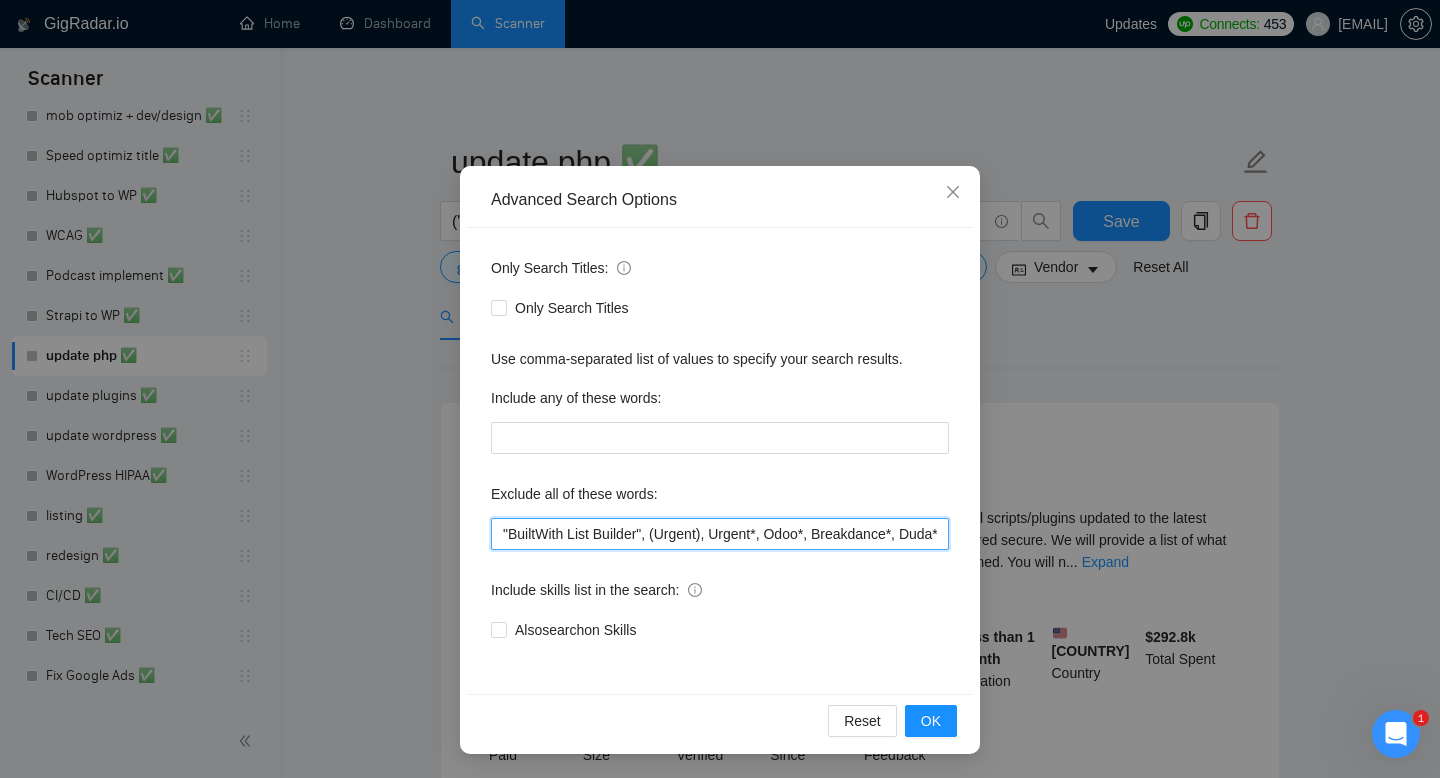 click on ""BuiltWith List Builder", (Urgent), Urgent*, Odoo*, Breakdance*, Duda*, AI, Copywriter*, DevOps*, fix, adult*, webflow*, "web flow", (Wix*), Framer*, (Shopify*), Squarespace*, wpbakery*, Kajabi*, ClickFunnels*,  "Click Funnels", "Hub Spot", HubSpot*, "Bricks Builder", GoHighLevel*, (bug*), "short term", asap*, today*, tomorrow*, tutor*, coach*, "teach me", "no agency", "BigCommerce", "Big Commerce", python*,  react*, django*, zoho*, "join our team", "Oxygen Builder", no agencies, Funnelish*, und, die,Custom illustration, "Progressive Web App", (PWA), PWA*, Angular*,  Facebook ad,  Facebook ads" at bounding box center (720, 534) 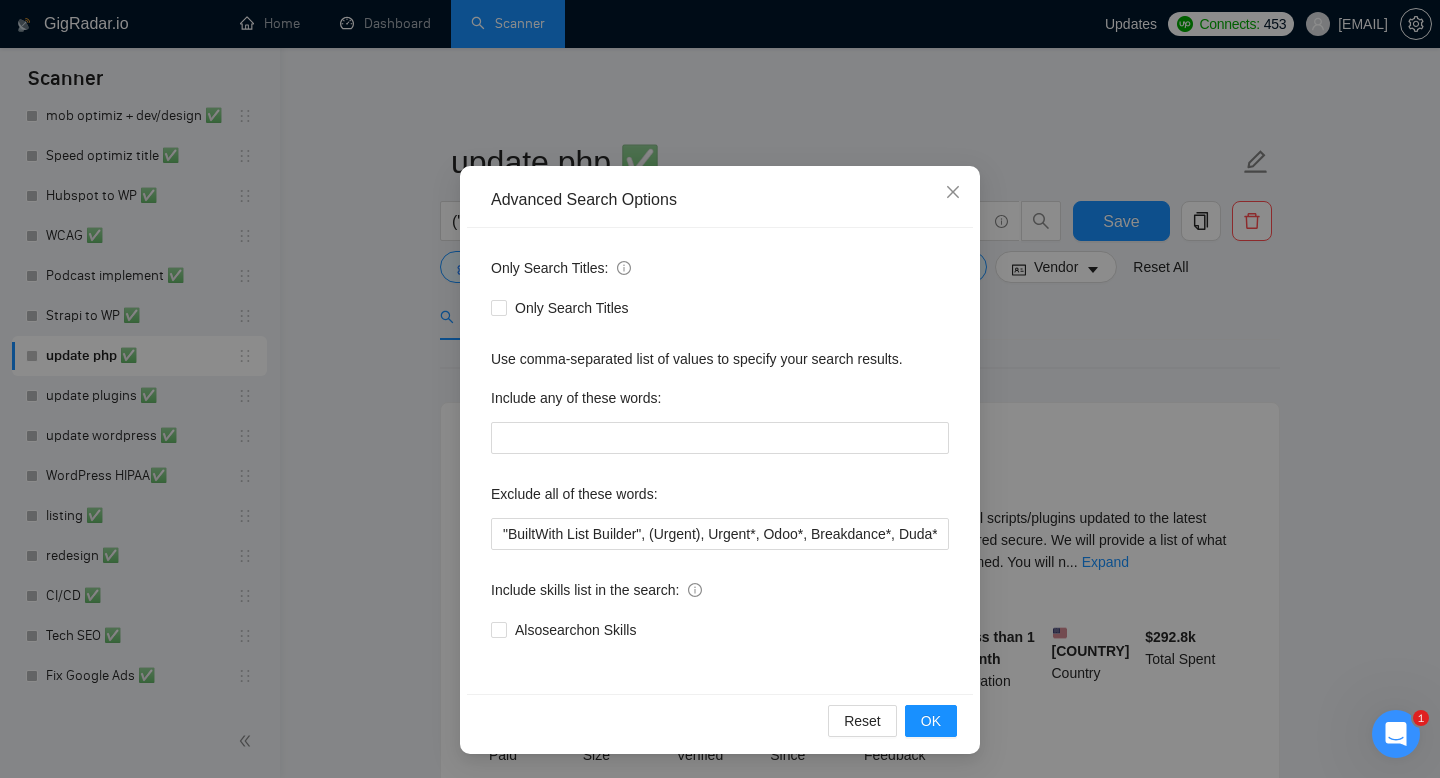 click on "Advanced Search Options Only Search Titles:   Only Search Titles Use comma-separated list of values to specify your search results. Include any of these words: Exclude all of these words: "BuiltWith List Builder", (Urgent), Urgent*, Odoo*, Breakdance*, Duda*, AI, Copywriter*, DevOps*, fix, adult*, webflow*, "web flow", (Wix*), Framer*, (Shopify*), Squarespace*, wpbakery*, Kajabi*, ClickFunnels*,  "Click Funnels", "Hub Spot", HubSpot*, "Bricks Builder", GoHighLevel*, (bug*), "short term", asap*, today*, tomorrow*, tutor*, coach*, "teach me", "no agency", "BigCommerce", "Big Commerce", python*,  react*, django*, zoho*, "join our team", "Oxygen Builder", no agencies, Funnelish*, und, die,Custom illustration, "Progressive Web App", (PWA), PWA*, Angular*,  Facebook ad,  Facebook ads Include skills list in the search:   Also  search  on Skills Reset OK" at bounding box center (720, 389) 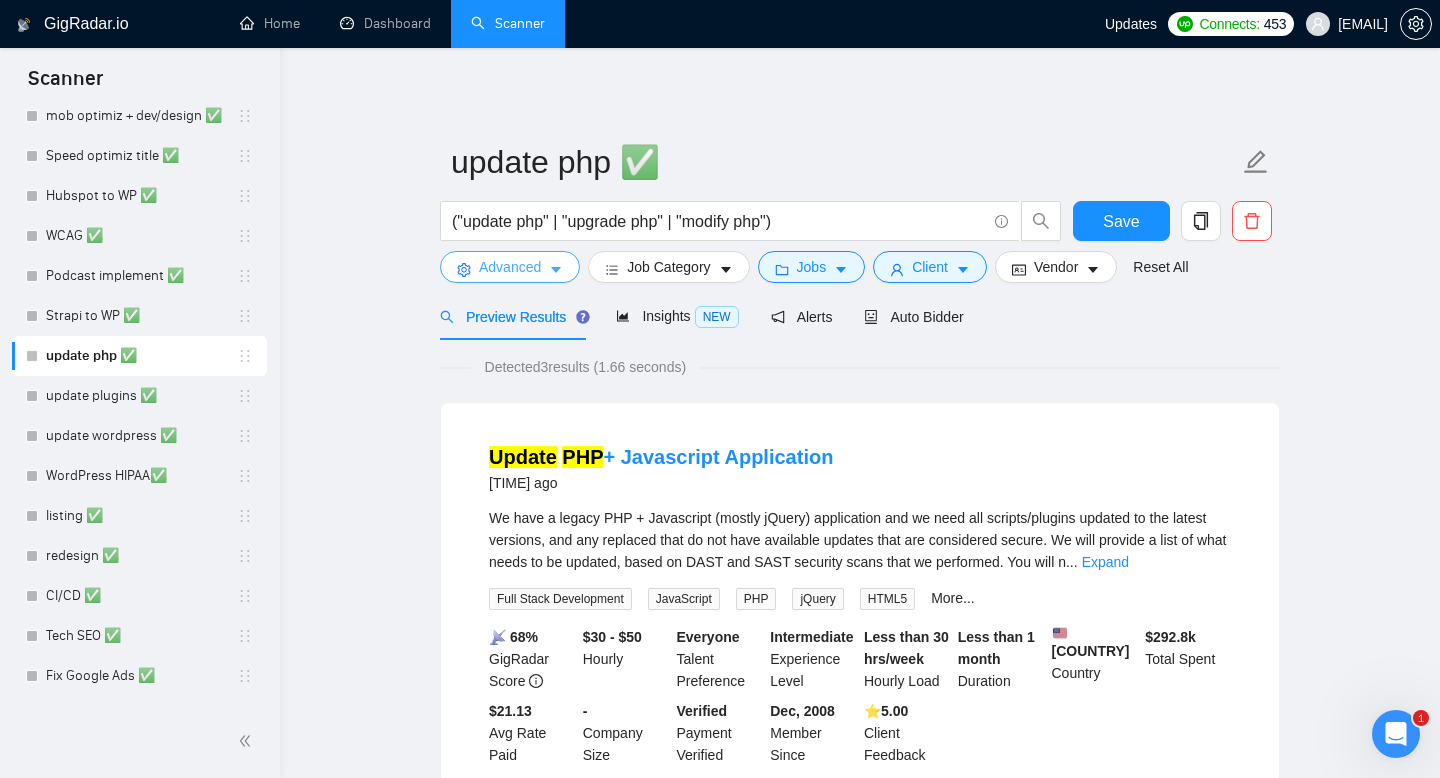 click on "Advanced" at bounding box center [510, 267] 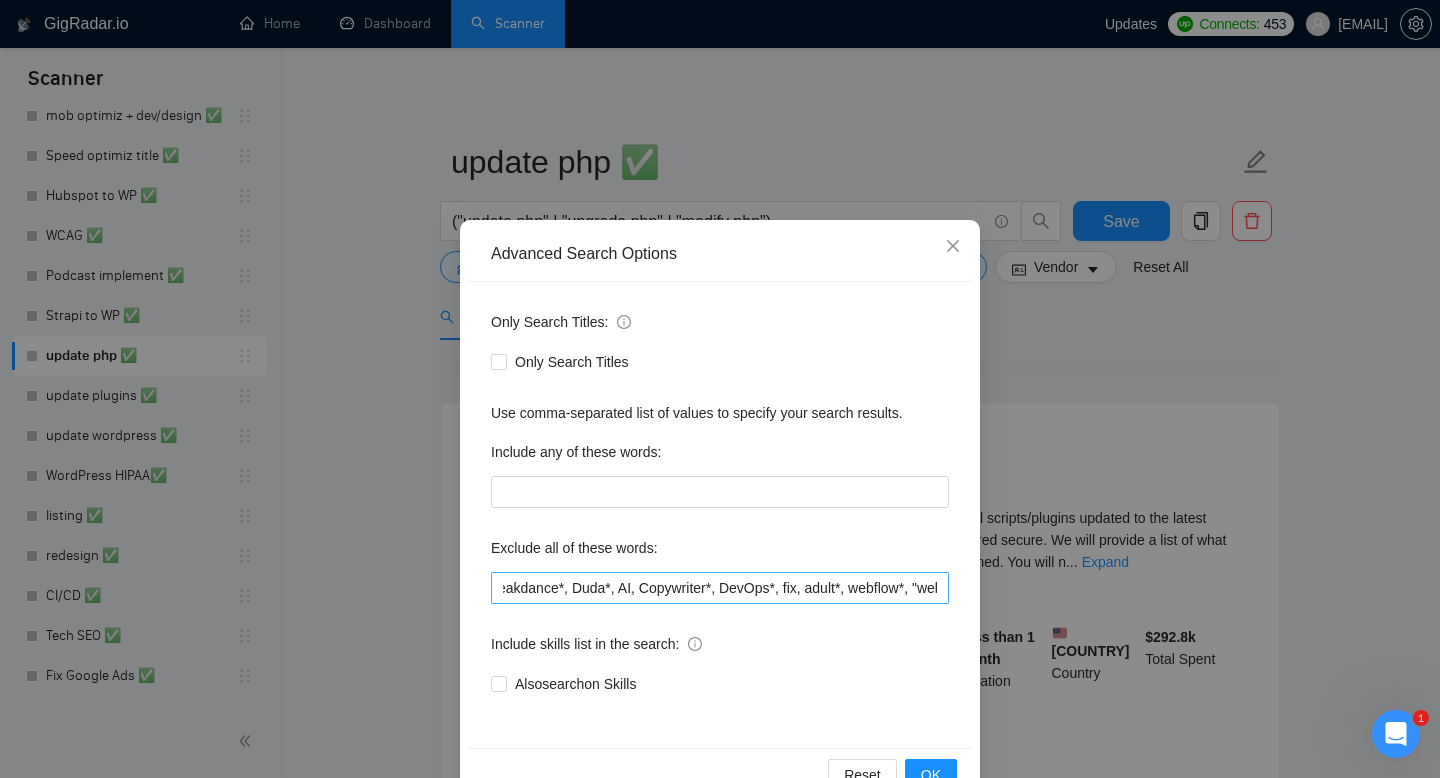 scroll, scrollTop: 0, scrollLeft: 0, axis: both 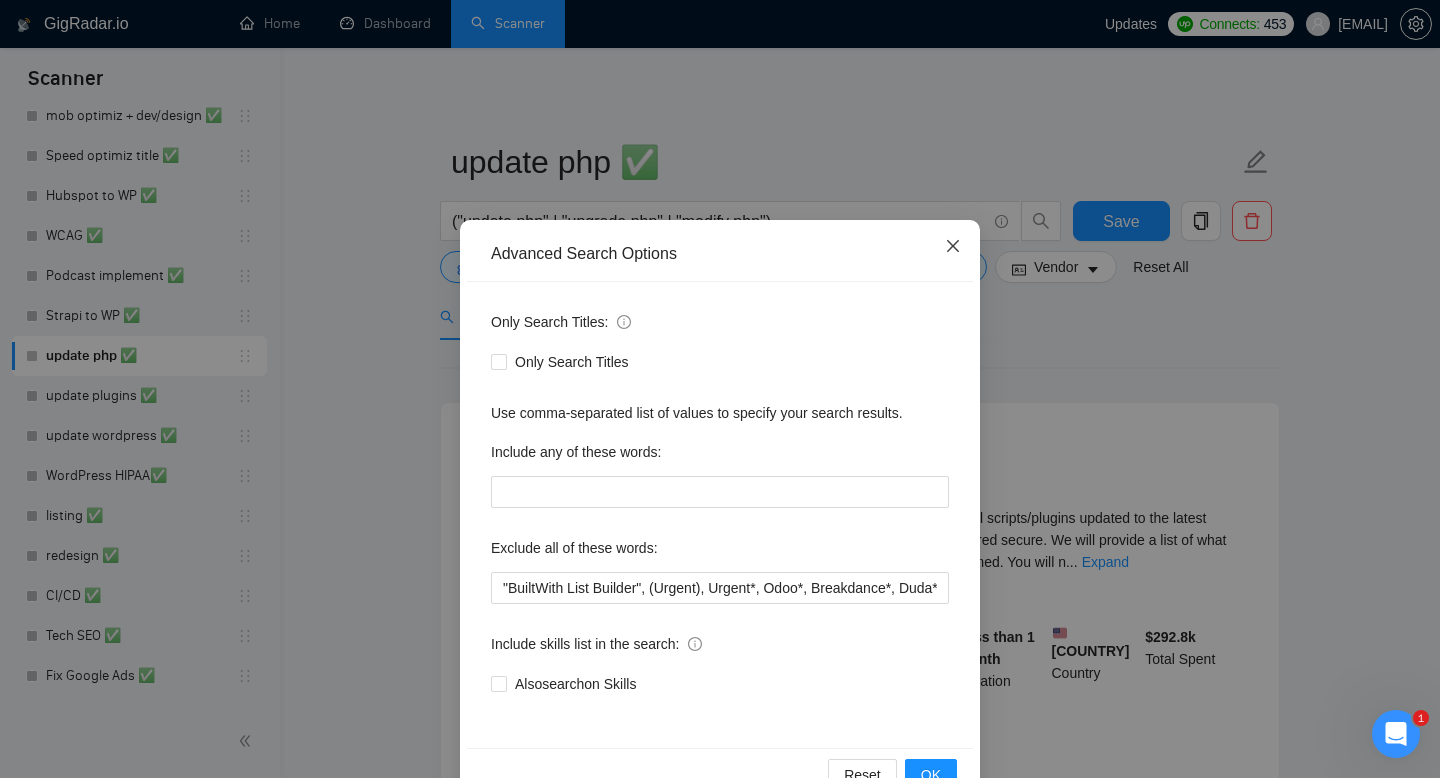 click 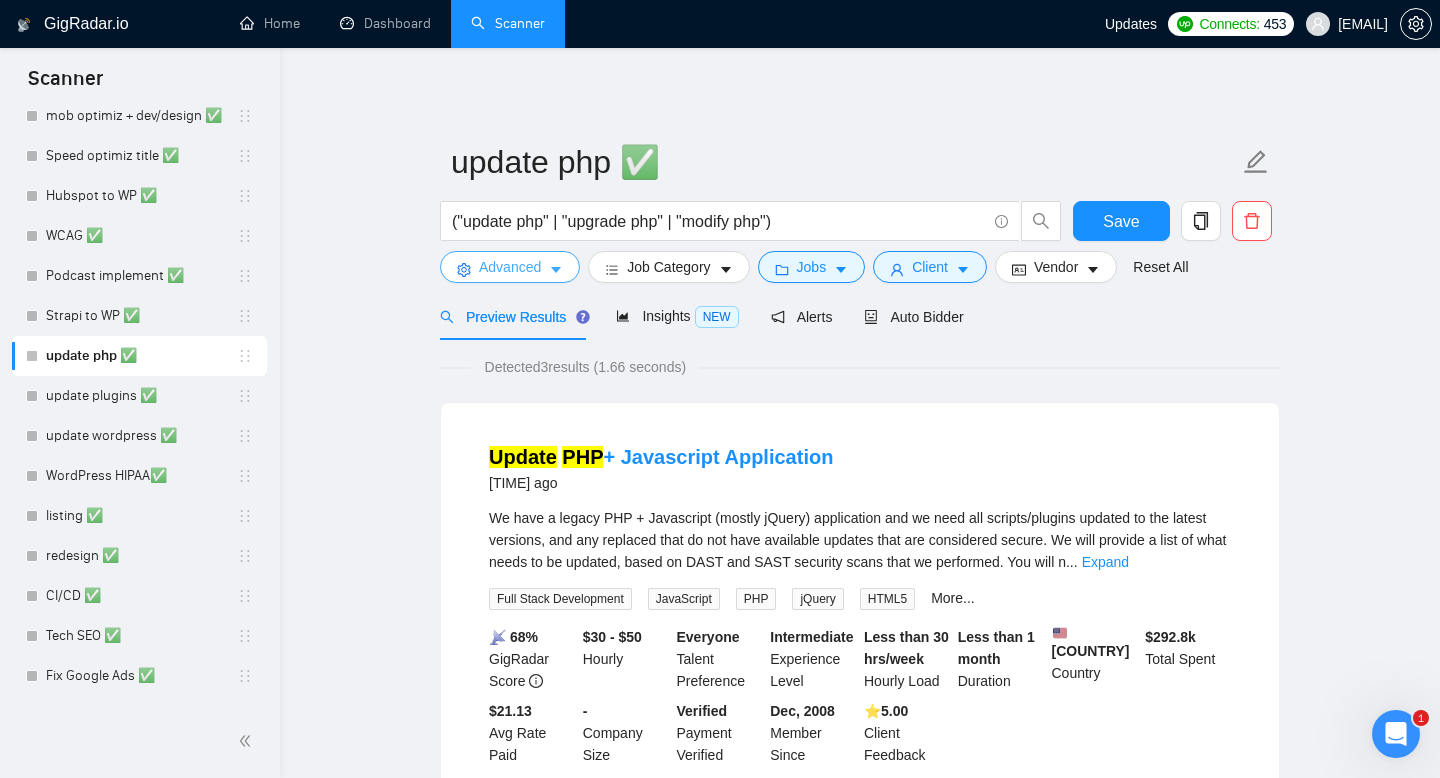 click on "Advanced" at bounding box center [510, 267] 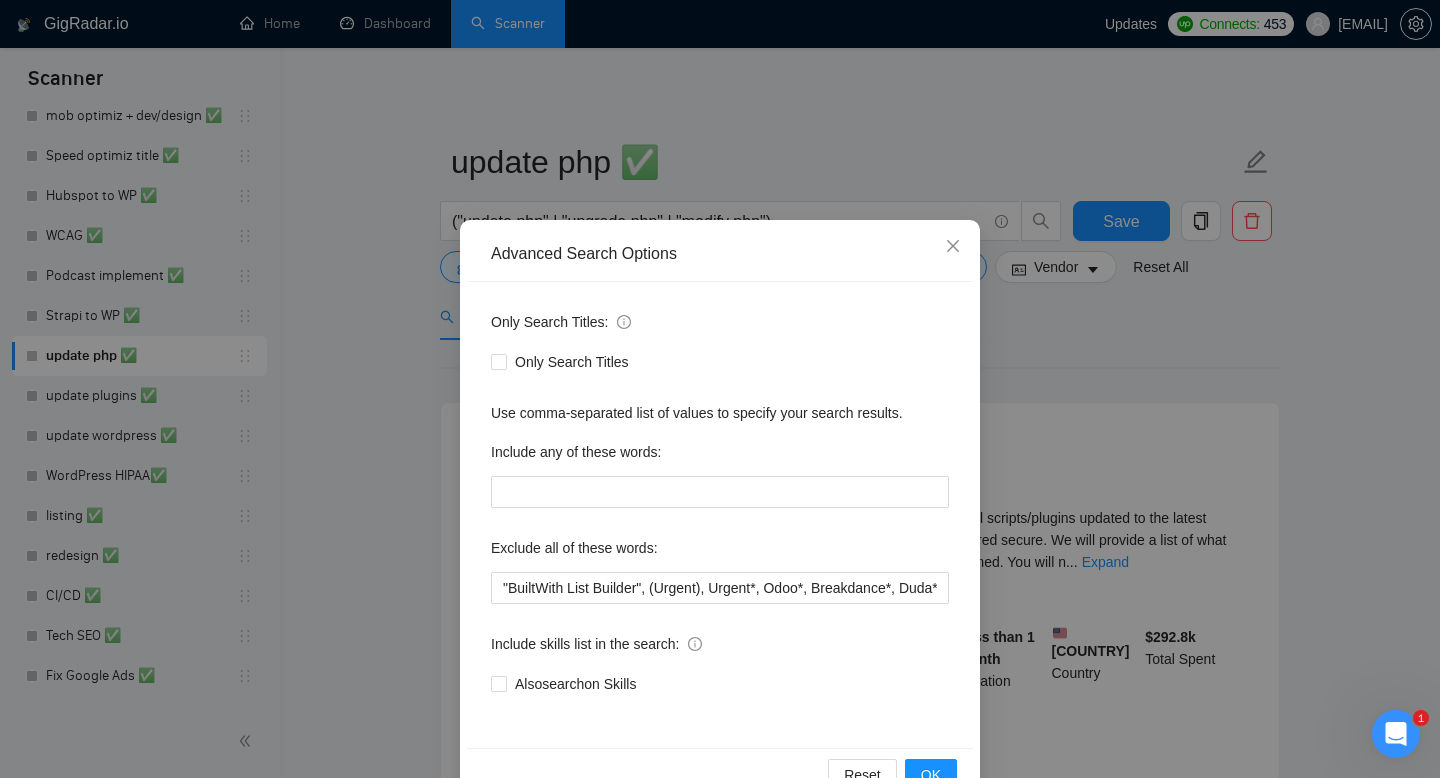 click on "Advanced Search Options Only Search Titles:   Only Search Titles Use comma-separated list of values to specify your search results. Include any of these words: Exclude all of these words: "BuiltWith List Builder", (Urgent), Urgent*, Odoo*, Breakdance*, Duda*, AI, Copywriter*, DevOps*, fix, adult*, webflow*, "web flow", (Wix*), Framer*, (Shopify*), Squarespace*, wpbakery*, Kajabi*, ClickFunnels*,  "Click Funnels", "Hub Spot", HubSpot*, "Bricks Builder", GoHighLevel*, (bug*), "short term", asap*, today*, tomorrow*, tutor*, coach*, "teach me", "no agency", "BigCommerce", "Big Commerce", python*,  react*, django*, zoho*, "join our team", "Oxygen Builder", no agencies, Funnelish*, und, die,Custom illustration, "Progressive Web App", (PWA), PWA*, Angular*,  Facebook ad,  Facebook ads Include skills list in the search:   Also  search  on Skills Reset OK" at bounding box center [720, 389] 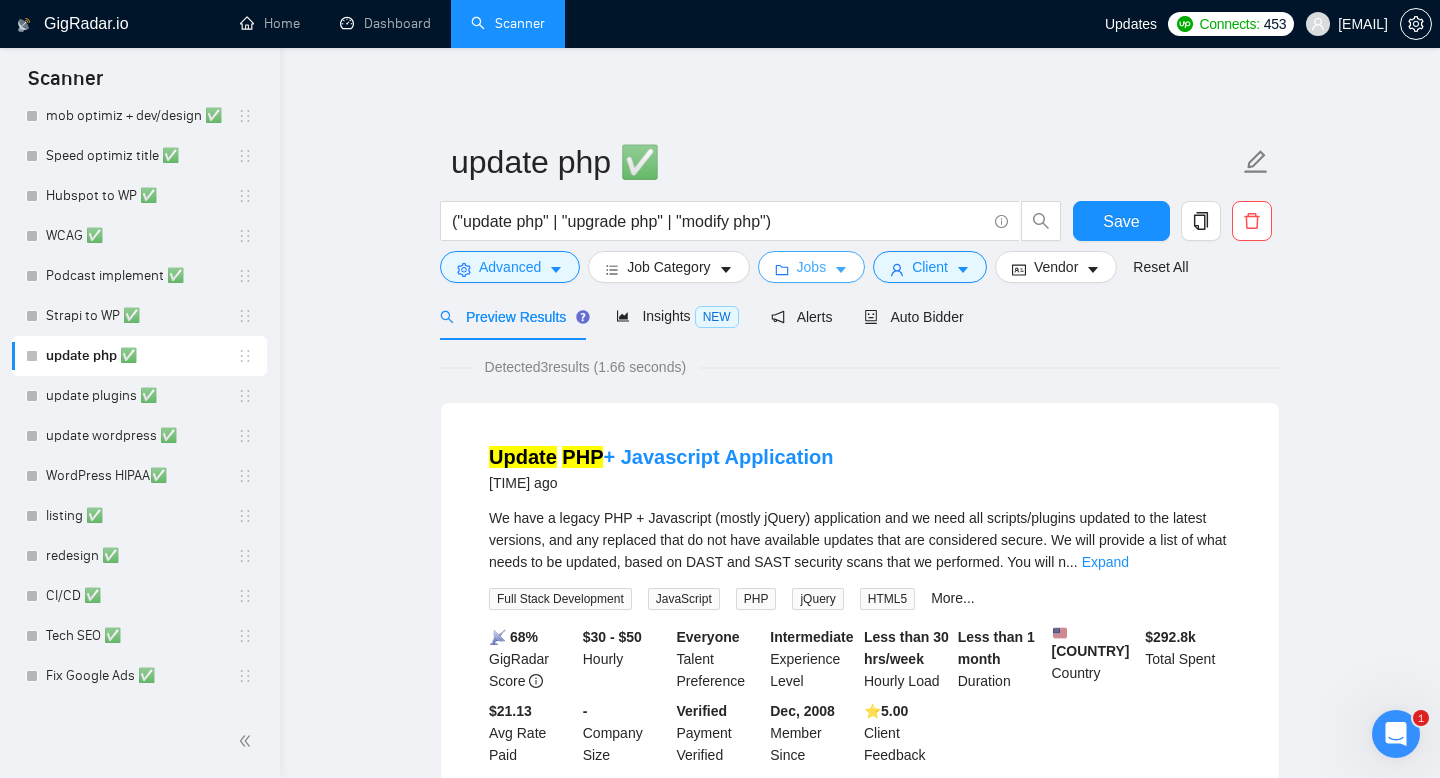 click on "Jobs" at bounding box center (812, 267) 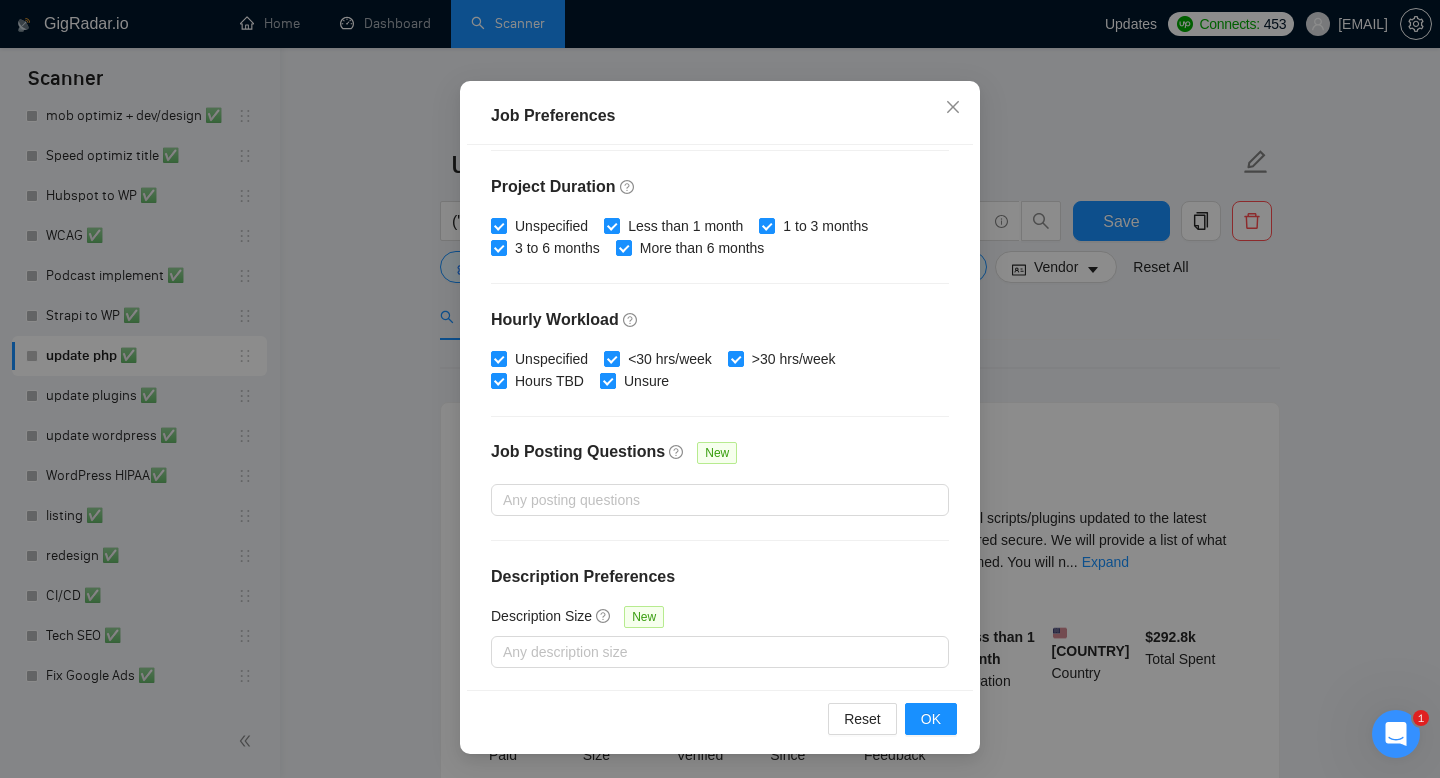 scroll, scrollTop: 0, scrollLeft: 0, axis: both 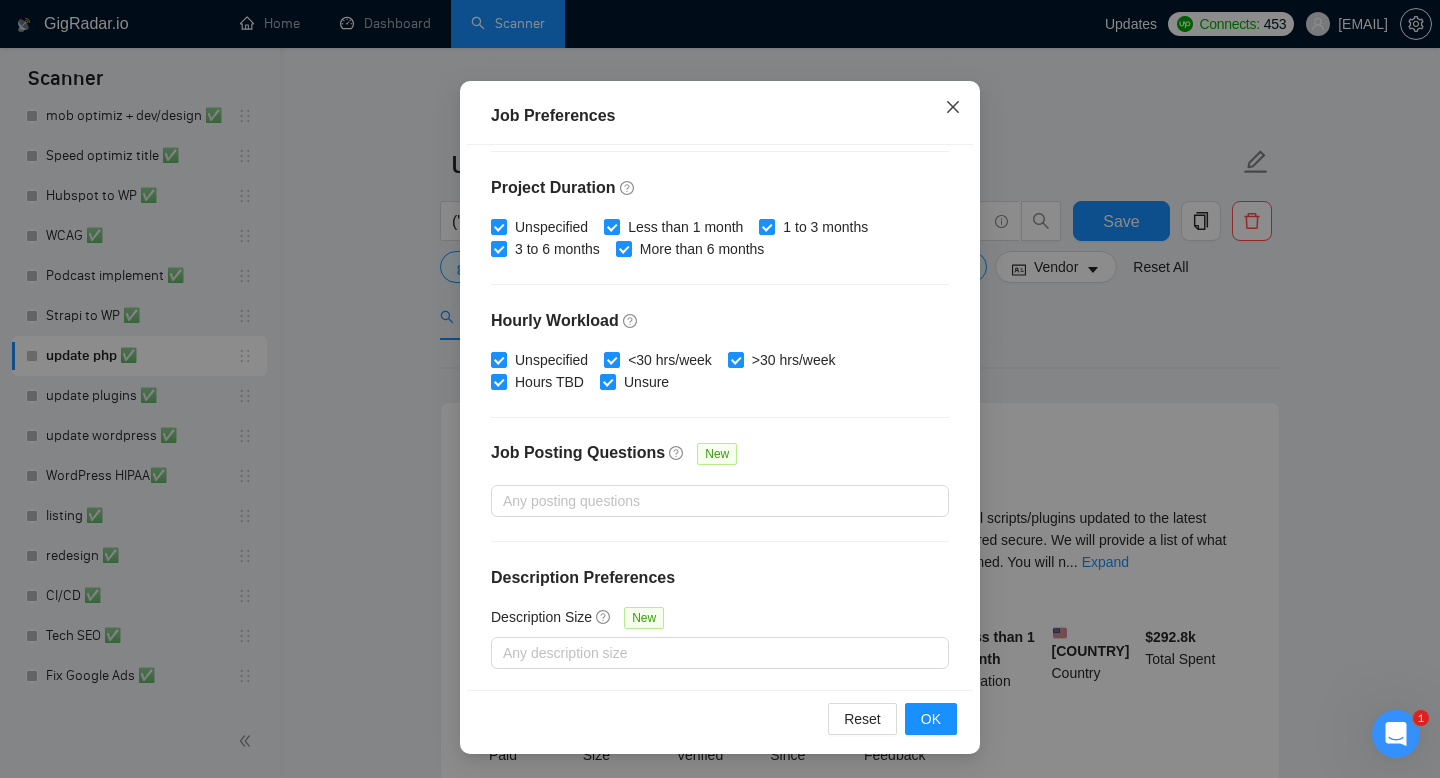click 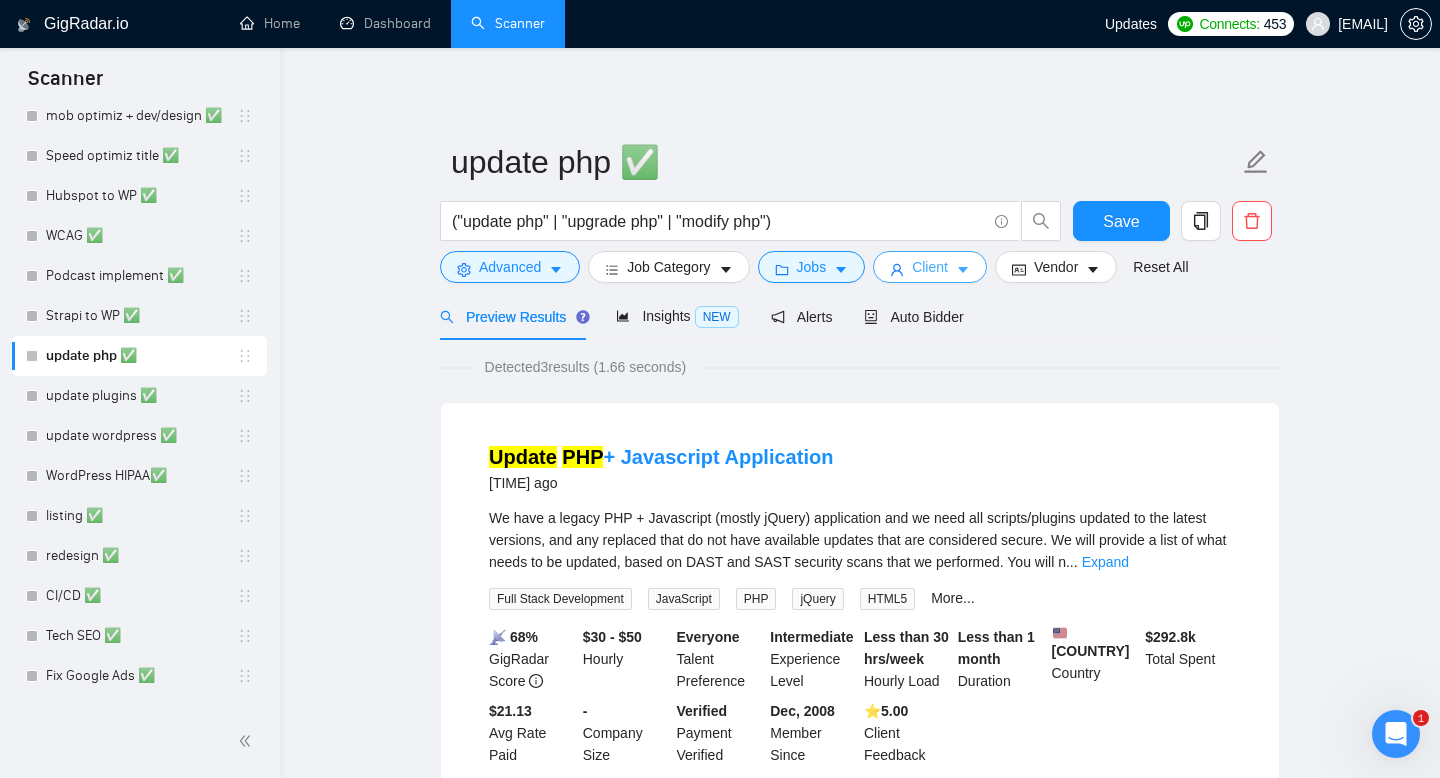 scroll, scrollTop: 38, scrollLeft: 0, axis: vertical 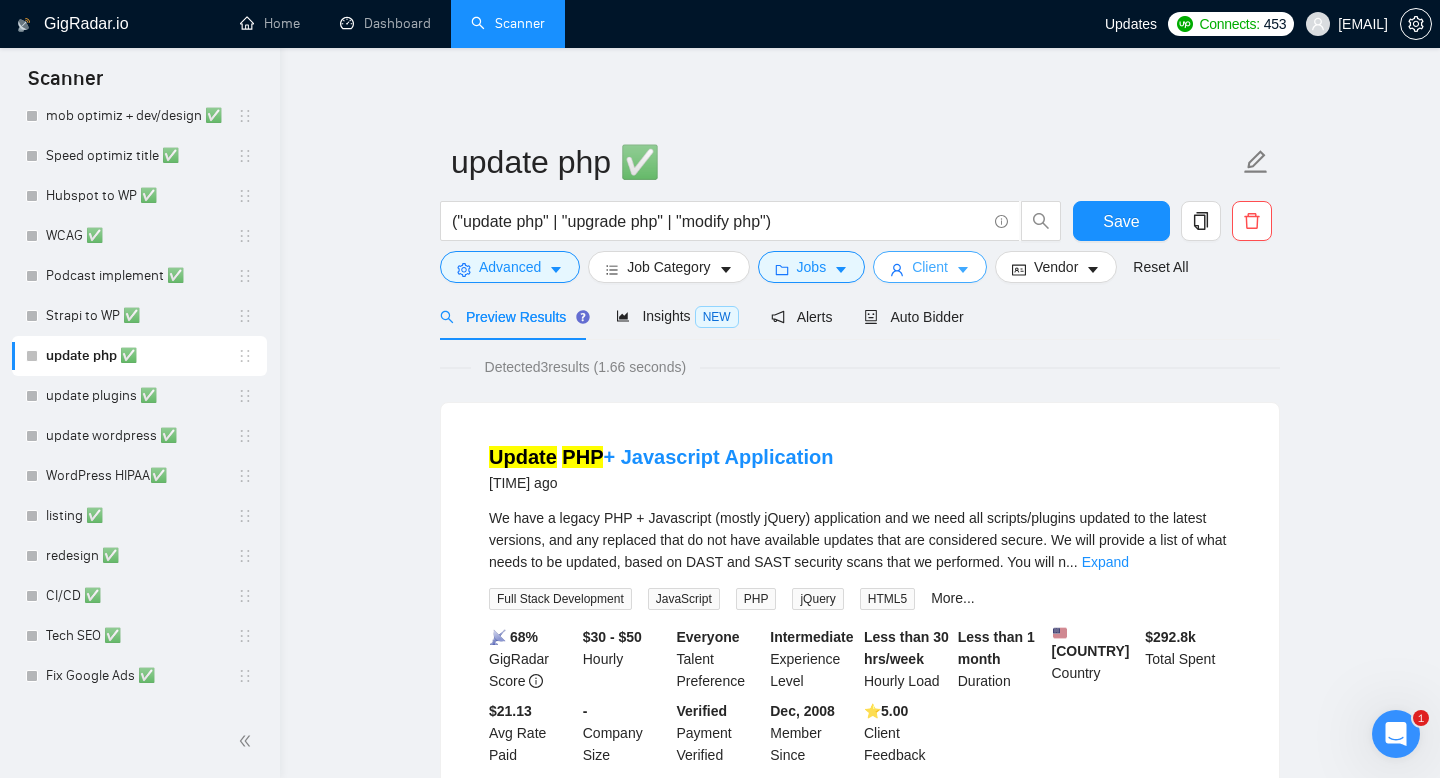 click on "Client" at bounding box center [930, 267] 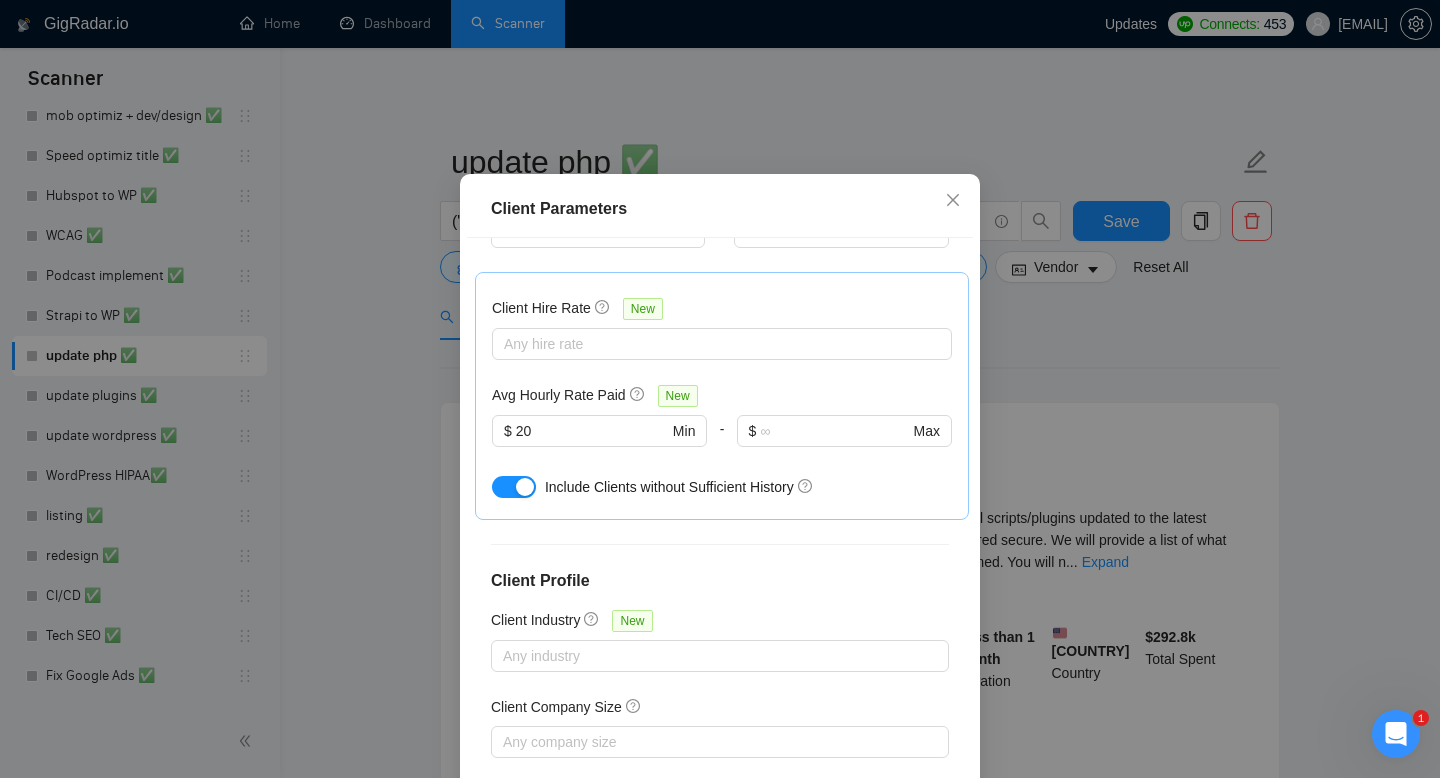scroll, scrollTop: 596, scrollLeft: 0, axis: vertical 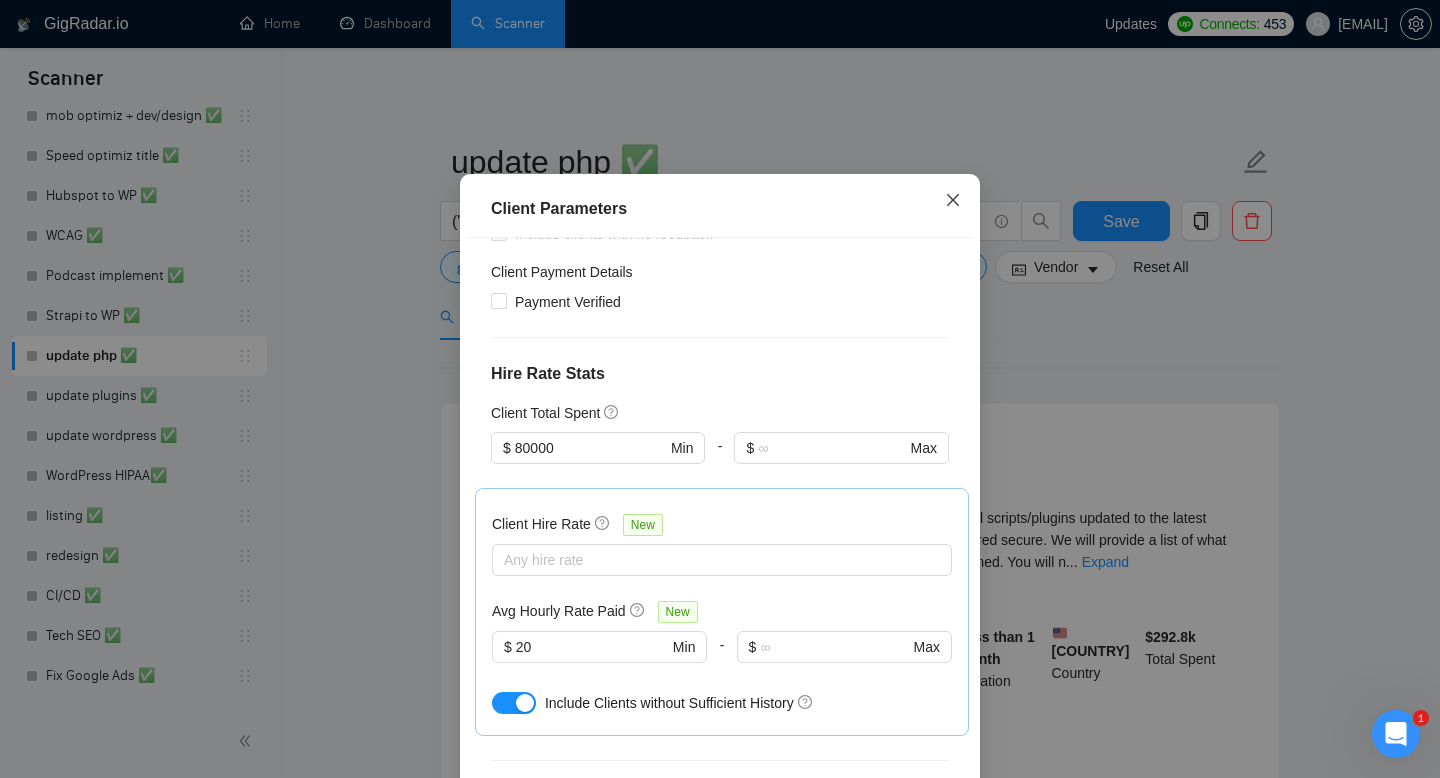 click 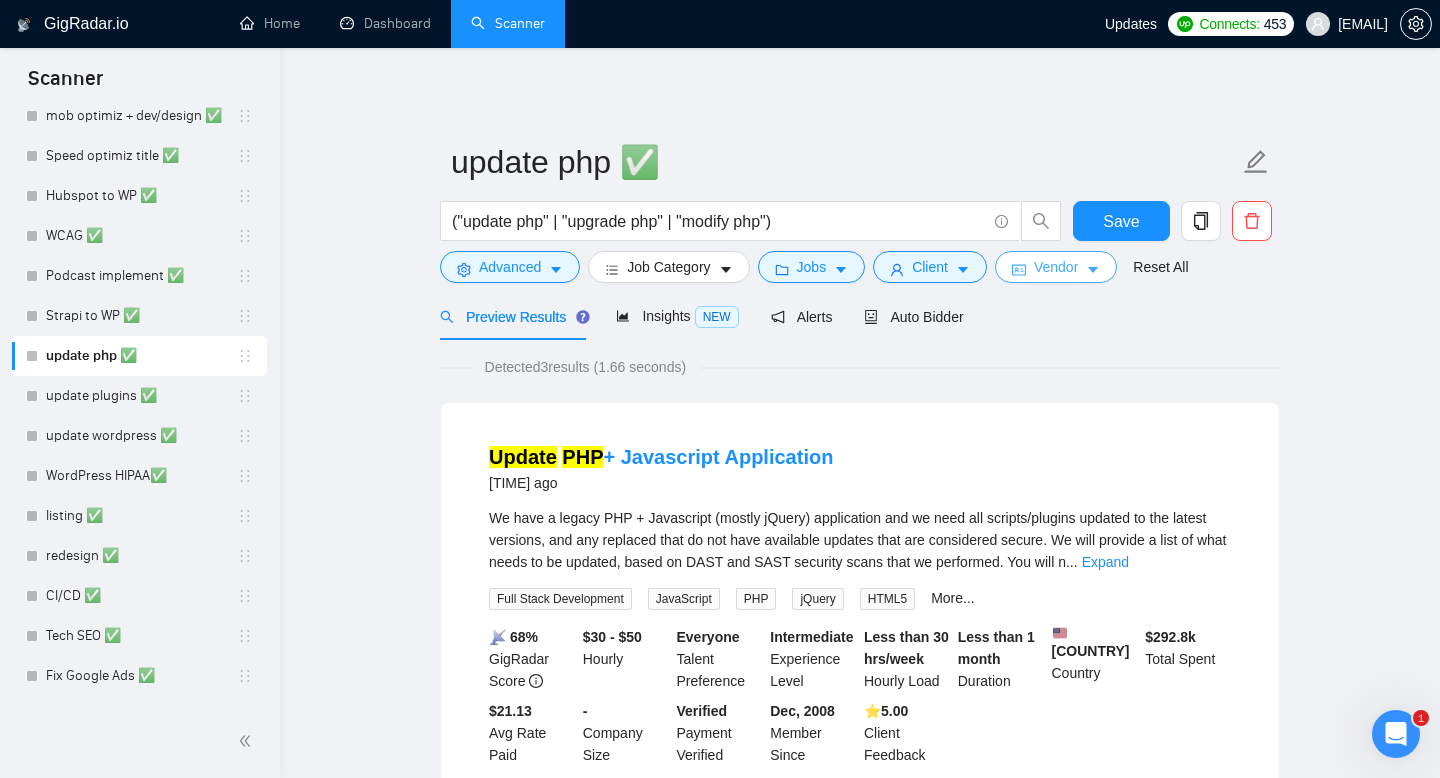 click on "Vendor" at bounding box center (1056, 267) 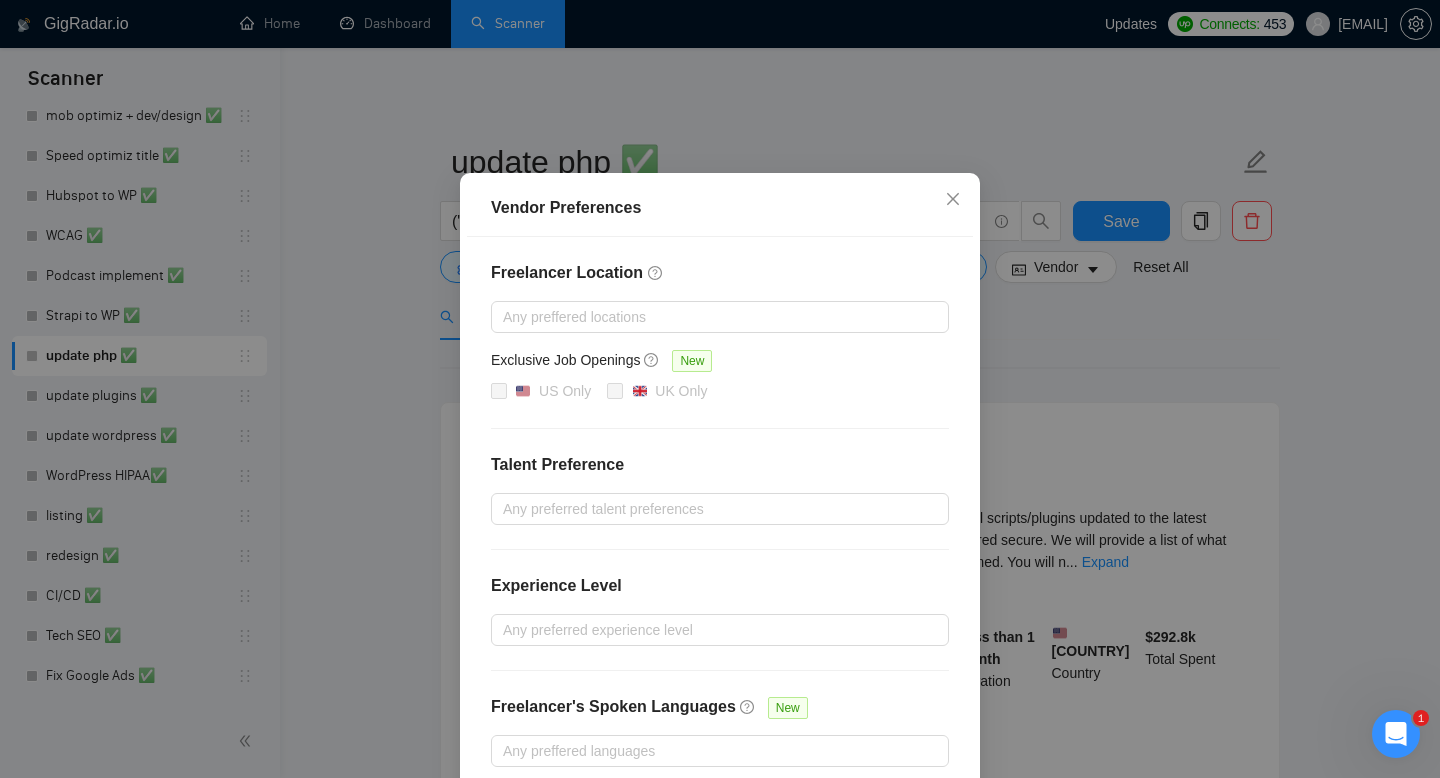 scroll, scrollTop: 147, scrollLeft: 0, axis: vertical 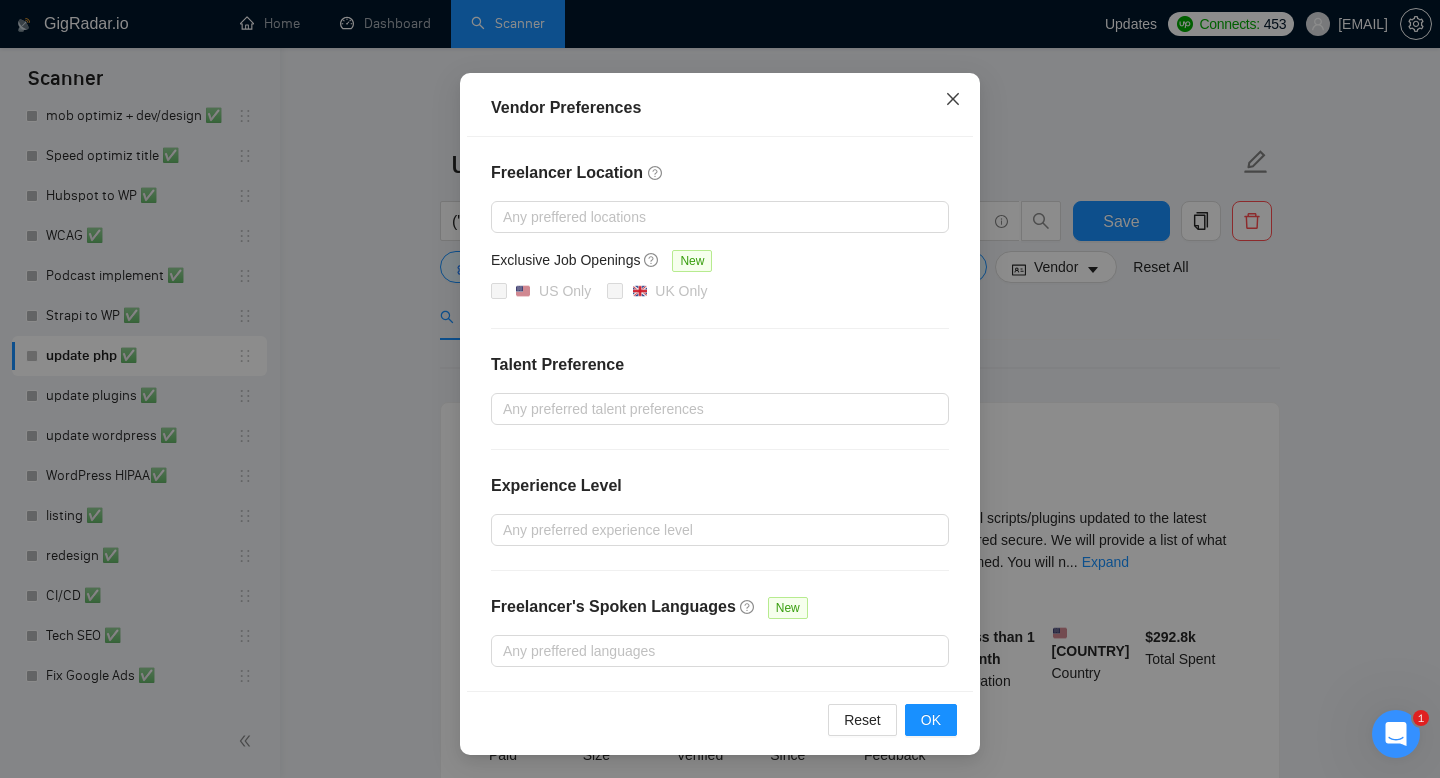 click 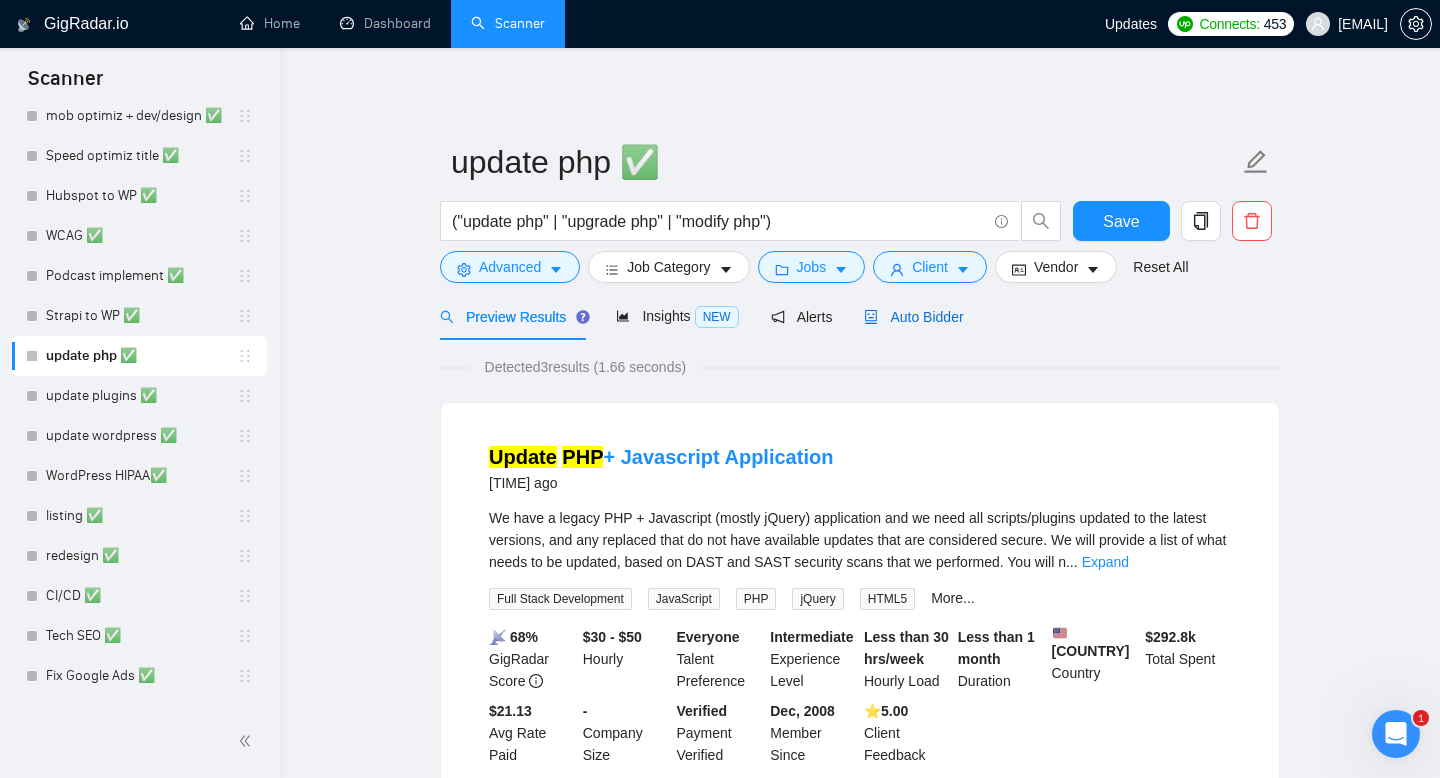 click on "Auto Bidder" at bounding box center [913, 317] 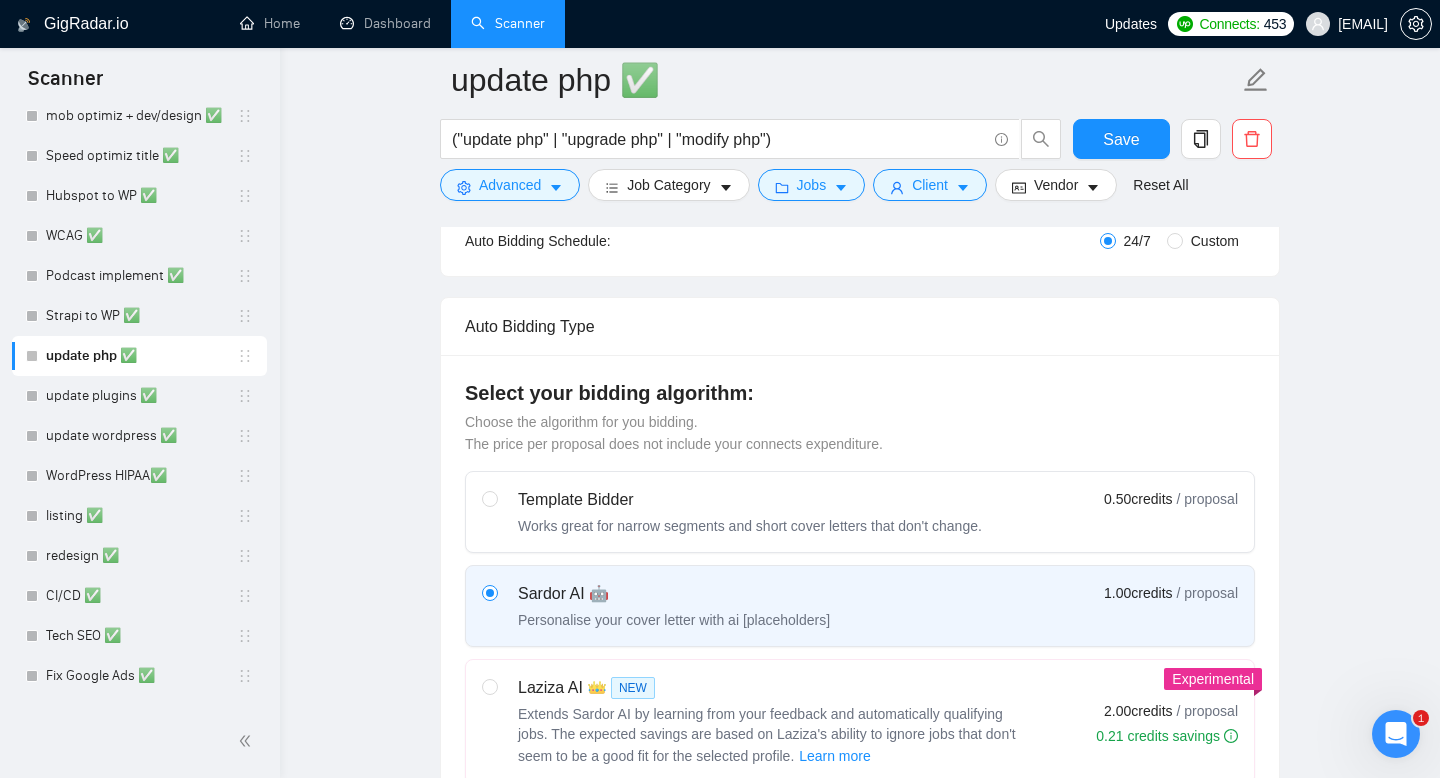 scroll, scrollTop: 401, scrollLeft: 0, axis: vertical 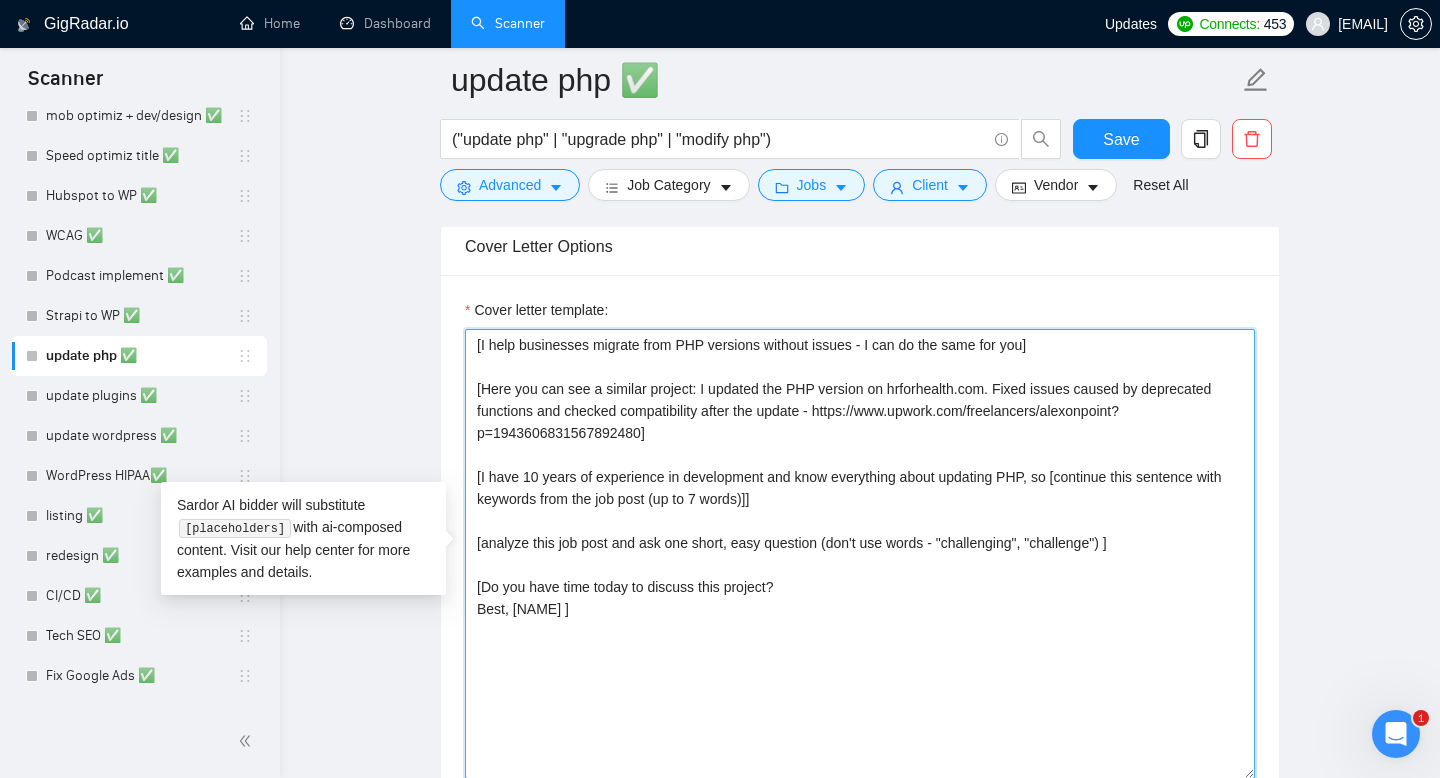 drag, startPoint x: 569, startPoint y: 608, endPoint x: 410, endPoint y: 259, distance: 383.51273 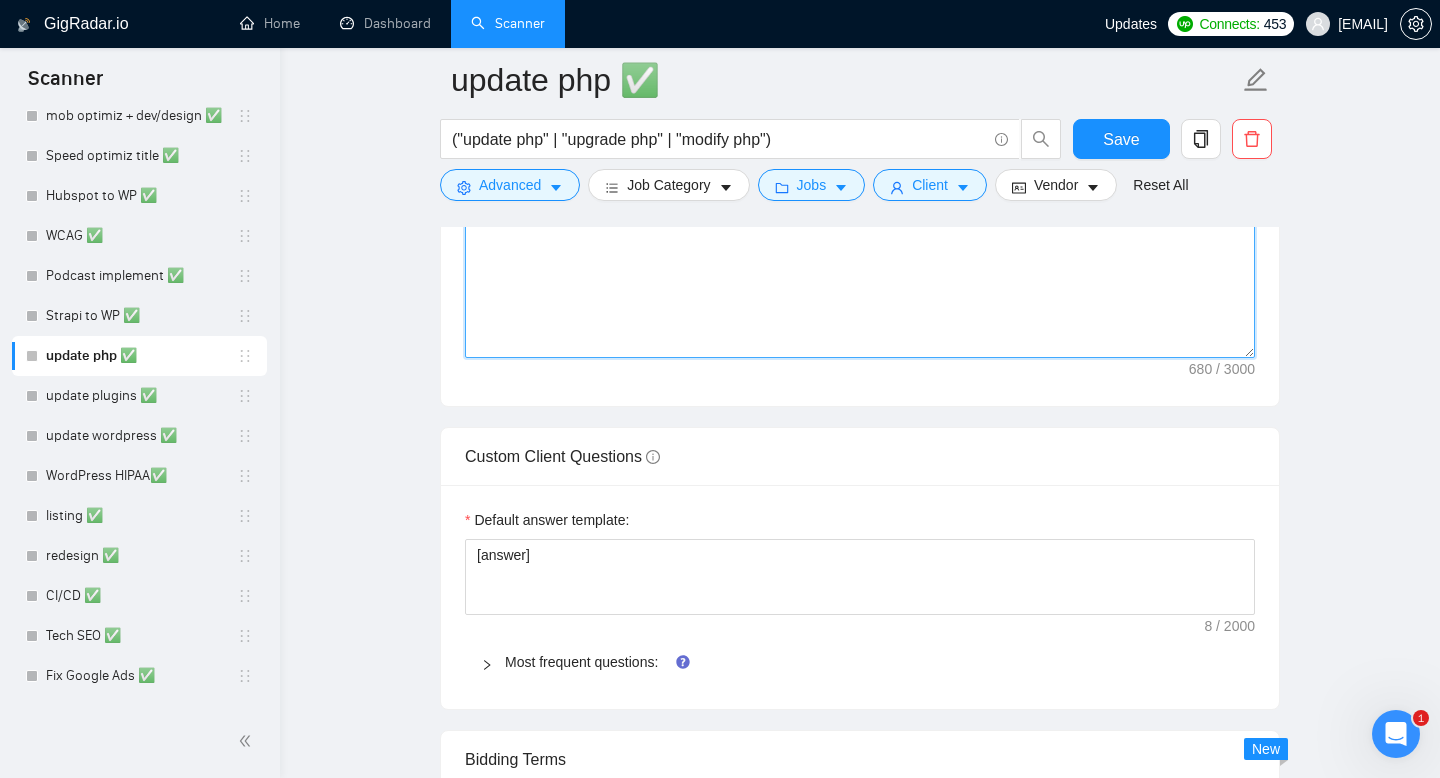 scroll, scrollTop: 1738, scrollLeft: 0, axis: vertical 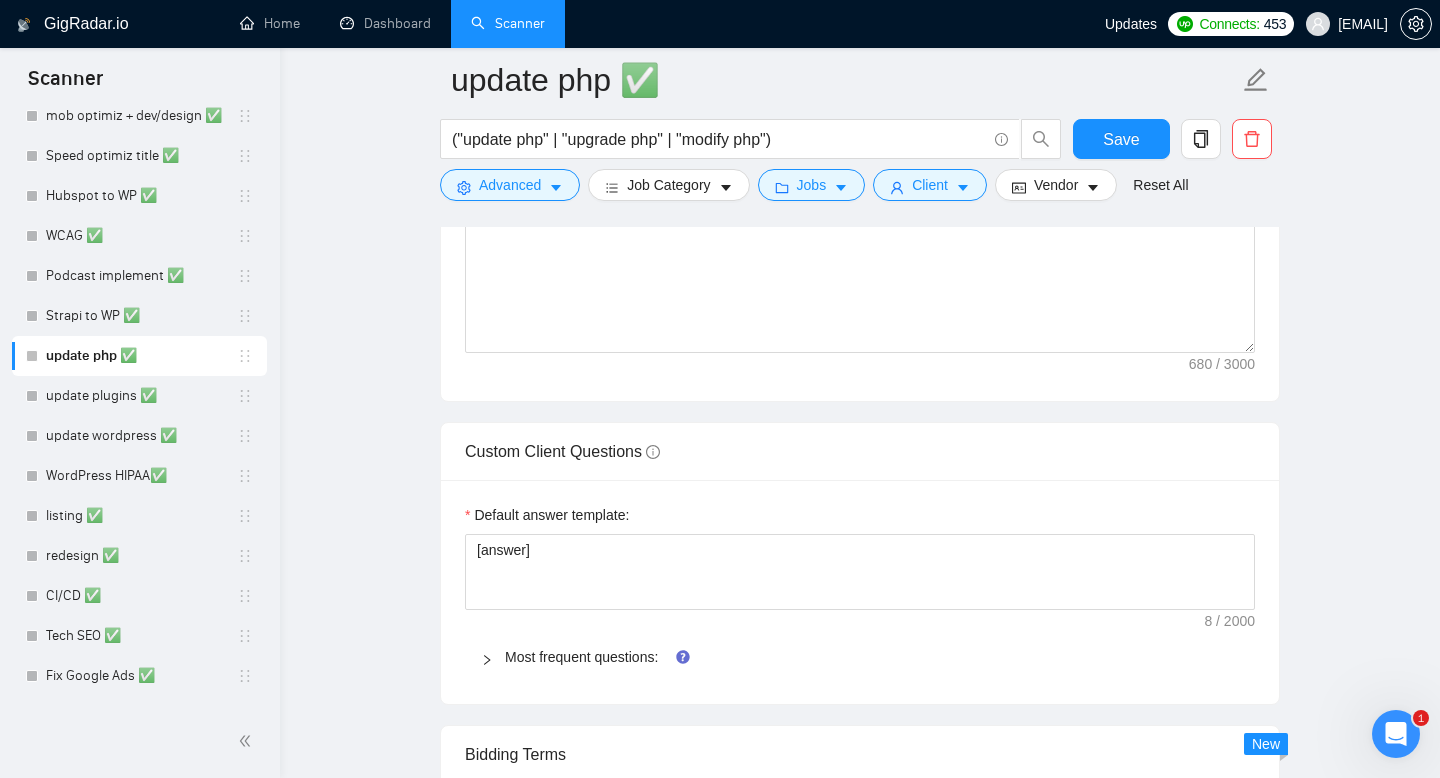 click 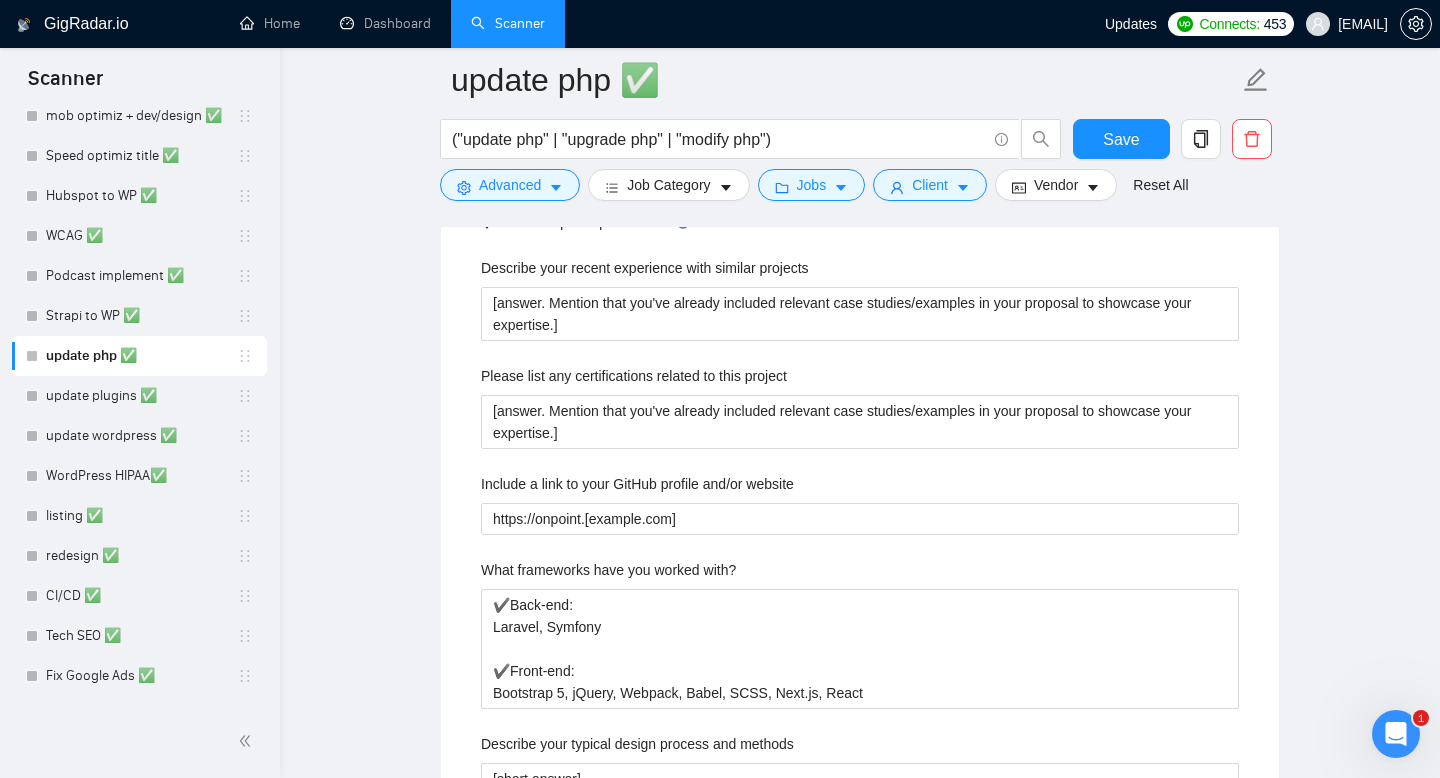 scroll, scrollTop: 2166, scrollLeft: 0, axis: vertical 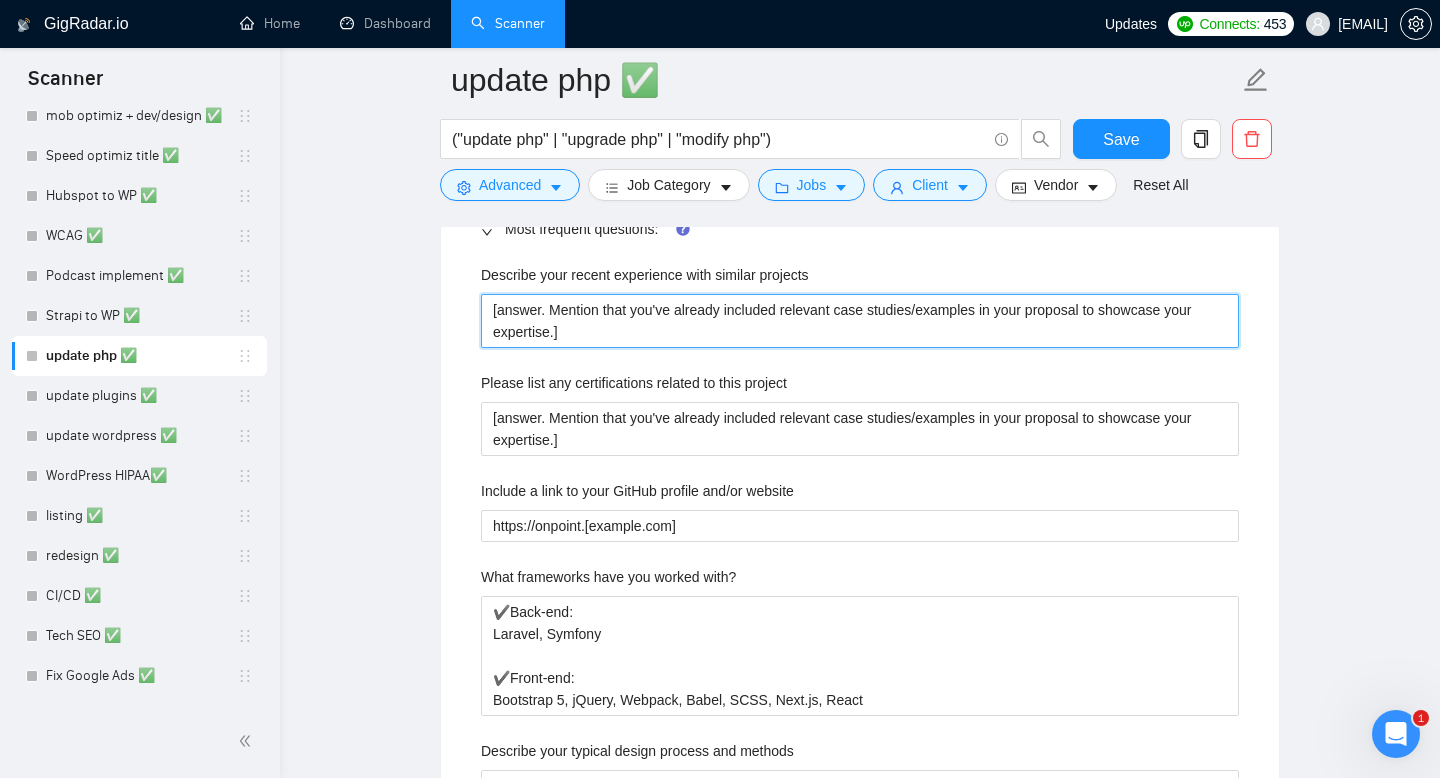 click on "[answer. Mention that you've already included relevant case studies/examples in your proposal to showcase your expertise.]" at bounding box center [860, 321] 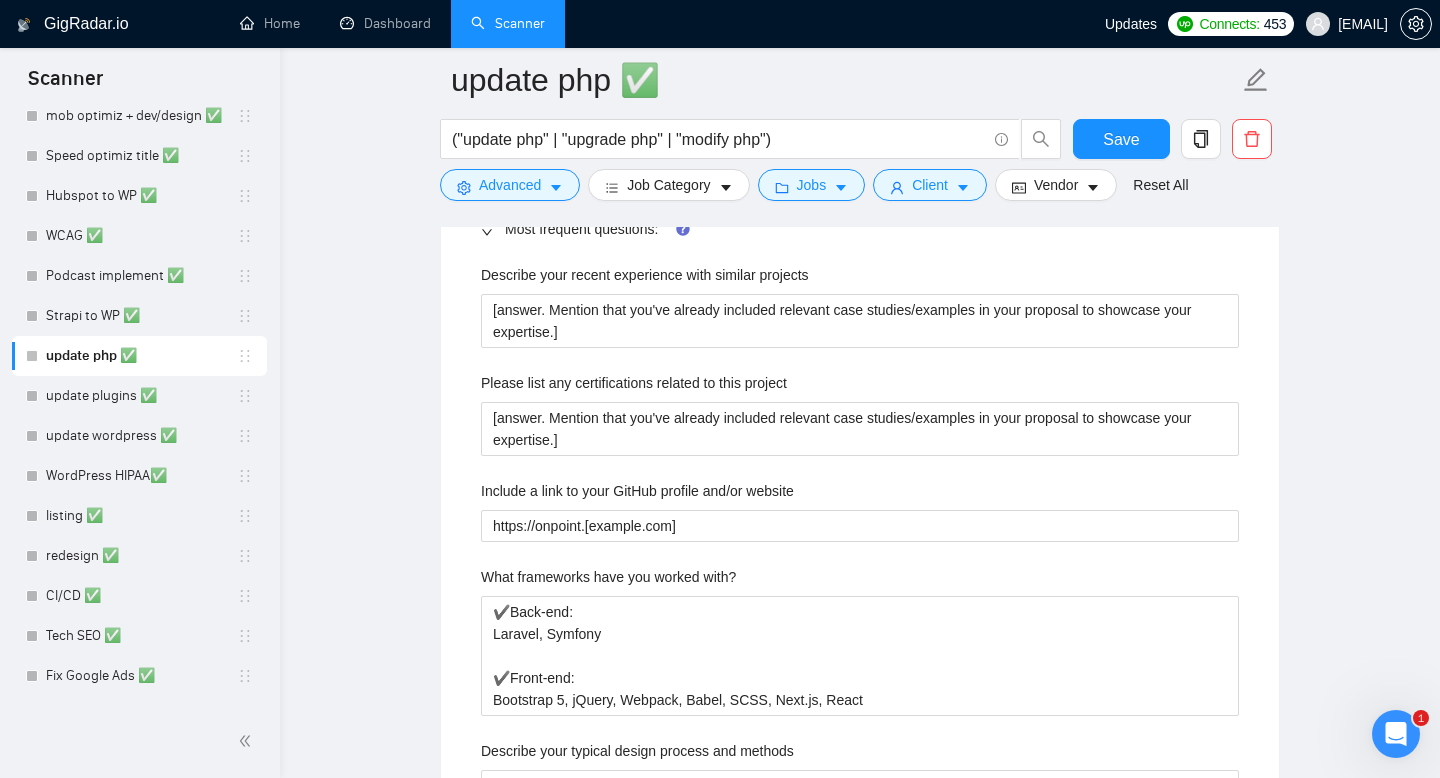 click on "Default answer template: [answer] Most frequent questions:  Describe your recent experience with similar projects [answer. Mention that you've already included relevant case studies/examples in your proposal to showcase your expertise.] Please list any certifications related to this project [answer. Mention that you've already included relevant case studies/examples in your proposal to showcase your expertise.] Include a link to your GitHub profile and/or website https://onpoint.to What frameworks have you worked with? ✔️Back-end:
Laravel, Symfony
✔️Front-end:
Bootstrap 5, jQuery, Webpack, Babel, SCSS, Next.js, React Describe your typical design process and methods [short answer] What past project or job have you had that is most like this one and why? Describe your approach to testing and improving QA I test the website manually on Windows 11 / Mac OS / IOS / Android and at different screen resolutions and run automated tests. How do you use metrics to inform your strategy? [short answer]" at bounding box center [860, 771] 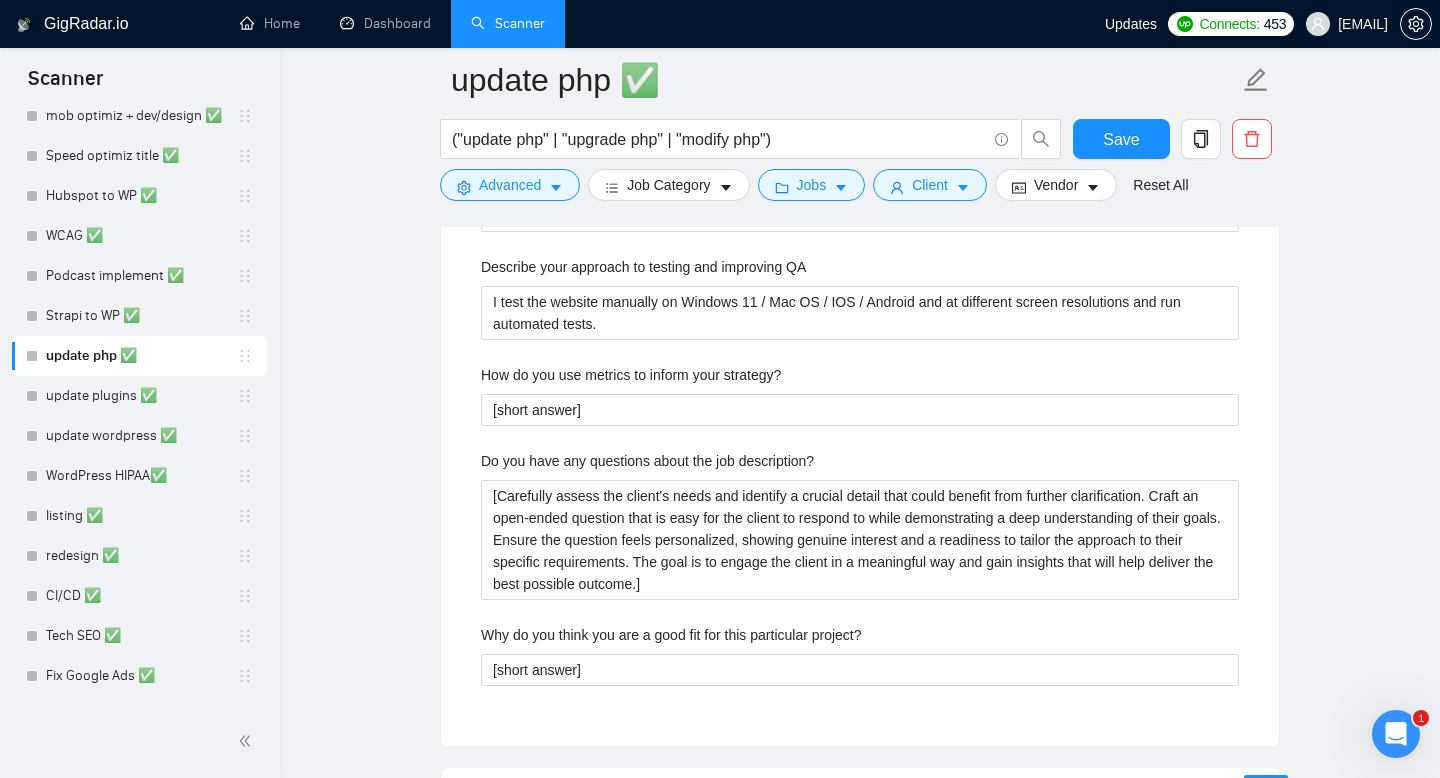 scroll, scrollTop: 2970, scrollLeft: 0, axis: vertical 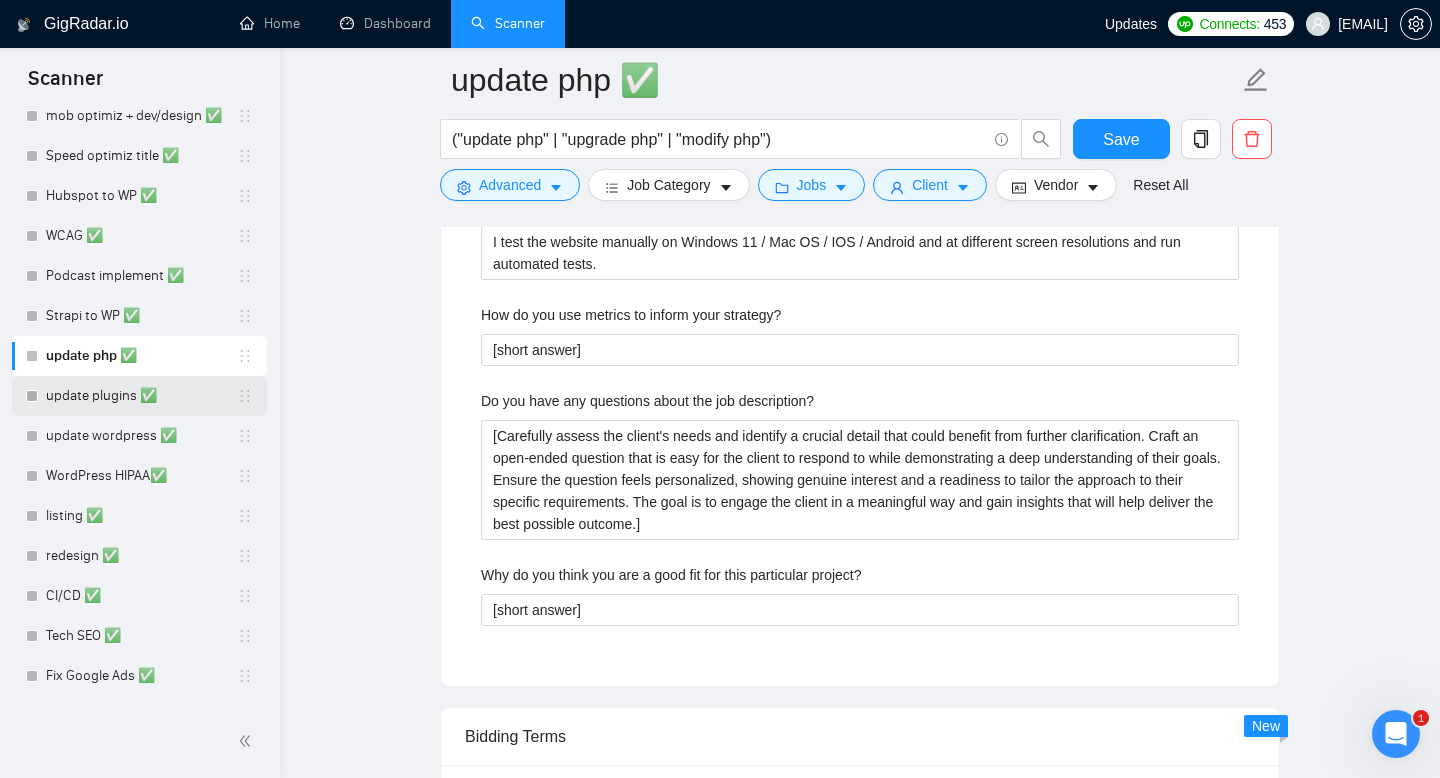click on "update plugins ✅" at bounding box center [141, 396] 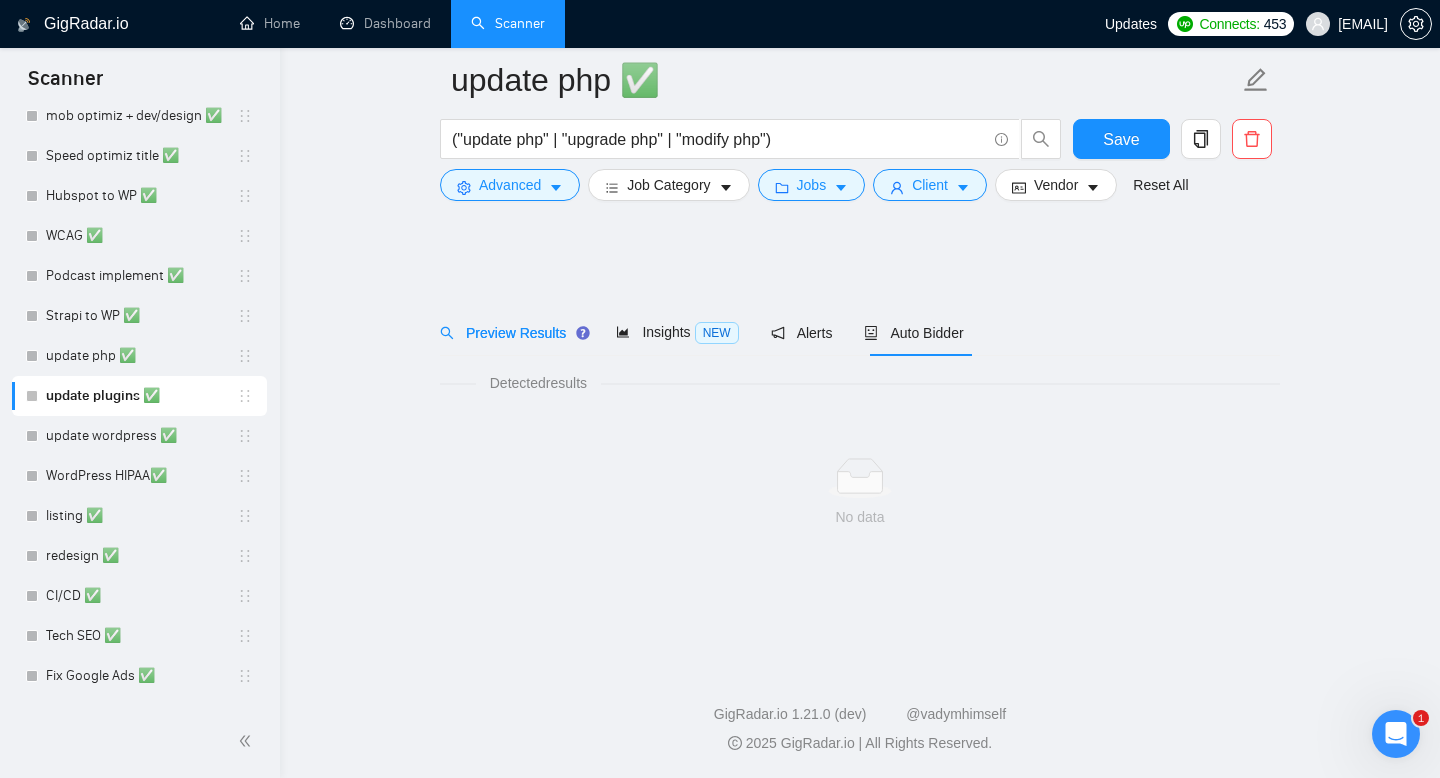scroll, scrollTop: 0, scrollLeft: 0, axis: both 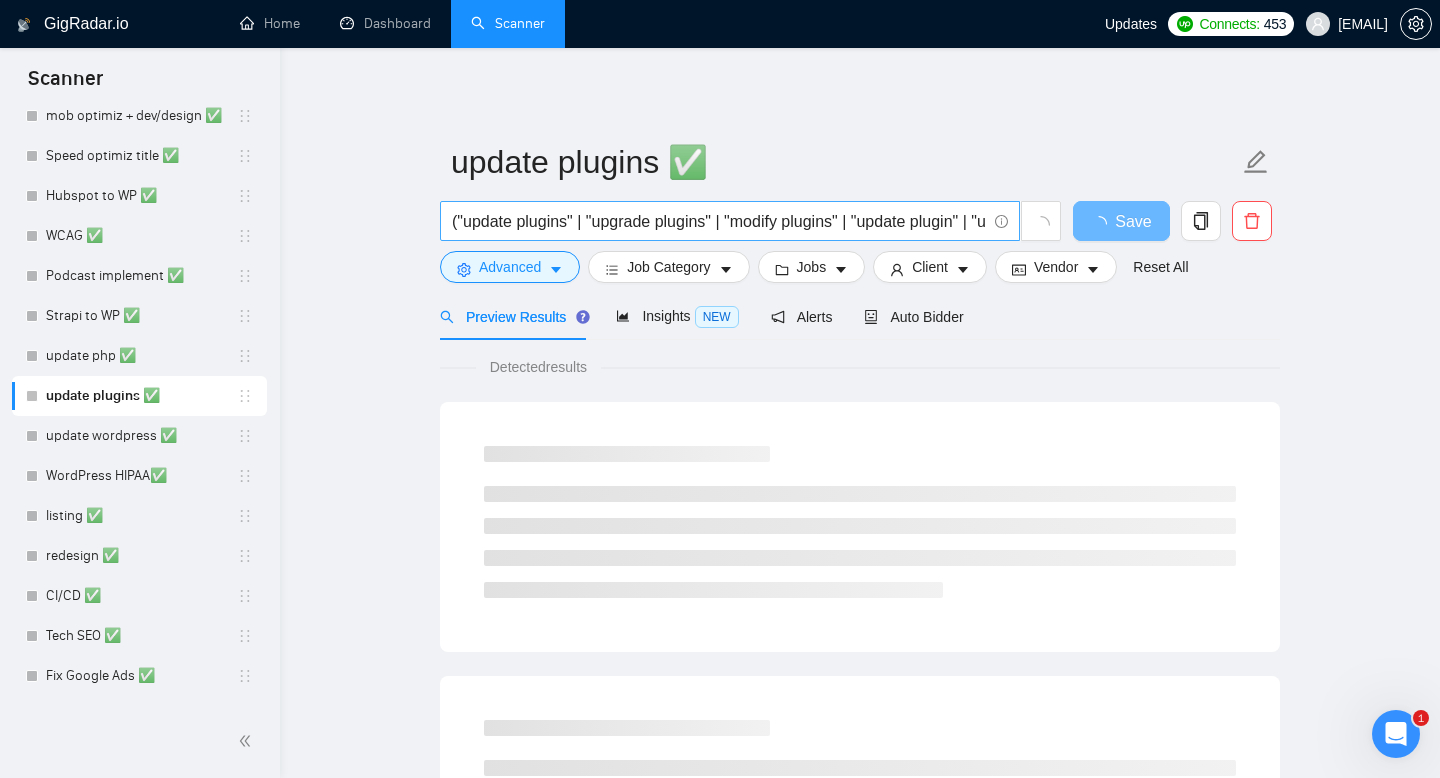 click on "("update plugins" | "upgrade plugins" | "modify plugins" | "update plugin" | "upgrade plugin" | "modify plugin") (WordPress | "Word Press" | "Word-Press" | (WordPress*))" at bounding box center [719, 221] 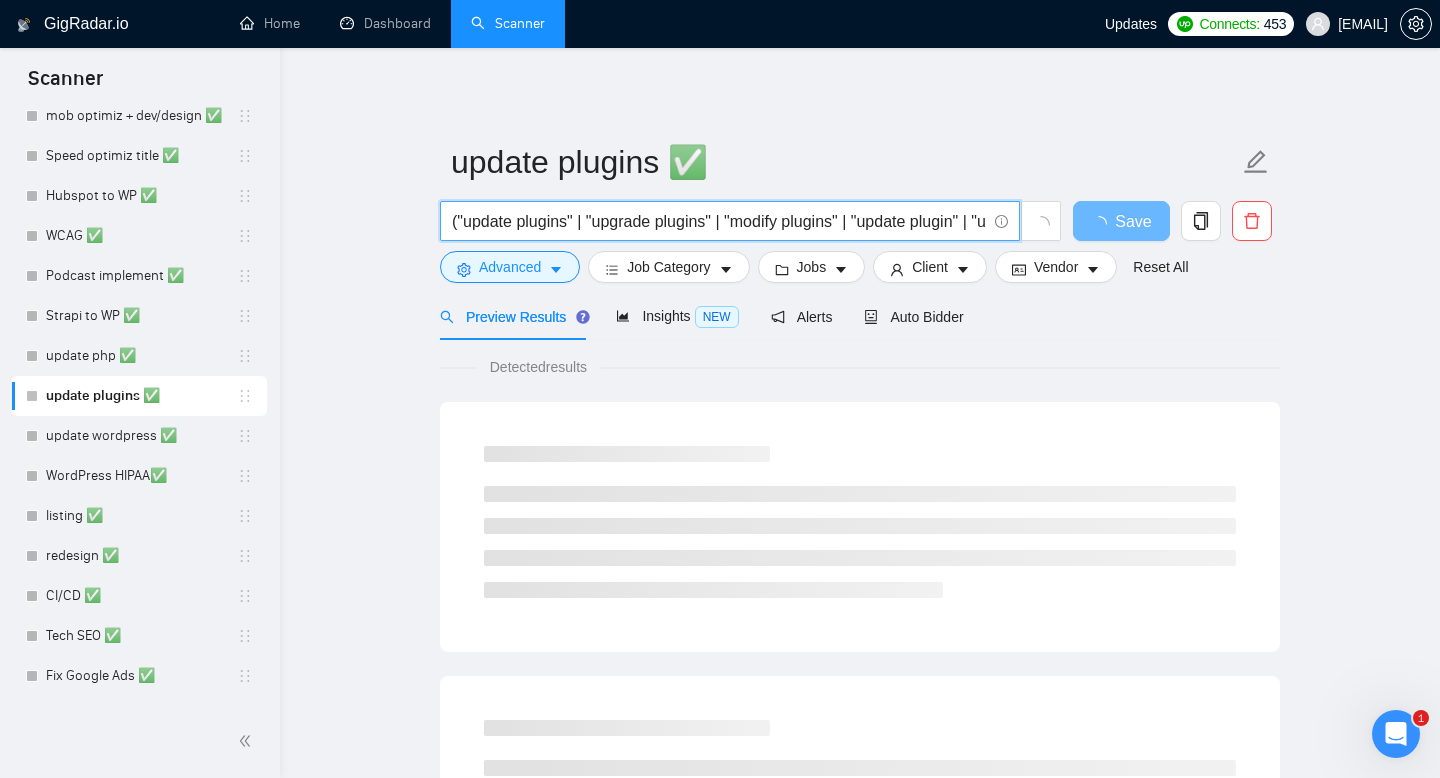 click on "("update plugins" | "upgrade plugins" | "modify plugins" | "update plugin" | "upgrade plugin" | "modify plugin") (WordPress | "Word Press" | "Word-Press" | (WordPress*))" at bounding box center (719, 221) 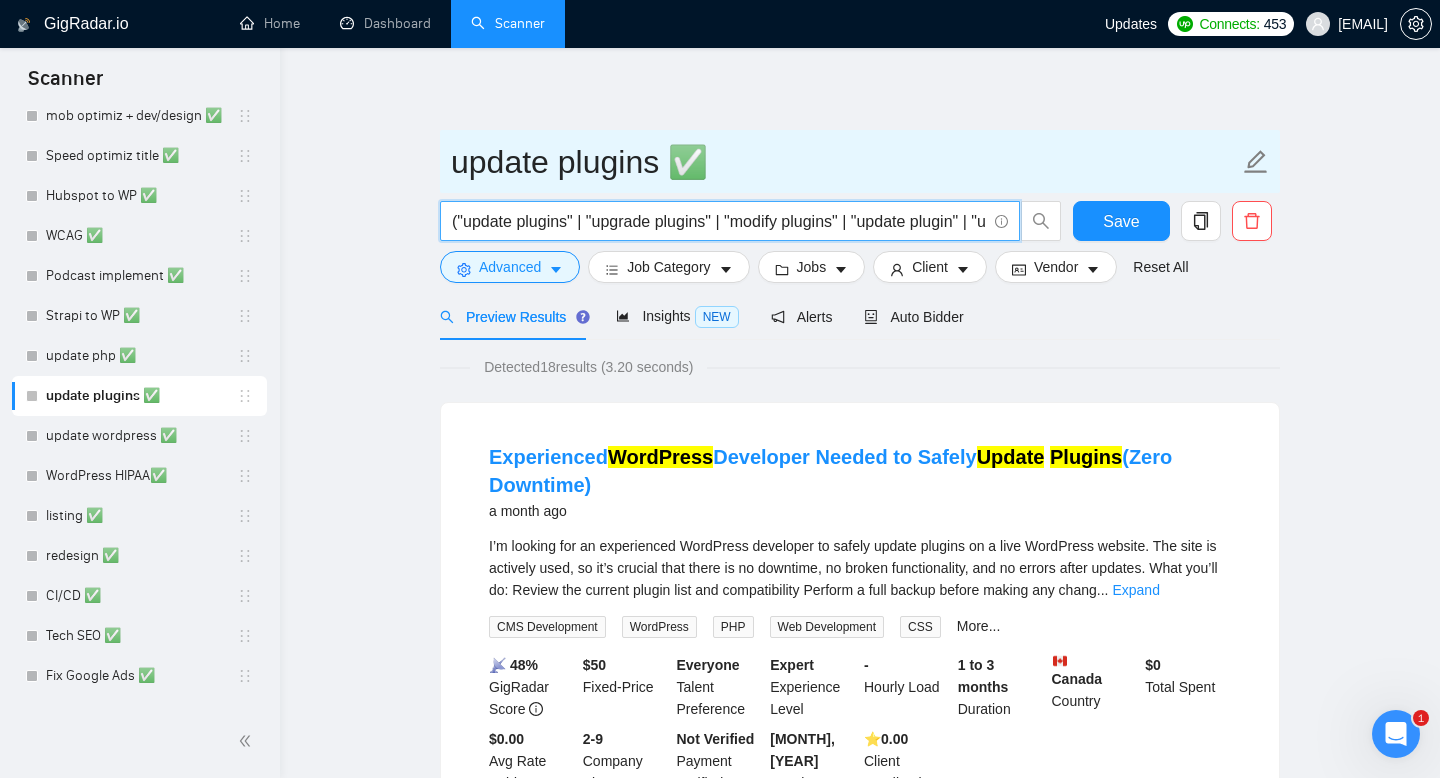 click on "update plugins ✅" at bounding box center [845, 162] 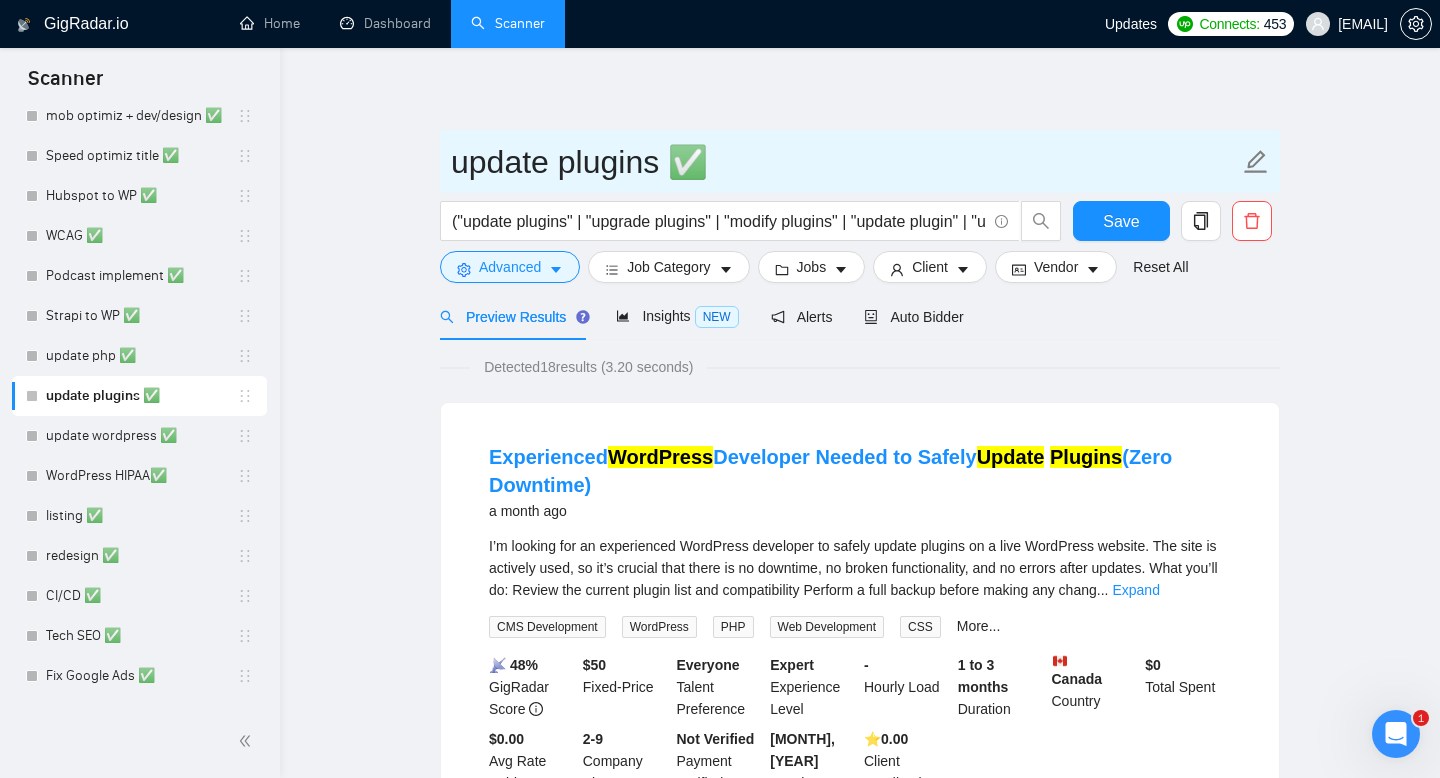 click on "update plugins ✅" at bounding box center (845, 162) 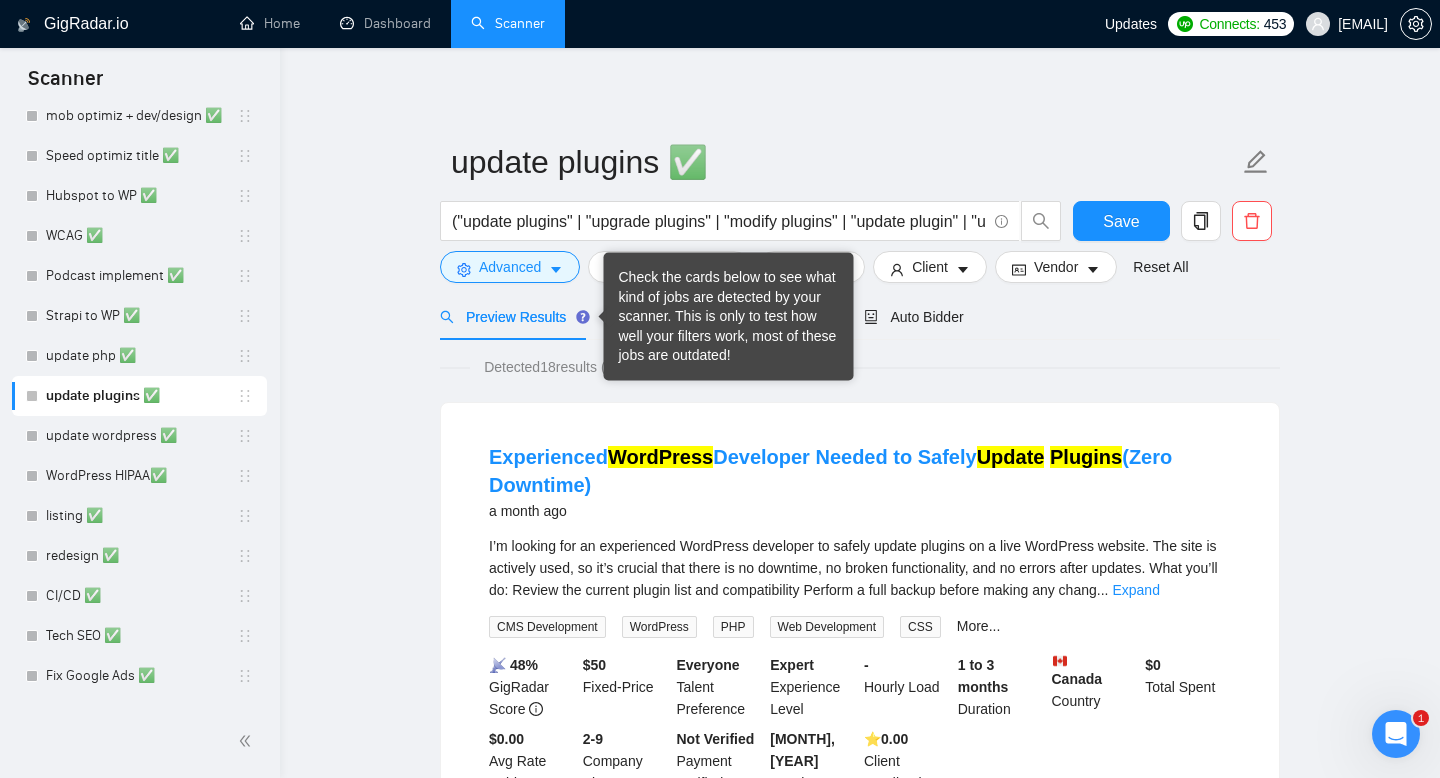 click on "Check the cards below to see what kind of jobs are detected by your scanner. This is only to test how well your filters work, most of these jobs are outdated!" at bounding box center [729, 317] 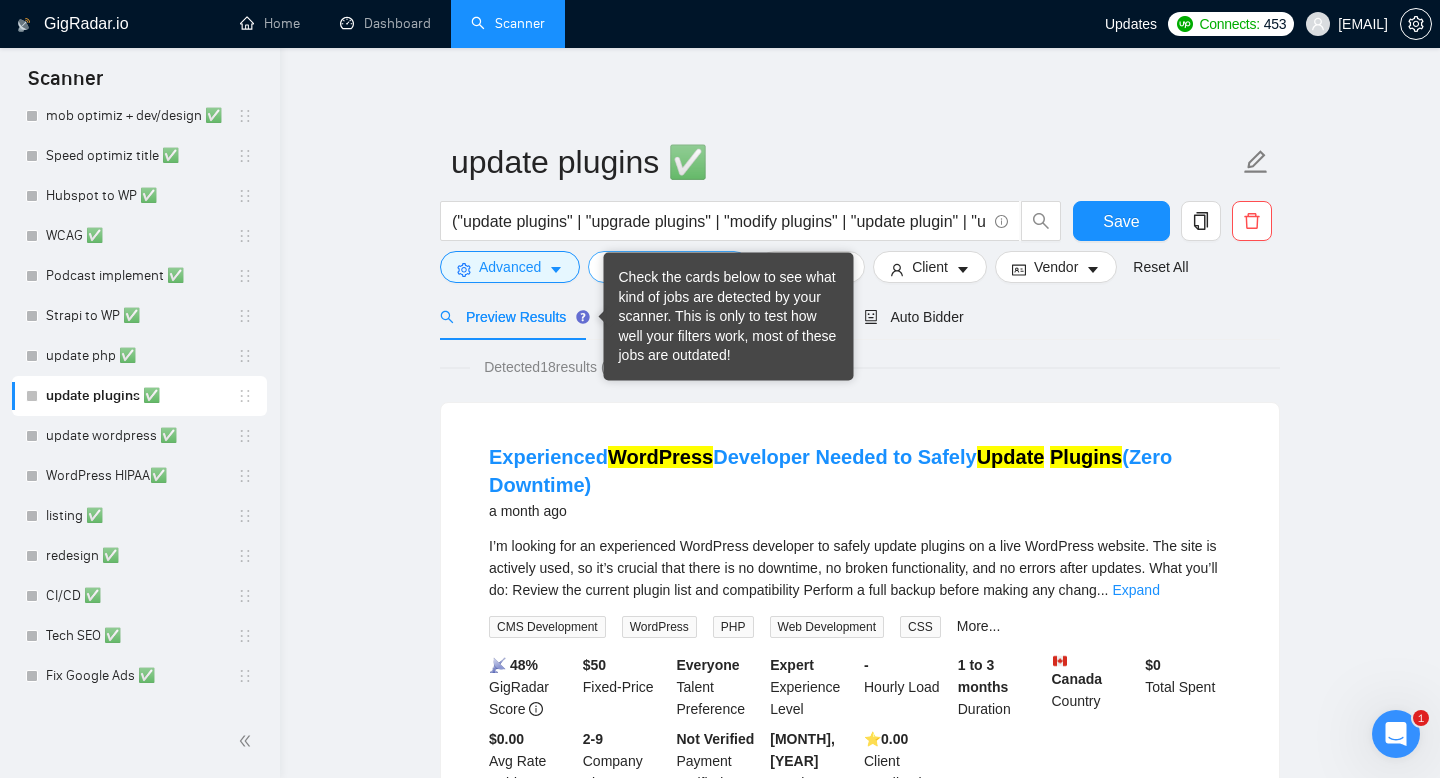 click on "Job Category" at bounding box center [668, 267] 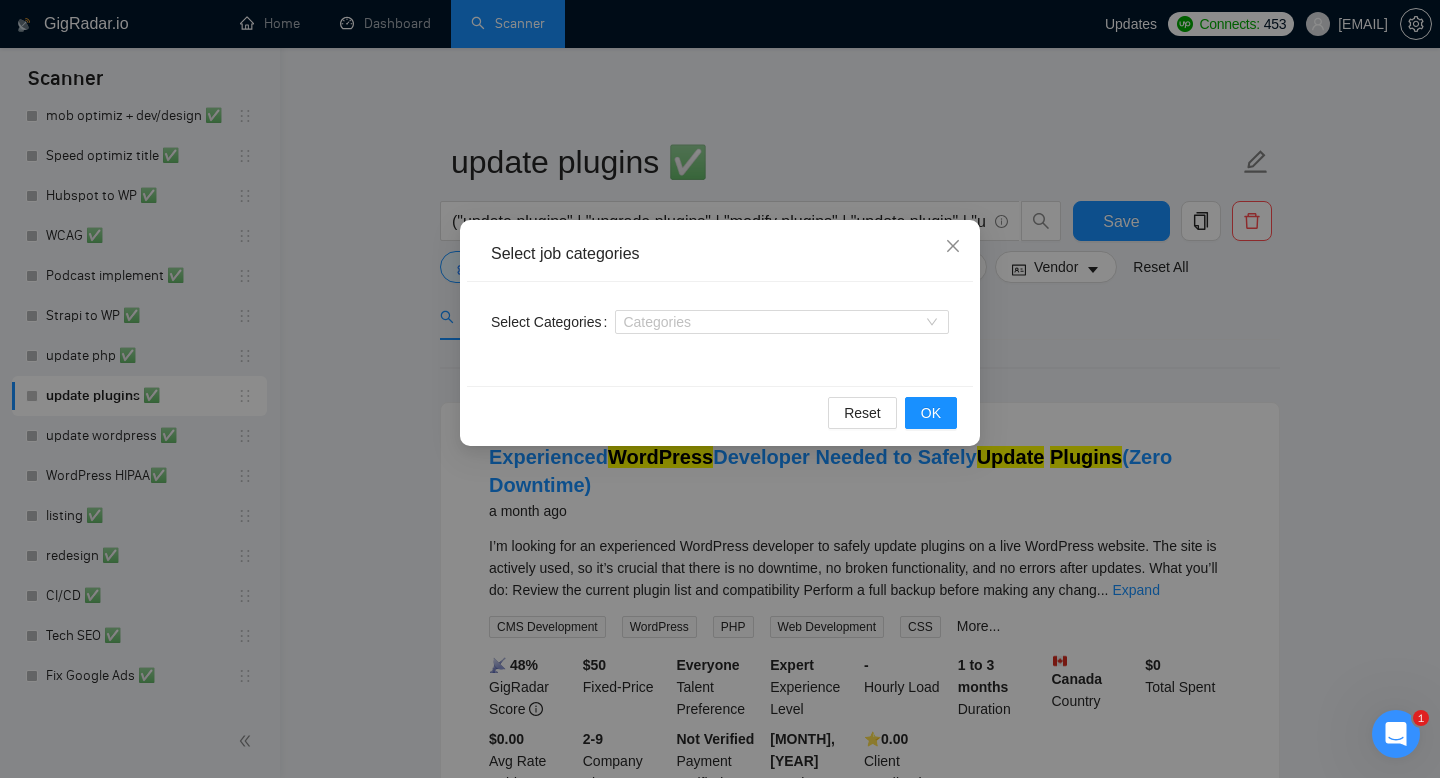 click on "Select job categories" at bounding box center (720, 254) 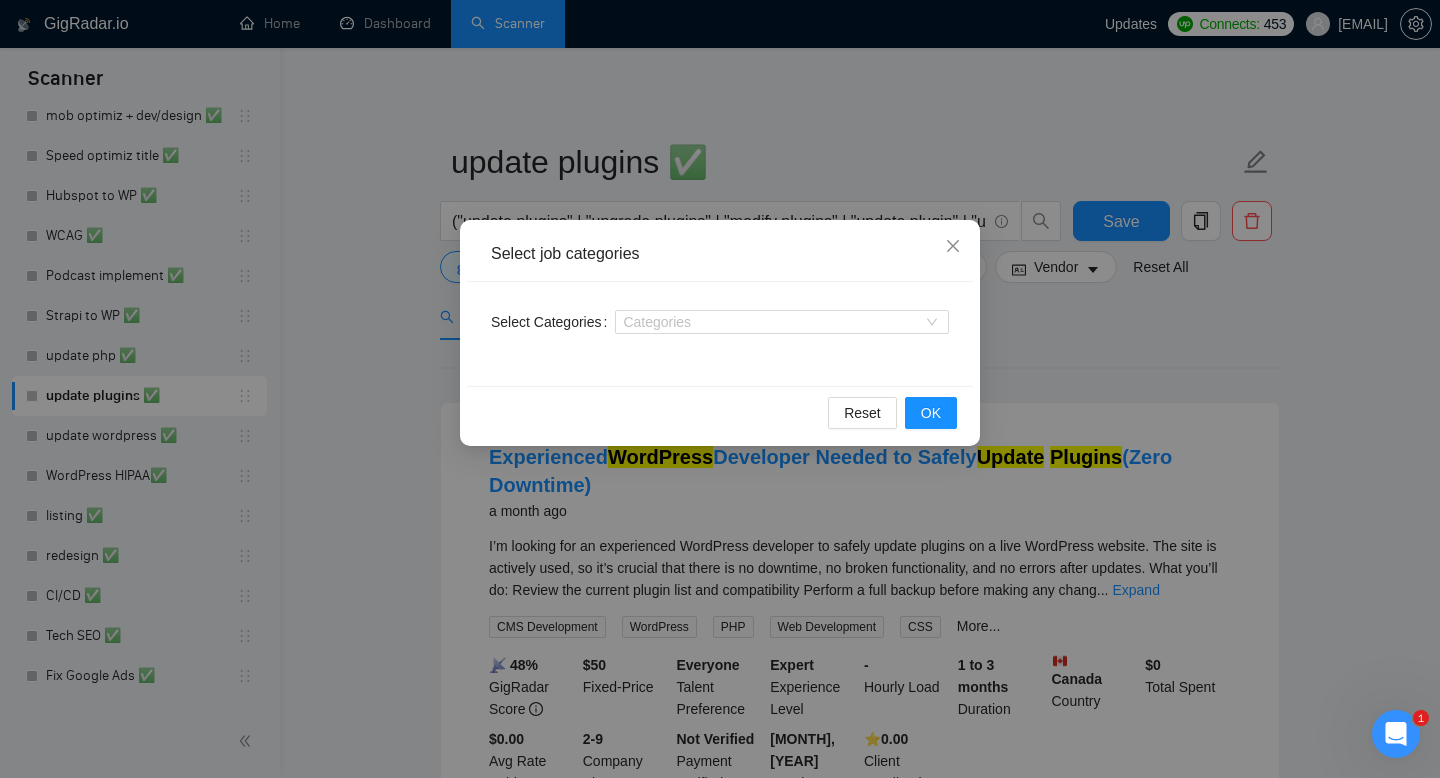 click on "Select job categories Select Categories   Categories Reset OK" at bounding box center (720, 389) 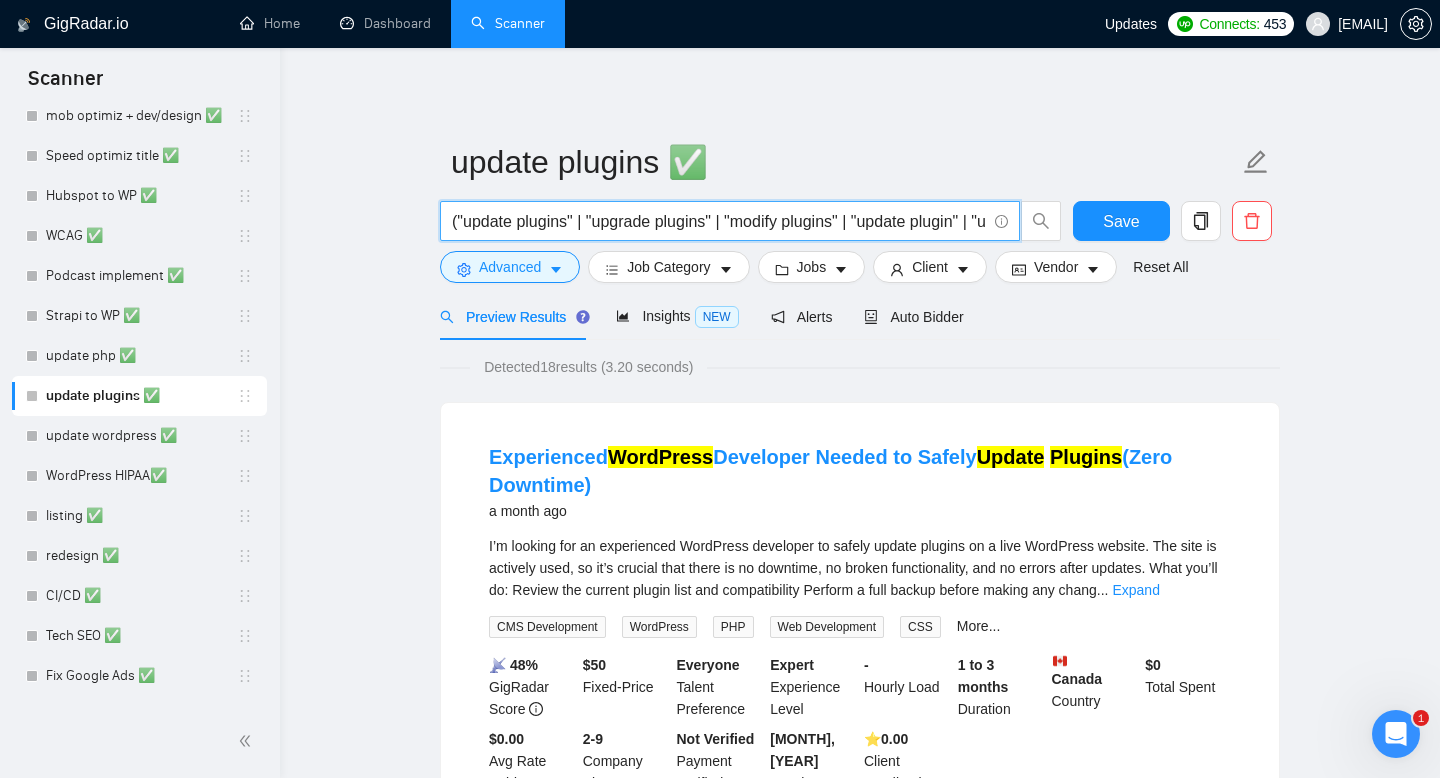 click on "("update plugins" | "upgrade plugins" | "modify plugins" | "update plugin" | "upgrade plugin" | "modify plugin") (WordPress | "Word Press" | "Word-Press" | (WordPress*))" at bounding box center [719, 221] 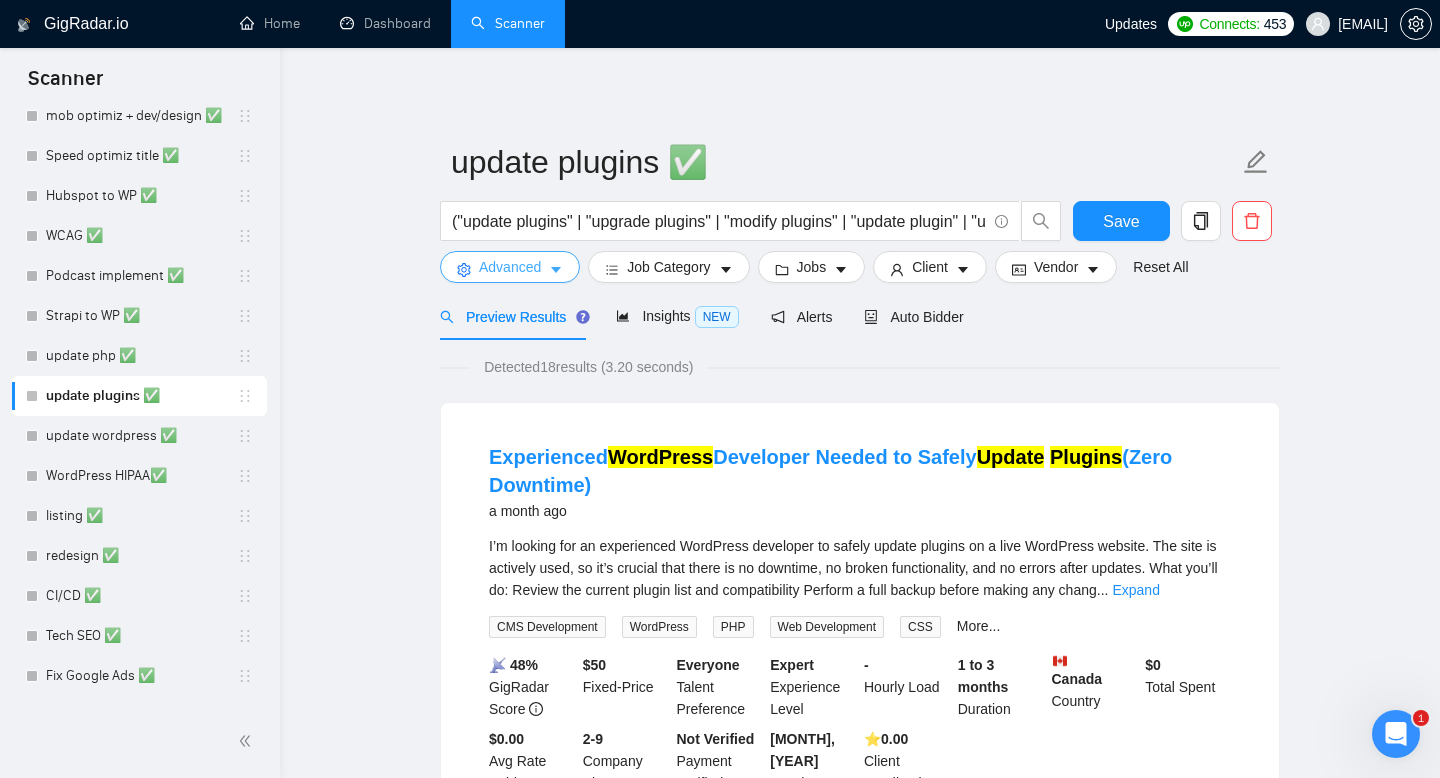 click on "Advanced" at bounding box center [510, 267] 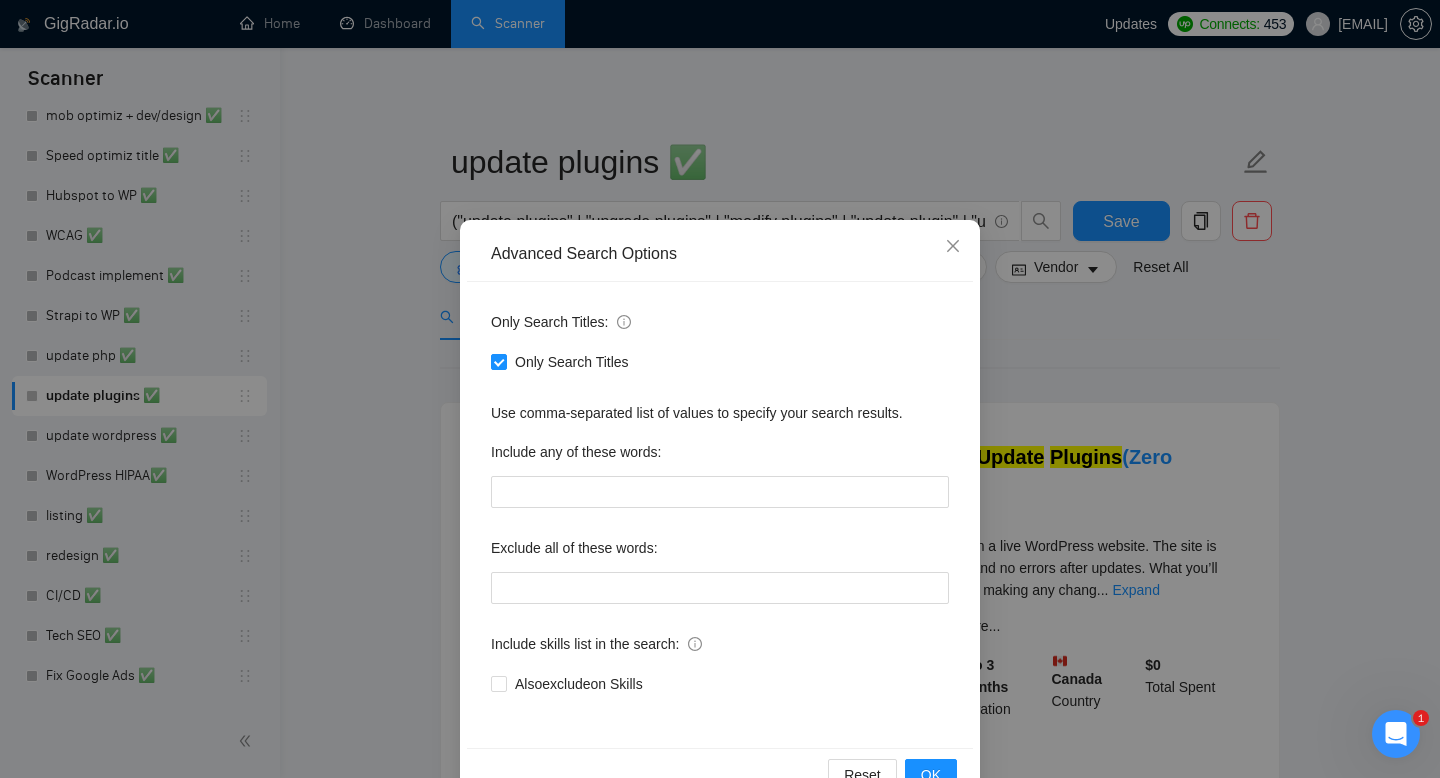 click on "Advanced Search Options Only Search Titles:   Only Search Titles Use comma-separated list of values to specify your search results. Include any of these words: Exclude all of these words: Include skills list in the search:   Also  exclude  on Skills Reset OK" at bounding box center (720, 389) 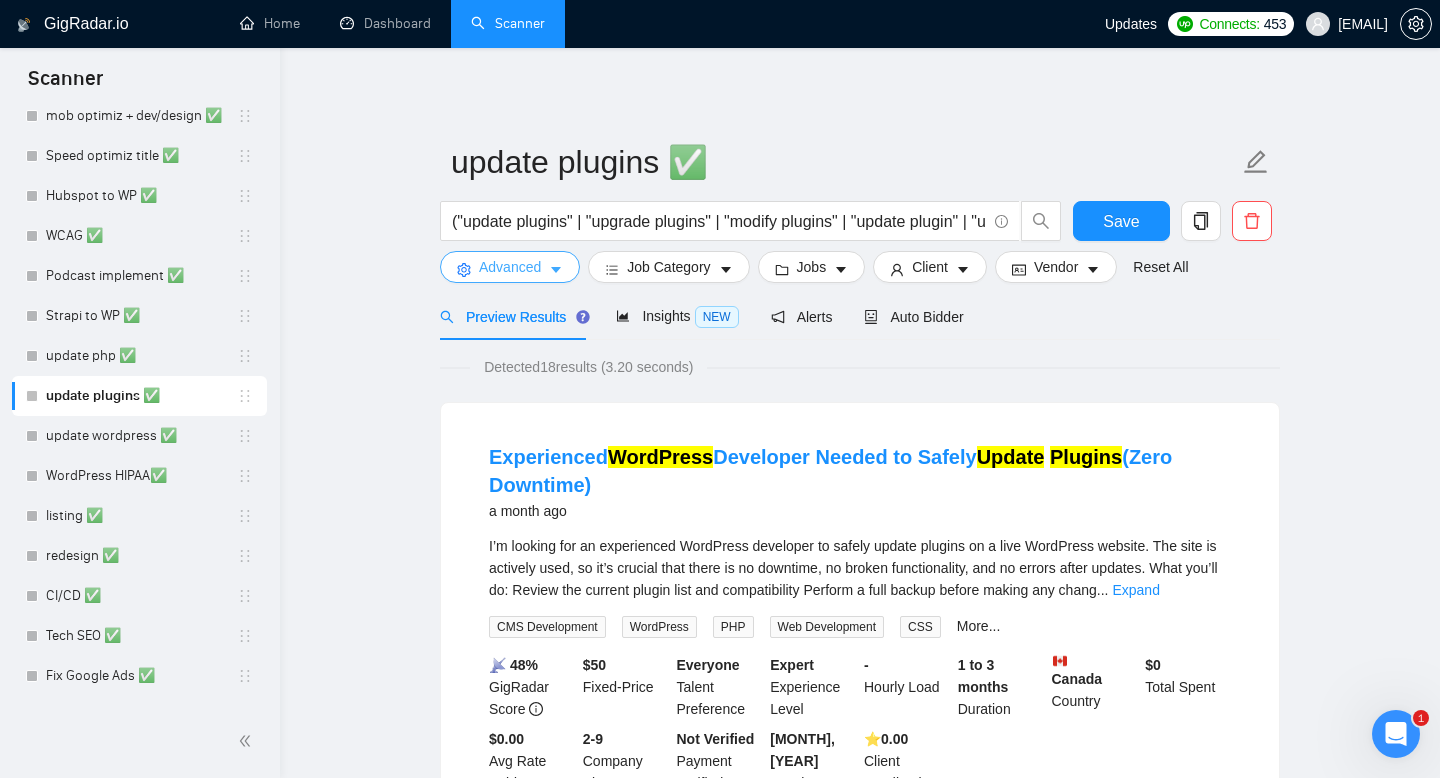 click on "Advanced" at bounding box center (510, 267) 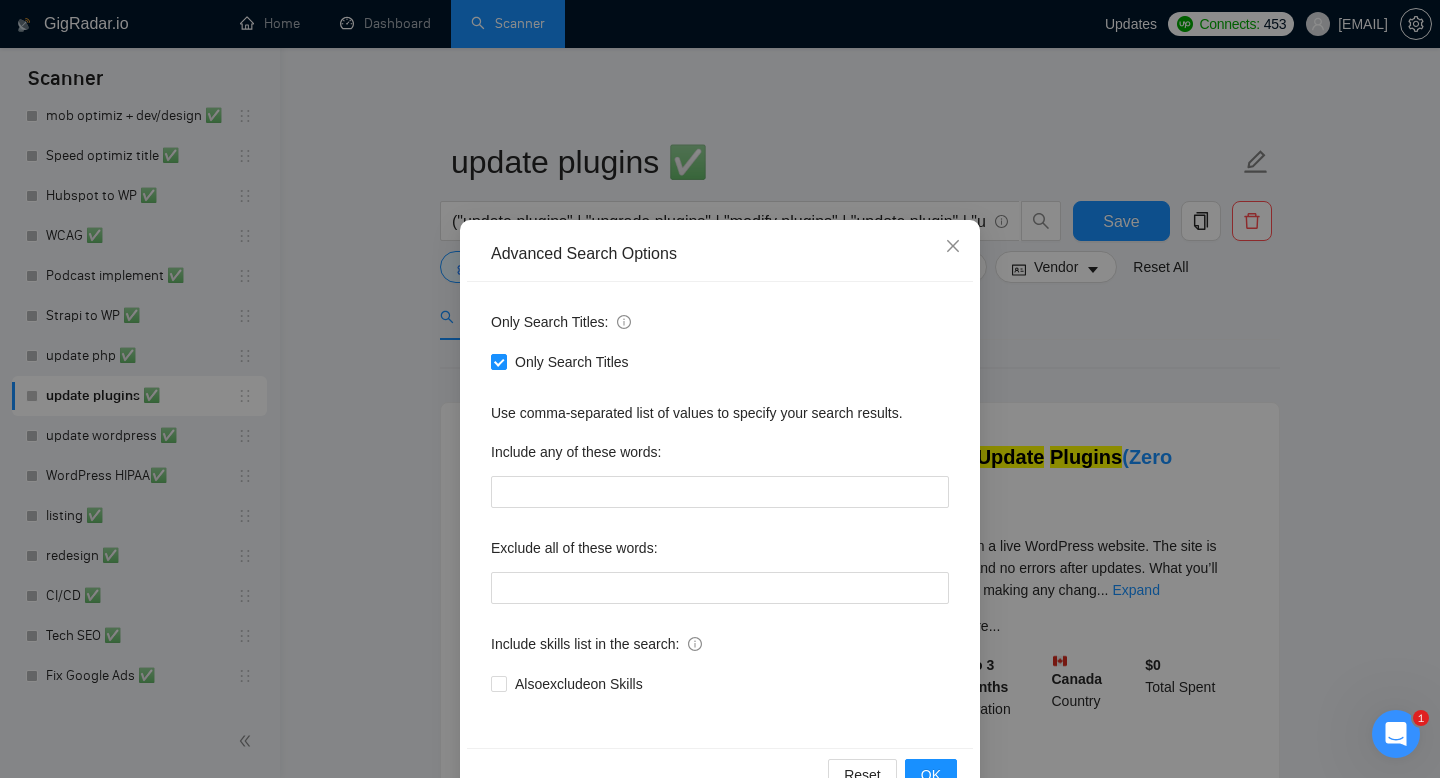 click on "Advanced Search Options Only Search Titles:   Only Search Titles Use comma-separated list of values to specify your search results. Include any of these words: Exclude all of these words: Include skills list in the search:   Also  exclude  on Skills Reset OK" at bounding box center [720, 389] 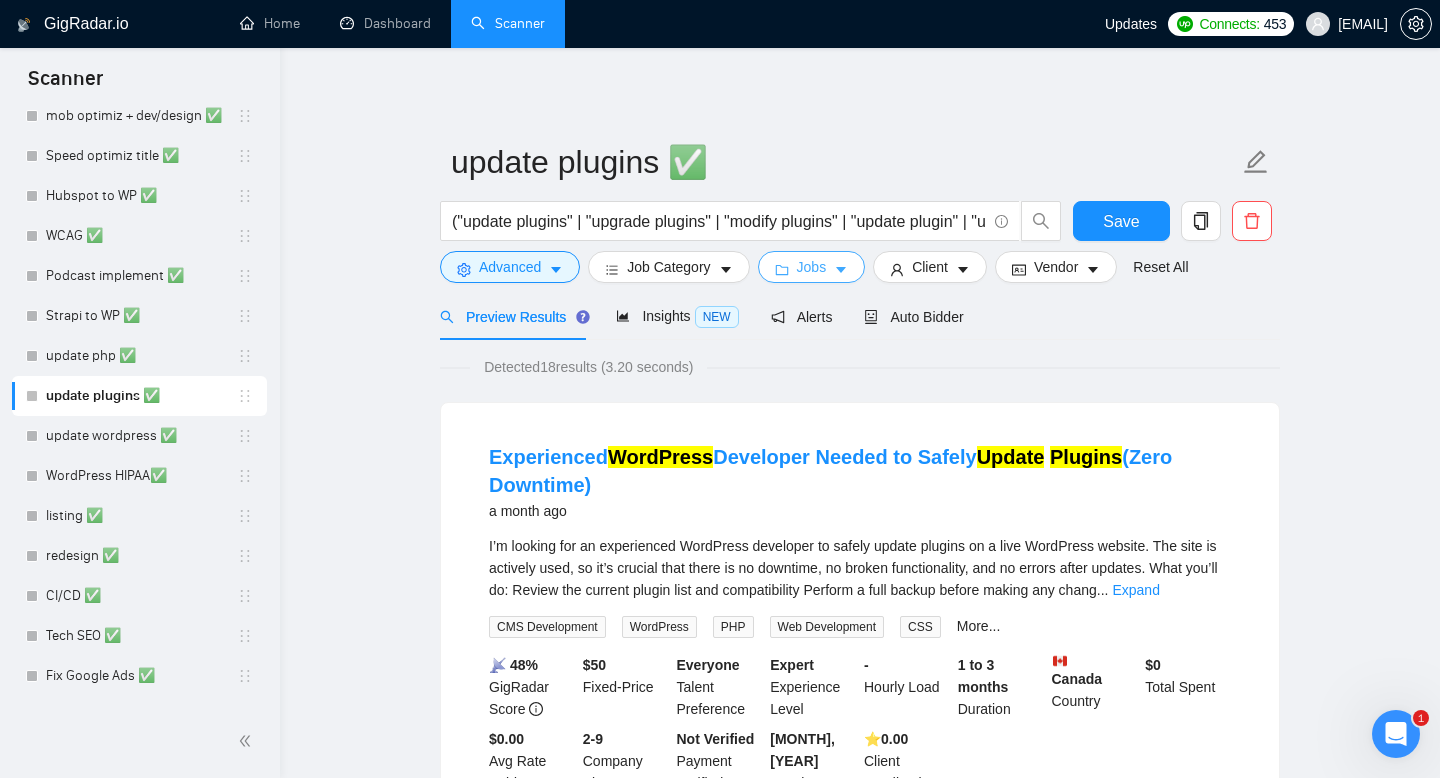 click on "Jobs" at bounding box center (812, 267) 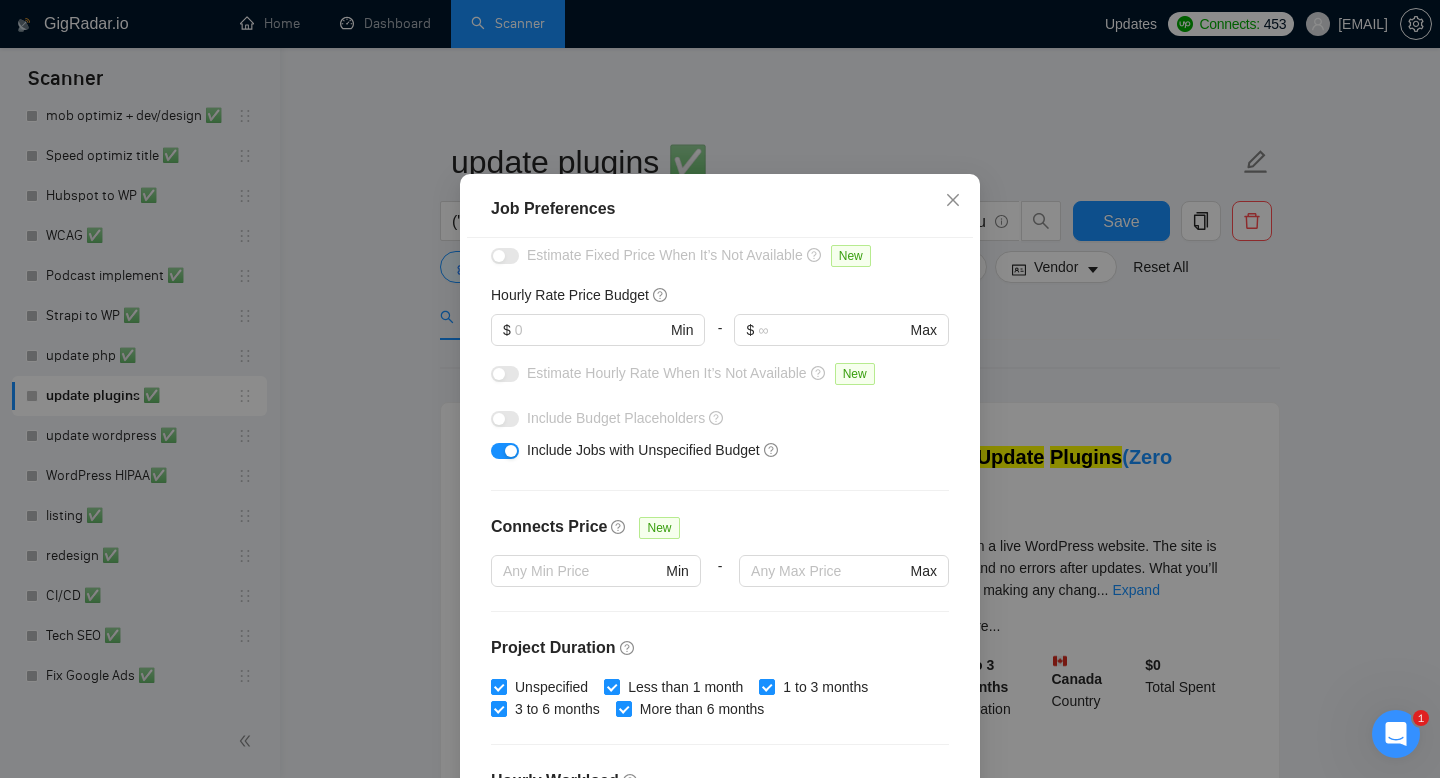 scroll, scrollTop: 0, scrollLeft: 0, axis: both 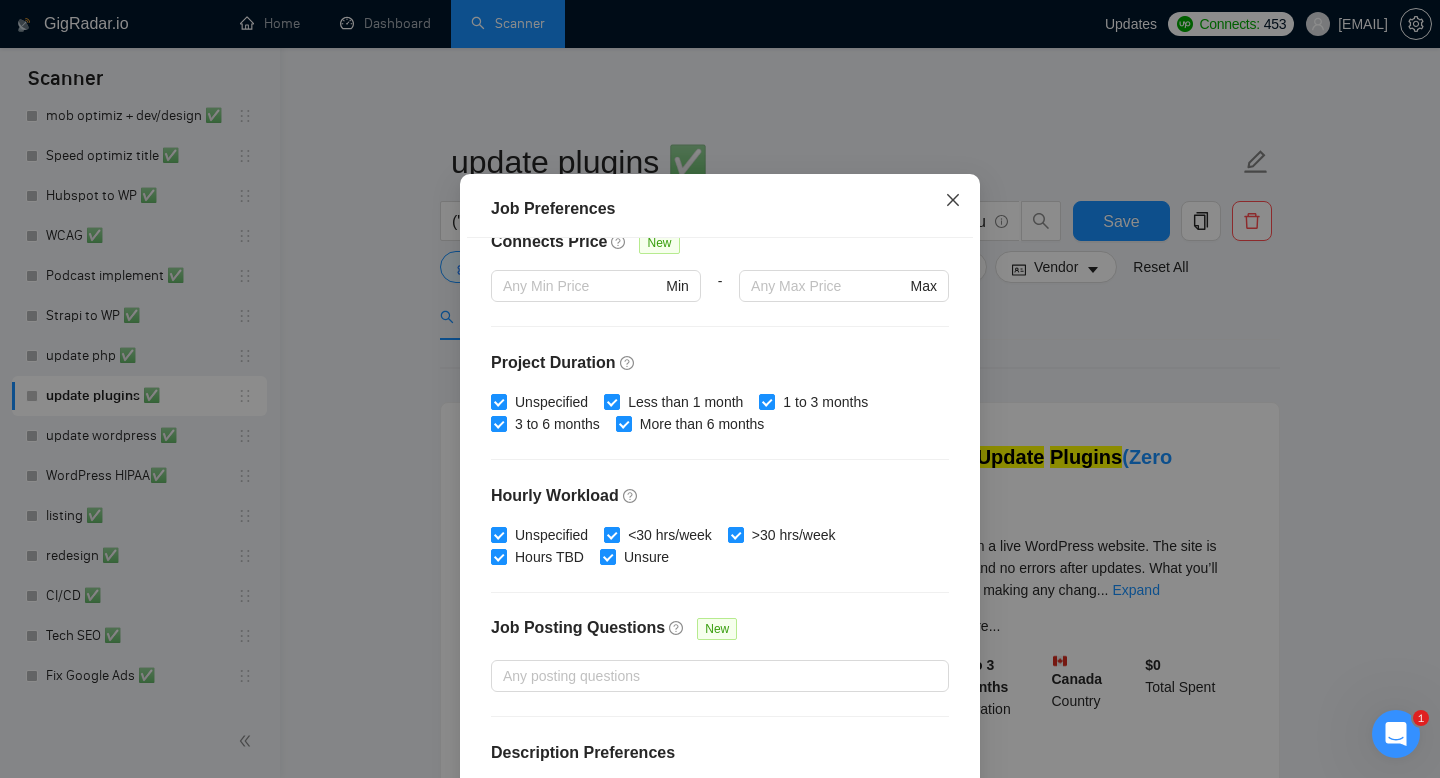 click 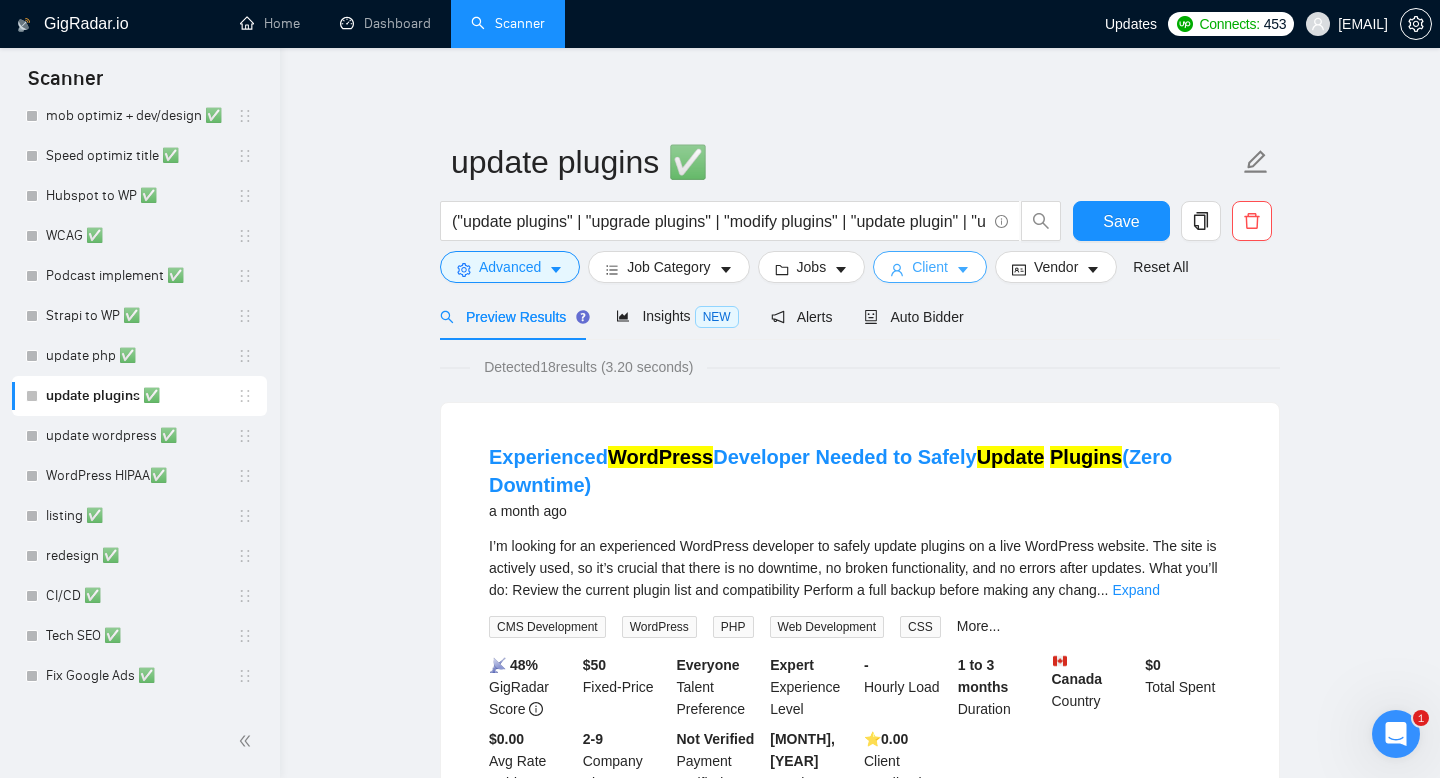 click on "Client" at bounding box center [930, 267] 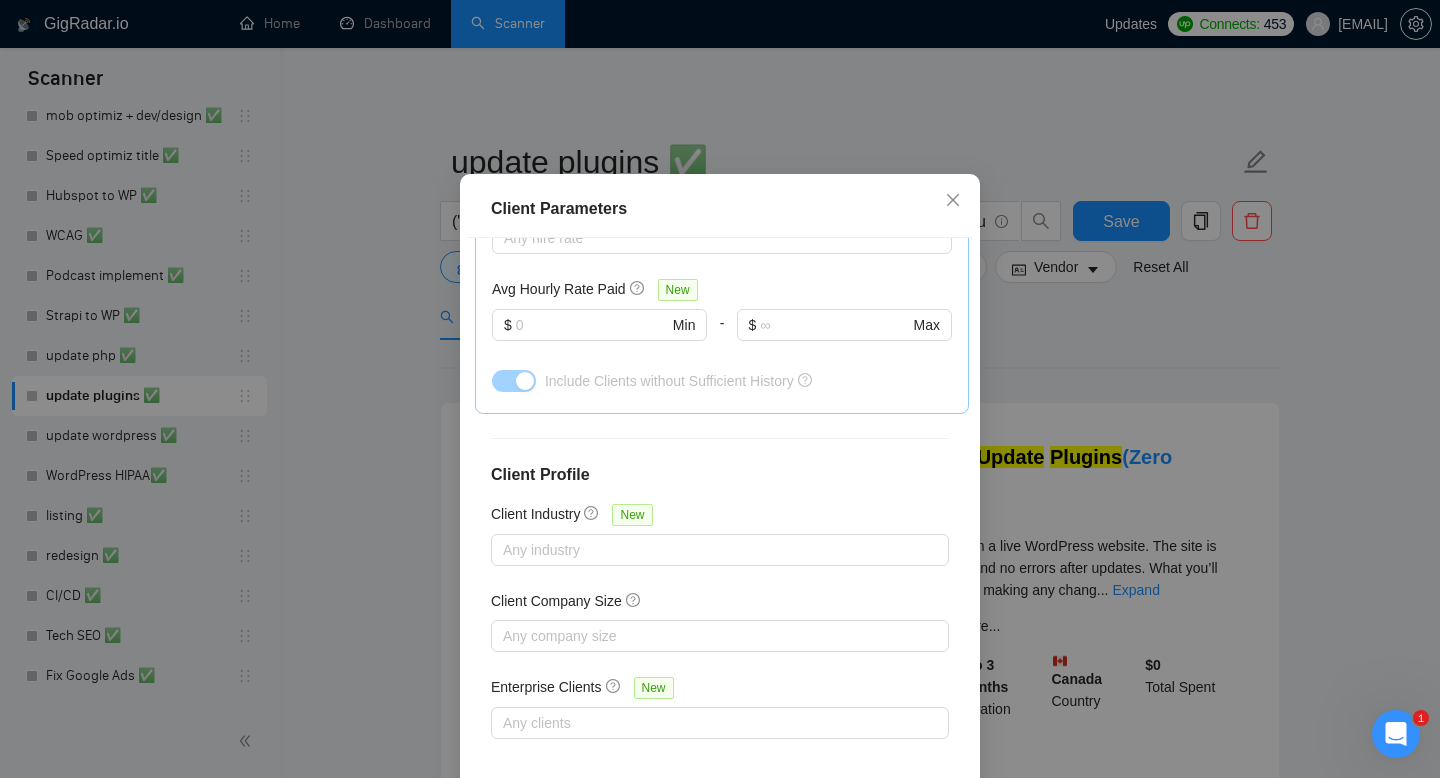scroll, scrollTop: 477, scrollLeft: 0, axis: vertical 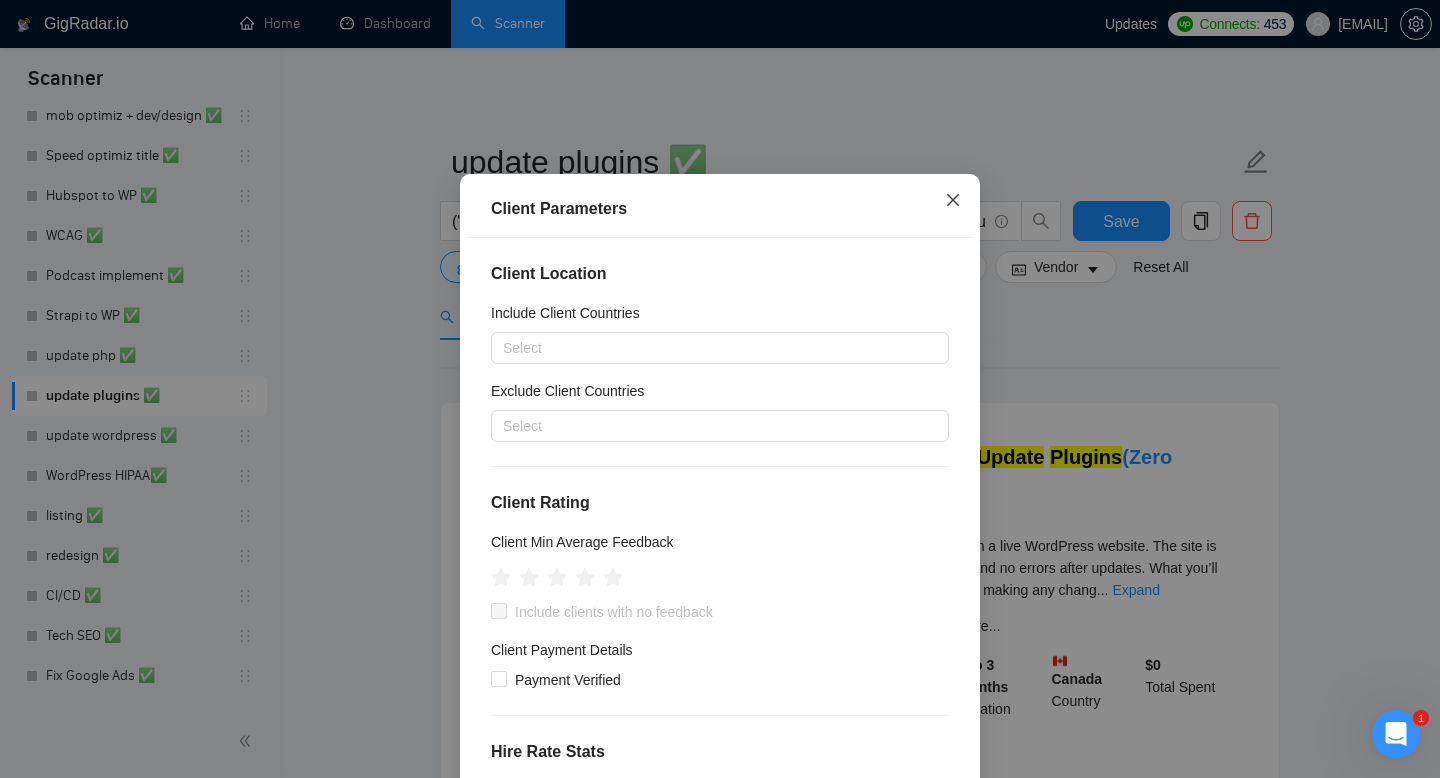 click 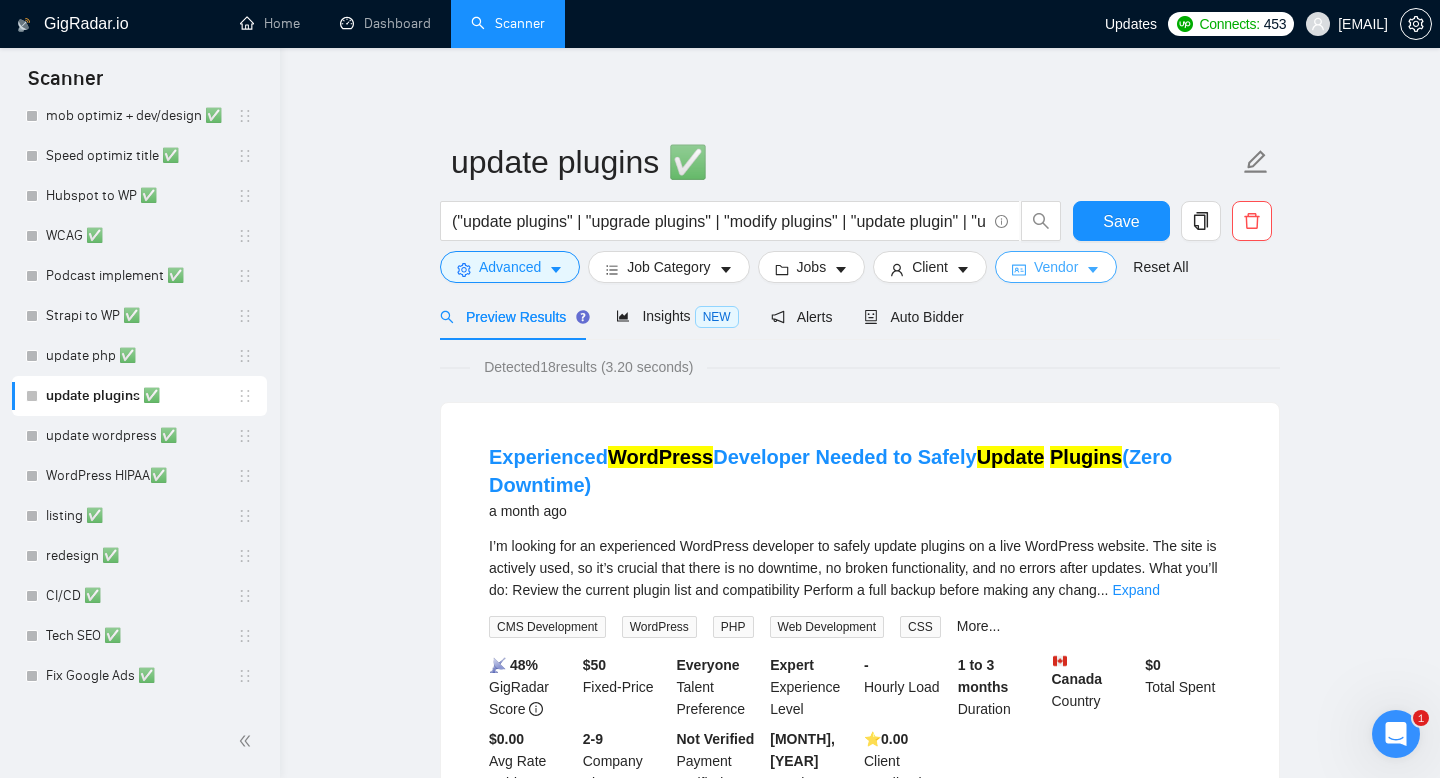 click on "Vendor" at bounding box center (1056, 267) 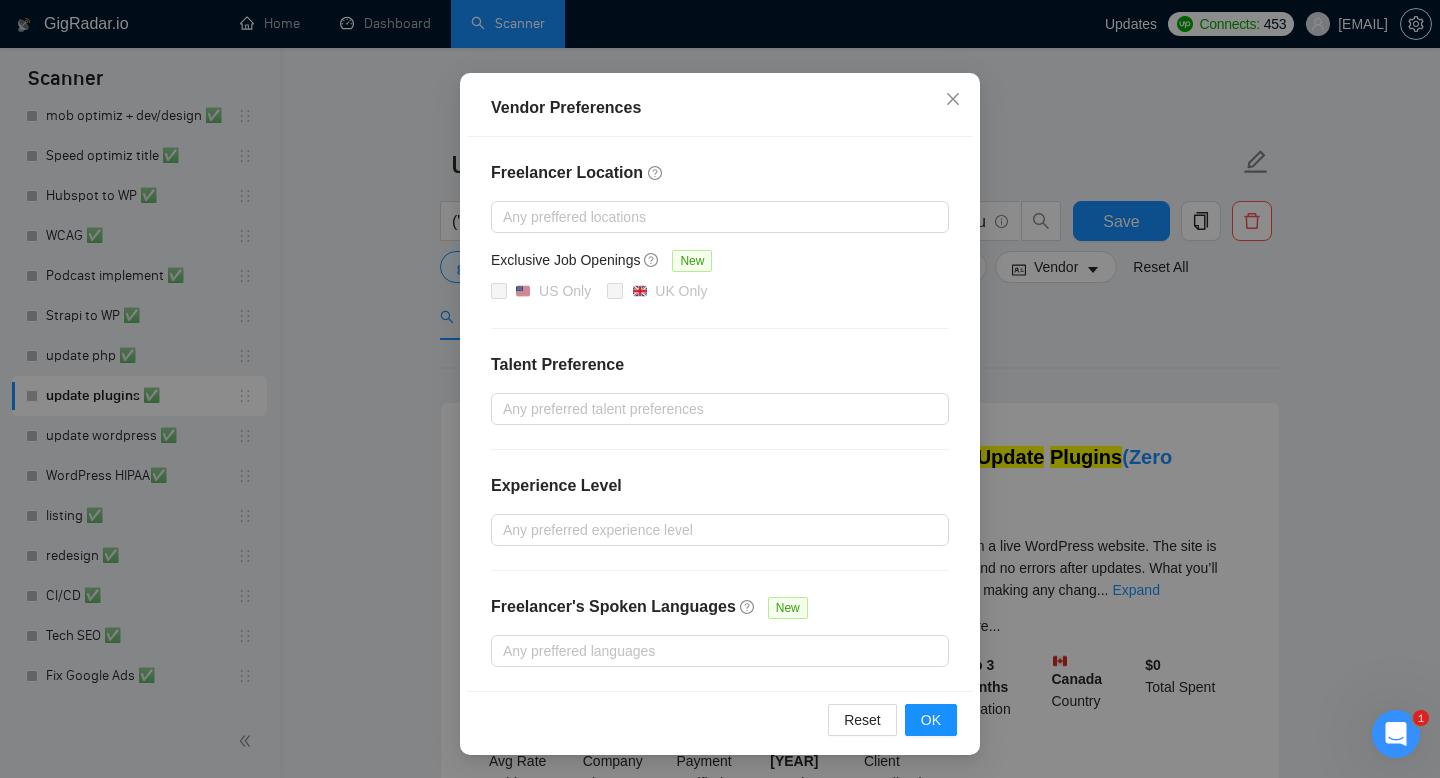 click on "Vendor Preferences Freelancer Location     Any preffered locations Exclusive Job Openings New US Only UK Only Talent Preference   Any preferred talent preferences Experience Level   Any preferred experience level Freelancer's Spoken Languages New   Any preffered languages Reset OK" at bounding box center (720, 389) 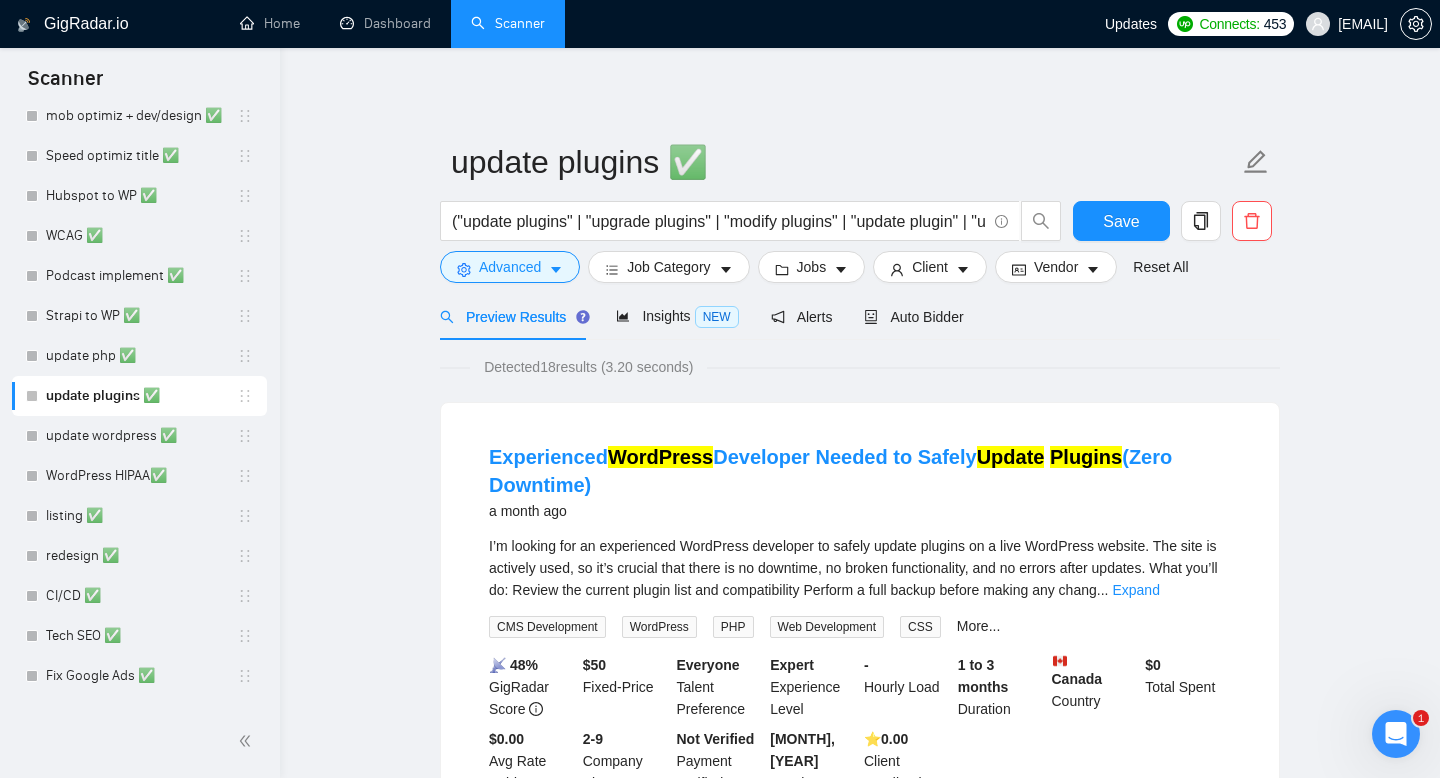 scroll, scrollTop: 47, scrollLeft: 0, axis: vertical 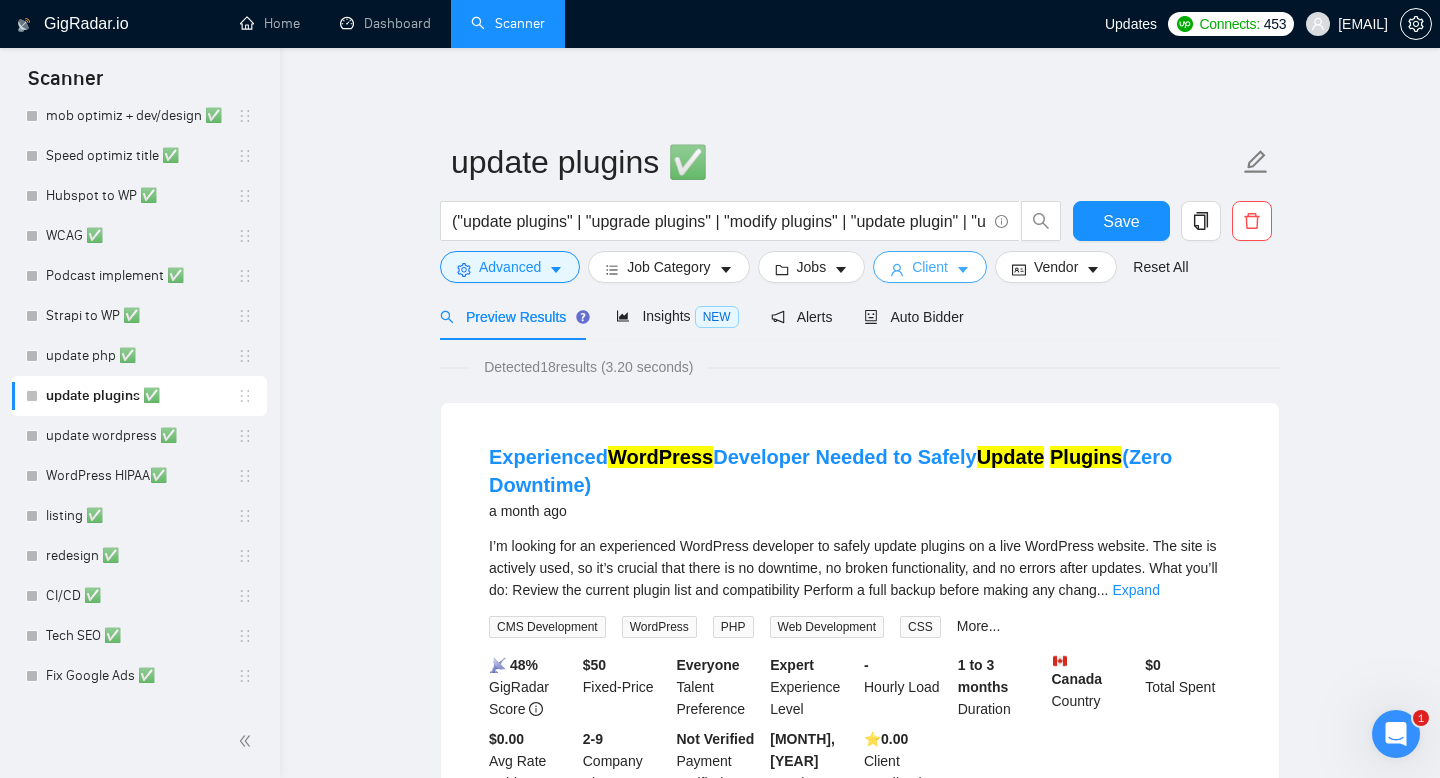 click on "Client" at bounding box center [930, 267] 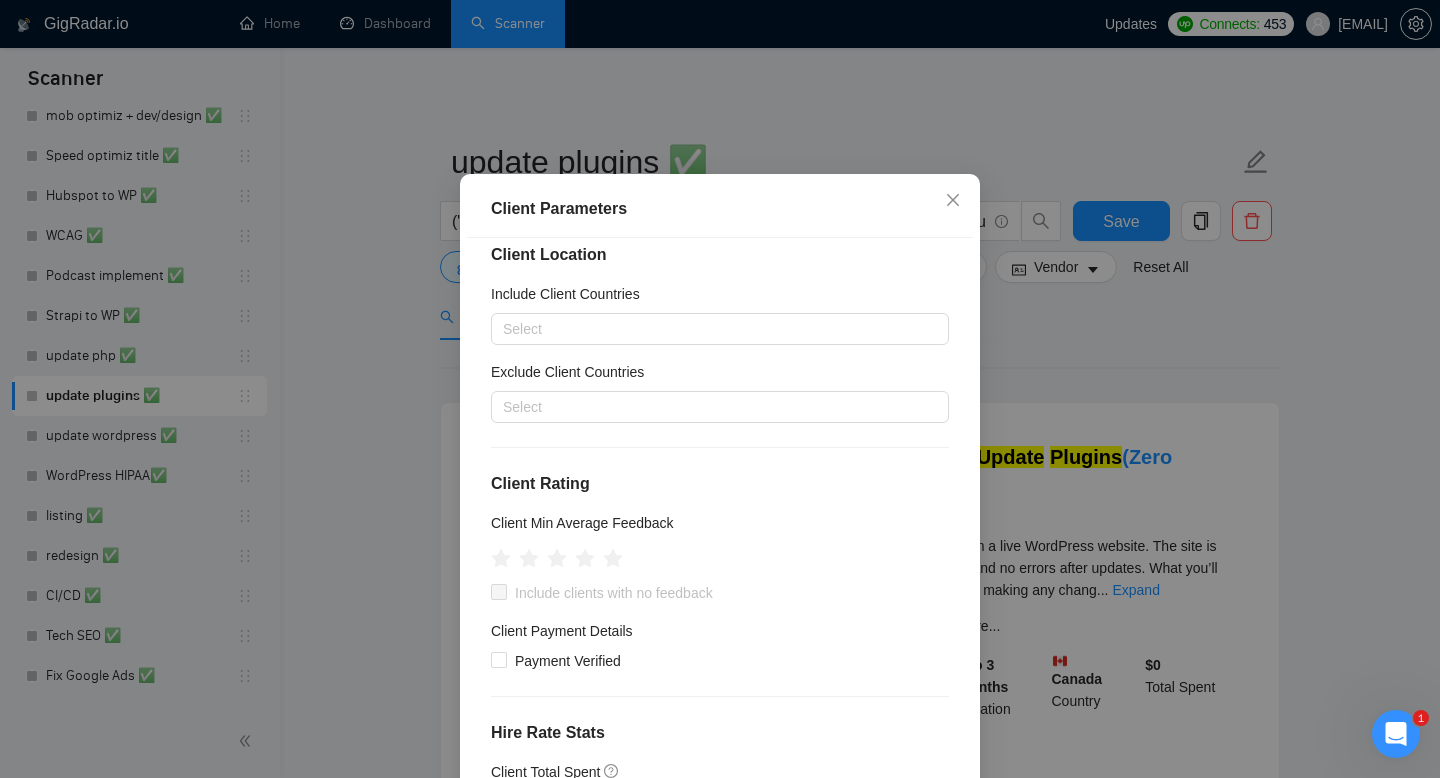 scroll, scrollTop: 0, scrollLeft: 0, axis: both 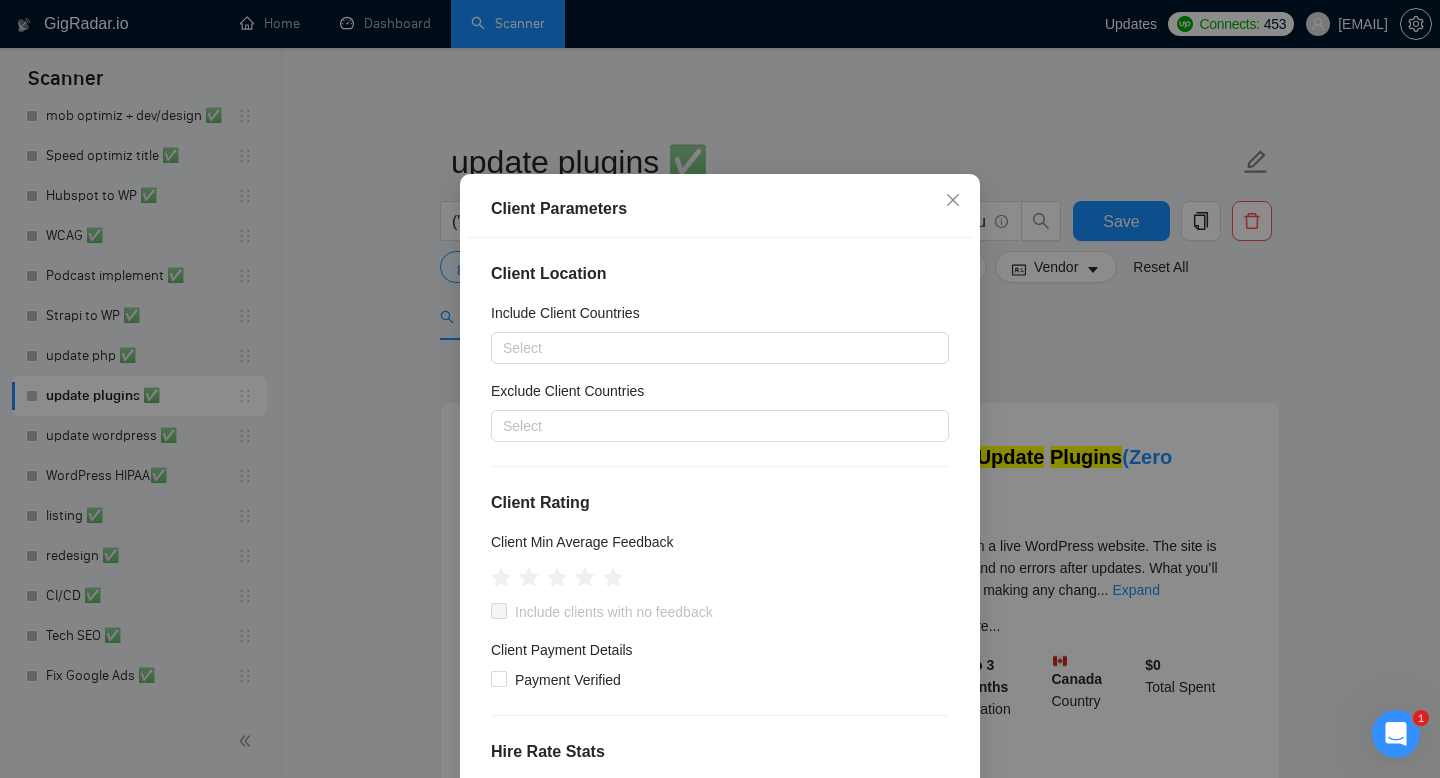 click on "Client Parameters Client Location Include Client Countries   Select Exclude Client Countries   Select Client Rating Client Min Average Feedback Include clients with no feedback Client Payment Details Payment Verified Hire Rate Stats   Client Total Spent $ Min - $ Max Client Hire Rate New   Any hire rate   Avg Hourly Rate Paid New $ Min - $ Max Include Clients without Sufficient History Client Profile Client Industry New   Any industry Client Company Size   Any company size Enterprise Clients New   Any clients Reset OK" at bounding box center (720, 389) 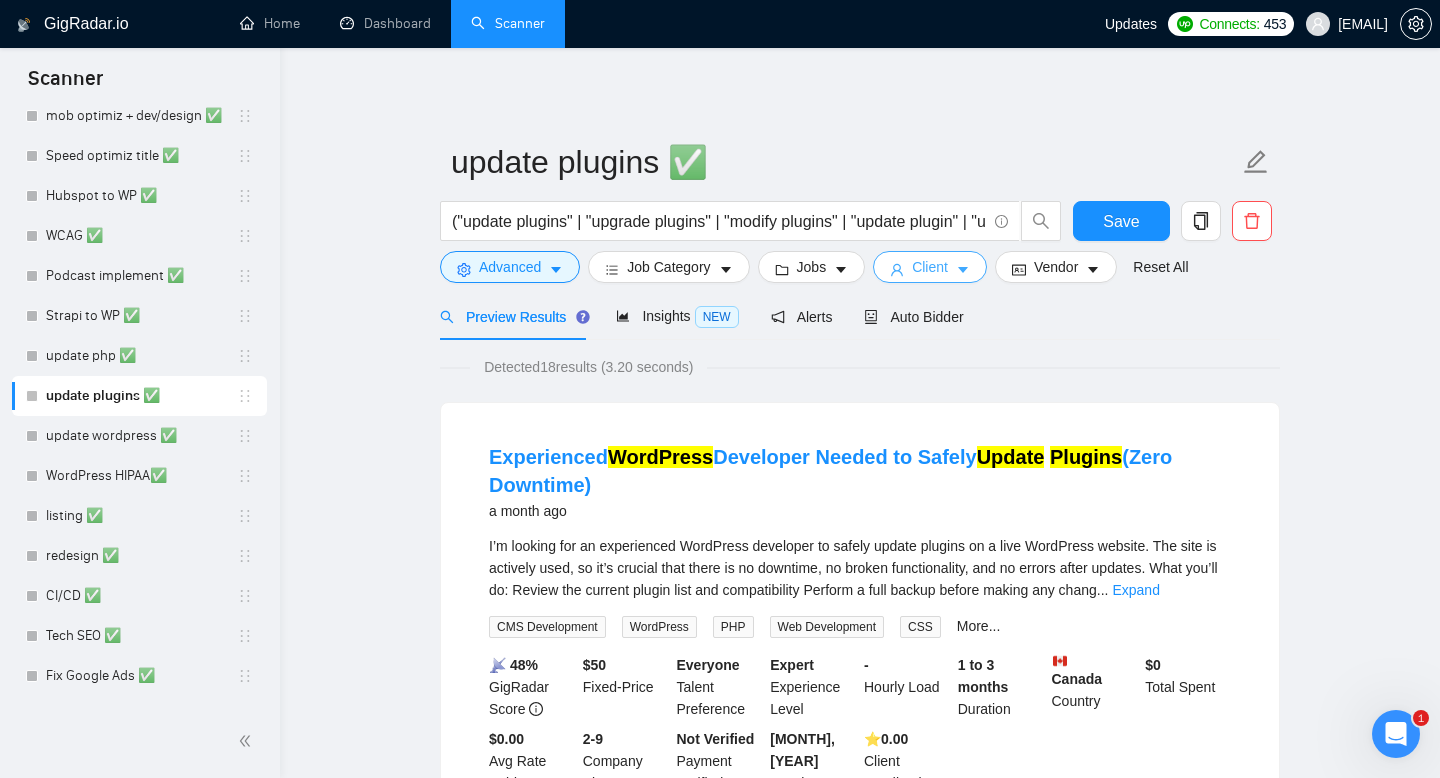 click on "Client" at bounding box center [930, 267] 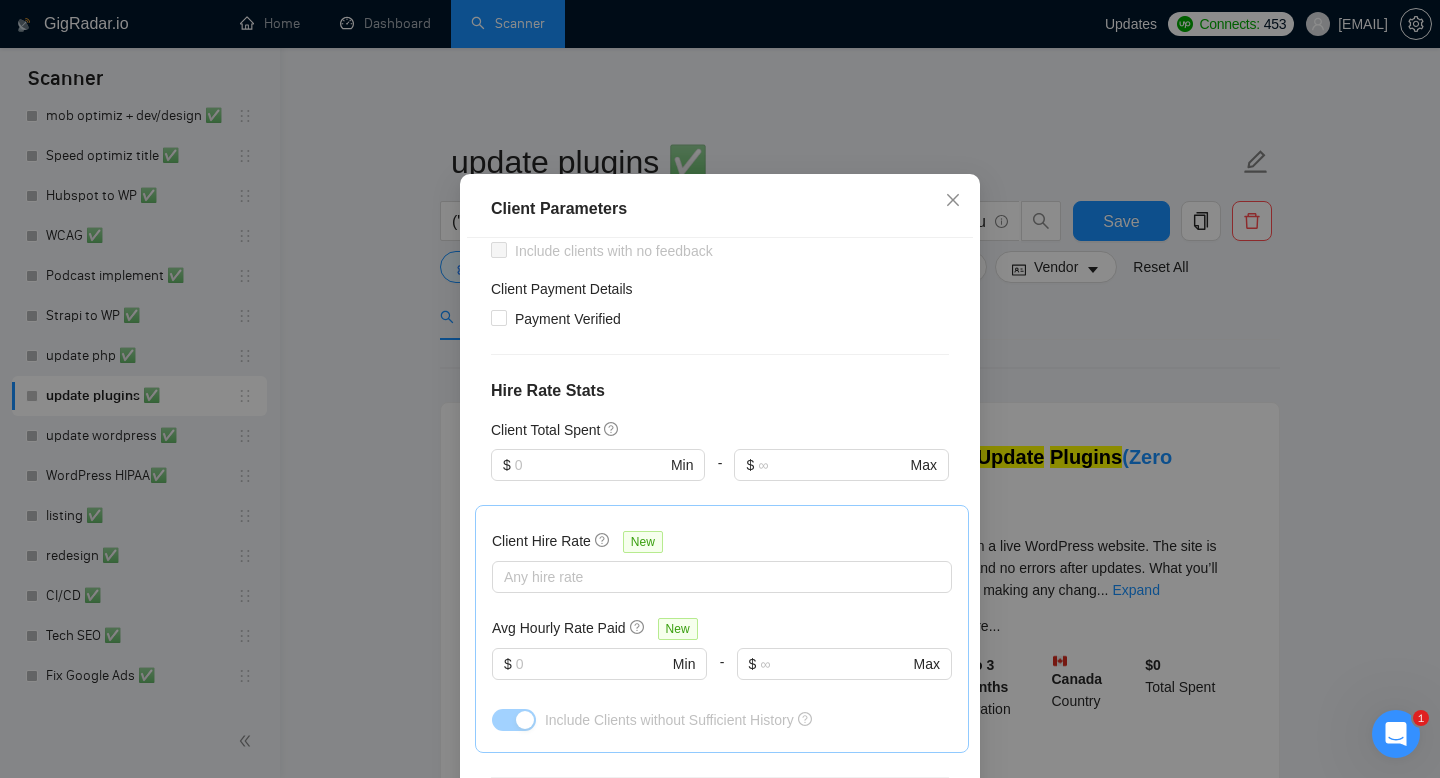 scroll, scrollTop: 366, scrollLeft: 0, axis: vertical 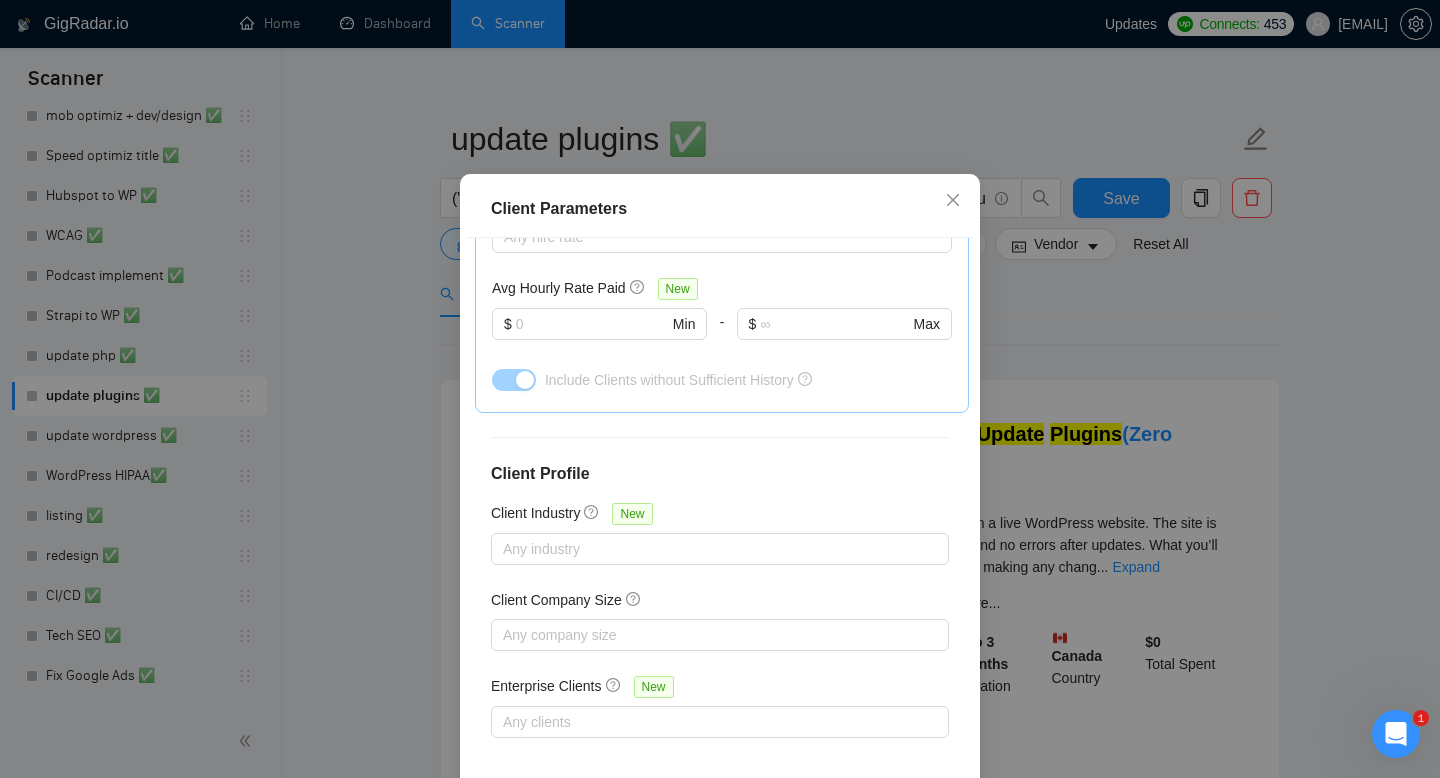 click on "Client Parameters Client Location Include Client Countries   Select Exclude Client Countries   Select Client Rating Client Min Average Feedback Include clients with no feedback Client Payment Details Payment Verified Hire Rate Stats   Client Total Spent $ Min - $ Max Client Hire Rate New   Any hire rate   Avg Hourly Rate Paid New $ Min - $ Max Include Clients without Sufficient History Client Profile Client Industry New   Any industry Client Company Size   Any company size Enterprise Clients New   Any clients Reset OK" at bounding box center (720, 389) 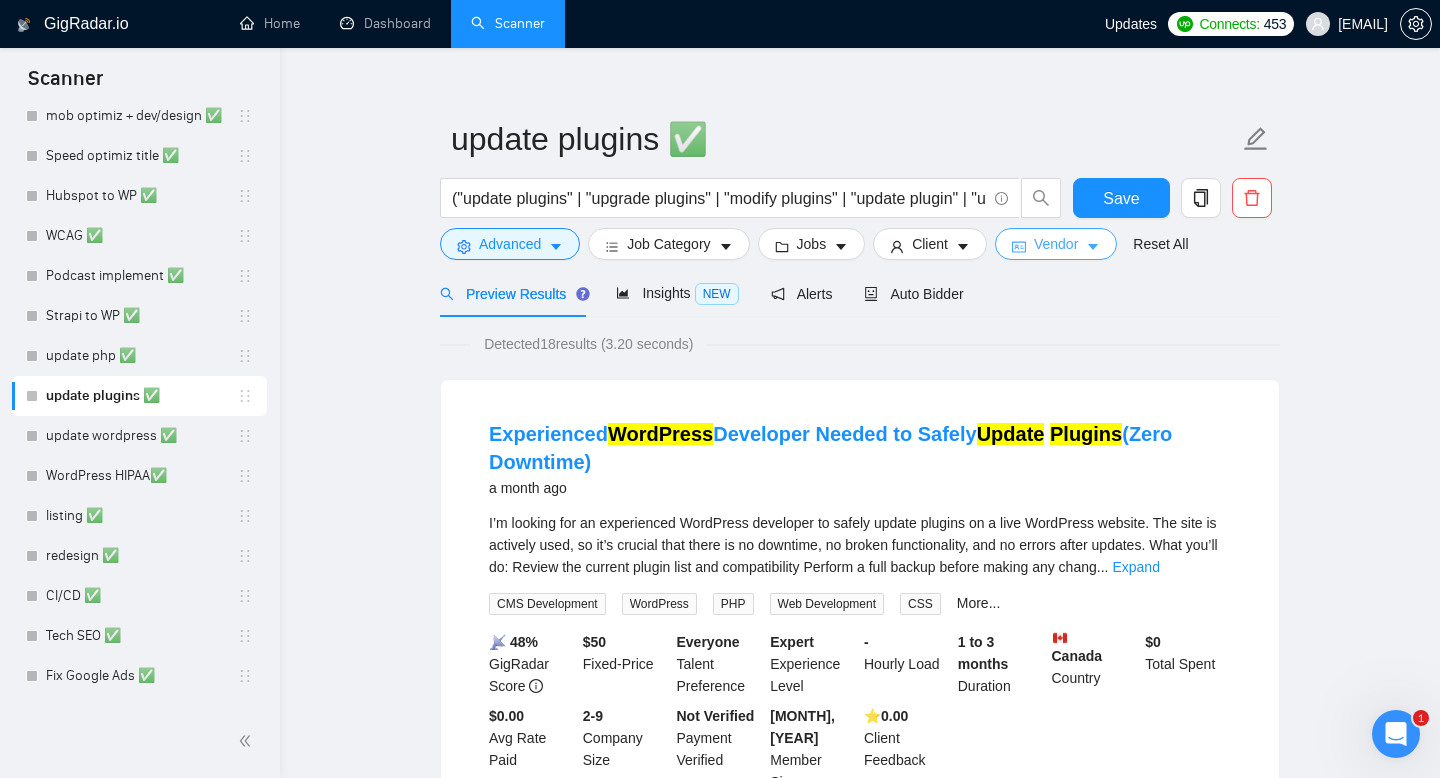 click on "Vendor" at bounding box center [1056, 244] 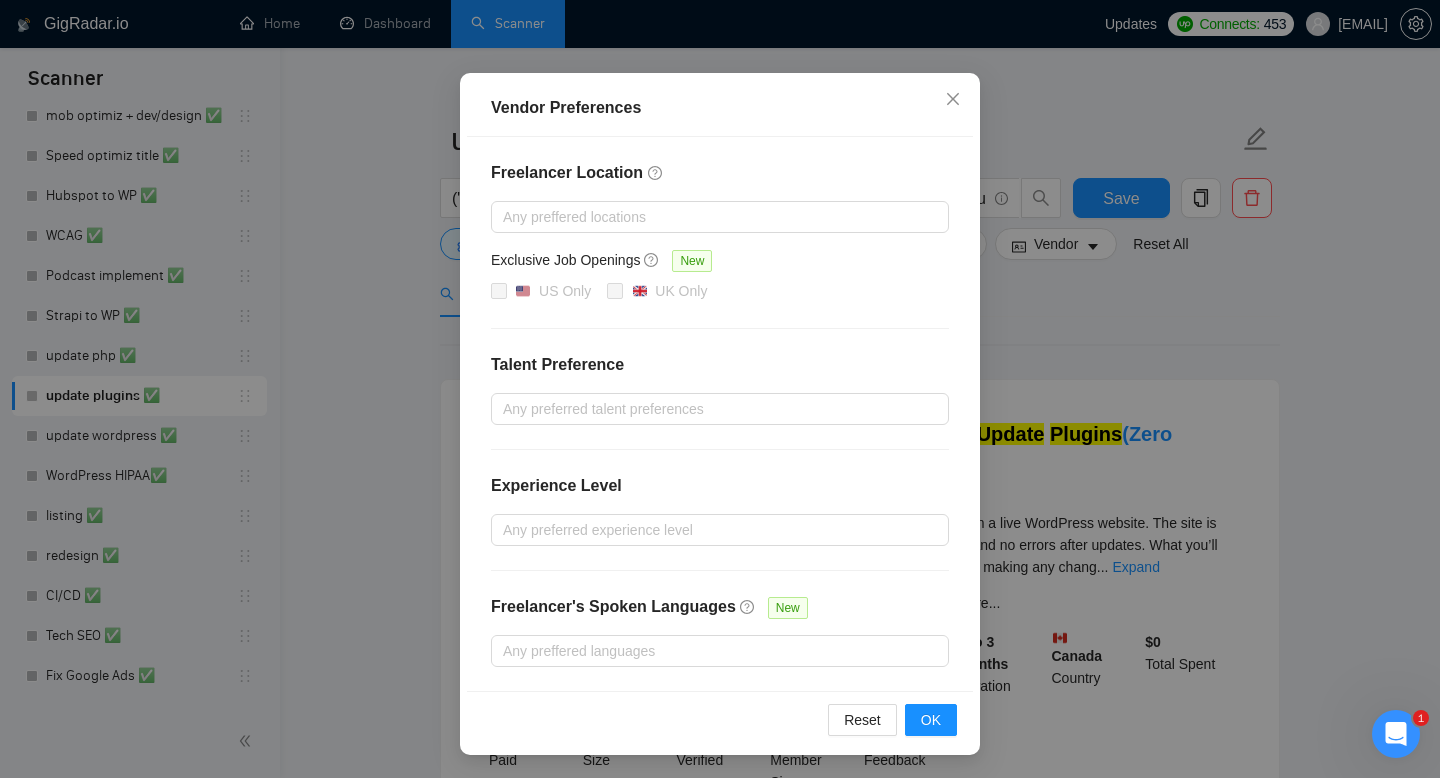 click on "Vendor Preferences Freelancer Location     Any preffered locations Exclusive Job Openings New US Only UK Only Talent Preference   Any preferred talent preferences Experience Level   Any preferred experience level Freelancer's Spoken Languages New   Any preffered languages Reset OK" at bounding box center (720, 389) 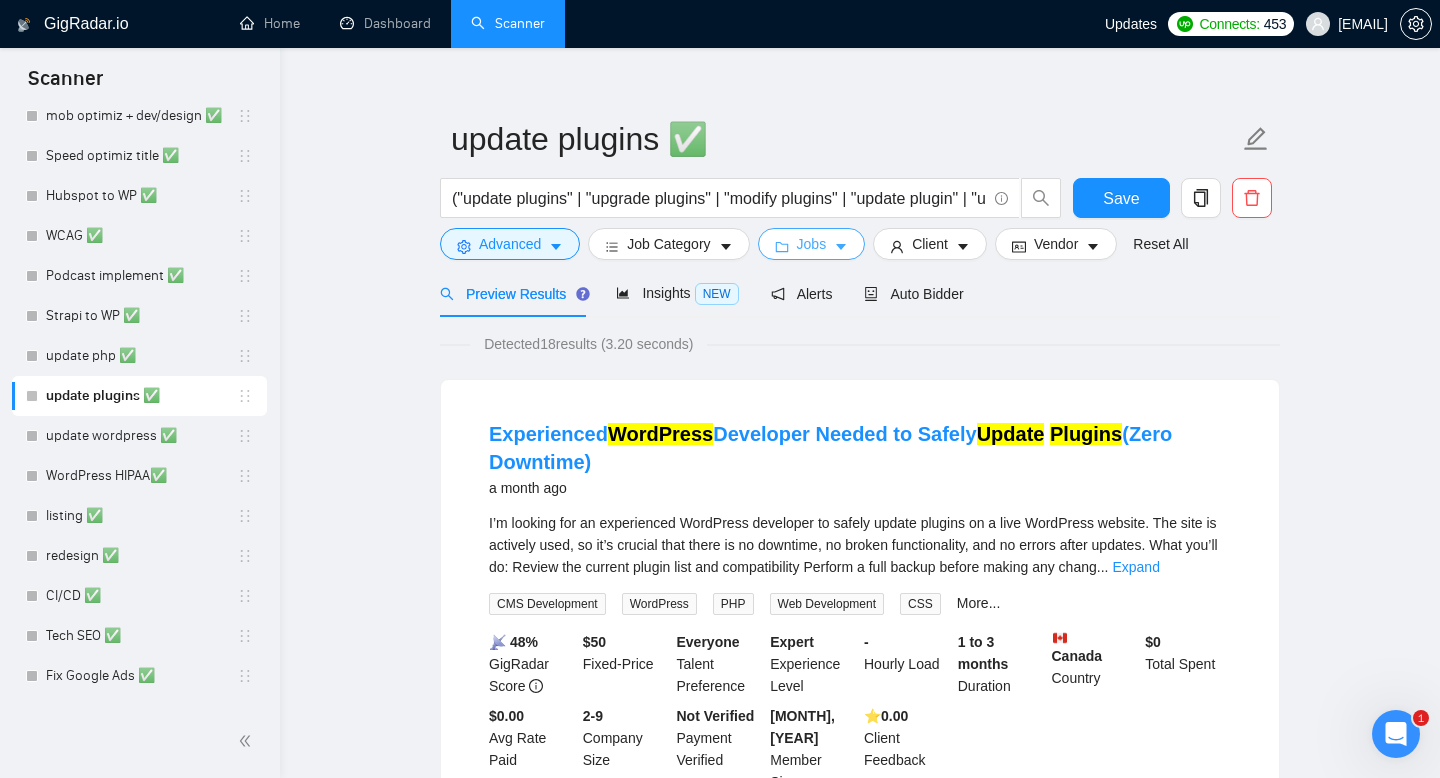 click 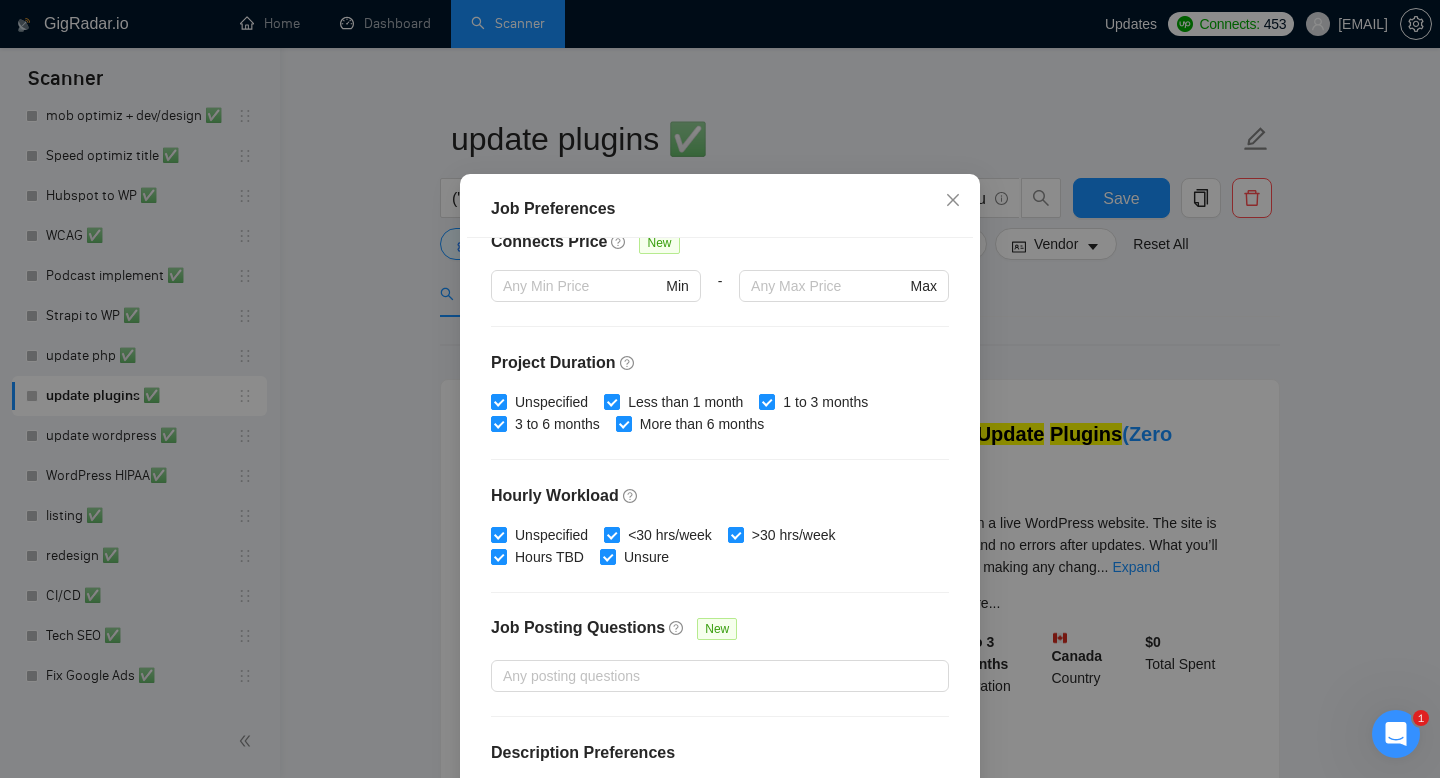 scroll, scrollTop: 501, scrollLeft: 0, axis: vertical 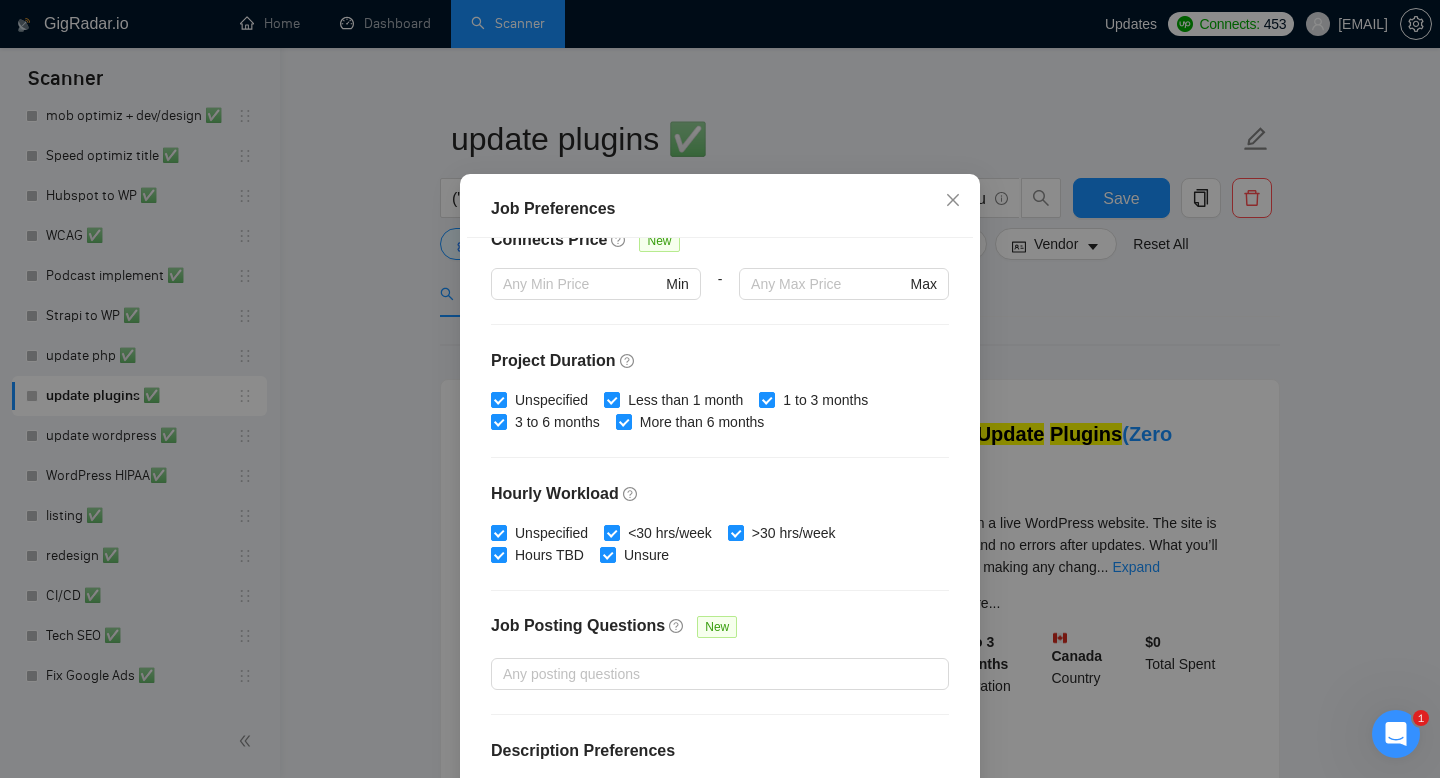 click on "Job Preferences Budget Project Type All Fixed Price Hourly Rate   Fixed Price Budget $ Min - $ Max Estimate Fixed Price When It’s Not Available New   Hourly Rate Price Budget $ Min - $ Max Estimate Hourly Rate When It’s Not Available New Include Budget Placeholders Include Jobs with Unspecified Budget   Connects Price New Min - Max Project Duration   Unspecified Less than 1 month 1 to 3 months 3 to 6 months More than 6 months Hourly Workload   Unspecified <30 hrs/week >30 hrs/week Hours TBD Unsure Job Posting Questions New   Any posting questions Description Preferences Description Size New   Any description size Reset OK" at bounding box center (720, 389) 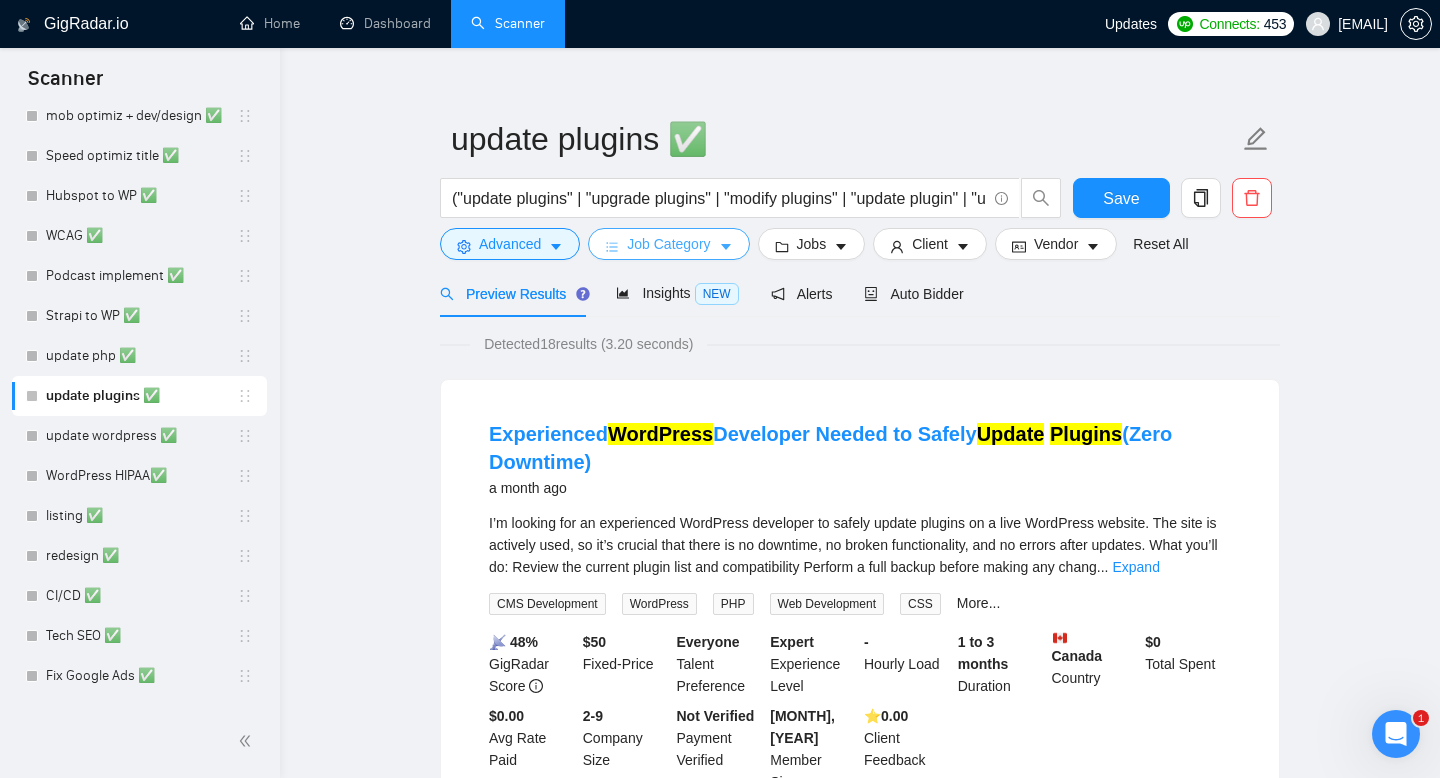 click on "Job Category" at bounding box center [668, 244] 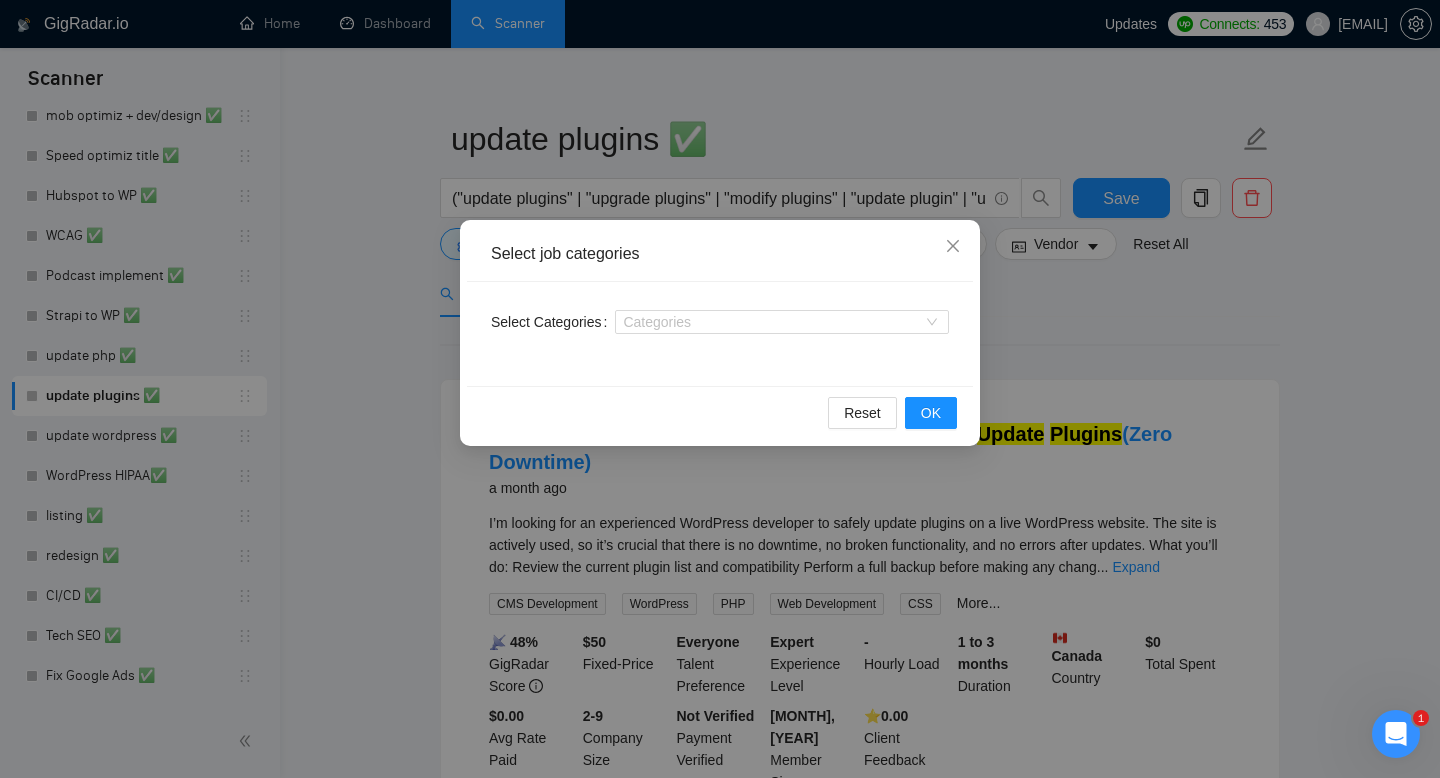 click on "Select job categories Select Categories   Categories Reset OK" at bounding box center [720, 389] 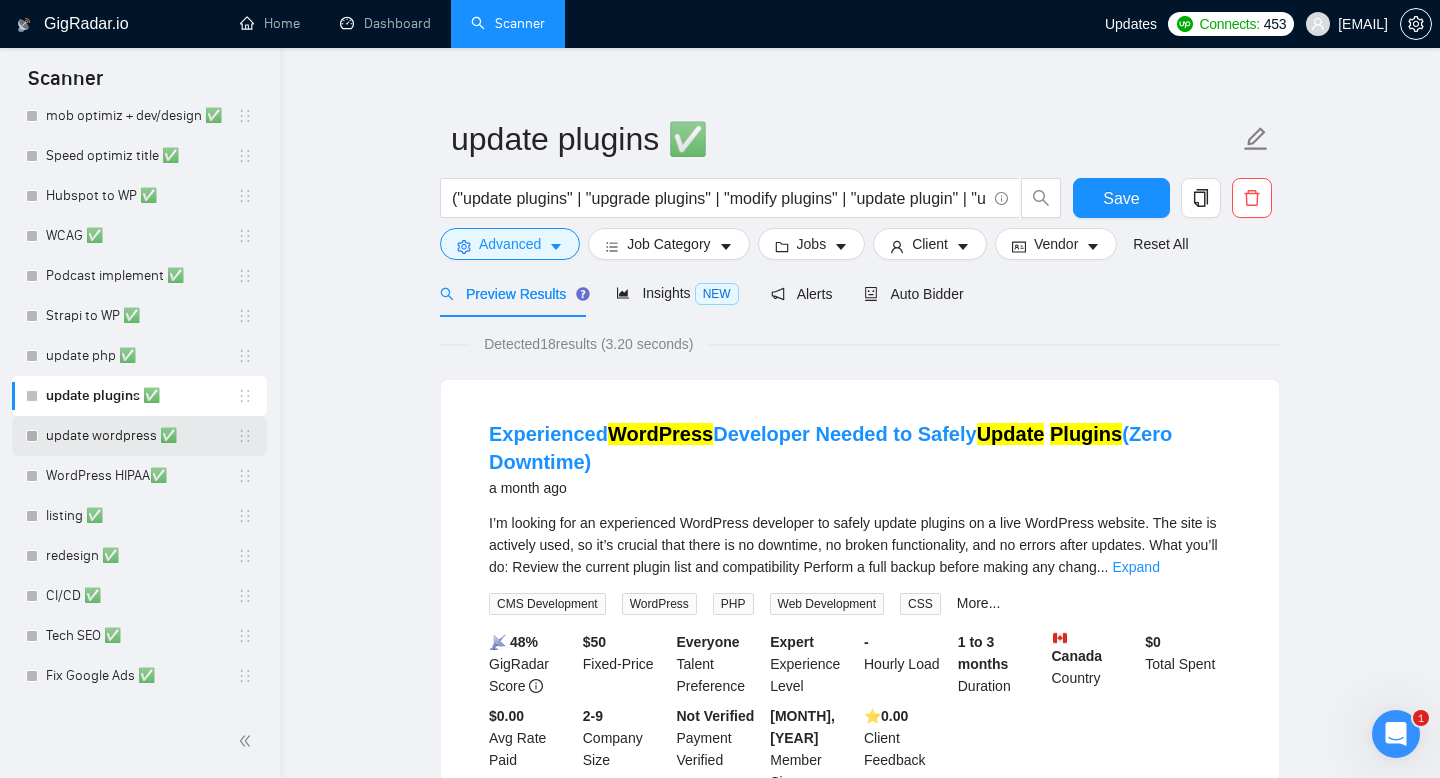 click on "update wordpress ✅" at bounding box center (141, 436) 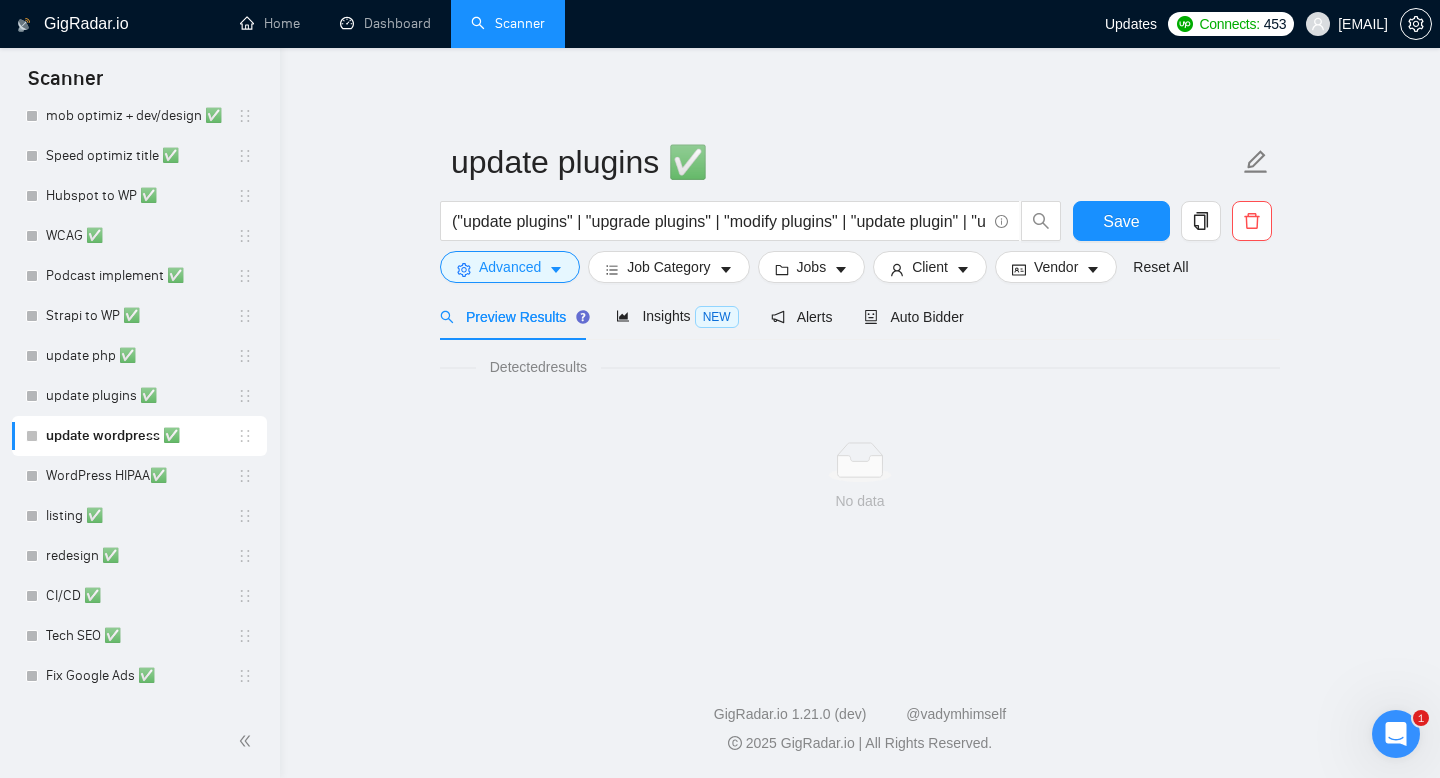 scroll, scrollTop: 0, scrollLeft: 0, axis: both 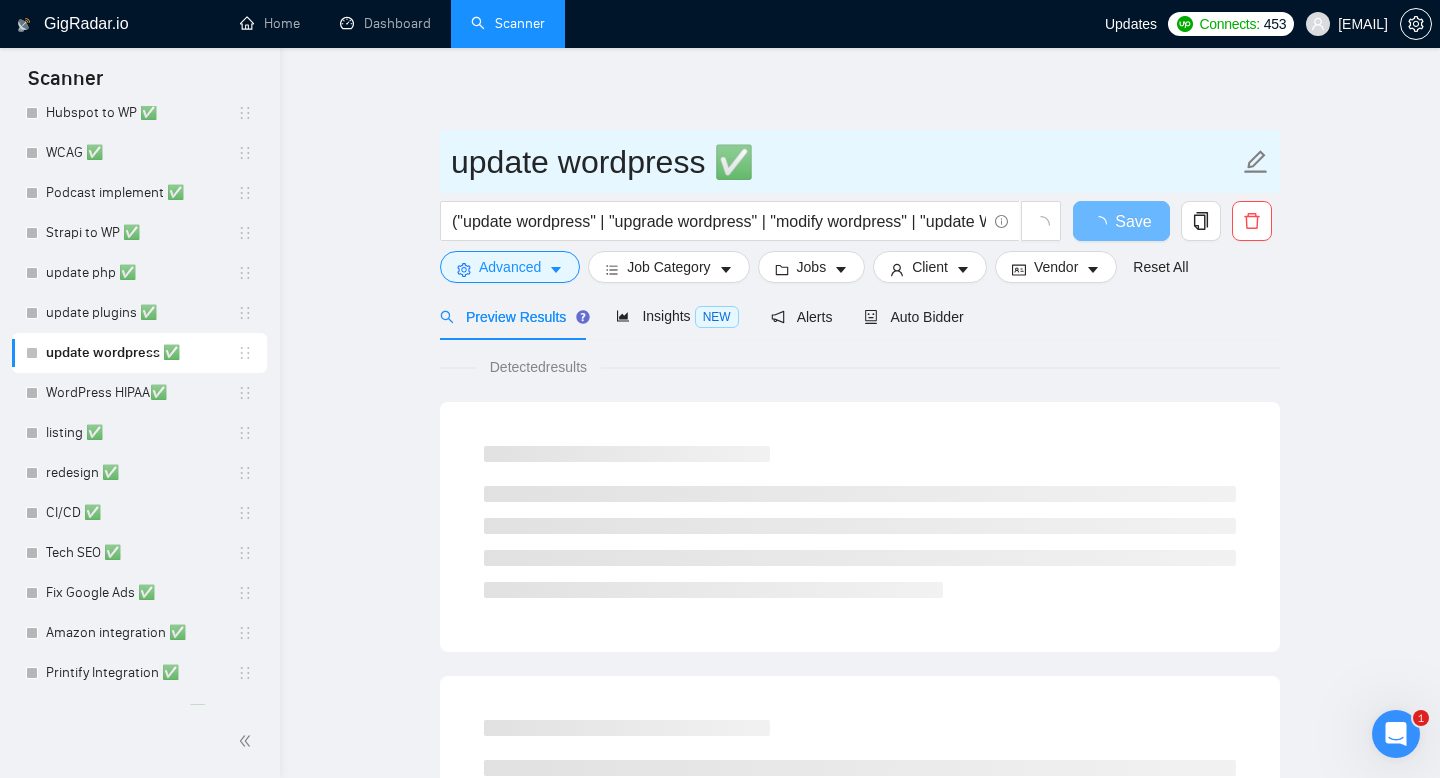 click on "update wordpress ✅" at bounding box center [845, 162] 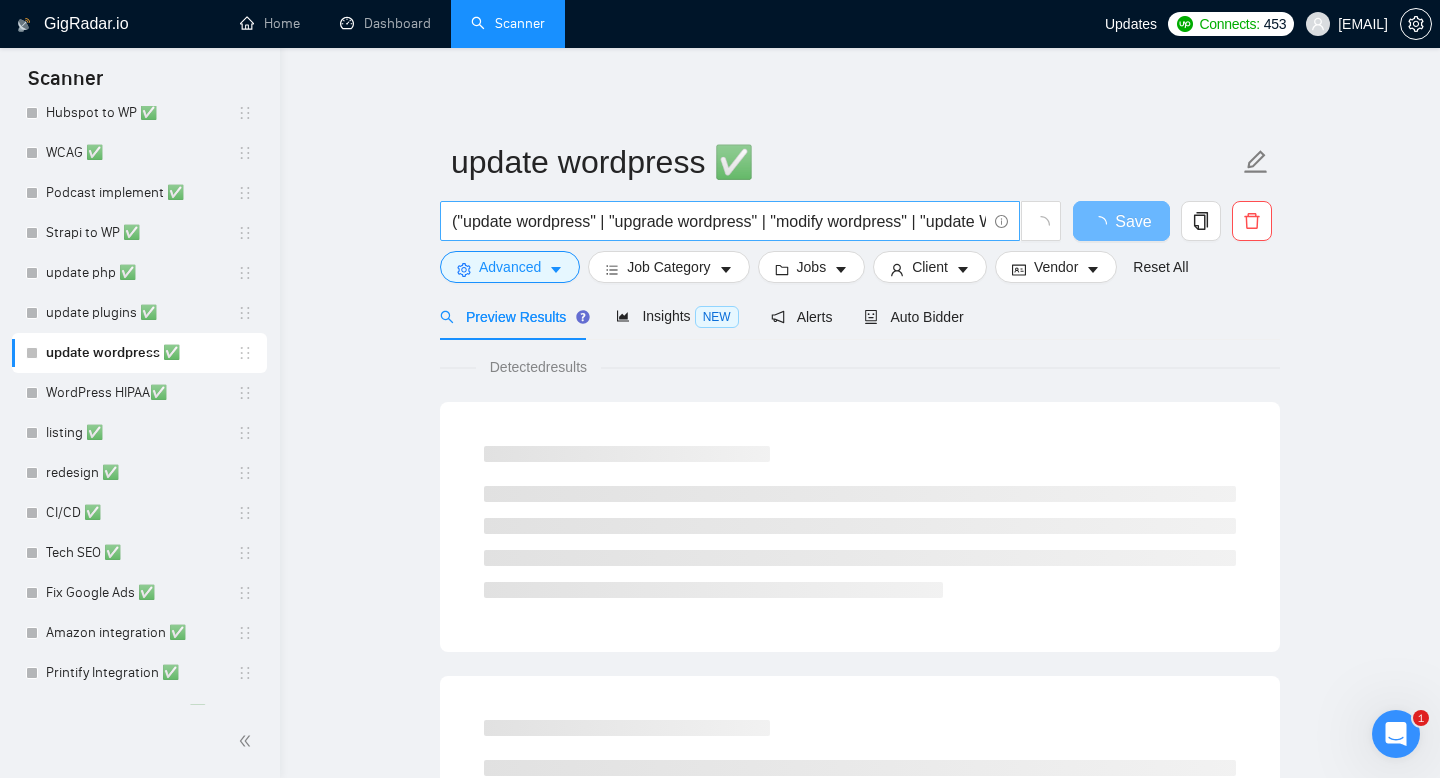 click on "("update wordpress" | "upgrade wordpress" | "modify wordpress" | "update Word Press" | "upgrade Word Press" | "modify Word Press"| "update Word-Press" | "upgrade Word-Press" | "modify Word-Press")" at bounding box center [719, 221] 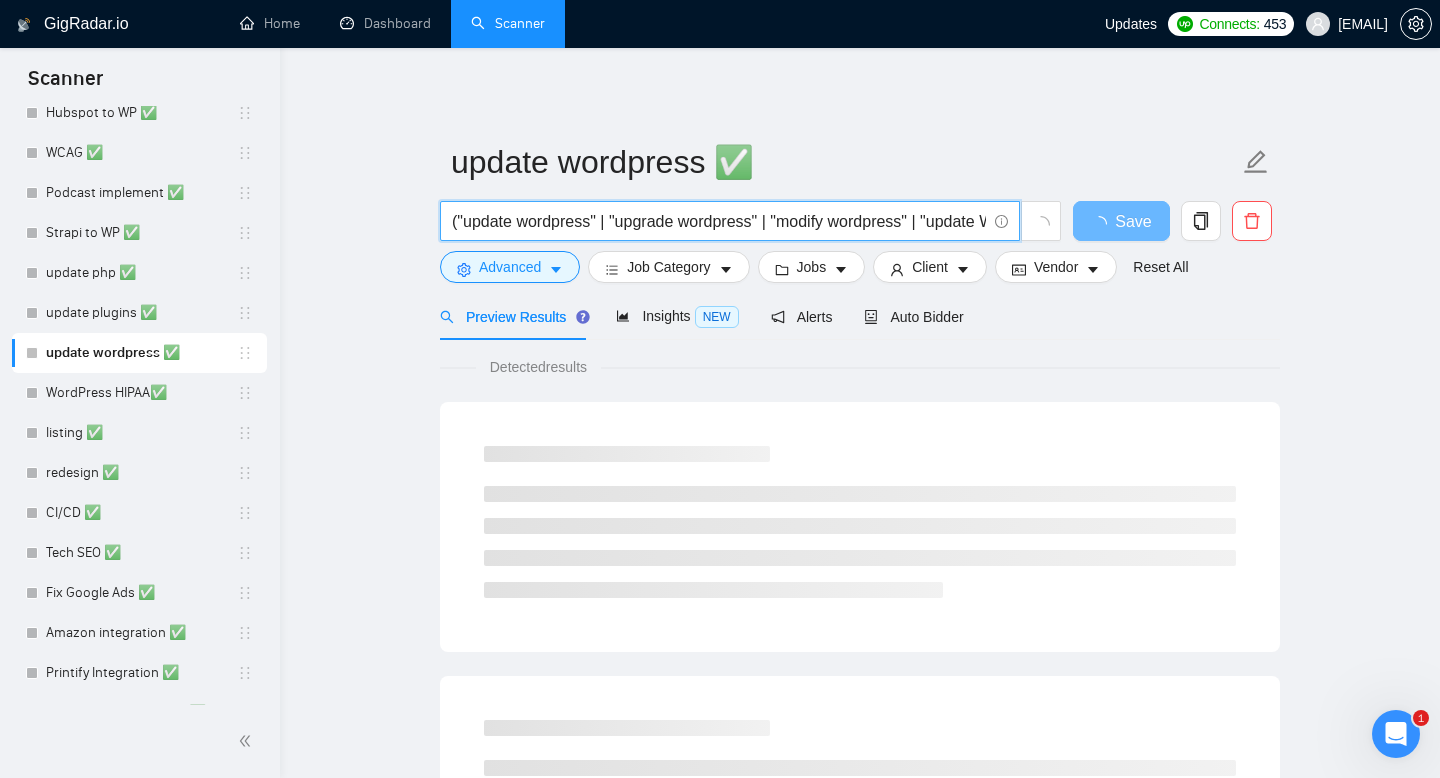 click on "("update wordpress" | "upgrade wordpress" | "modify wordpress" | "update Word Press" | "upgrade Word Press" | "modify Word Press"| "update Word-Press" | "upgrade Word-Press" | "modify Word-Press")" at bounding box center [719, 221] 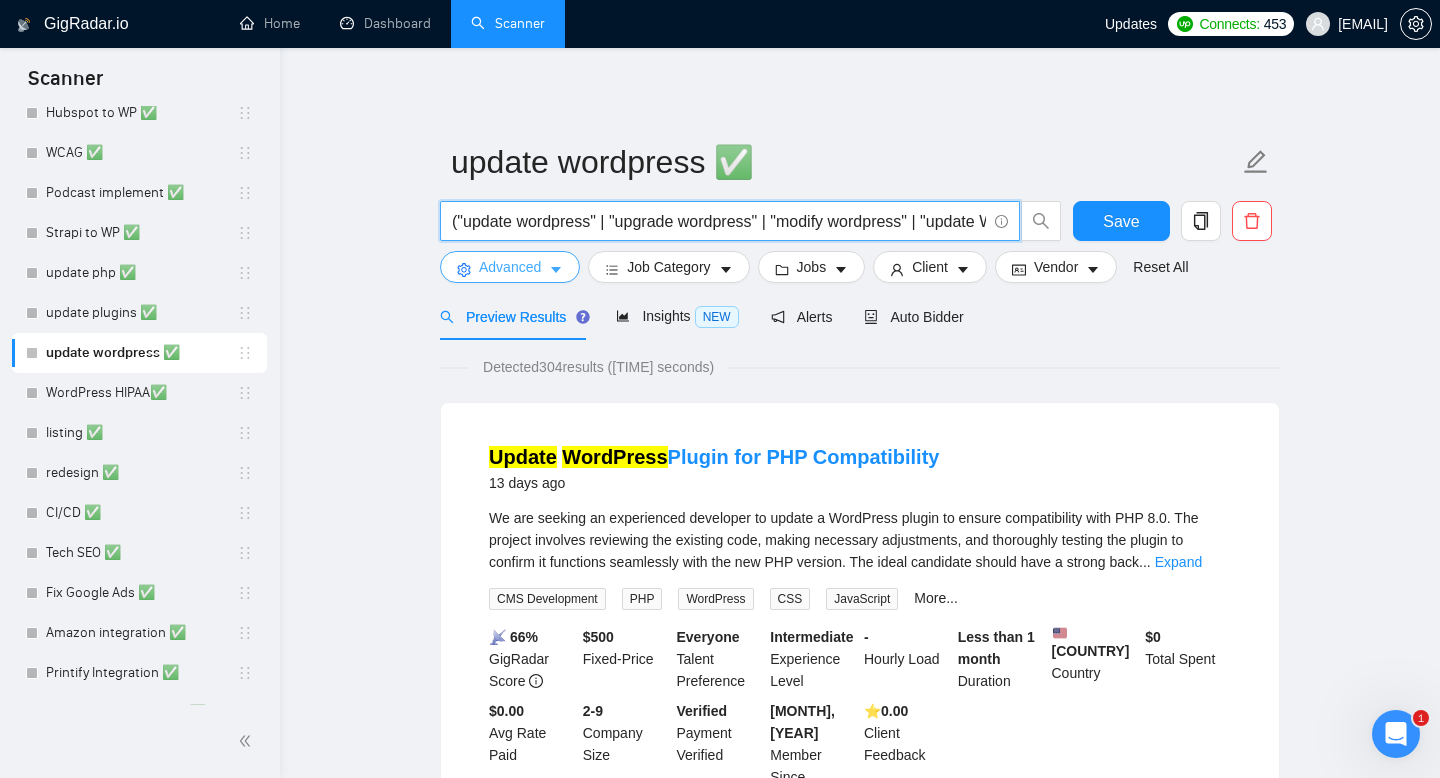click on "Advanced" at bounding box center [510, 267] 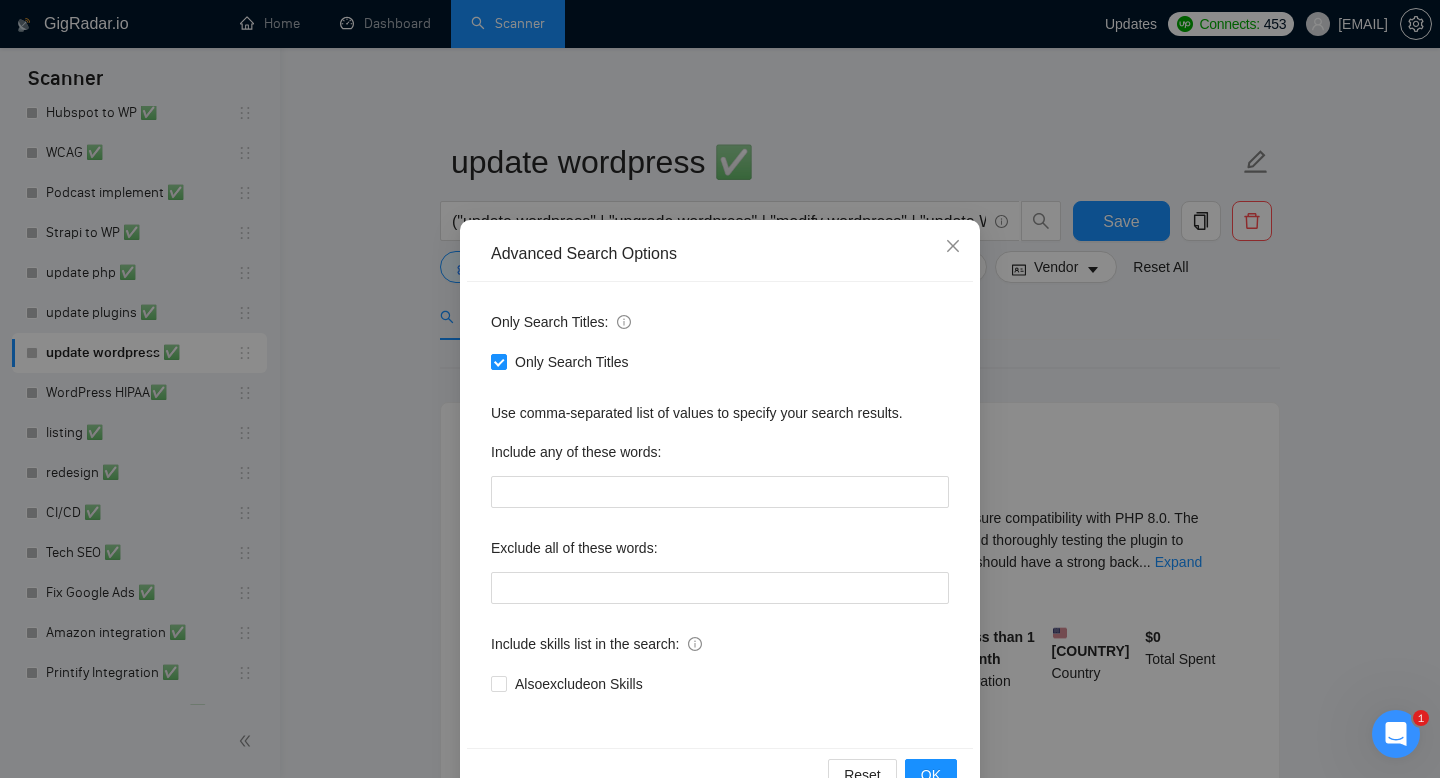 click on "Advanced Search Options Only Search Titles:   Only Search Titles Use comma-separated list of values to specify your search results. Include any of these words: Exclude all of these words: Include skills list in the search:   Also  exclude  on Skills Reset OK" at bounding box center (720, 389) 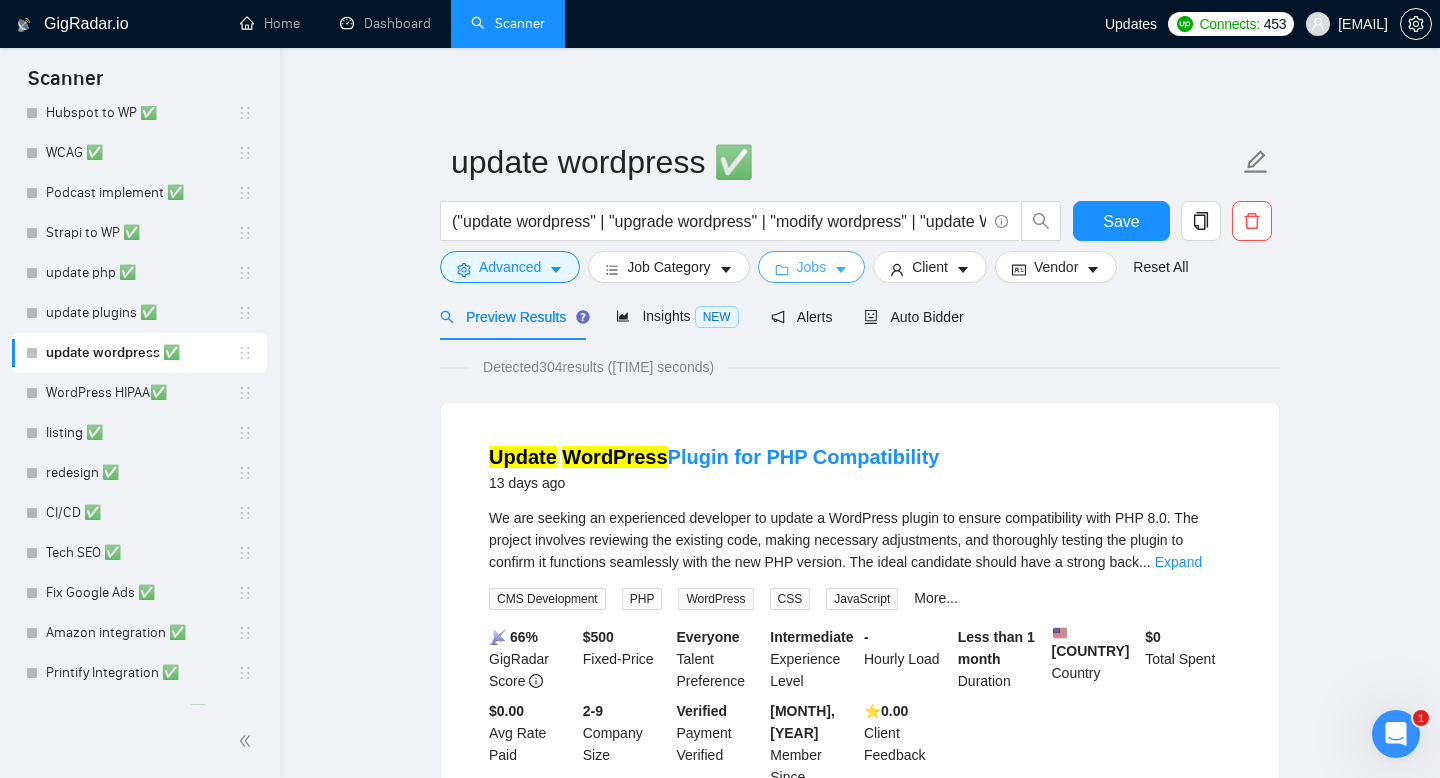 click on "Jobs" at bounding box center [812, 267] 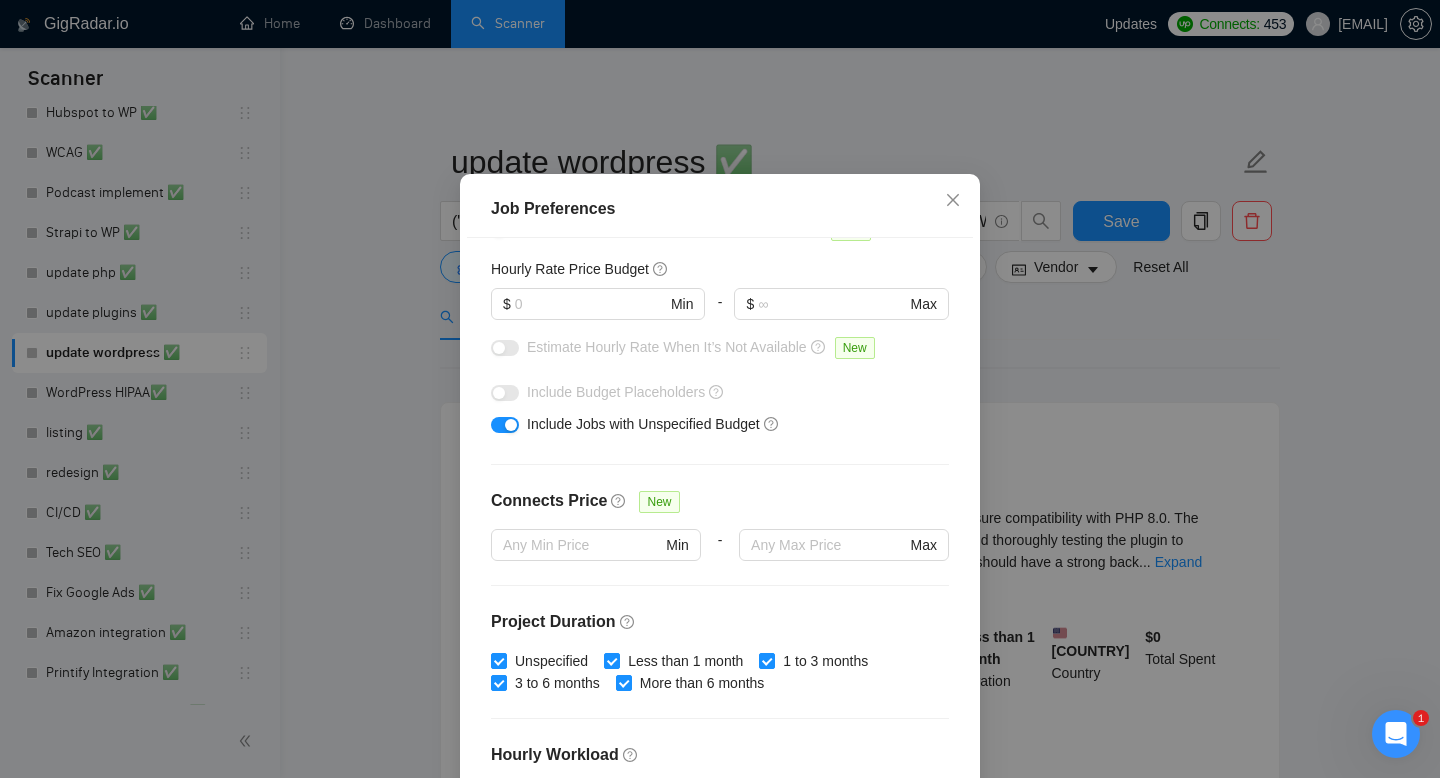 scroll, scrollTop: 582, scrollLeft: 0, axis: vertical 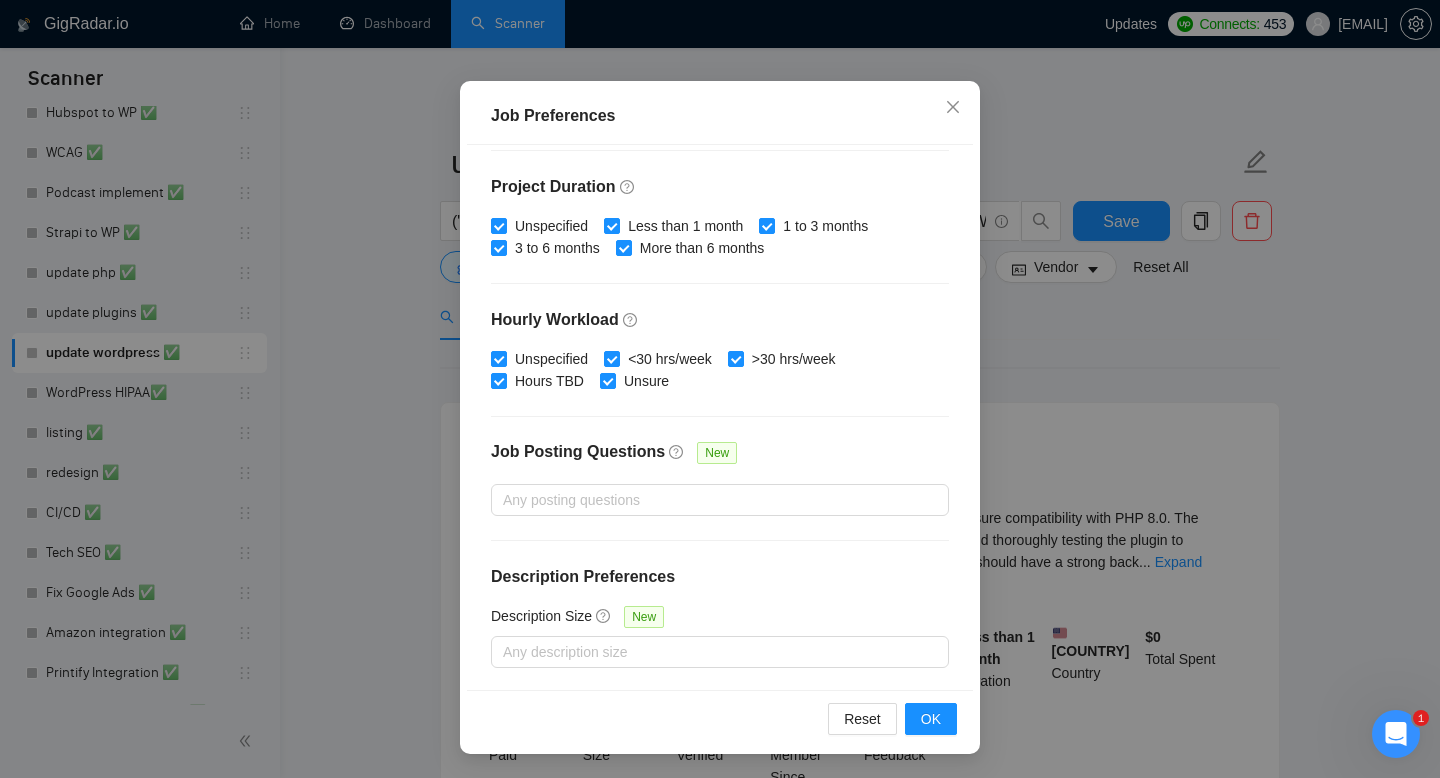click on "Job Preferences Budget Project Type All Fixed Price Hourly Rate   Fixed Price Budget $ Min - $ Max Estimate Fixed Price When It’s Not Available New   Hourly Rate Price Budget $ Min - $ Max Estimate Hourly Rate When It’s Not Available New Include Budget Placeholders Include Jobs with Unspecified Budget   Connects Price New Min - Max Project Duration   Unspecified Less than 1 month 1 to 3 months 3 to 6 months More than 6 months Hourly Workload   Unspecified <30 hrs/week >30 hrs/week Hours TBD Unsure Job Posting Questions New   Any posting questions Description Preferences Description Size New   Any description size Reset OK" at bounding box center [720, 389] 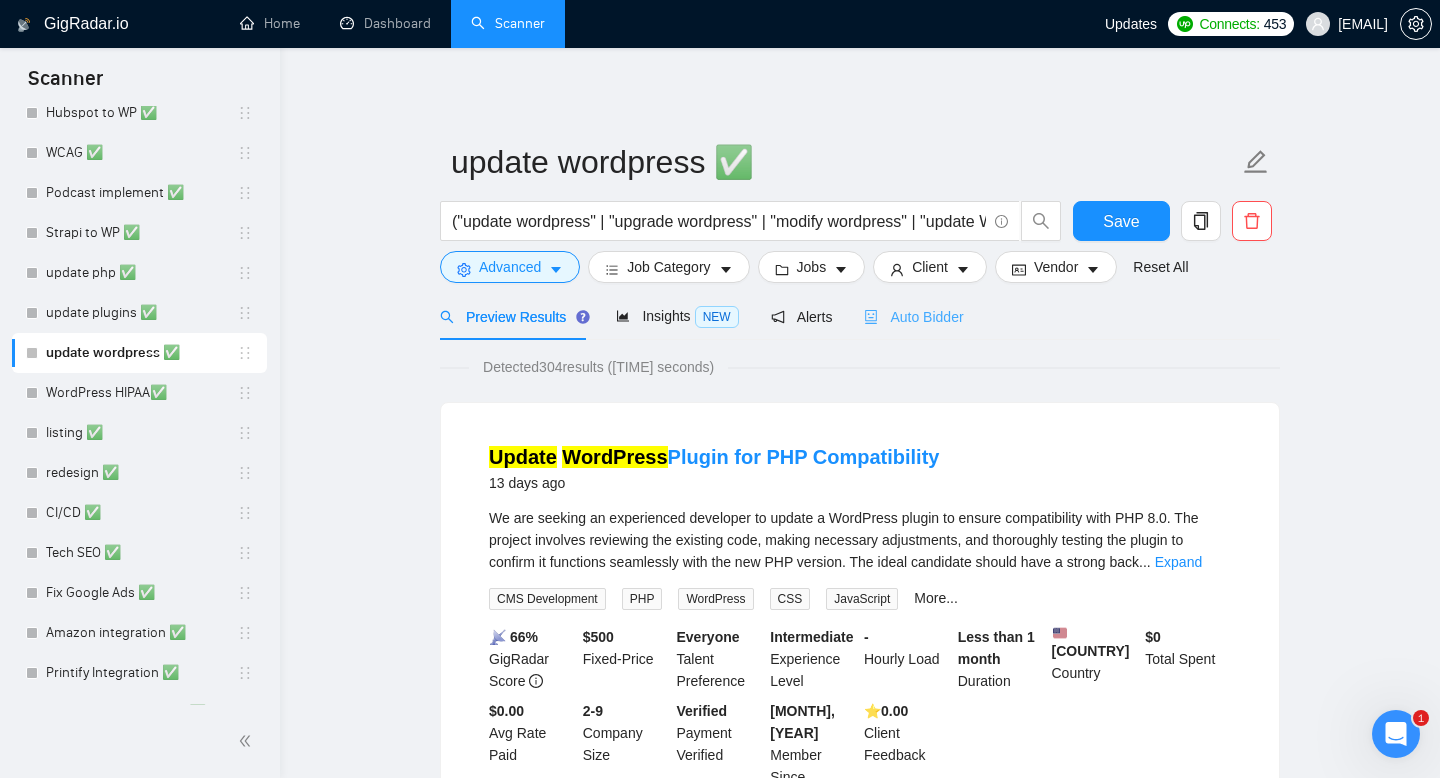 scroll, scrollTop: 38, scrollLeft: 0, axis: vertical 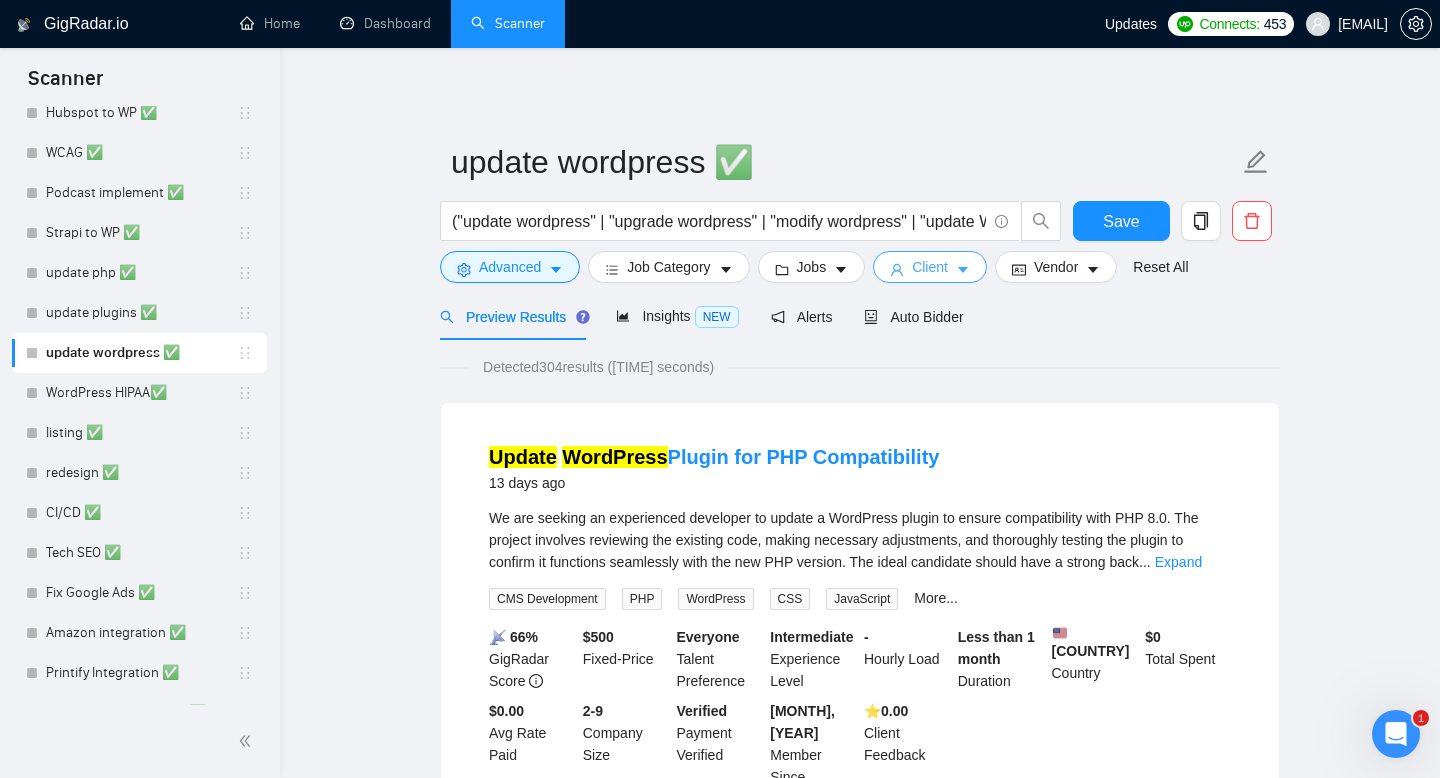 click at bounding box center (897, 269) 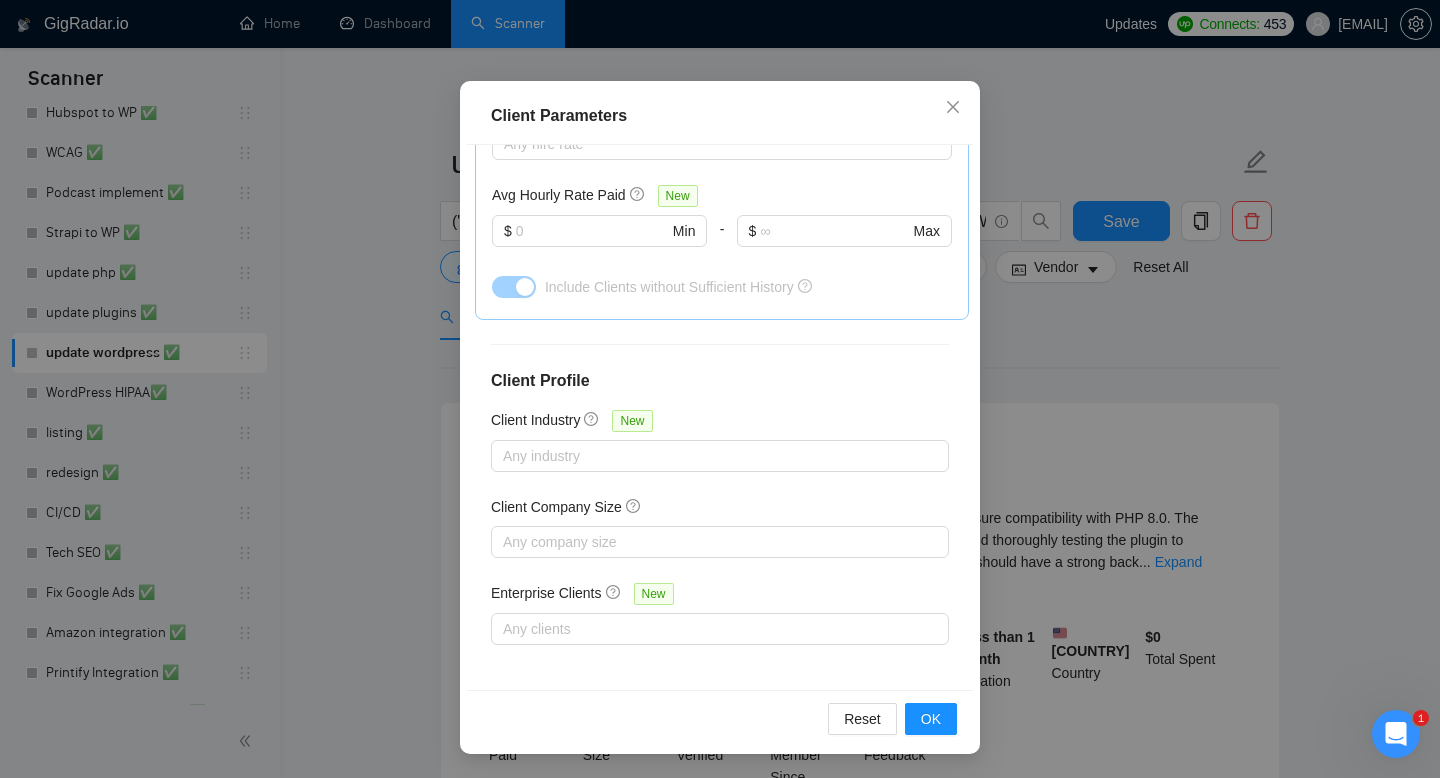 scroll, scrollTop: 0, scrollLeft: 0, axis: both 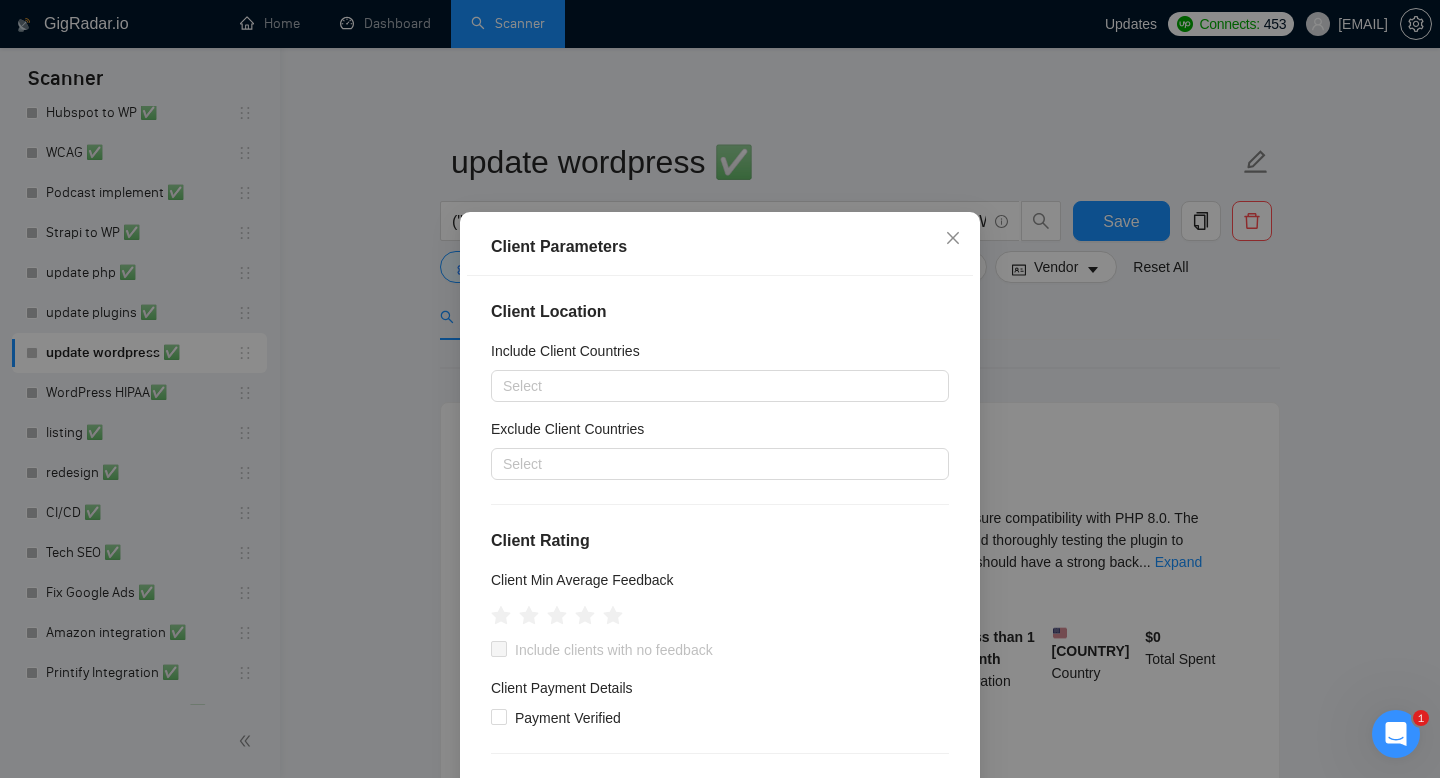 click on "Client Parameters Client Location Include Client Countries   Select Exclude Client Countries   Select Client Rating Client Min Average Feedback Include clients with no feedback Client Payment Details Payment Verified Hire Rate Stats   Client Total Spent $ Min - $ Max Client Hire Rate New   Any hire rate   Avg Hourly Rate Paid New $ Min - $ Max Include Clients without Sufficient History Client Profile Client Industry New   Any industry Client Company Size   Any company size Enterprise Clients New   Any clients Reset OK" at bounding box center [720, 389] 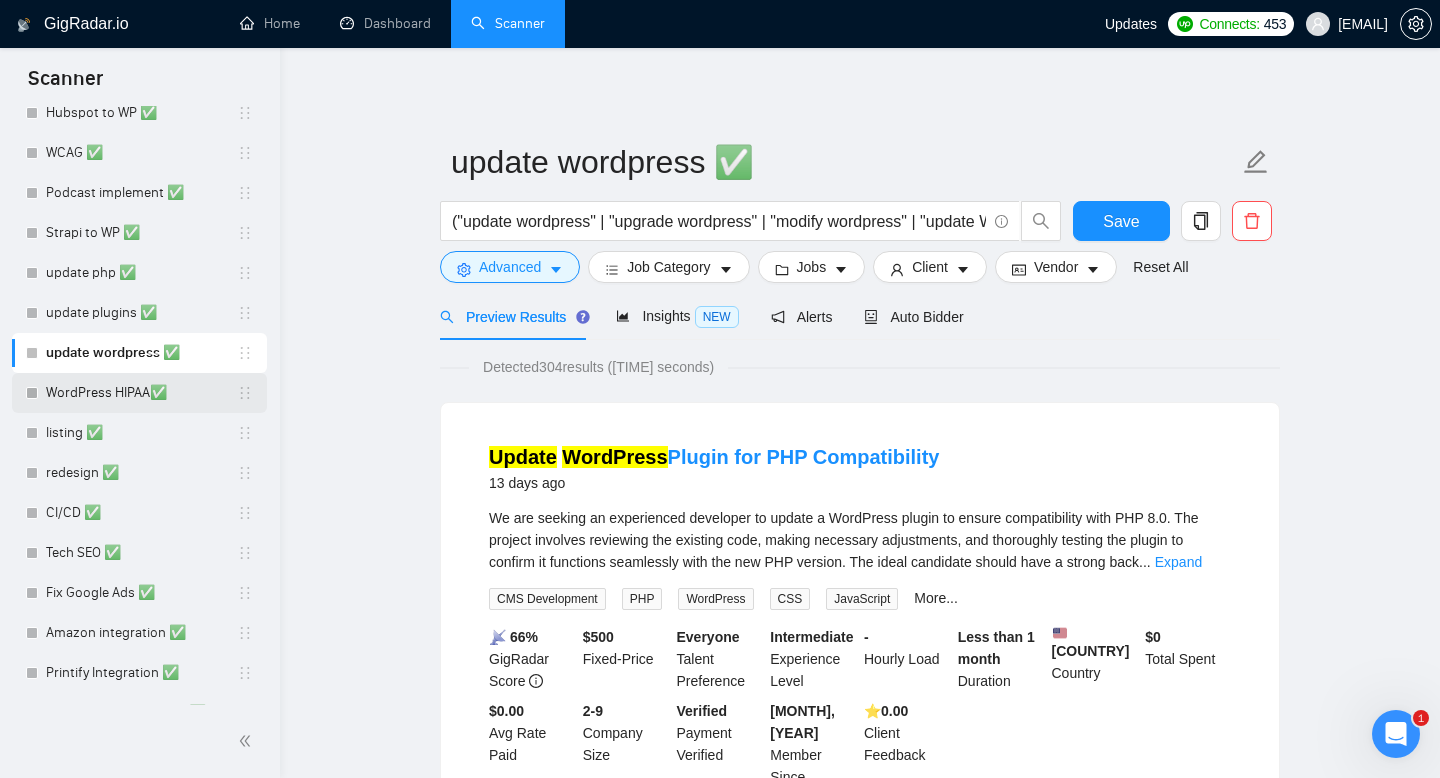 click on "WordPress HIPAA✅" at bounding box center [141, 393] 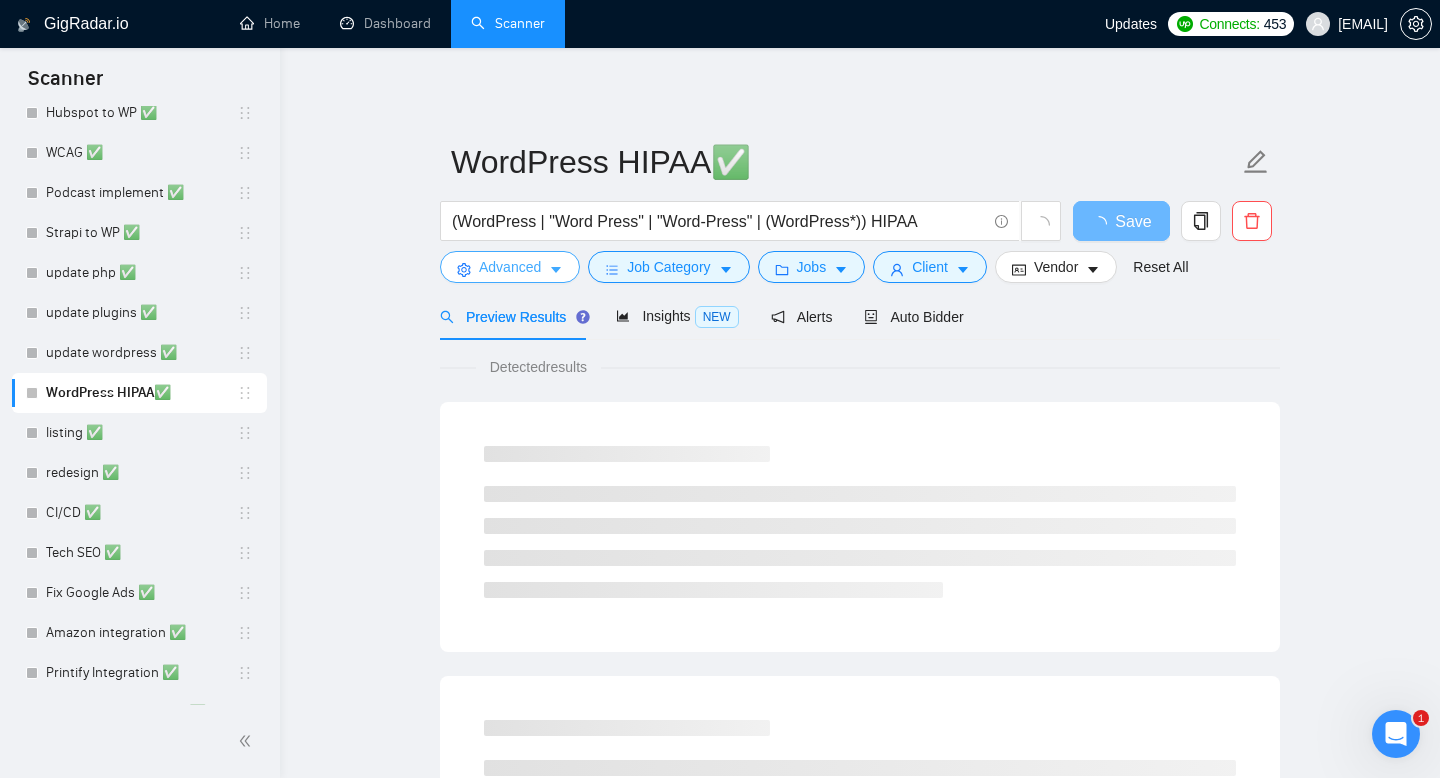 click on "Advanced" at bounding box center (510, 267) 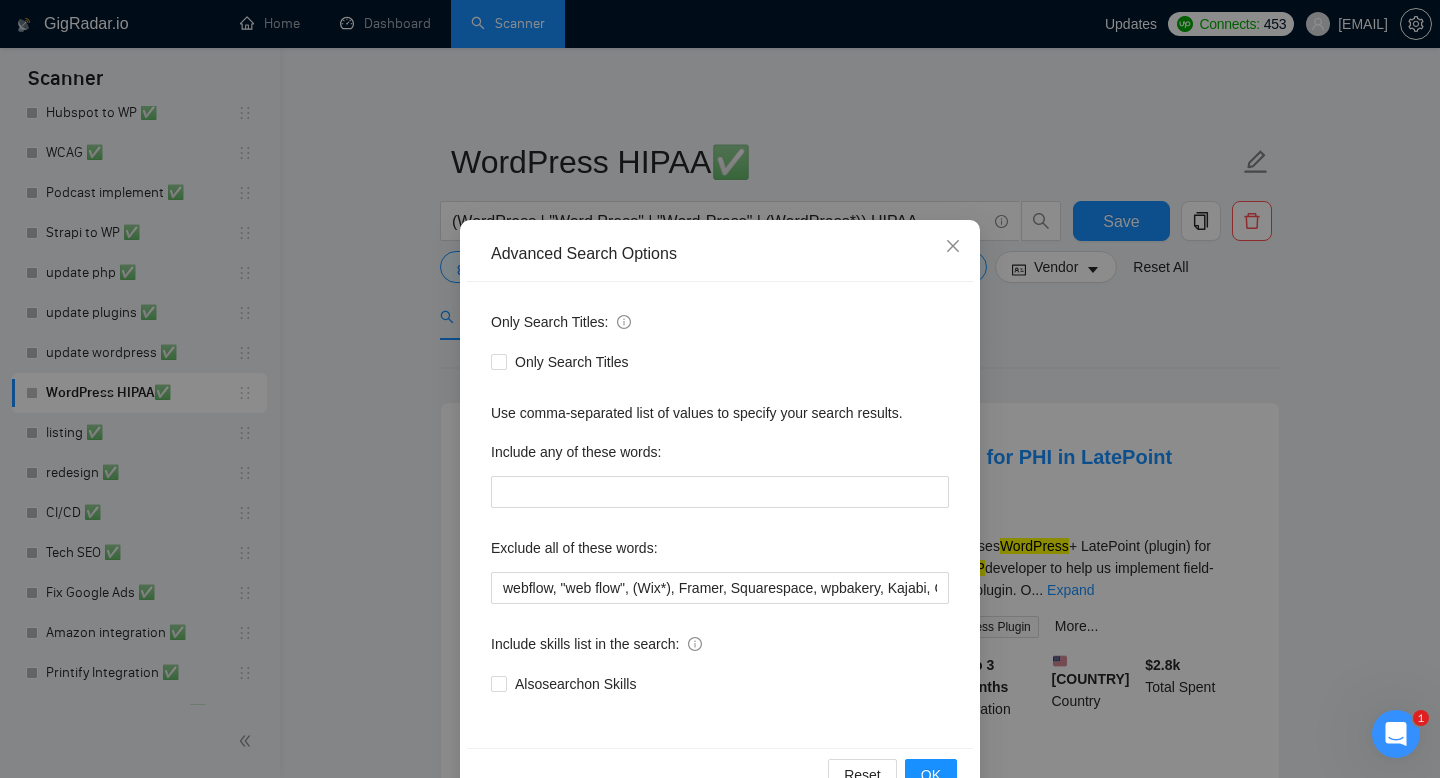 click on "Advanced Search Options Only Search Titles:   Only Search Titles Use comma-separated list of values to specify your search results. Include any of these words: Exclude all of these words: webflow, "web flow", (Wix*), Framer, Squarespace, wpbakery, Kajabi, ClickFunnels, "Click Funnels", "Hub Spot", HubSpot, "Bricks Builder", GoHighLevel, (bug*), "short term", asap, today, tomorrow, tutor, coach, "teach me", "no agency", "BigCommerce", "Big Commerce", python, fix, Troubleshoot, django, zoho, "Remote Position", consultation, Divi, independently, independent, zohocrm, issue Include skills list in the search:   Also  search  on Skills Reset OK" at bounding box center (720, 389) 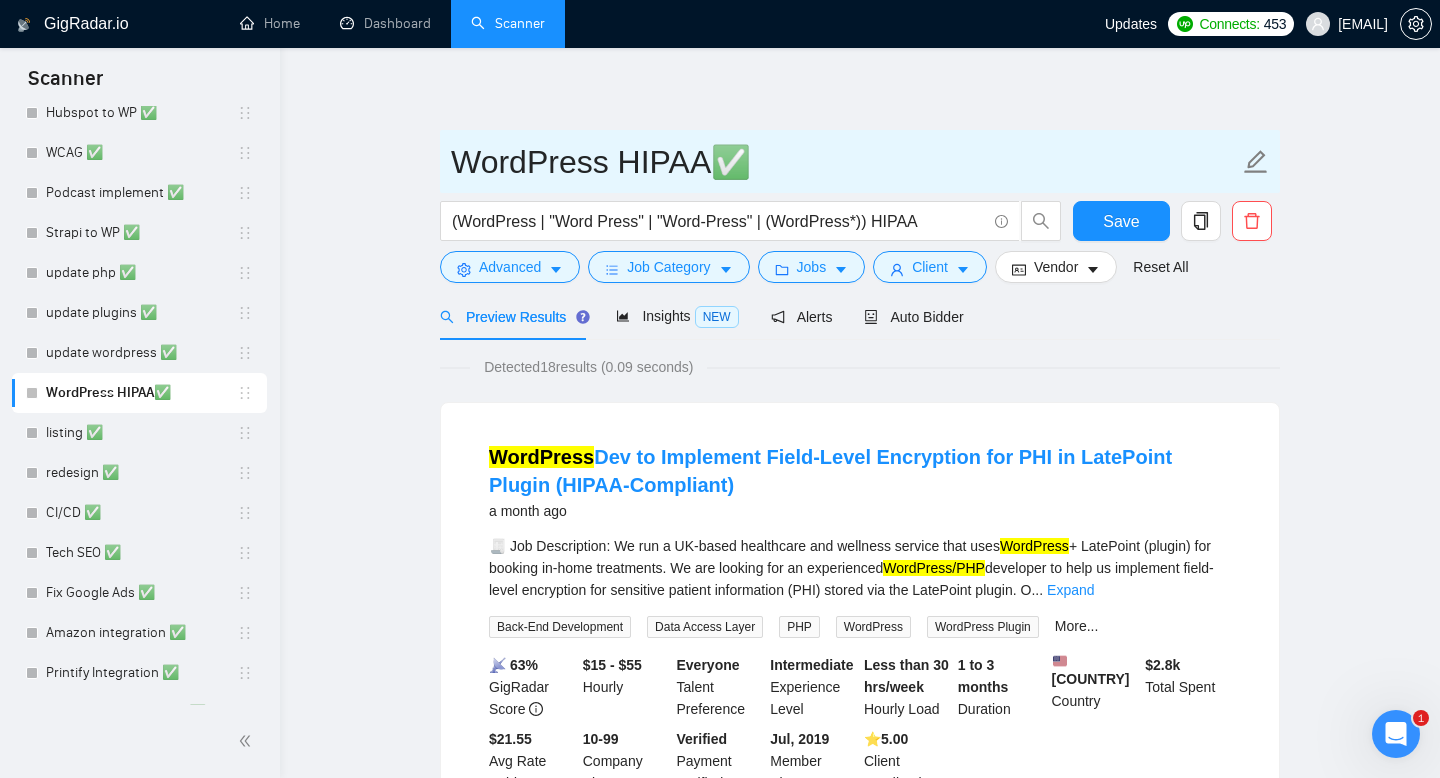drag, startPoint x: 456, startPoint y: 161, endPoint x: 701, endPoint y: 158, distance: 245.01837 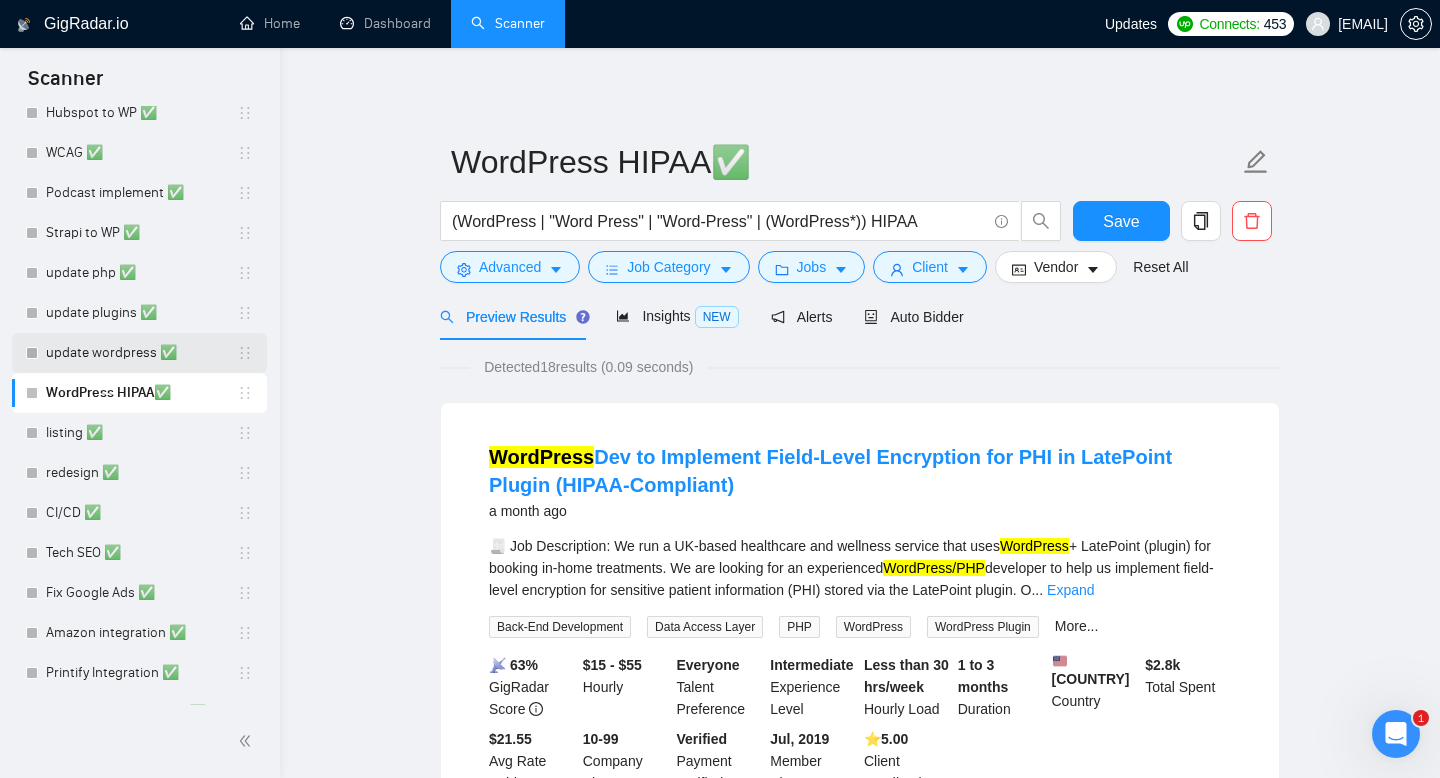 click on "update wordpress ✅" at bounding box center [141, 353] 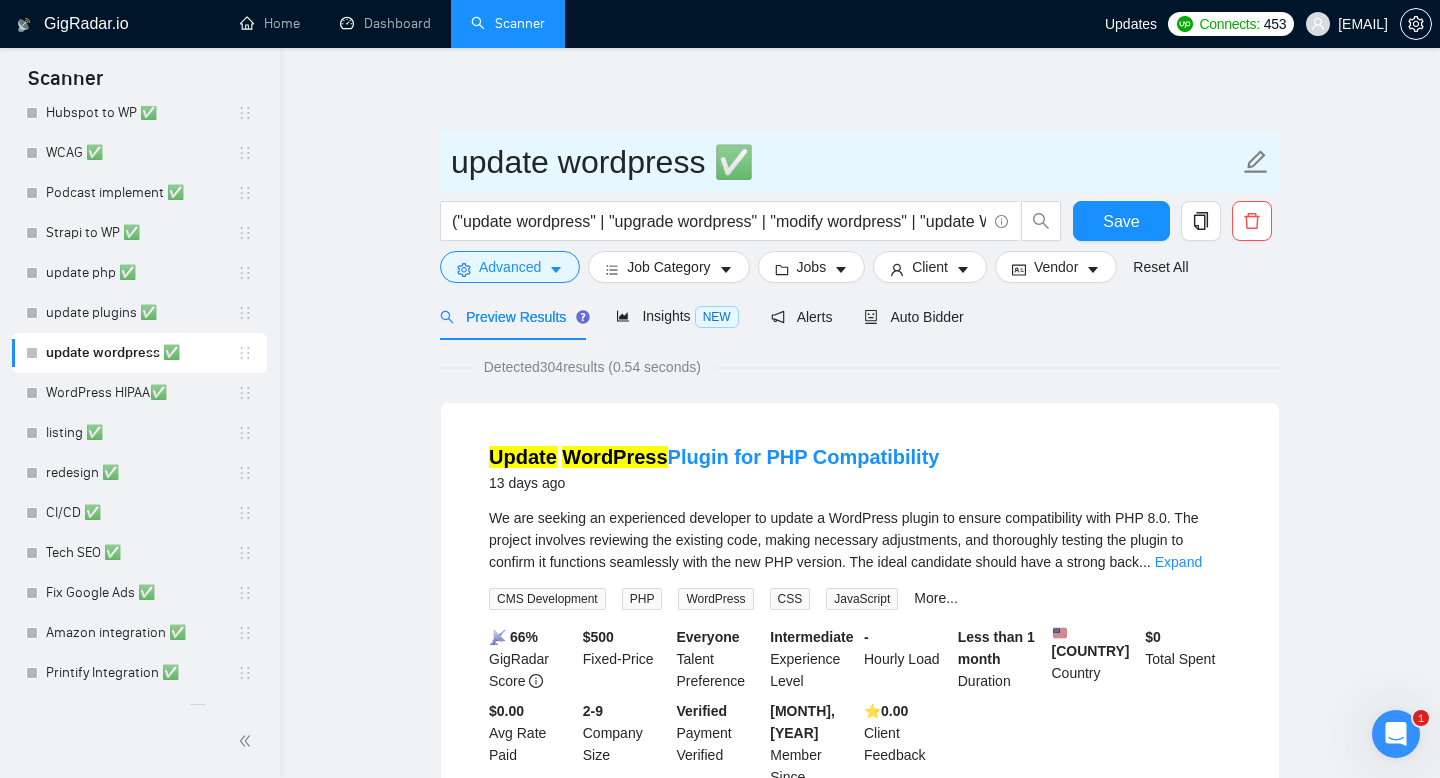 drag, startPoint x: 455, startPoint y: 173, endPoint x: 699, endPoint y: 168, distance: 244.05122 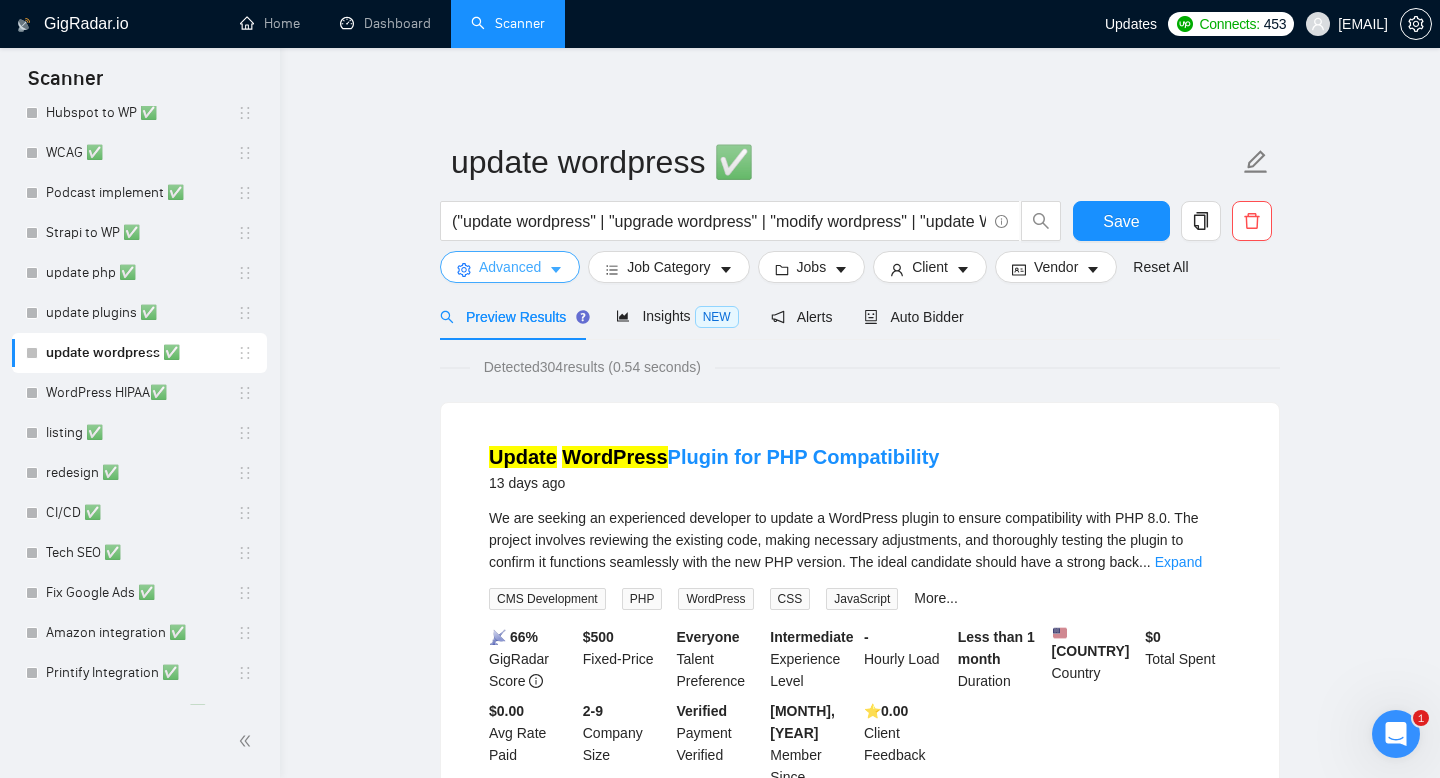 click on "Advanced" at bounding box center [510, 267] 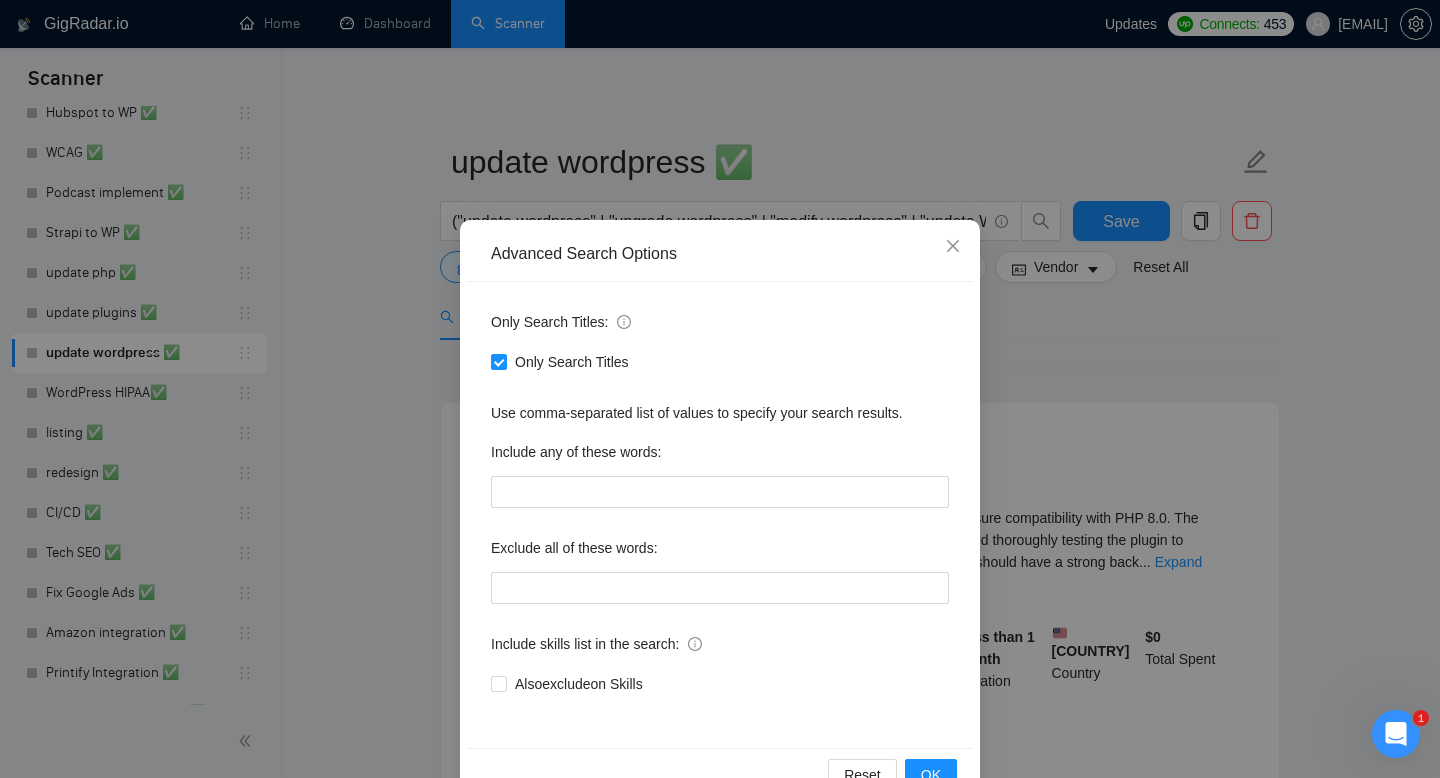 click on "Advanced Search Options Only Search Titles:   Only Search Titles Use comma-separated list of values to specify your search results. Include any of these words: Exclude all of these words: Include skills list in the search:   Also  exclude  on Skills Reset OK" at bounding box center (720, 389) 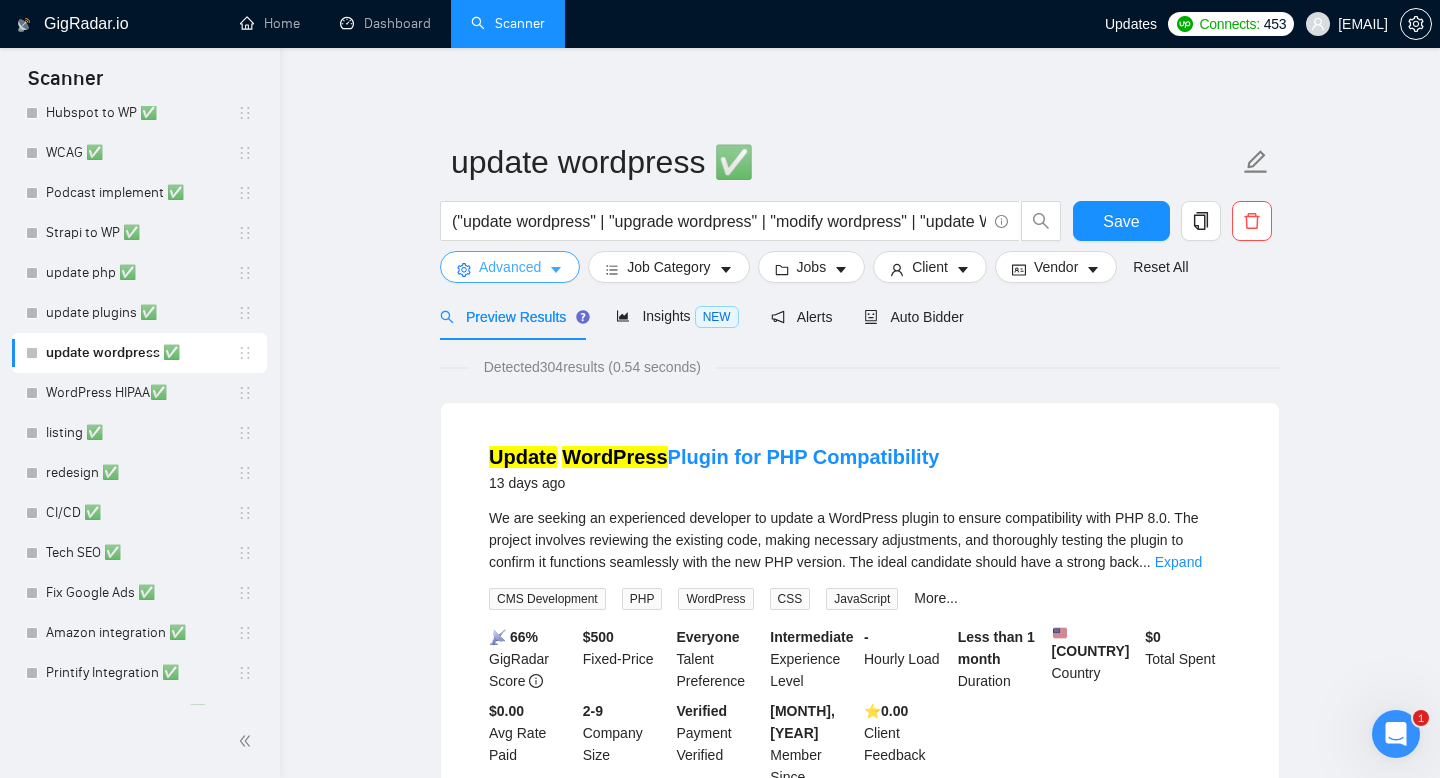 click on "Advanced" at bounding box center [510, 267] 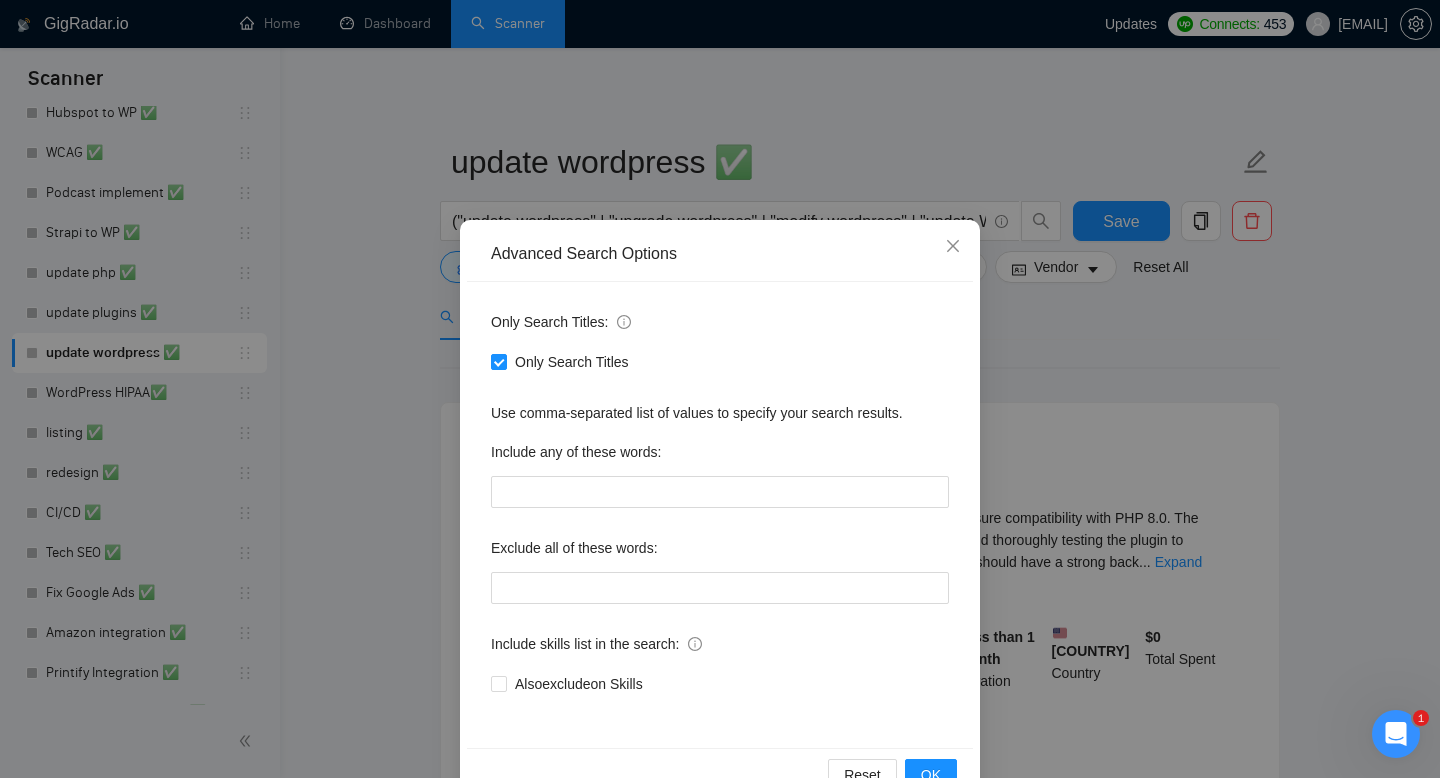 click on "Advanced Search Options Only Search Titles:   Only Search Titles Use comma-separated list of values to specify your search results. Include any of these words: Exclude all of these words: Include skills list in the search:   Also  exclude  on Skills Reset OK" at bounding box center (720, 389) 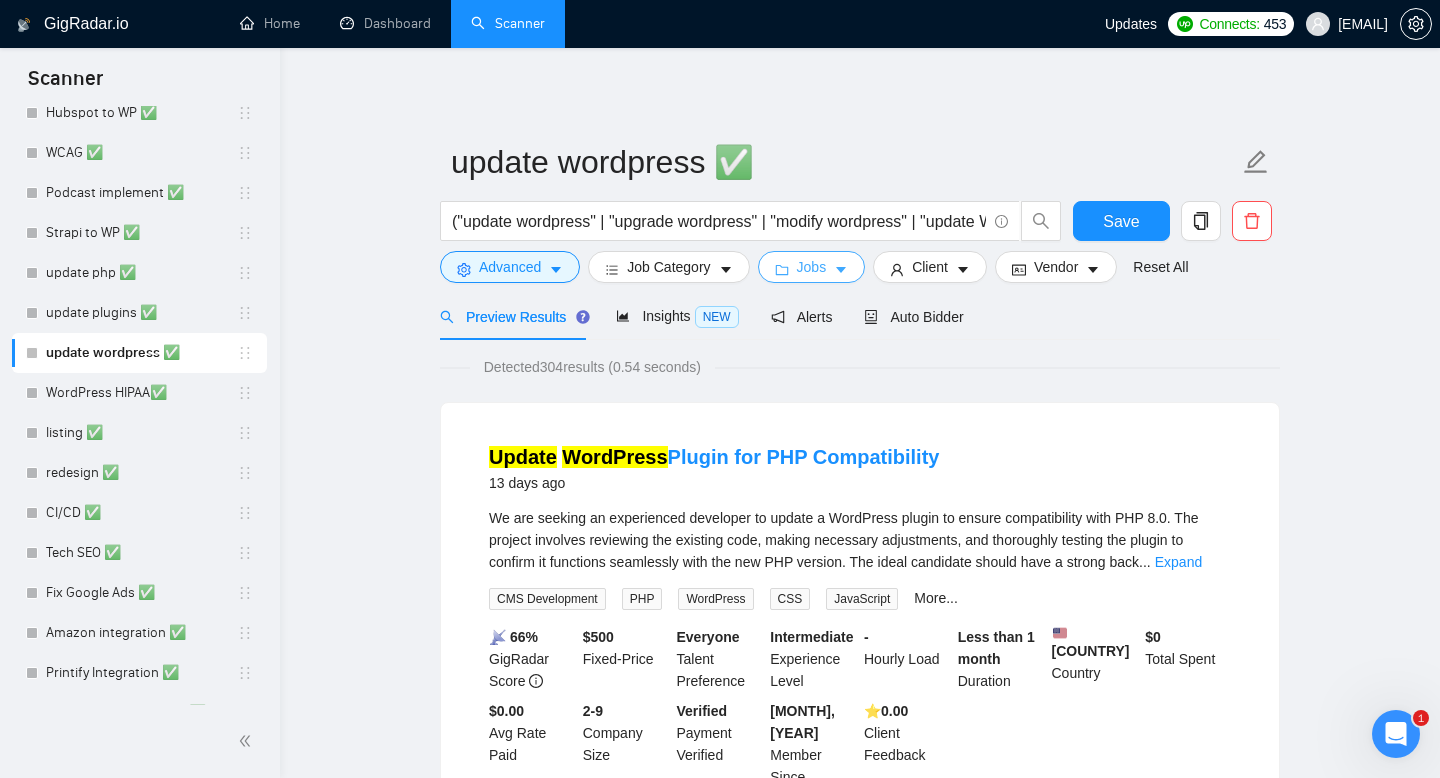 click on "Jobs" at bounding box center (812, 267) 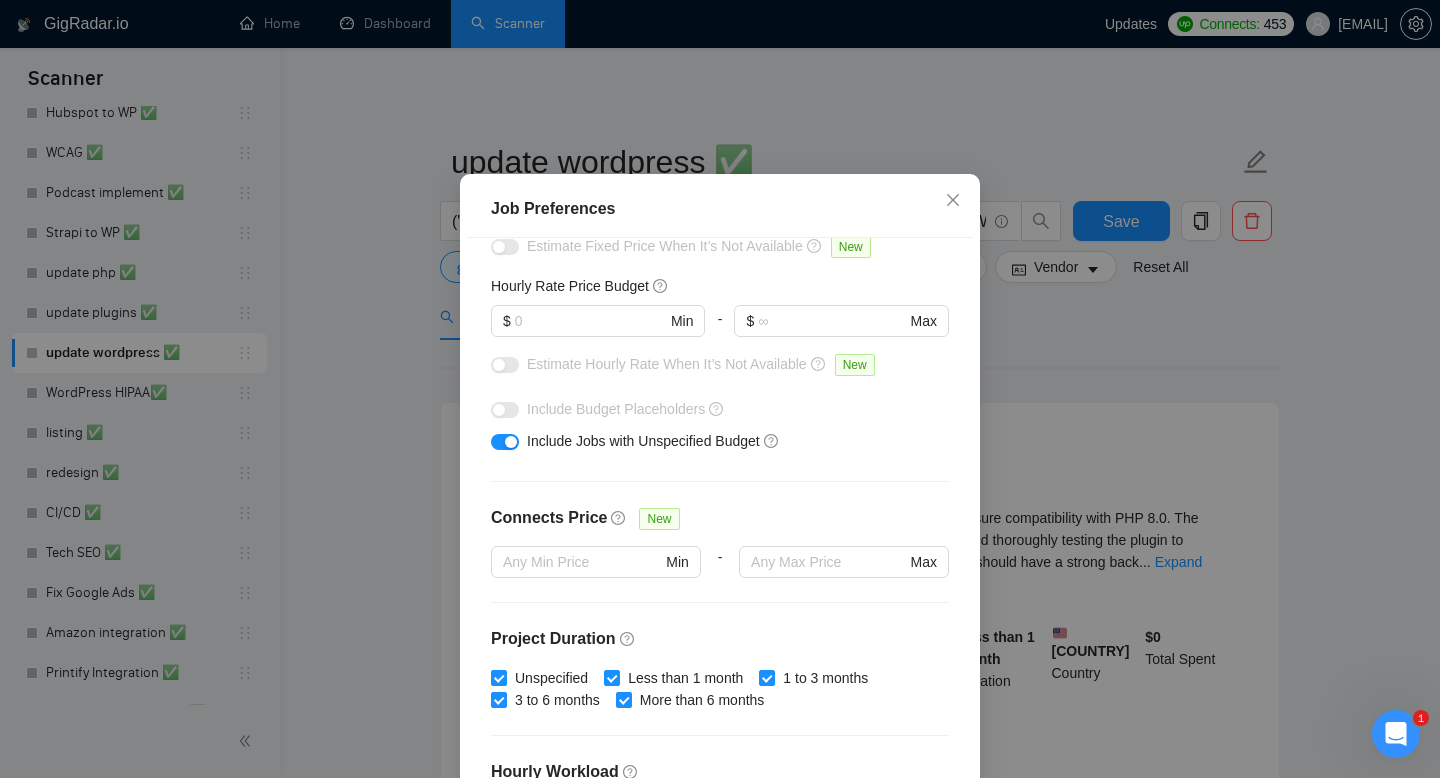 scroll, scrollTop: 255, scrollLeft: 0, axis: vertical 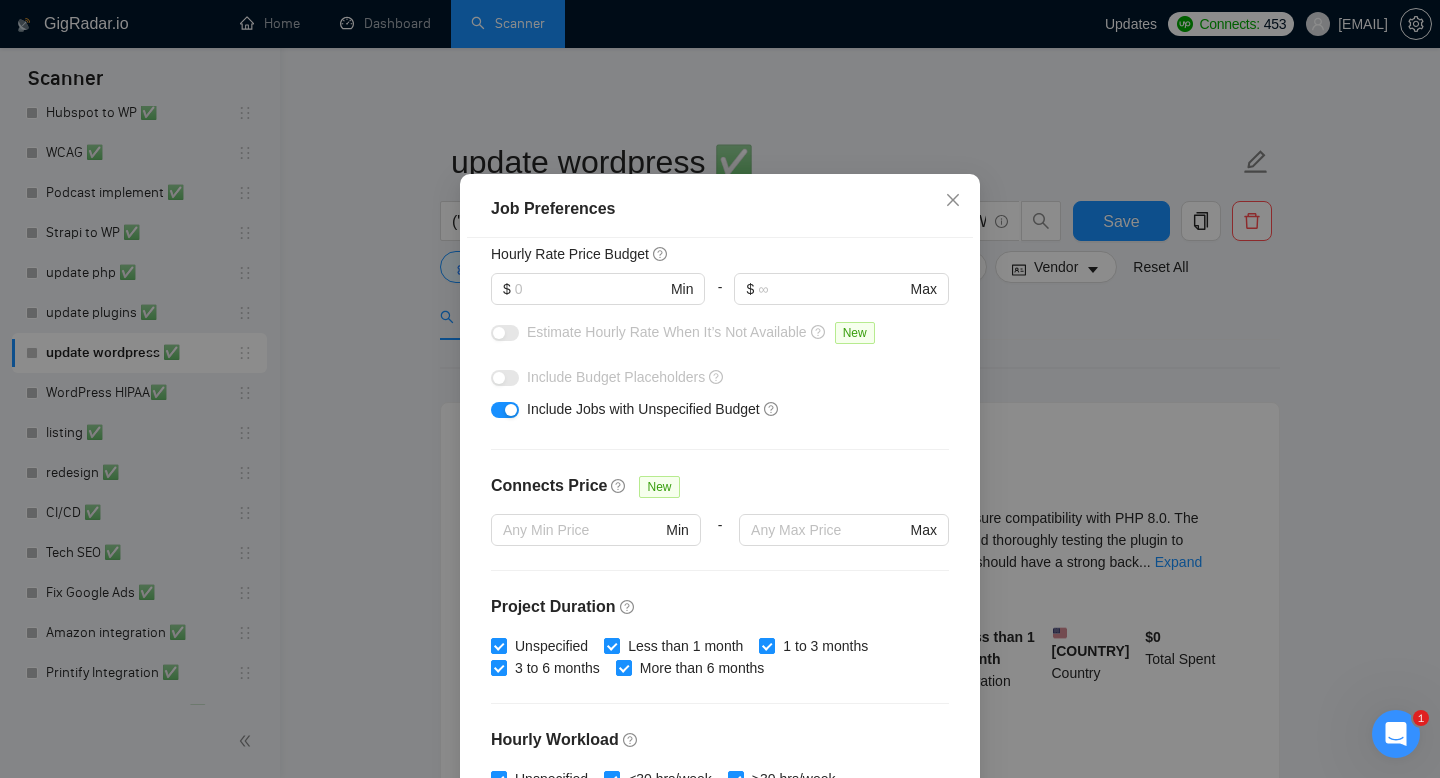 click on "Job Preferences Budget Project Type All Fixed Price Hourly Rate   Fixed Price Budget $ Min - $ Max Estimate Fixed Price When It’s Not Available New   Hourly Rate Price Budget $ Min - $ Max Estimate Hourly Rate When It’s Not Available New Include Budget Placeholders Include Jobs with Unspecified Budget   Connects Price New Min - Max Project Duration   Unspecified Less than 1 month 1 to 3 months 3 to 6 months More than 6 months Hourly Workload   Unspecified <30 hrs/week >30 hrs/week Hours TBD Unsure Job Posting Questions New   Any posting questions Description Preferences Description Size New   Any description size Reset OK" at bounding box center [720, 389] 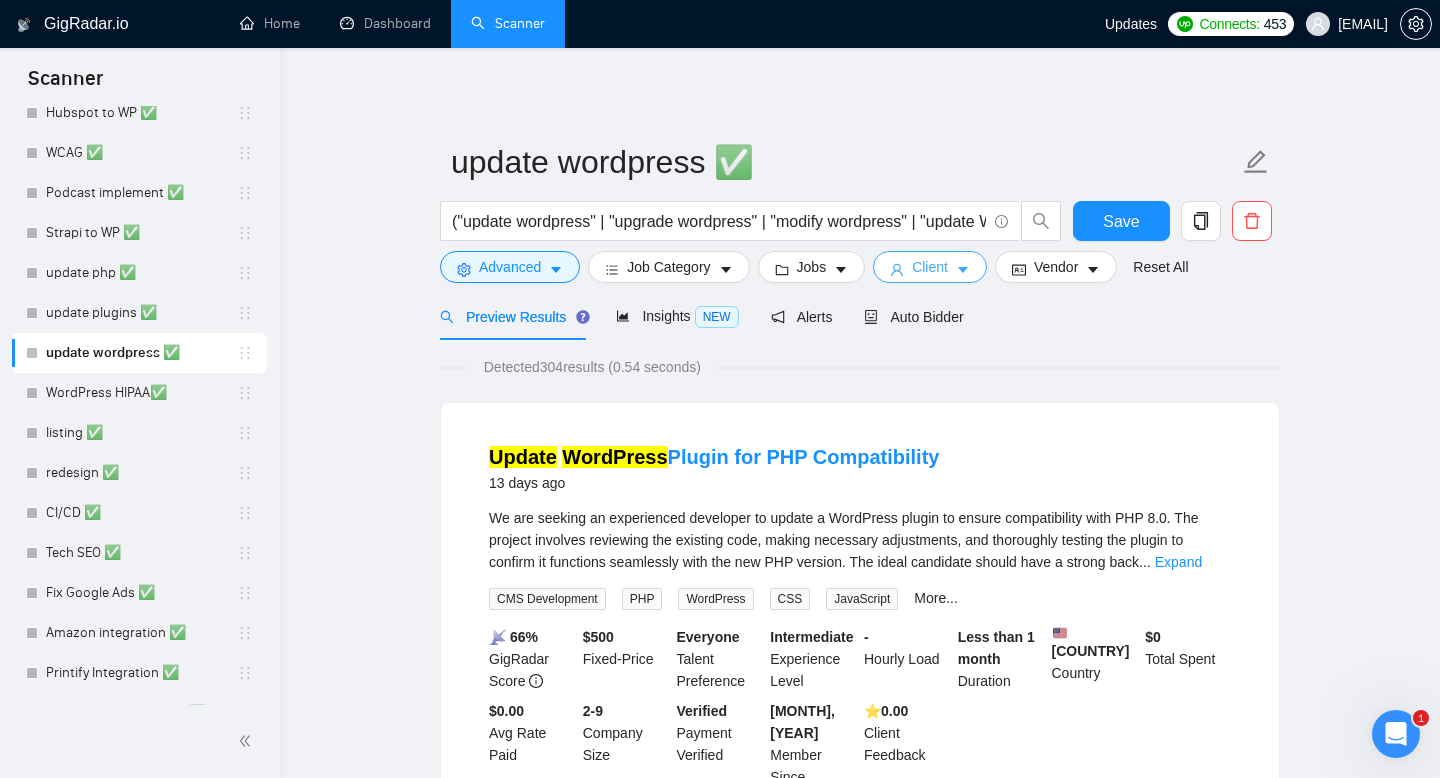 click on "Client" at bounding box center (930, 267) 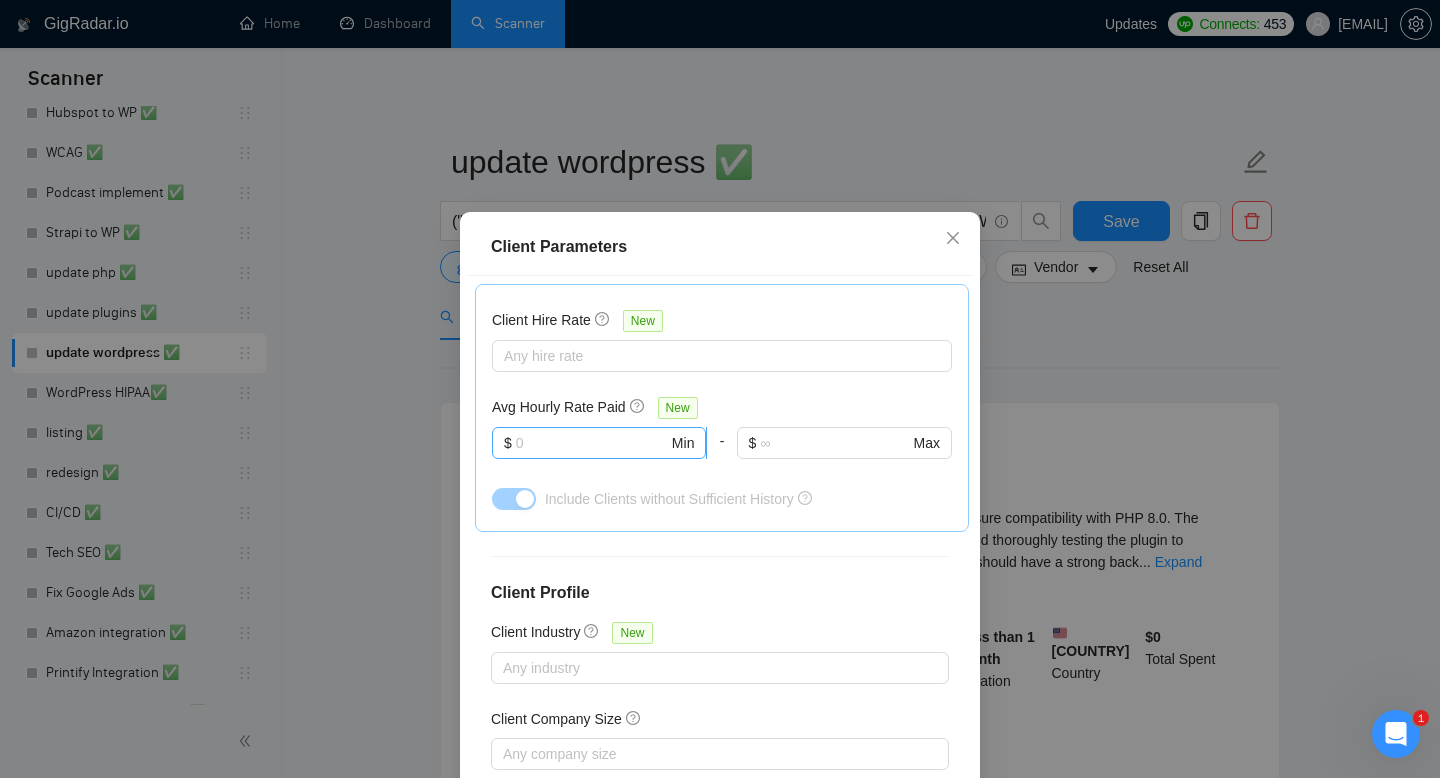 scroll, scrollTop: 701, scrollLeft: 0, axis: vertical 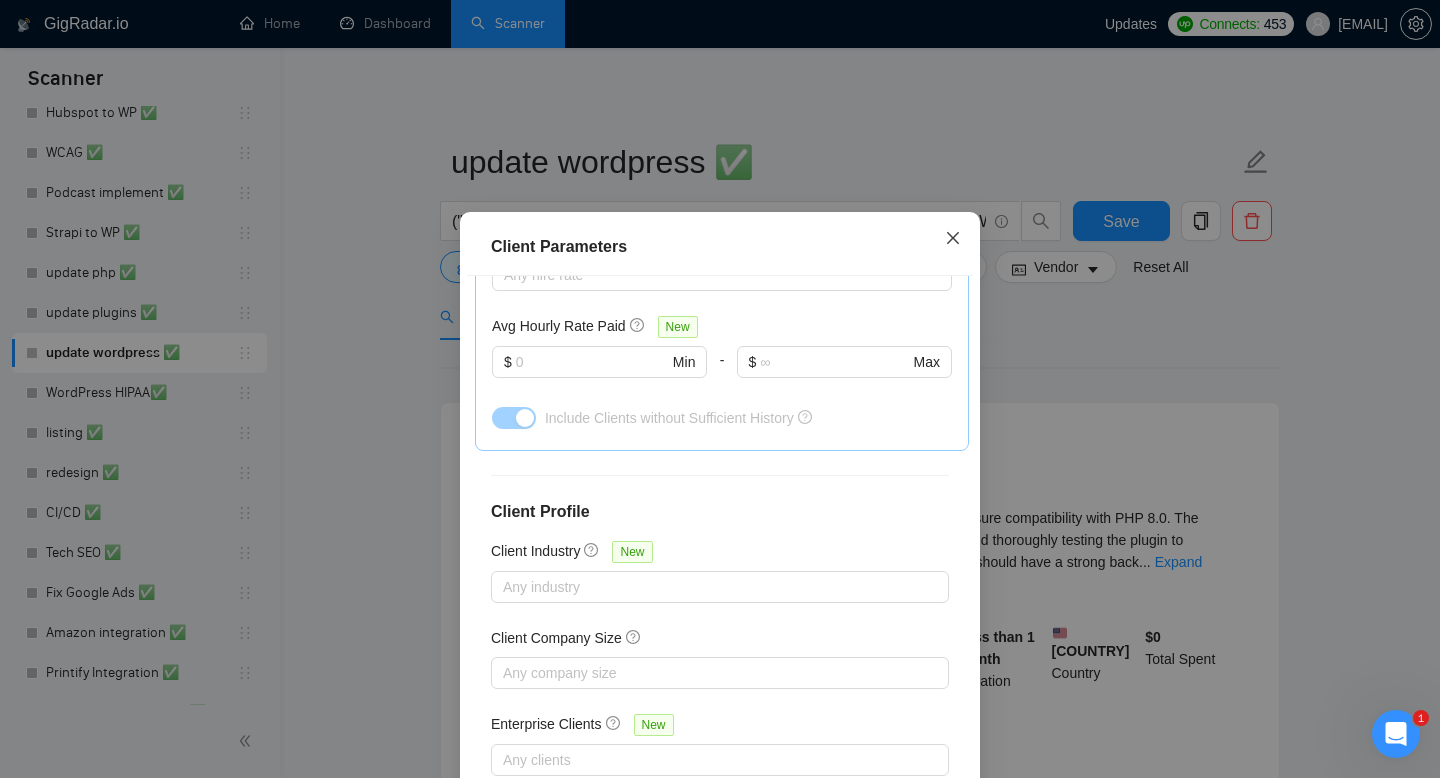 click 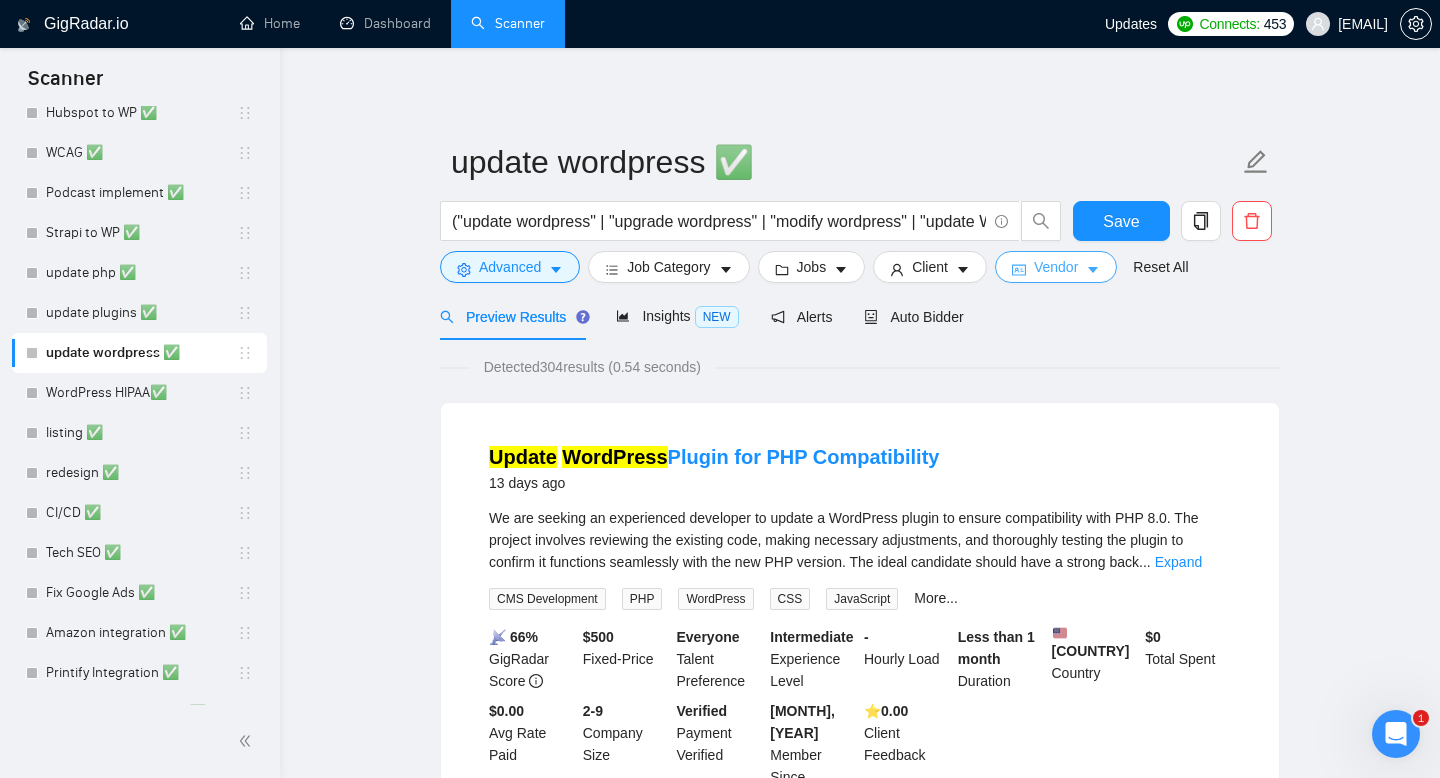 click on "Vendor" at bounding box center [1056, 267] 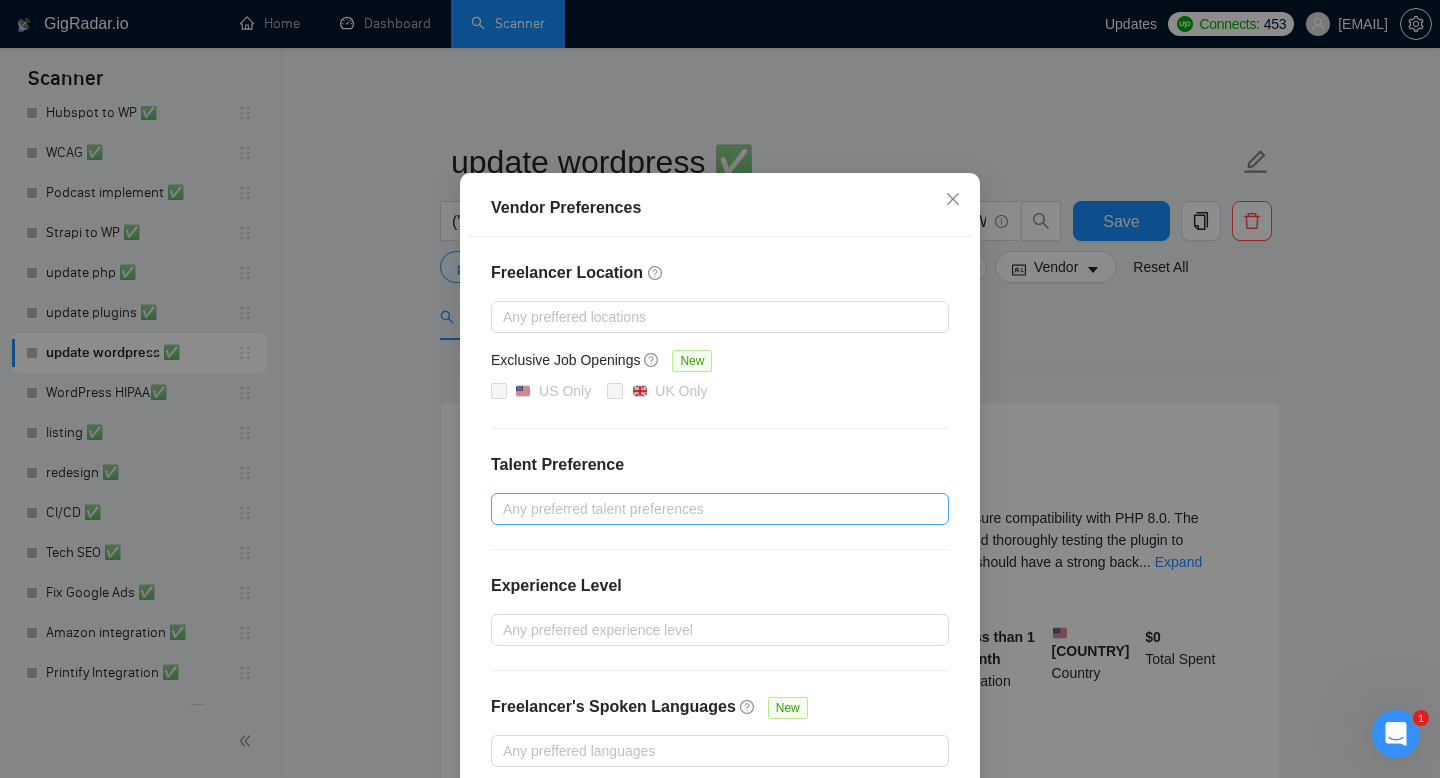 scroll, scrollTop: 147, scrollLeft: 0, axis: vertical 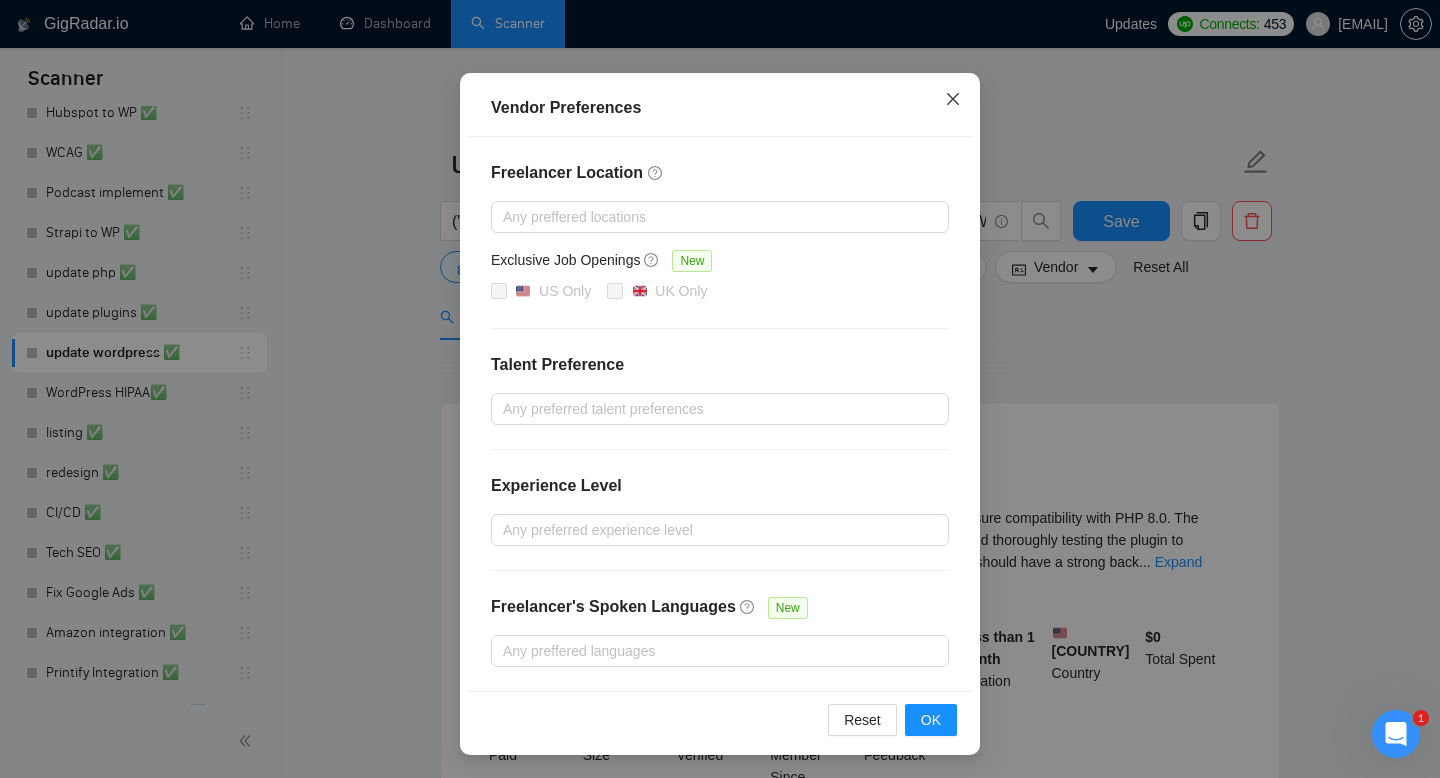 click 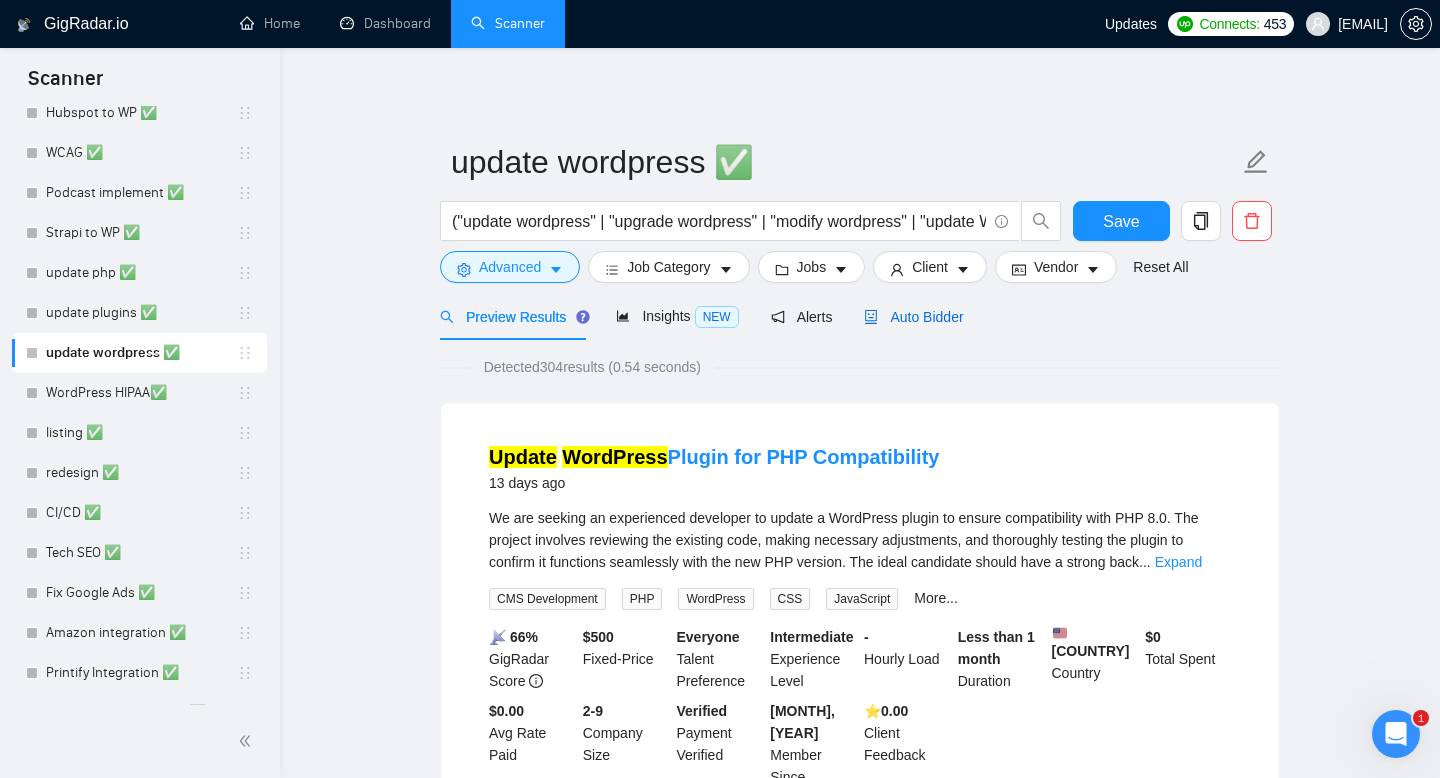 click on "Auto Bidder" at bounding box center [913, 317] 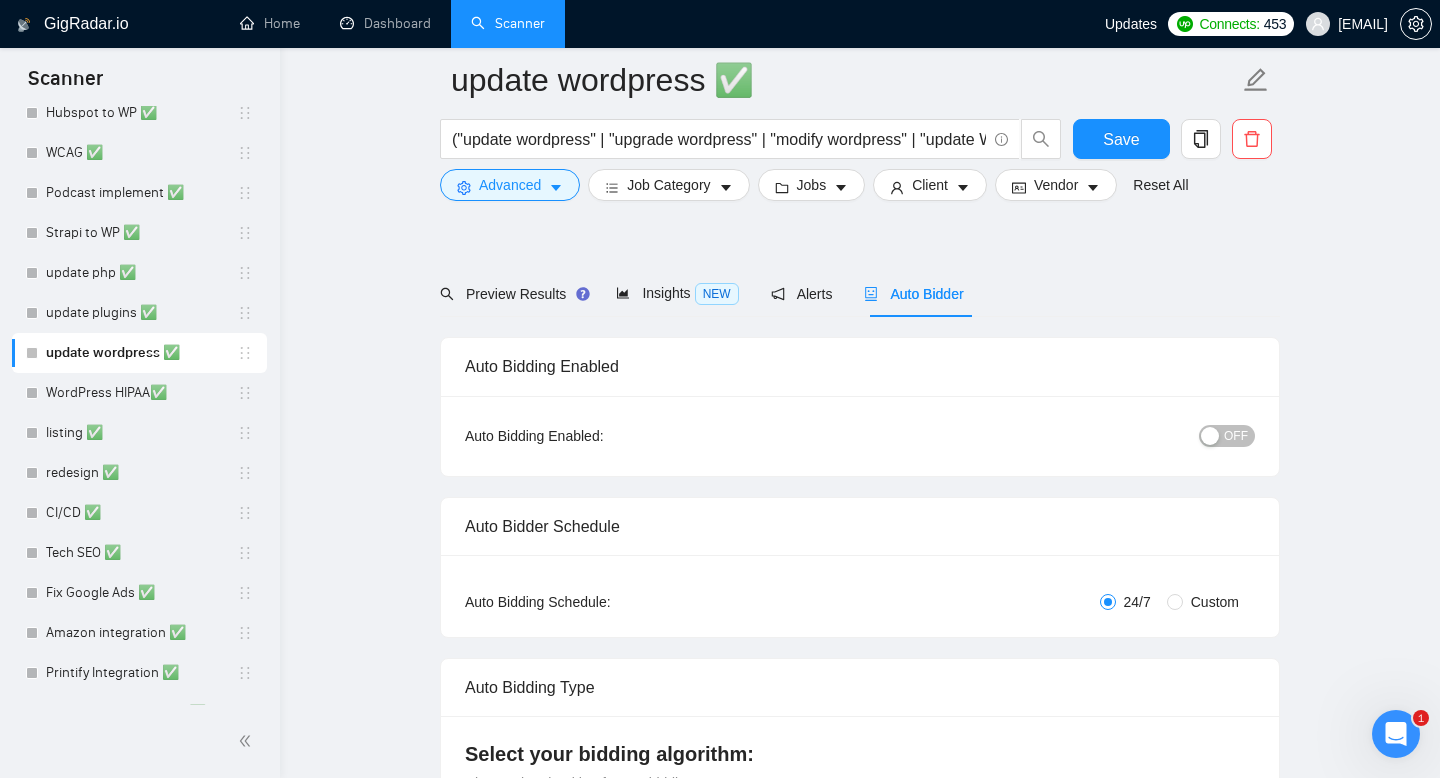 scroll, scrollTop: 225, scrollLeft: 0, axis: vertical 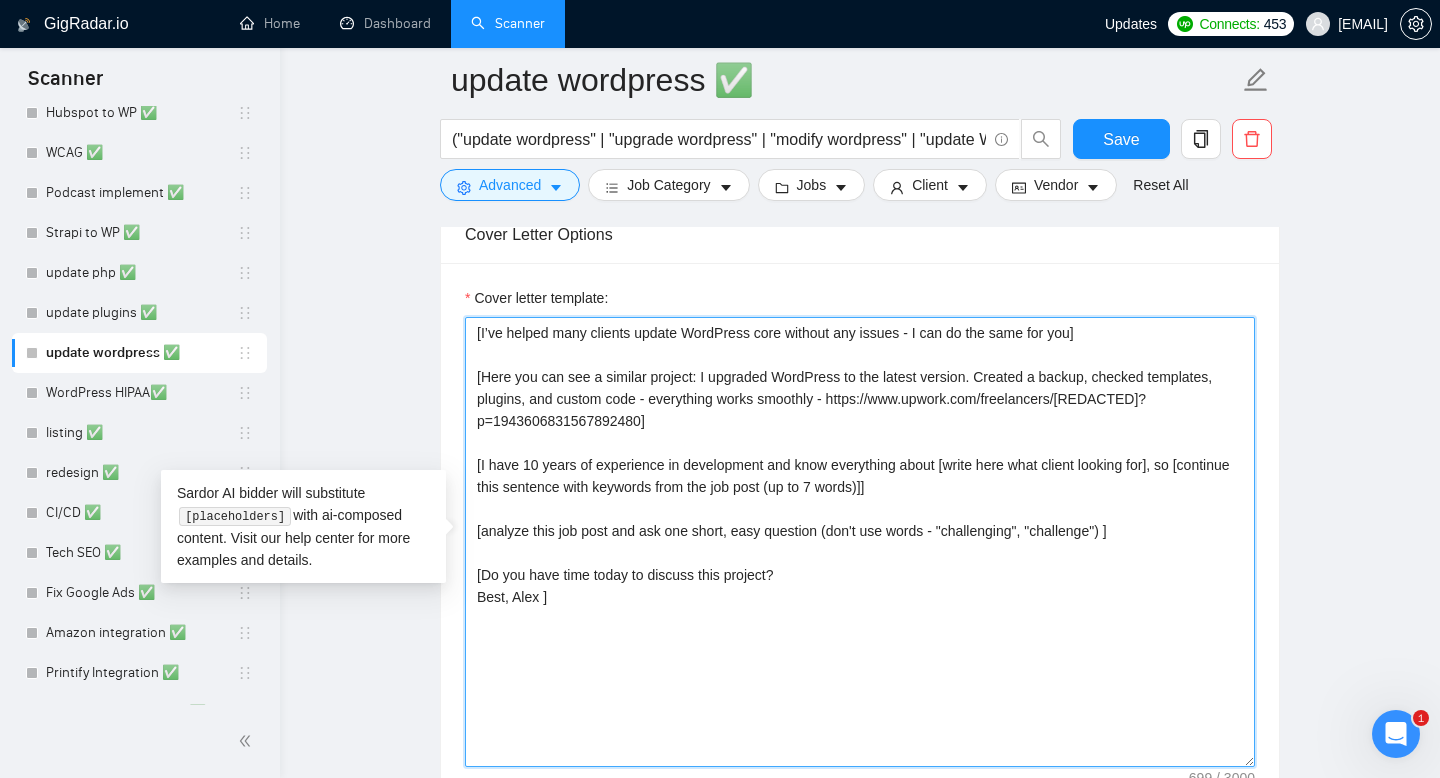 drag, startPoint x: 559, startPoint y: 597, endPoint x: 438, endPoint y: 327, distance: 295.8733 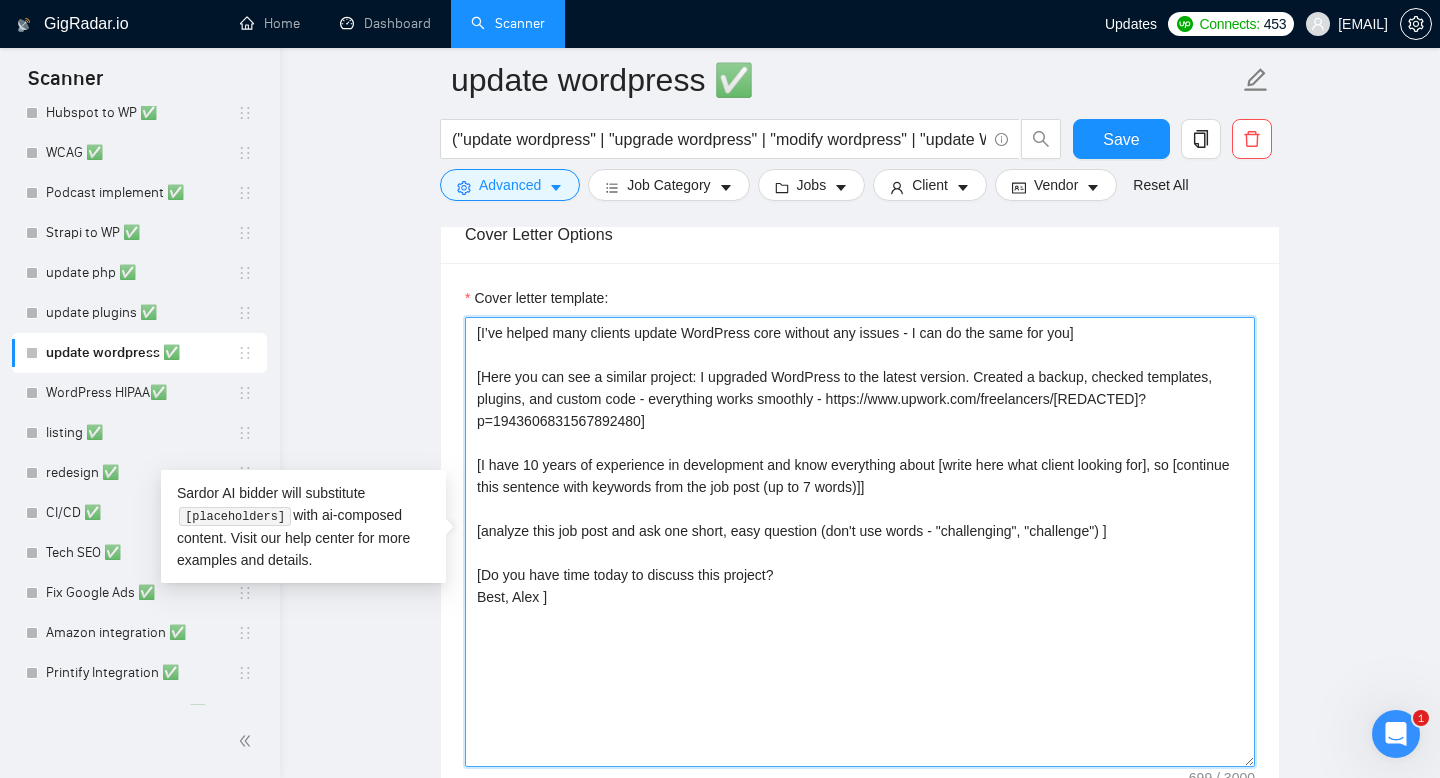 click on "[I’ve helped many clients update WordPress core without any issues - I can do the same for you]
[Here you can see a similar project: I upgraded WordPress to the latest version. Created a backup, checked templates, plugins, and custom code - everything works smoothly - https://www.upwork.com/freelancers/[REDACTED]?p=1943606831567892480]
[I have 10 years of experience in development and know everything about [write here what client looking for], so [continue this sentence with keywords from the job post (up to 7 words)]]
[analyze this job post and ask one short, easy question (don't use words - "challenging", "challenge") ]
[Do you have time today to discuss this project?
Best, Alex ]" at bounding box center [860, 542] 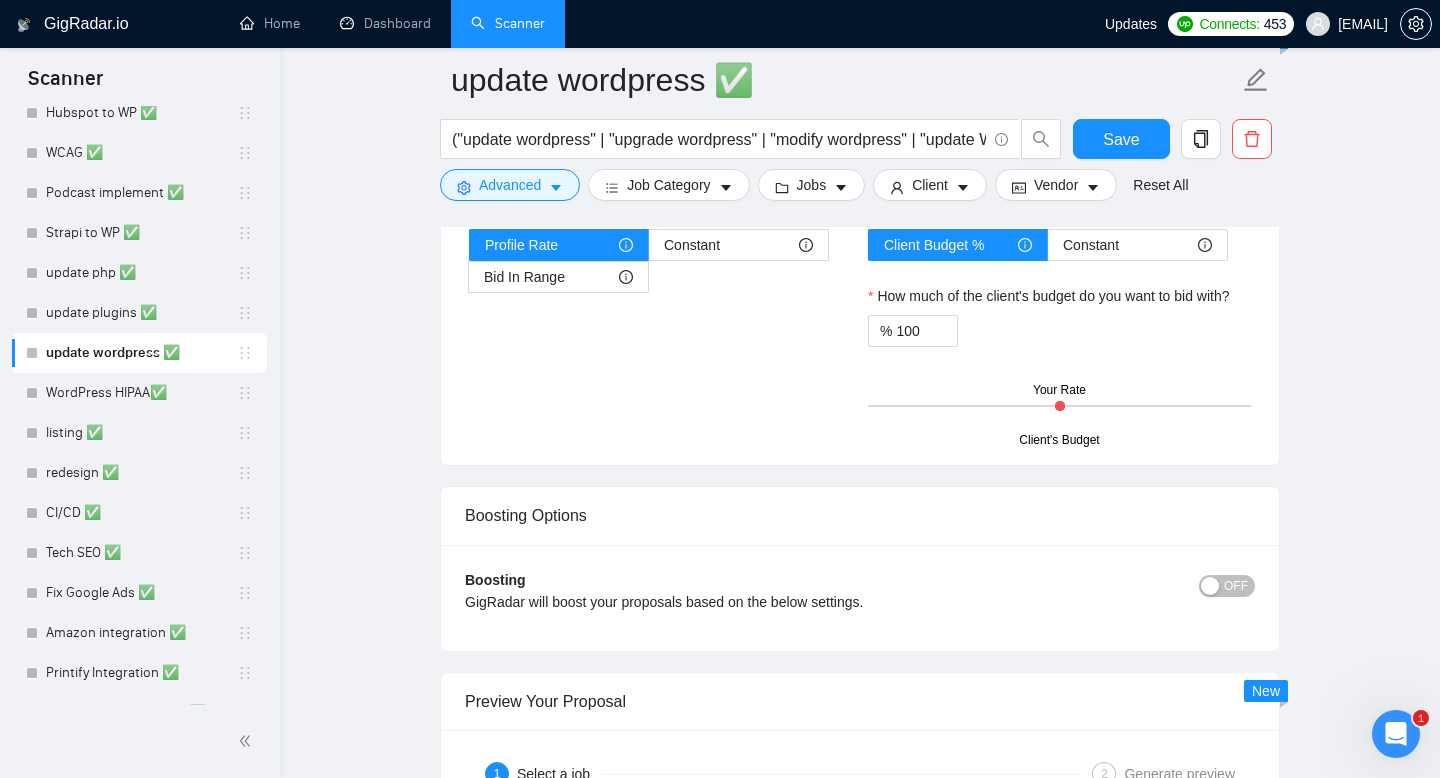 scroll, scrollTop: 2432, scrollLeft: 0, axis: vertical 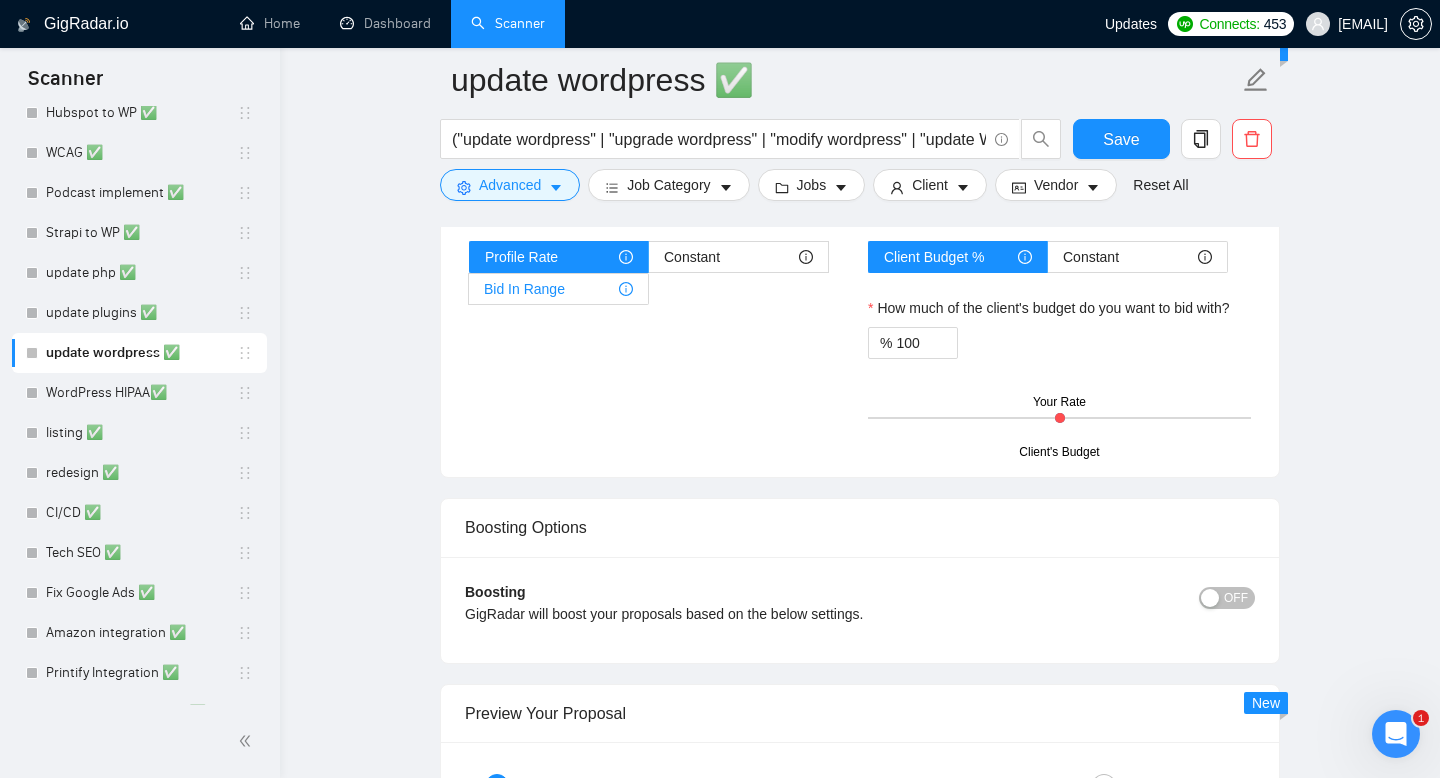 click on "Bid In Range" at bounding box center (558, 289) 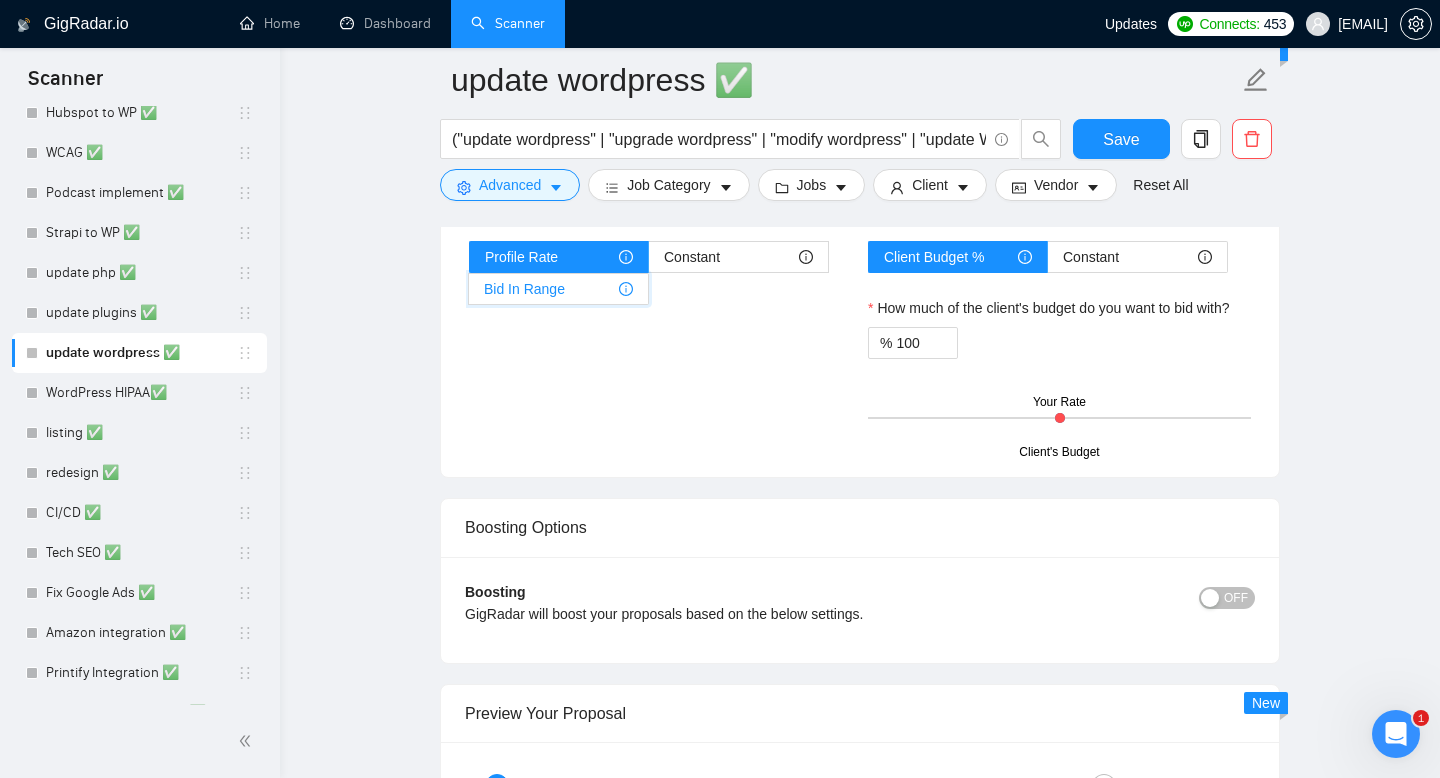 click on "Bid In Range" at bounding box center (469, 294) 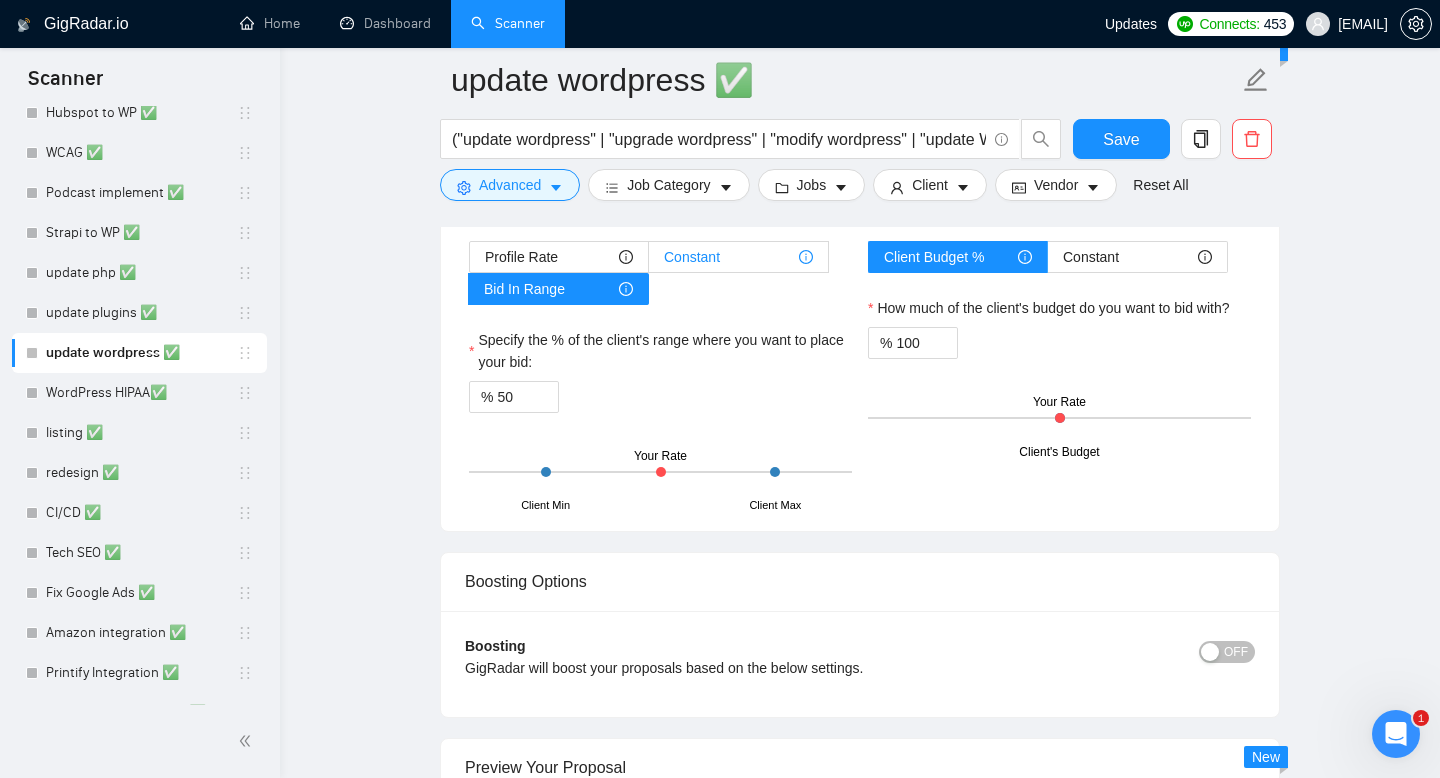 click on "Constant" at bounding box center [692, 257] 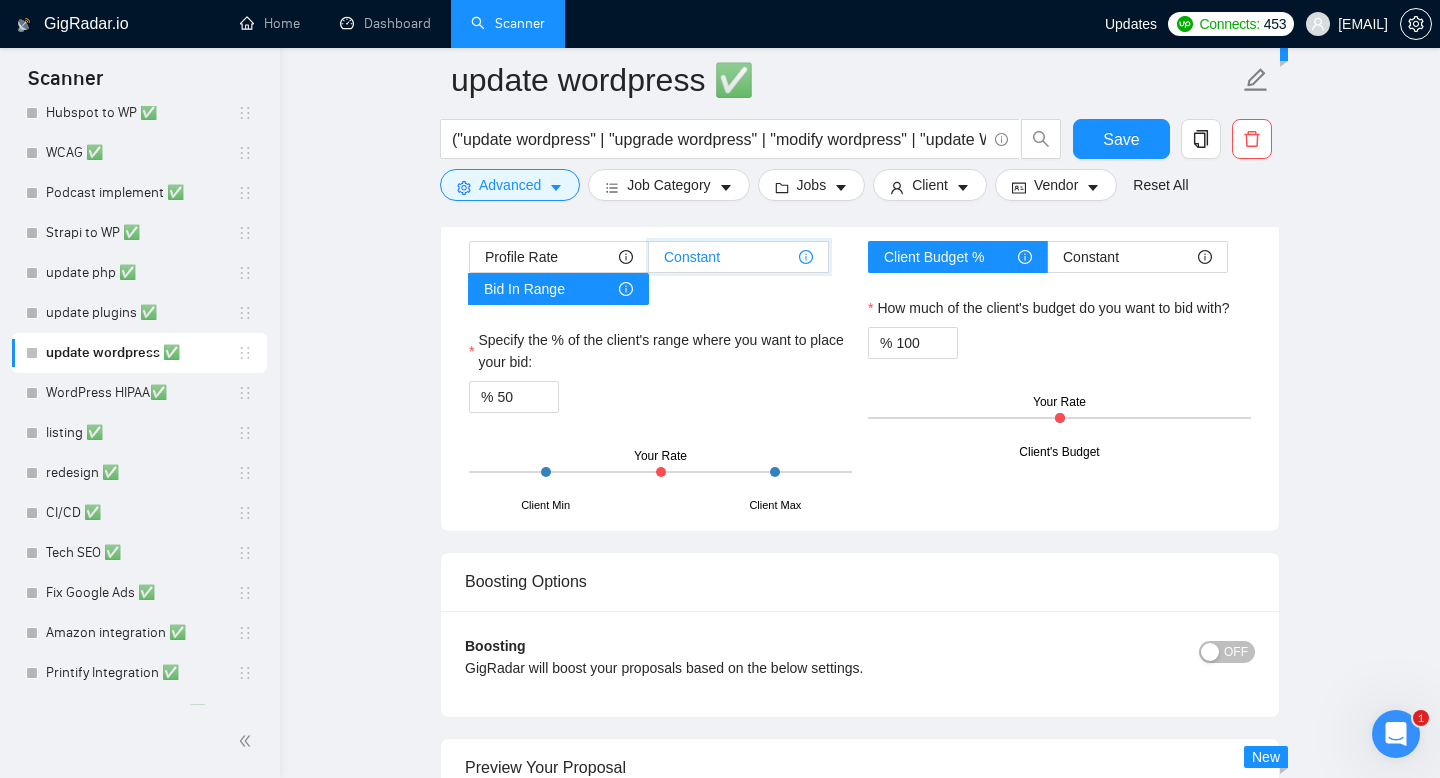 click on "Constant" at bounding box center [649, 262] 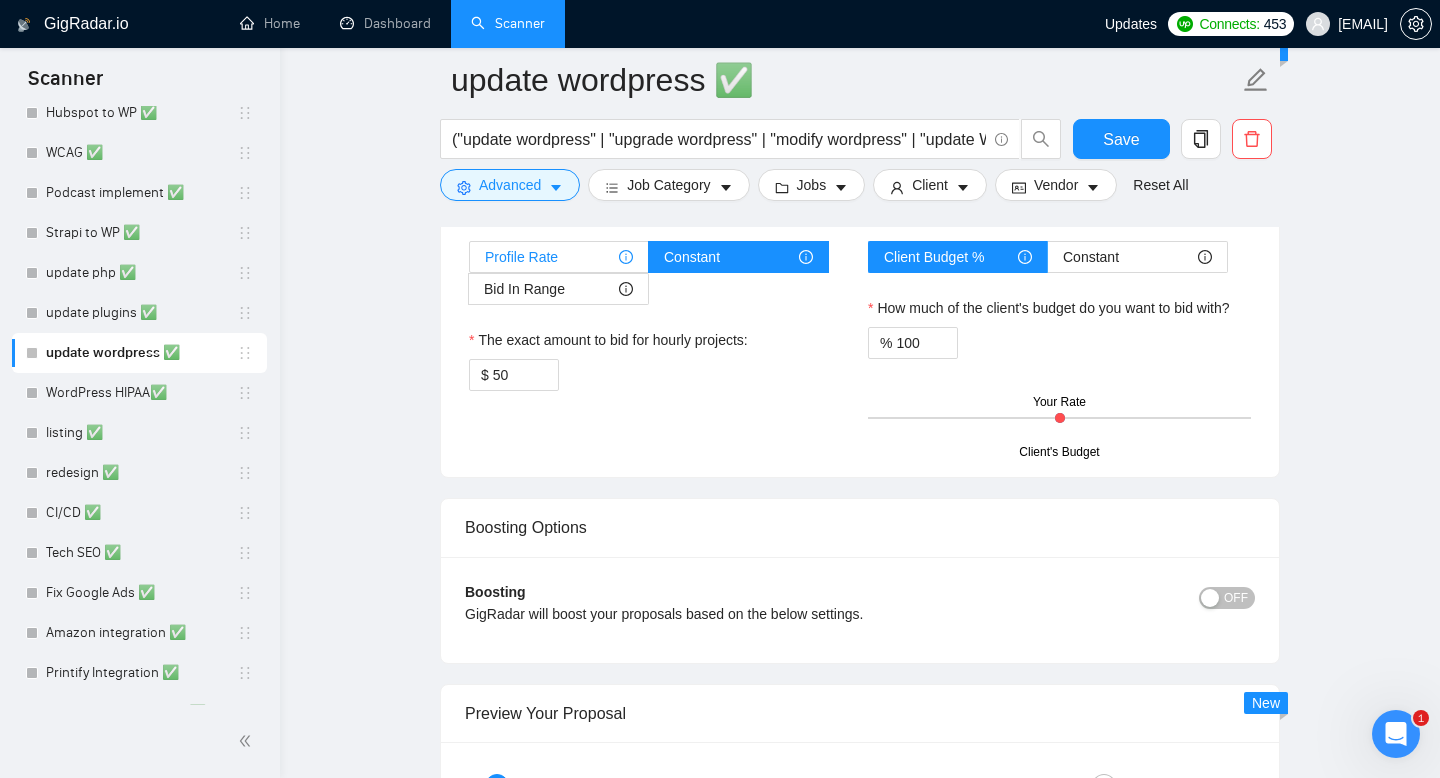 click on "Profile Rate" at bounding box center (559, 257) 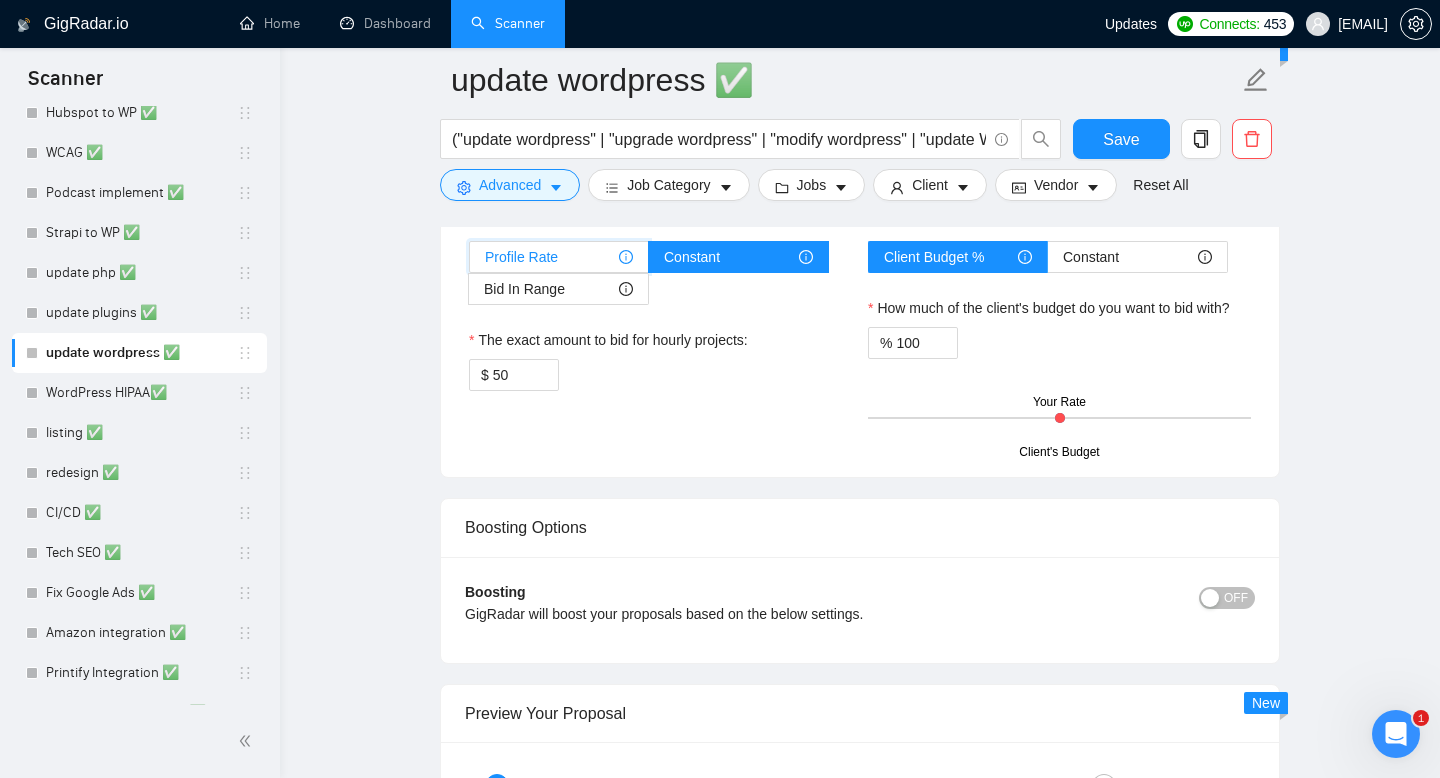 click on "Profile Rate" at bounding box center (470, 262) 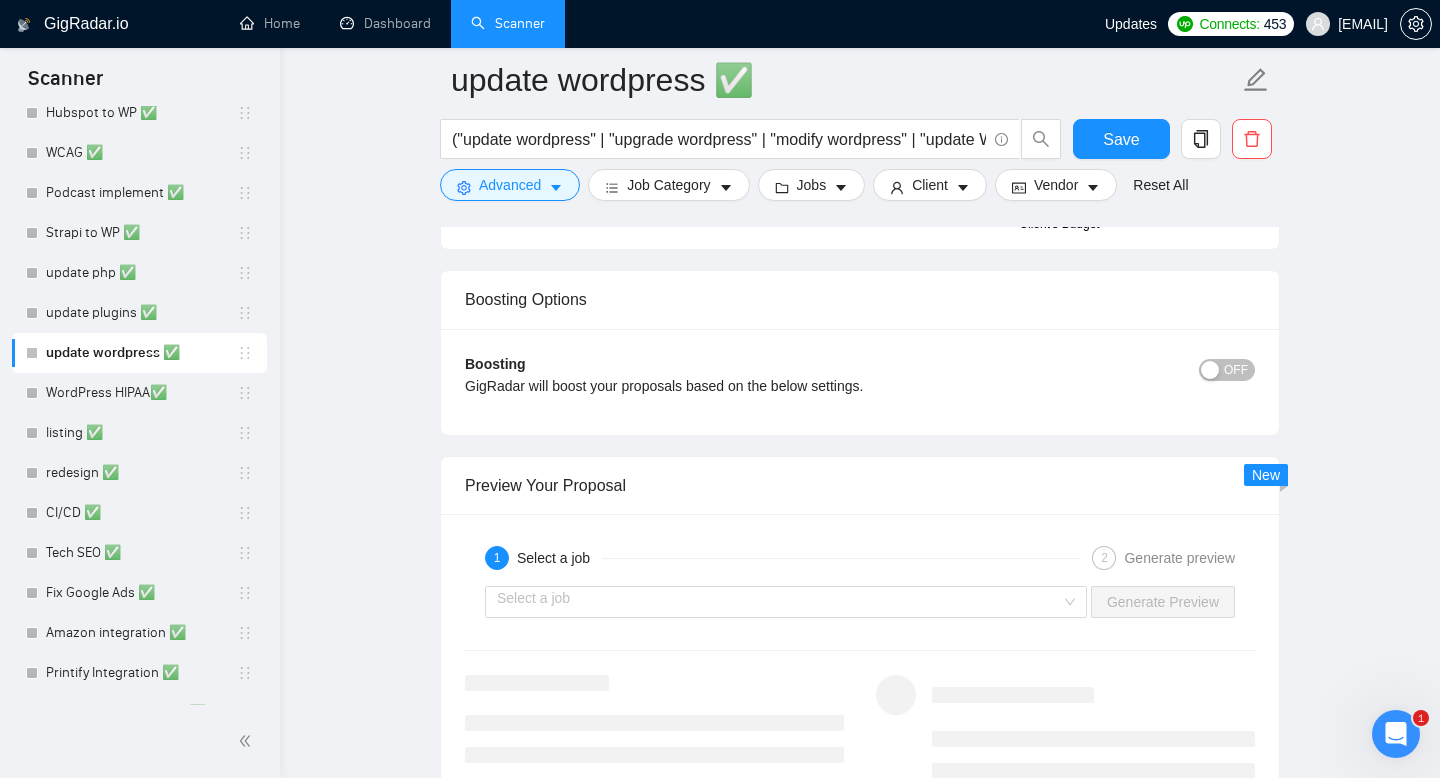 scroll, scrollTop: 2661, scrollLeft: 0, axis: vertical 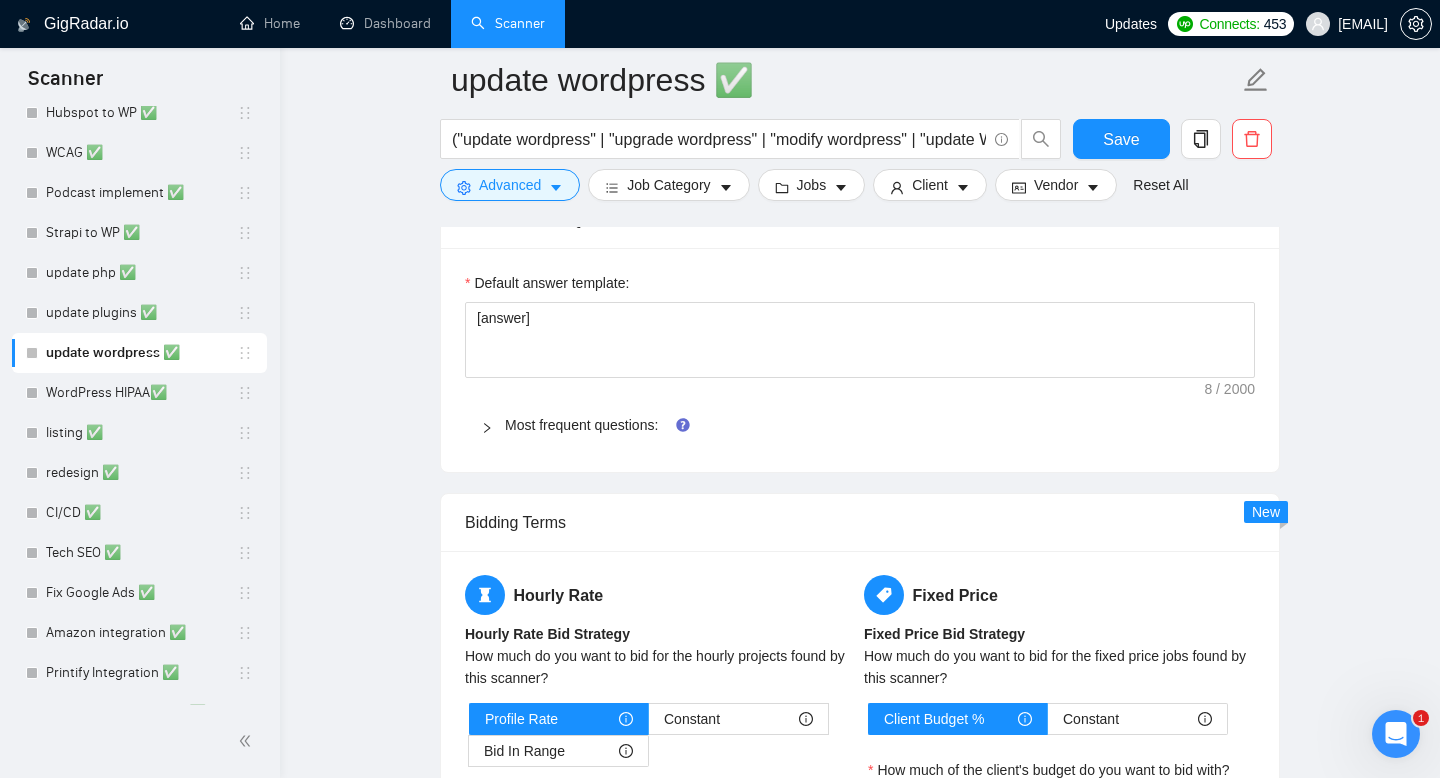 click at bounding box center (493, 425) 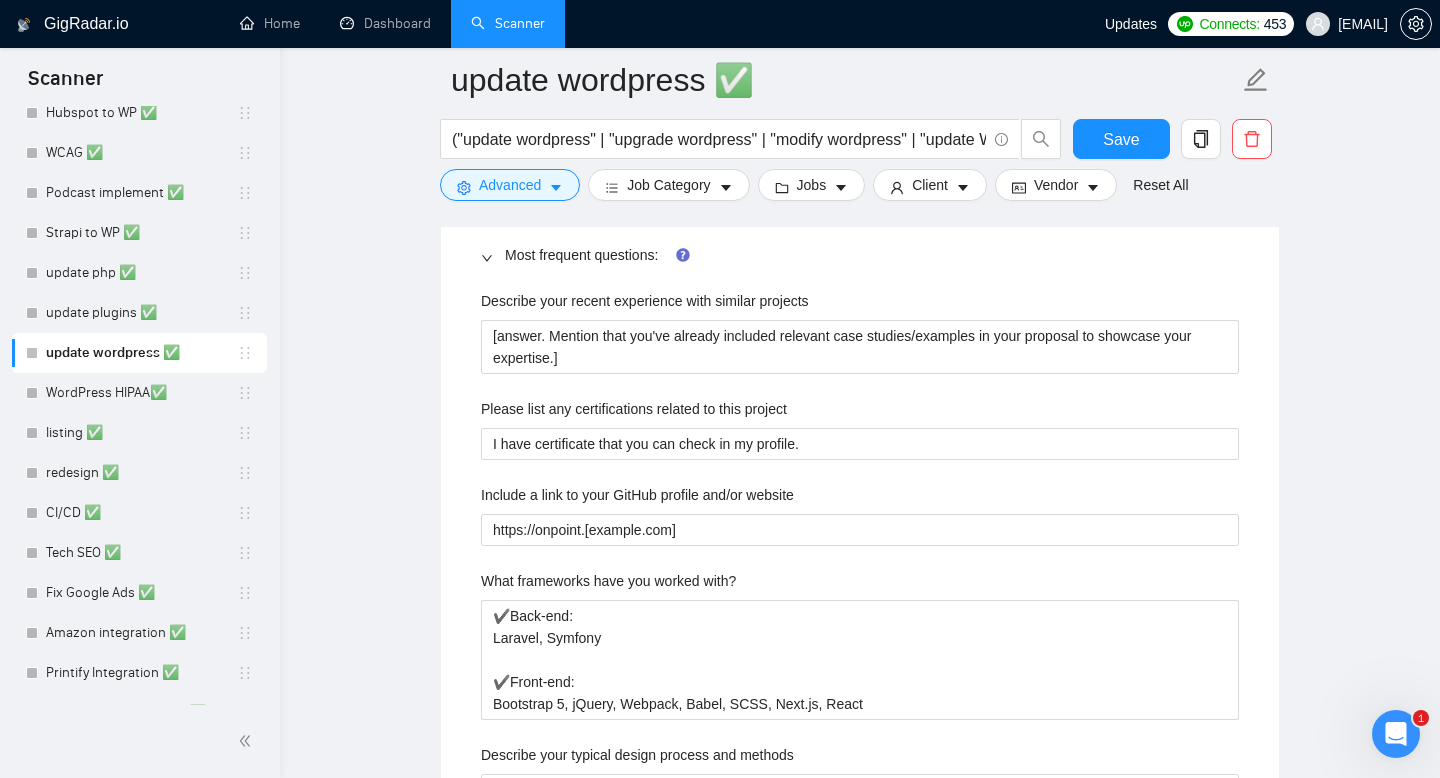 scroll, scrollTop: 2166, scrollLeft: 0, axis: vertical 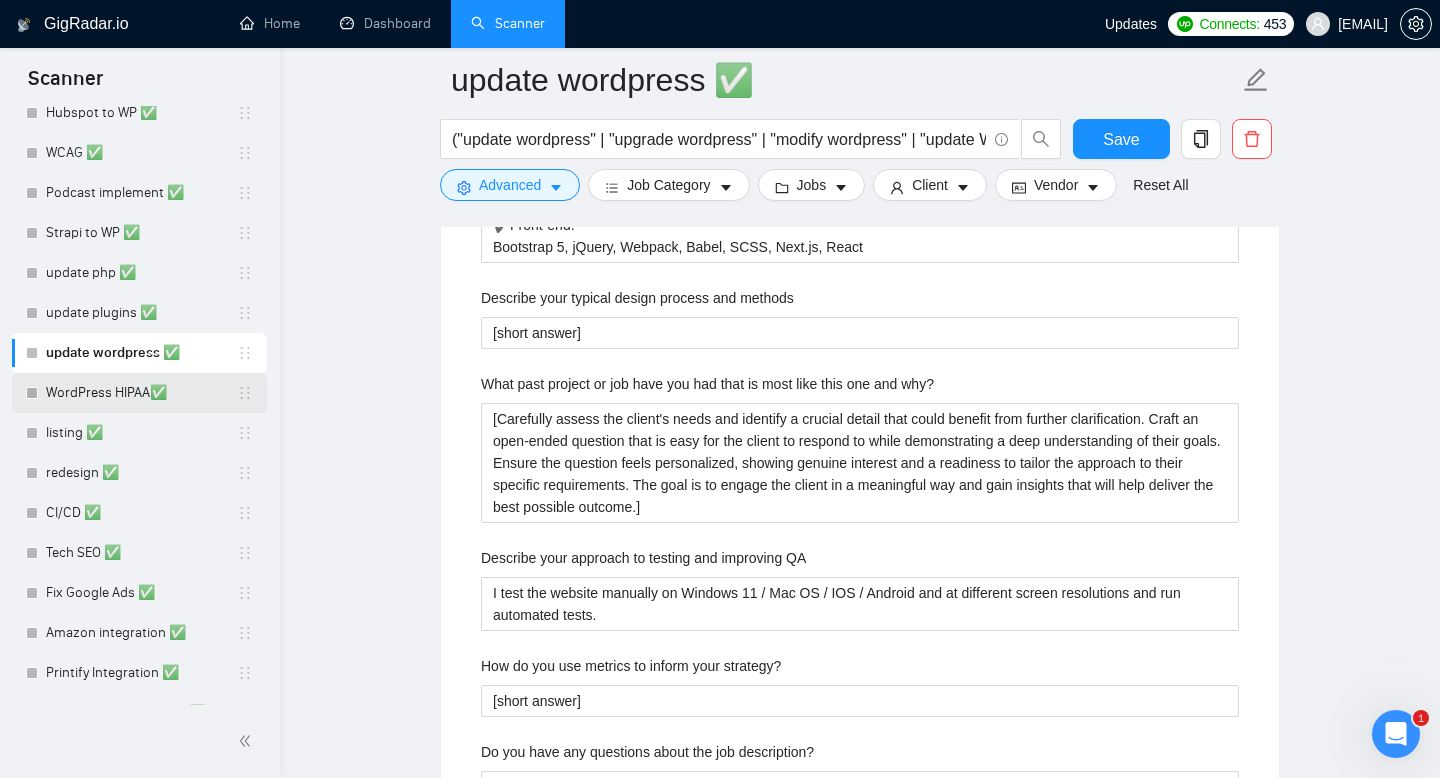 click on "WordPress HIPAA✅" at bounding box center (141, 393) 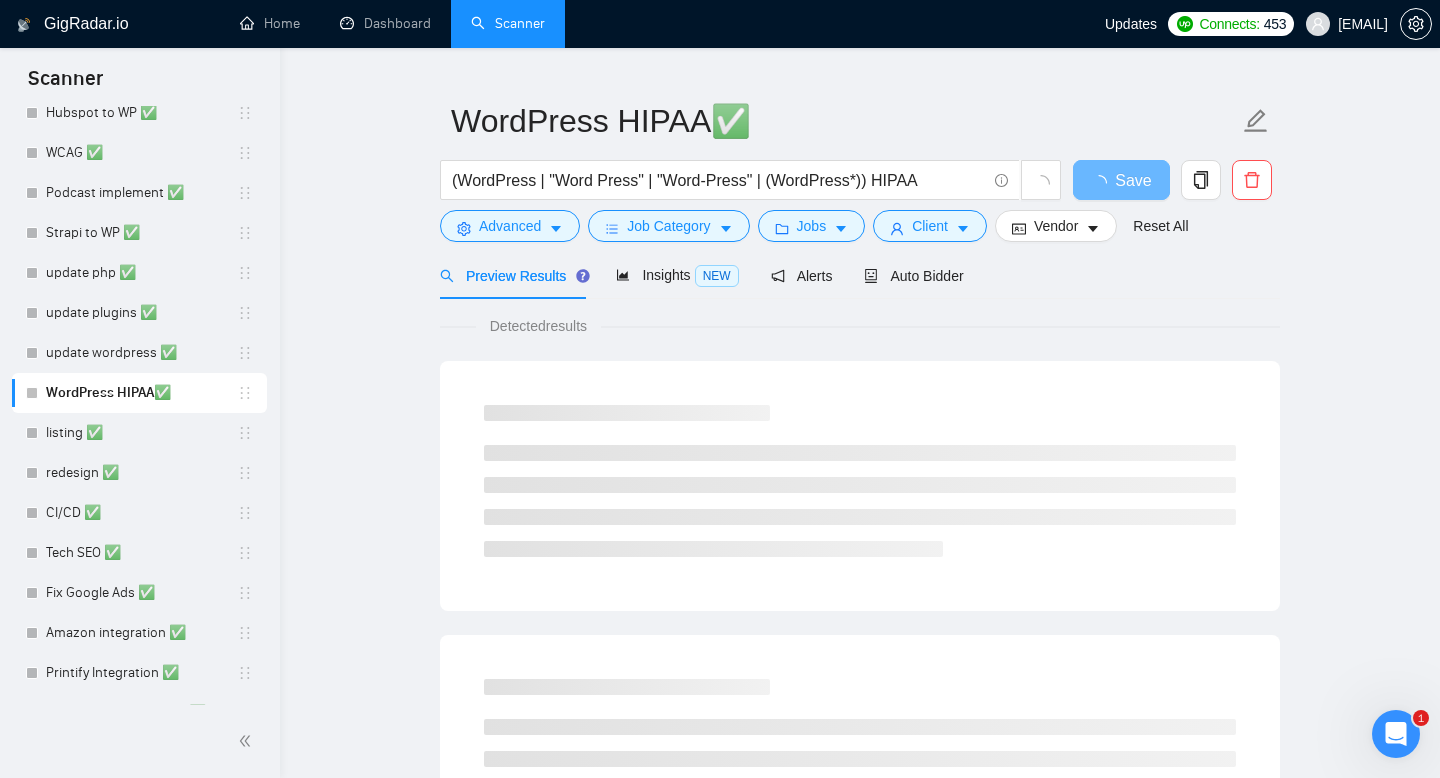 scroll, scrollTop: 45, scrollLeft: 0, axis: vertical 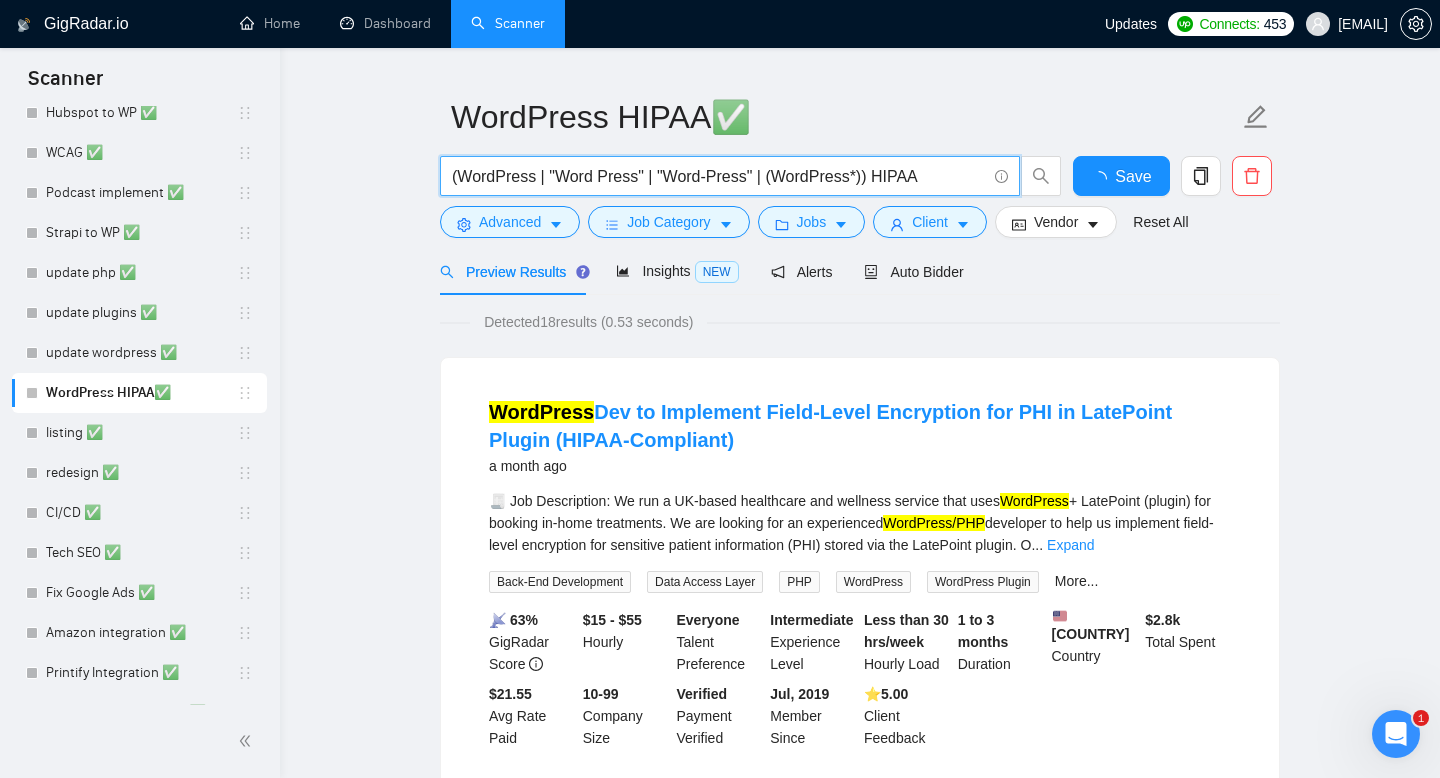 click on "(WordPress | "Word Press" | "Word-Press" | (WordPress*)) HIPAA" at bounding box center (719, 176) 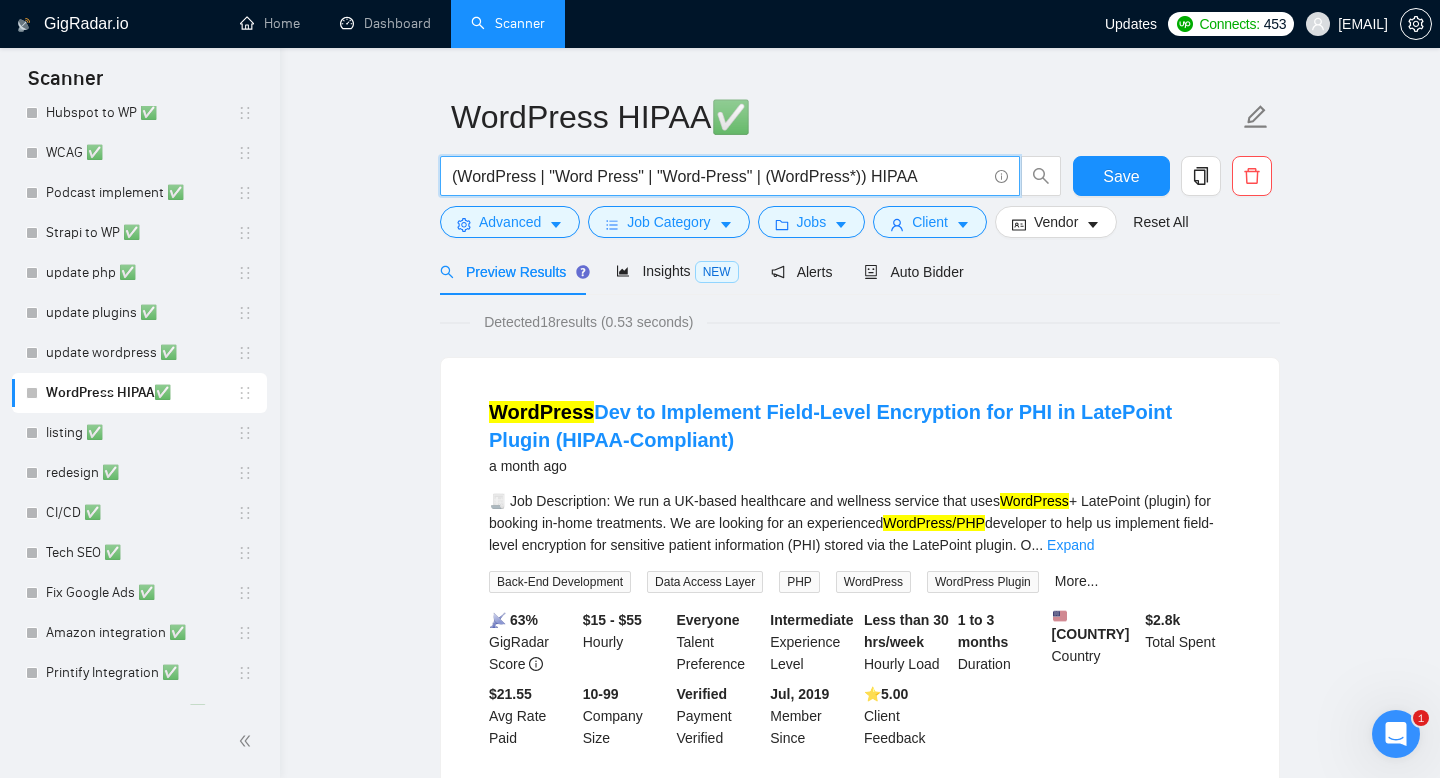 click on "(WordPress | "Word Press" | "Word-Press" | (WordPress*)) HIPAA" at bounding box center [719, 176] 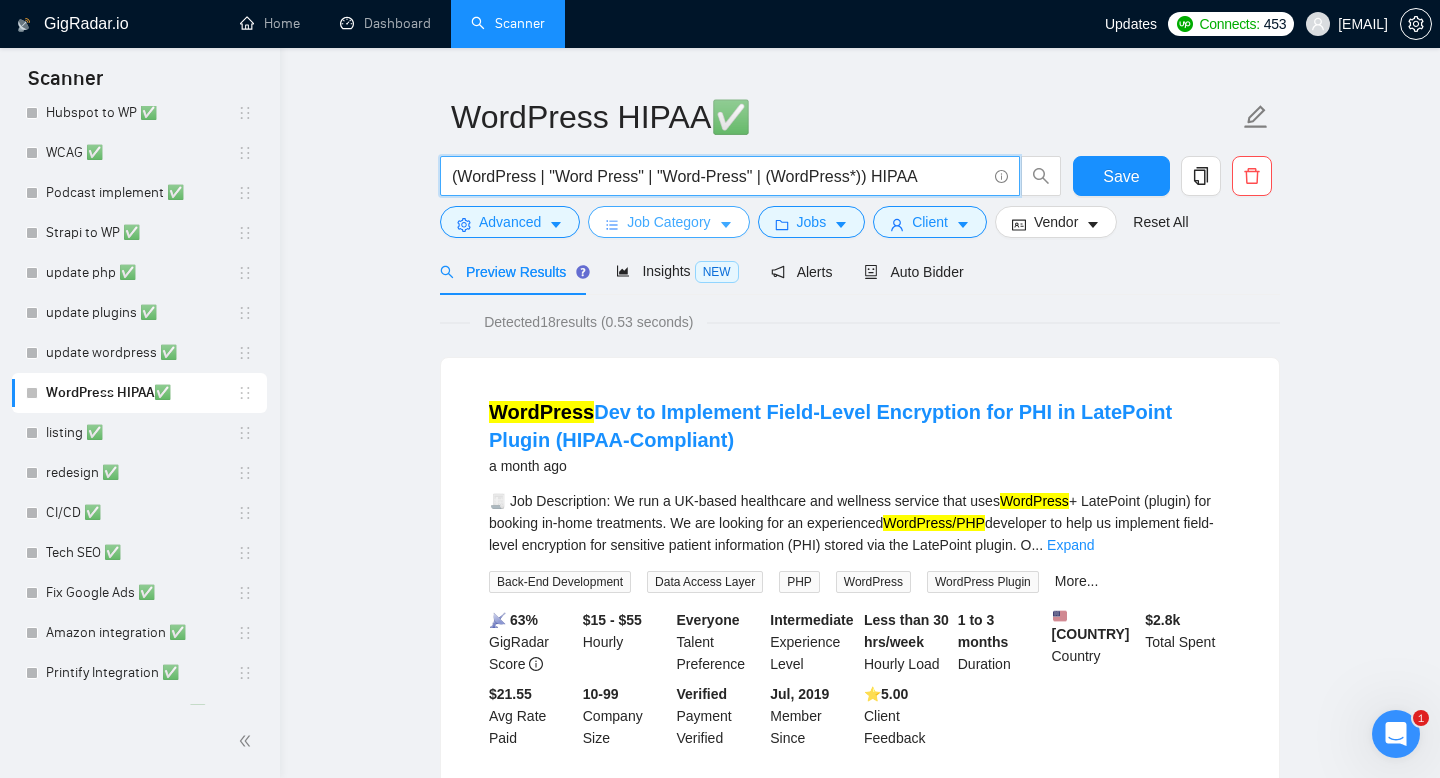 click on "Job Category" at bounding box center [668, 222] 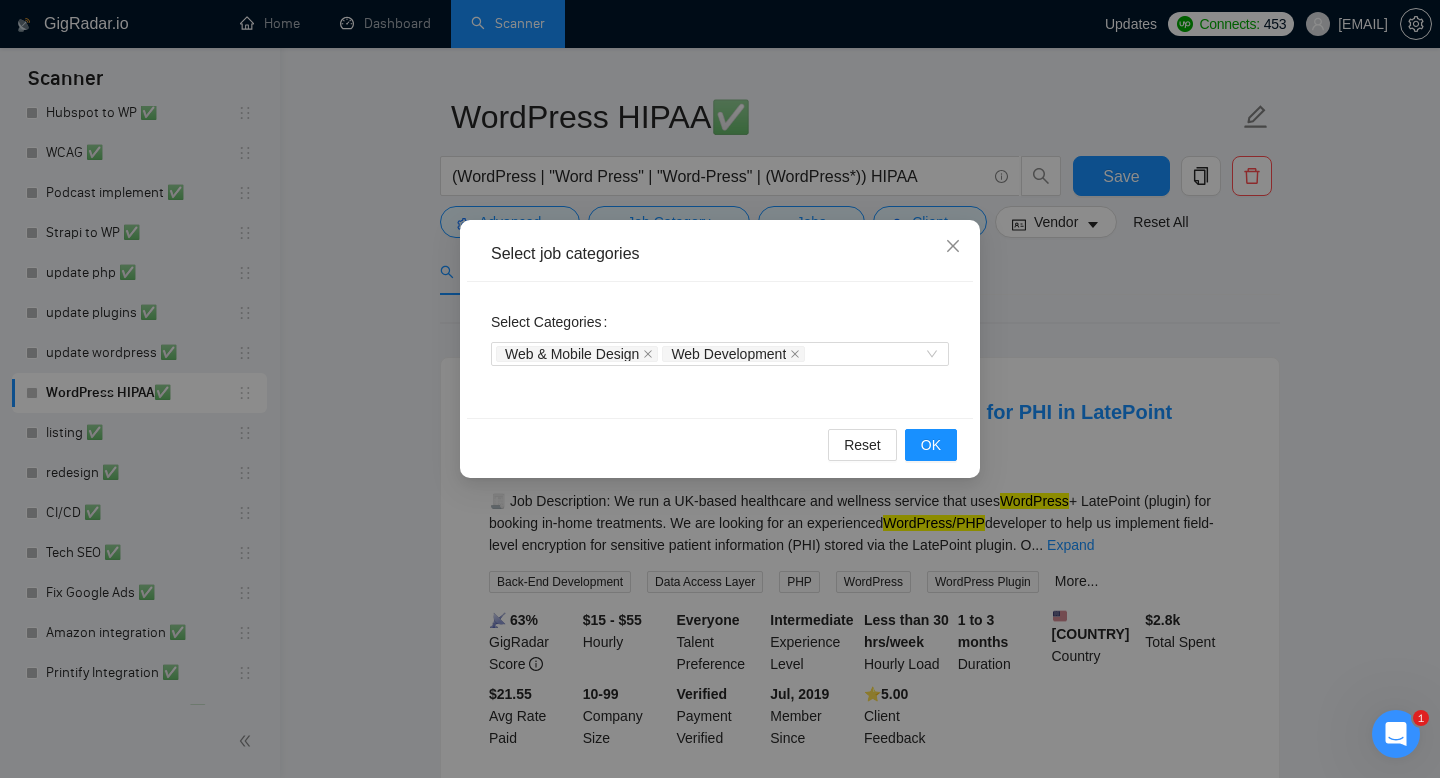 click on "Select job categories Select Categories Web & Mobile Design Web Development   Reset OK" at bounding box center (720, 389) 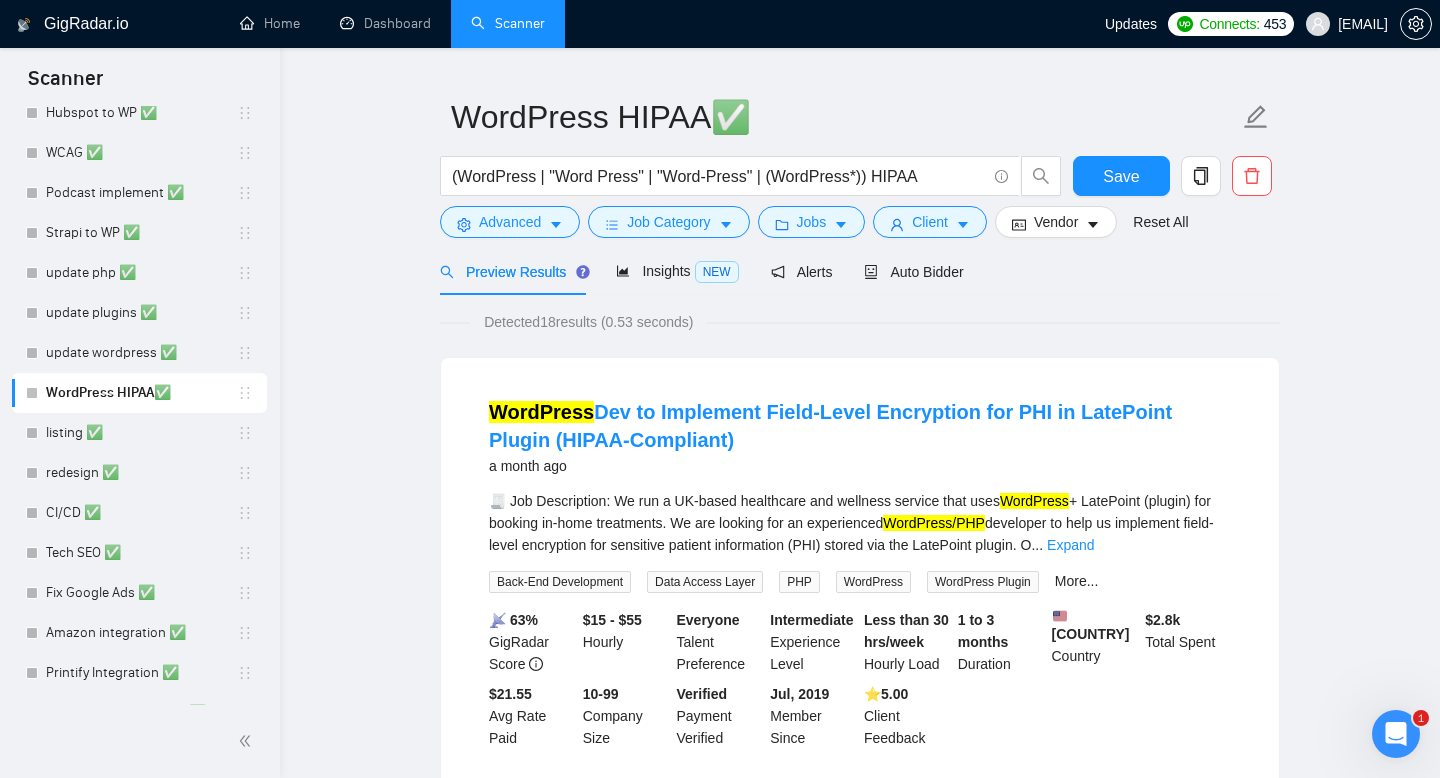 click on "(WordPress | "Word Press" | "Word-Press" | (WordPress*)) HIPAA" at bounding box center (751, 181) 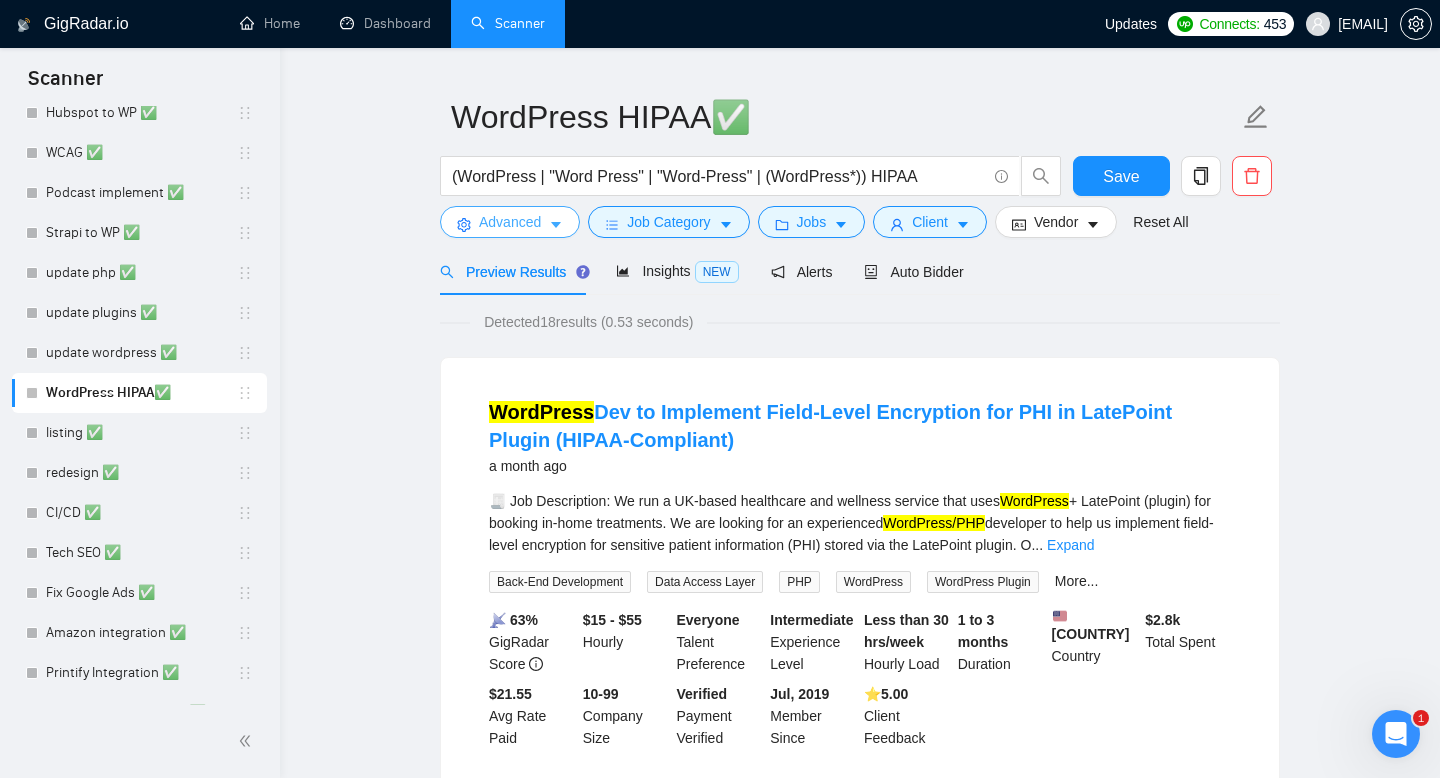 click on "Advanced" at bounding box center (510, 222) 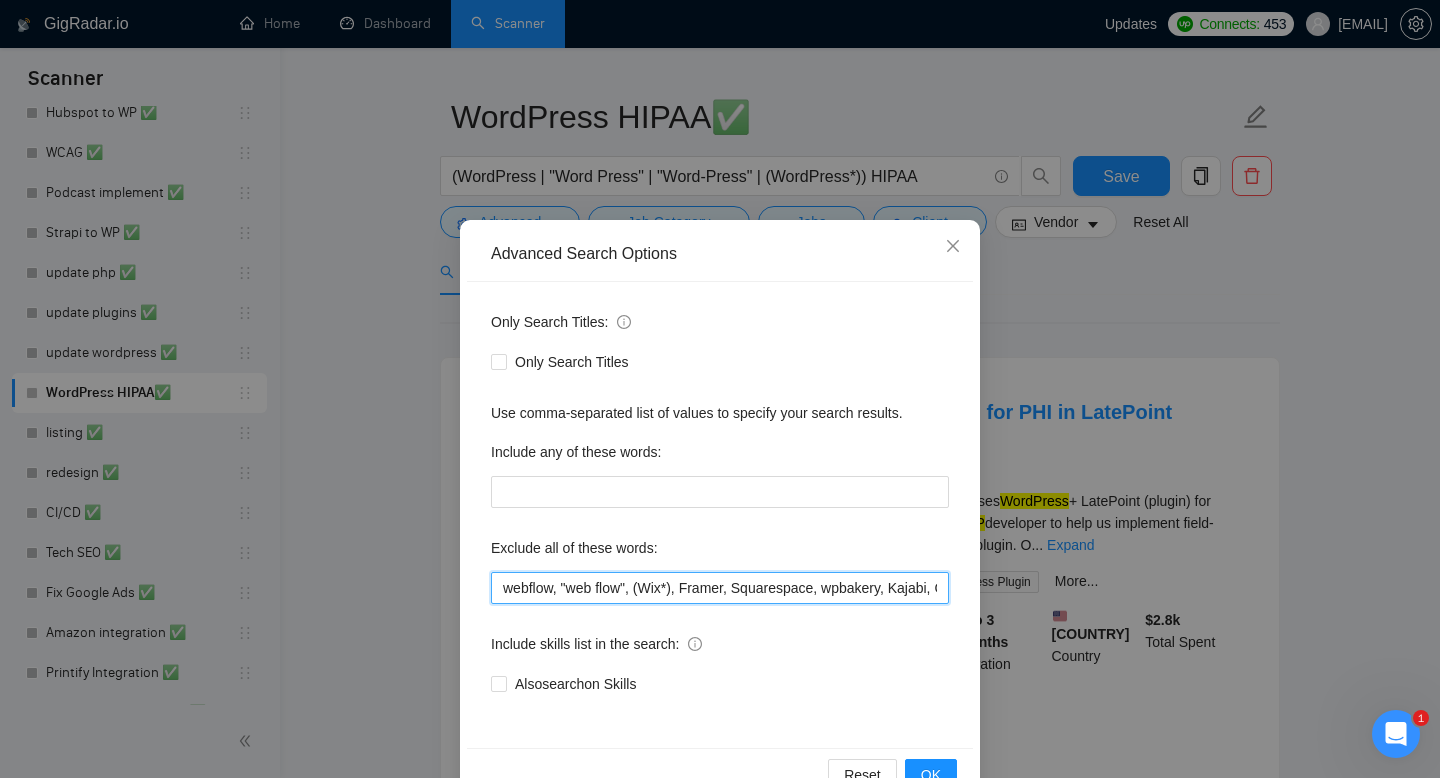 click on "webflow, "web flow", (Wix*), Framer, Squarespace, wpbakery, Kajabi, ClickFunnels, "Click Funnels", "Hub Spot", HubSpot, "Bricks Builder", GoHighLevel, (bug*), "short term", asap, today, tomorrow, tutor, coach, "teach me", "no agency", "BigCommerce", "Big Commerce", python, fix, Troubleshoot, django, zoho, "Remote Position", consultation, Divi, independently, independent, zohocrm, issue" at bounding box center (720, 588) 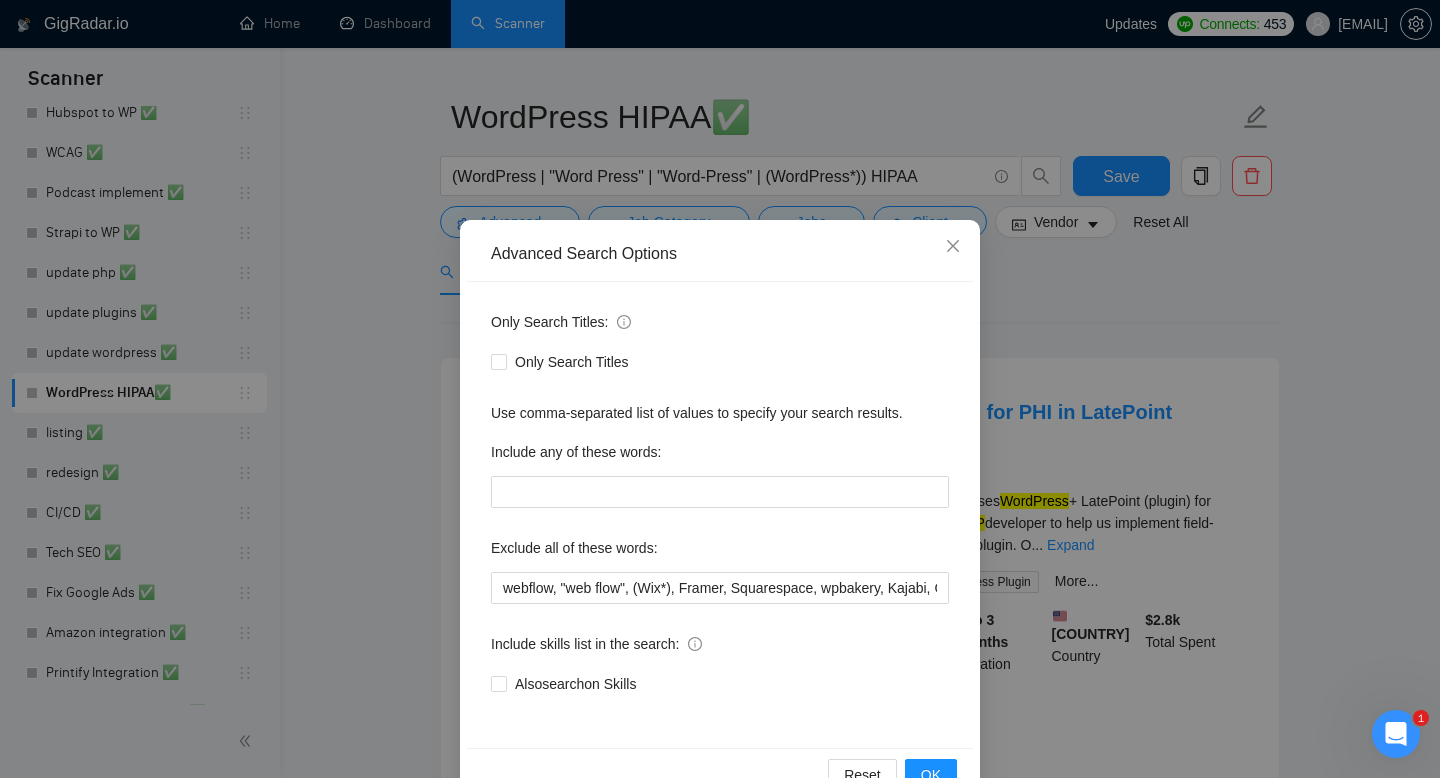 click on "Only Search Titles:   Only Search Titles Use comma-separated list of values to specify your search results. Include any of these words: Exclude all of these words: webflow, "web flow", (Wix*), Framer, Squarespace, wpbakery, Kajabi, ClickFunnels, "Click Funnels", "Hub Spot", HubSpot, "Bricks Builder", GoHighLevel, (bug*), "short term", asap, today, tomorrow, tutor, coach, "teach me", "no agency", "BigCommerce", "Big Commerce", python, fix, Troubleshoot, django, zoho, "Remote Position", consultation, Divi, independently, independent, zohocrm, issue Include skills list in the search:   Also  search  on Skills" at bounding box center [720, 515] 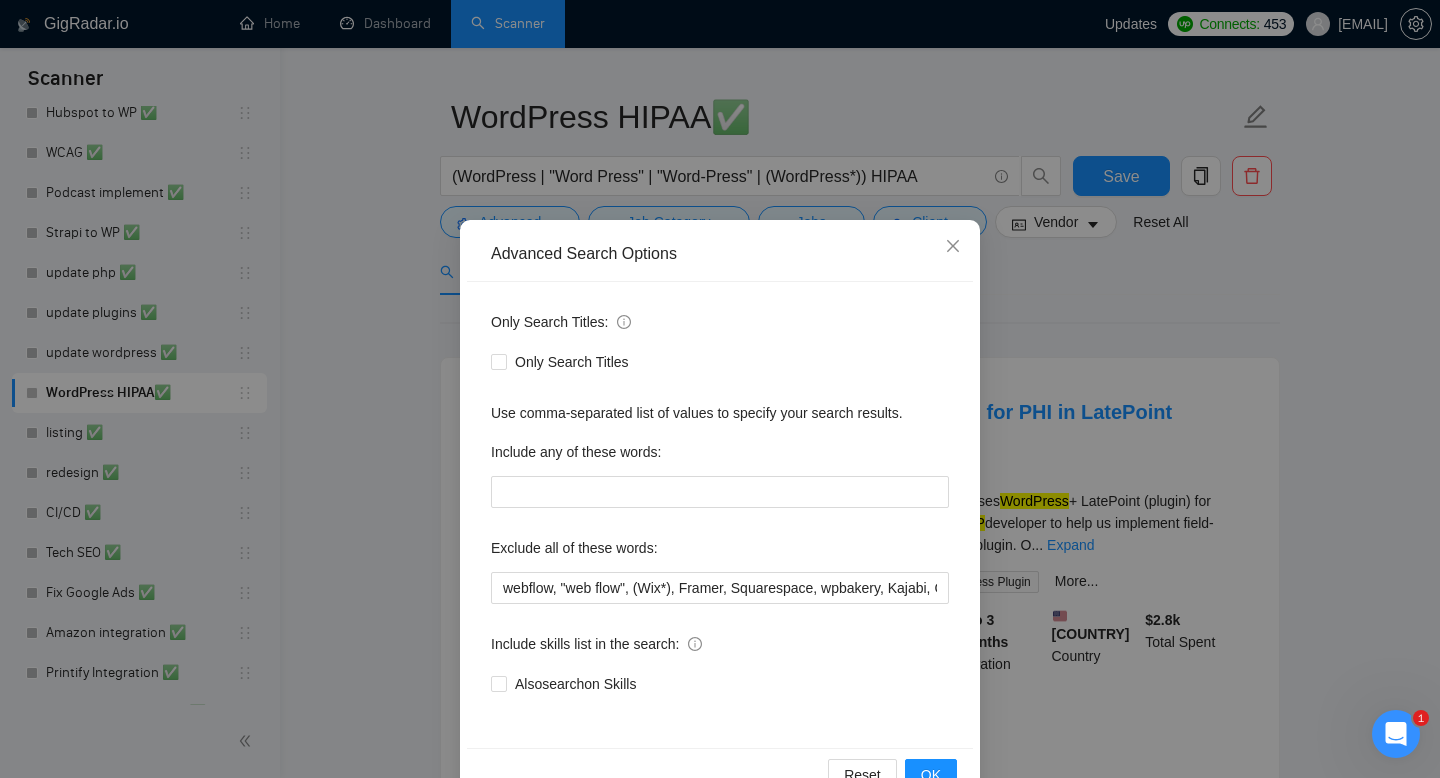 click on "Advanced Search Options Only Search Titles:   Only Search Titles Use comma-separated list of values to specify your search results. Include any of these words: Exclude all of these words: webflow, "web flow", (Wix*), Framer, Squarespace, wpbakery, Kajabi, ClickFunnels, "Click Funnels", "Hub Spot", HubSpot, "Bricks Builder", GoHighLevel, (bug*), "short term", asap, today, tomorrow, tutor, coach, "teach me", "no agency", "BigCommerce", "Big Commerce", python, fix, Troubleshoot, django, zoho, "Remote Position", consultation, Divi, independently, independent, zohocrm, issue Include skills list in the search:   Also  search  on Skills Reset OK" at bounding box center (720, 389) 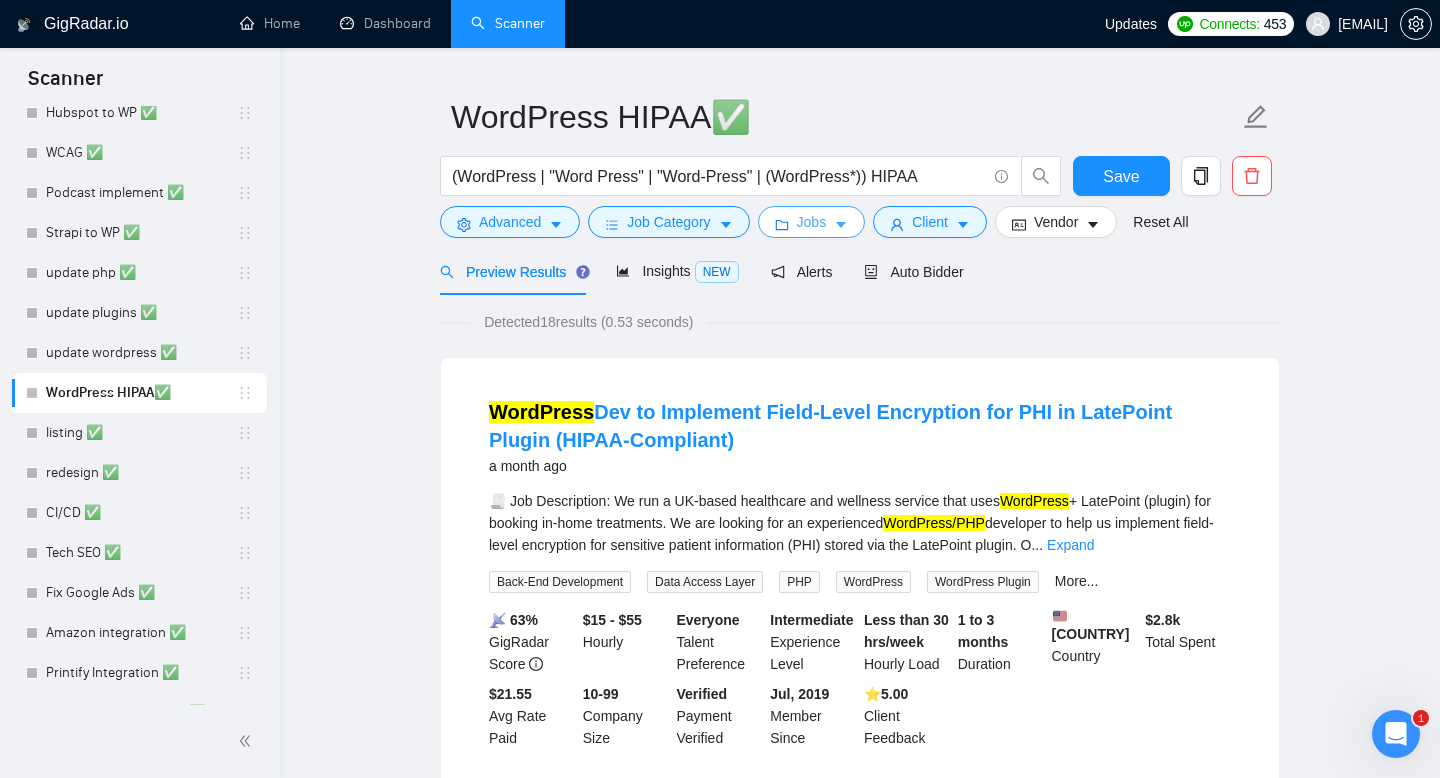 click 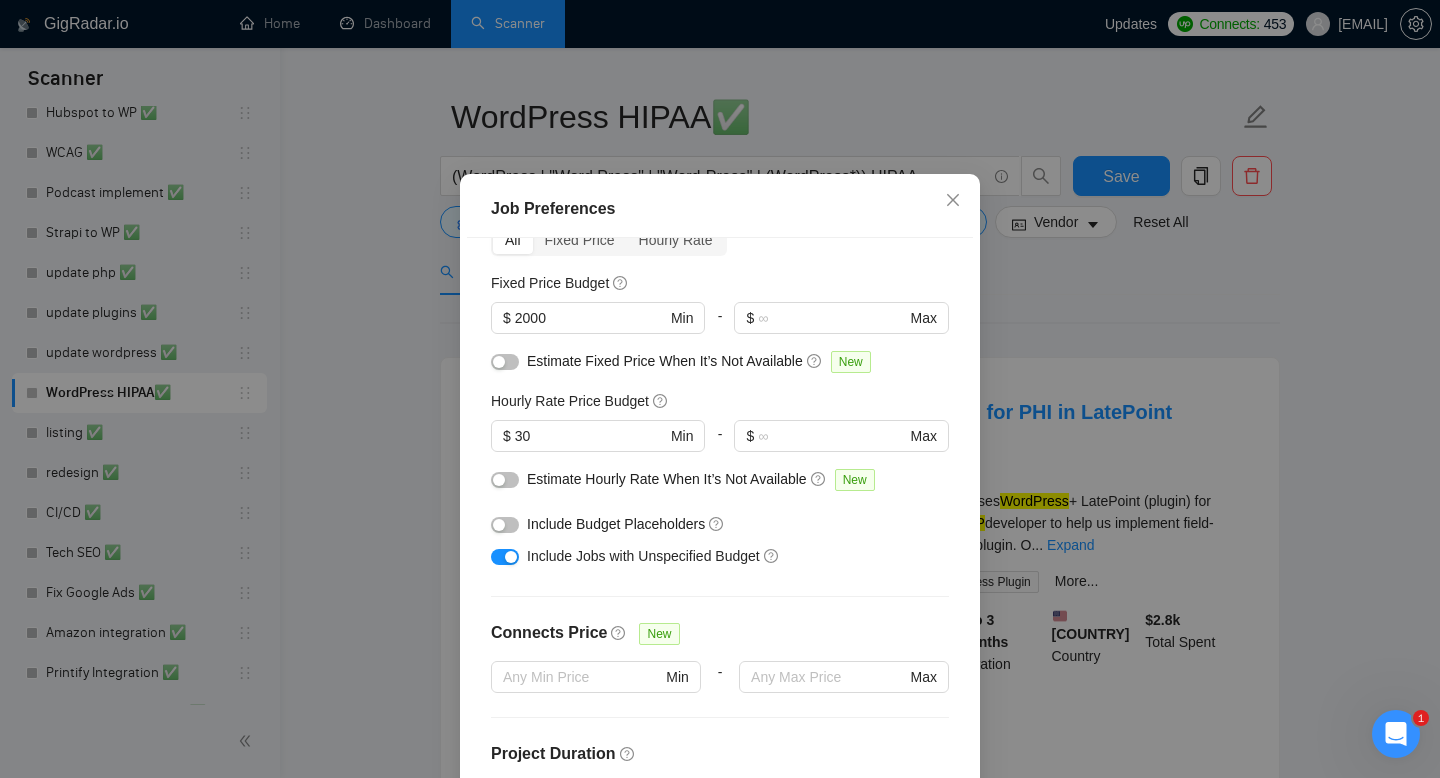 scroll, scrollTop: 0, scrollLeft: 0, axis: both 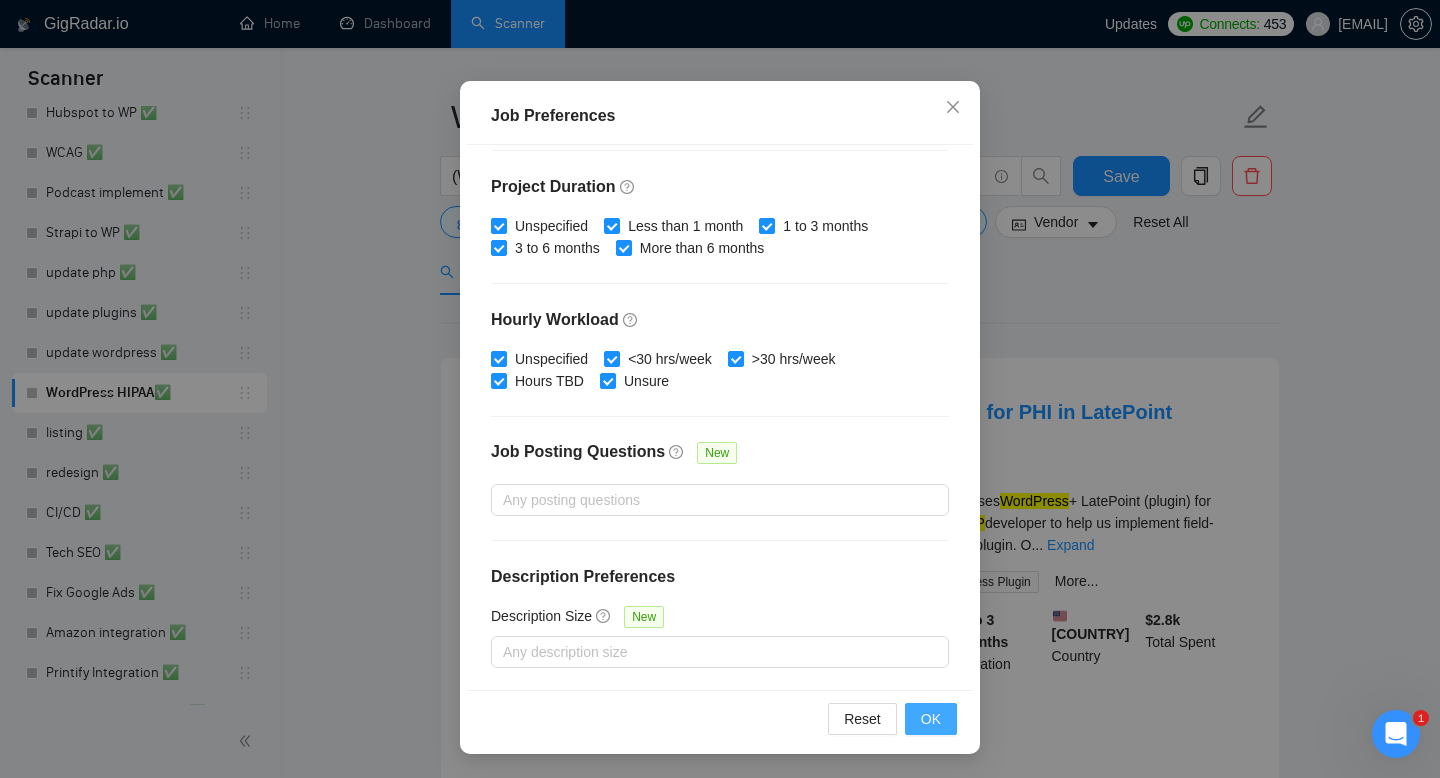 click on "OK" at bounding box center (931, 719) 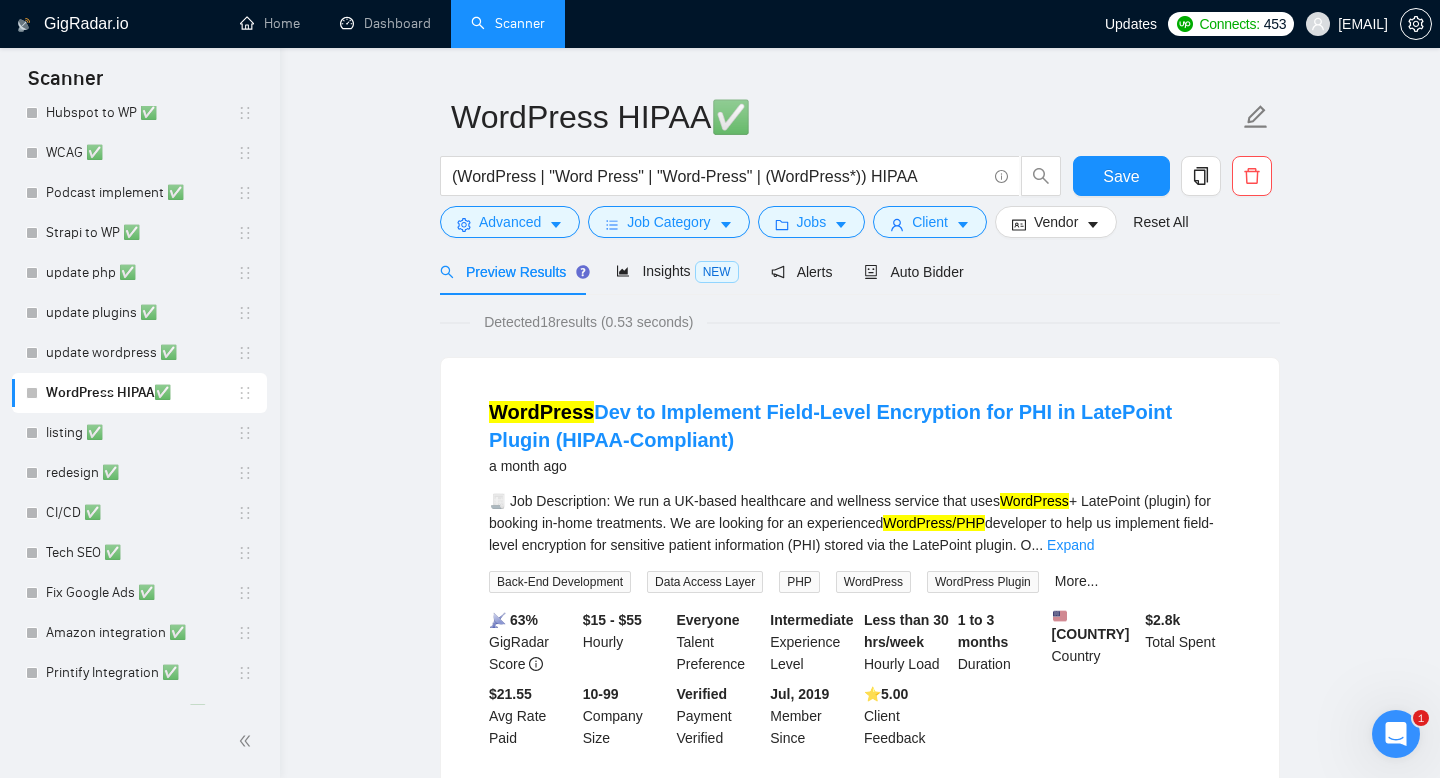 scroll, scrollTop: 38, scrollLeft: 0, axis: vertical 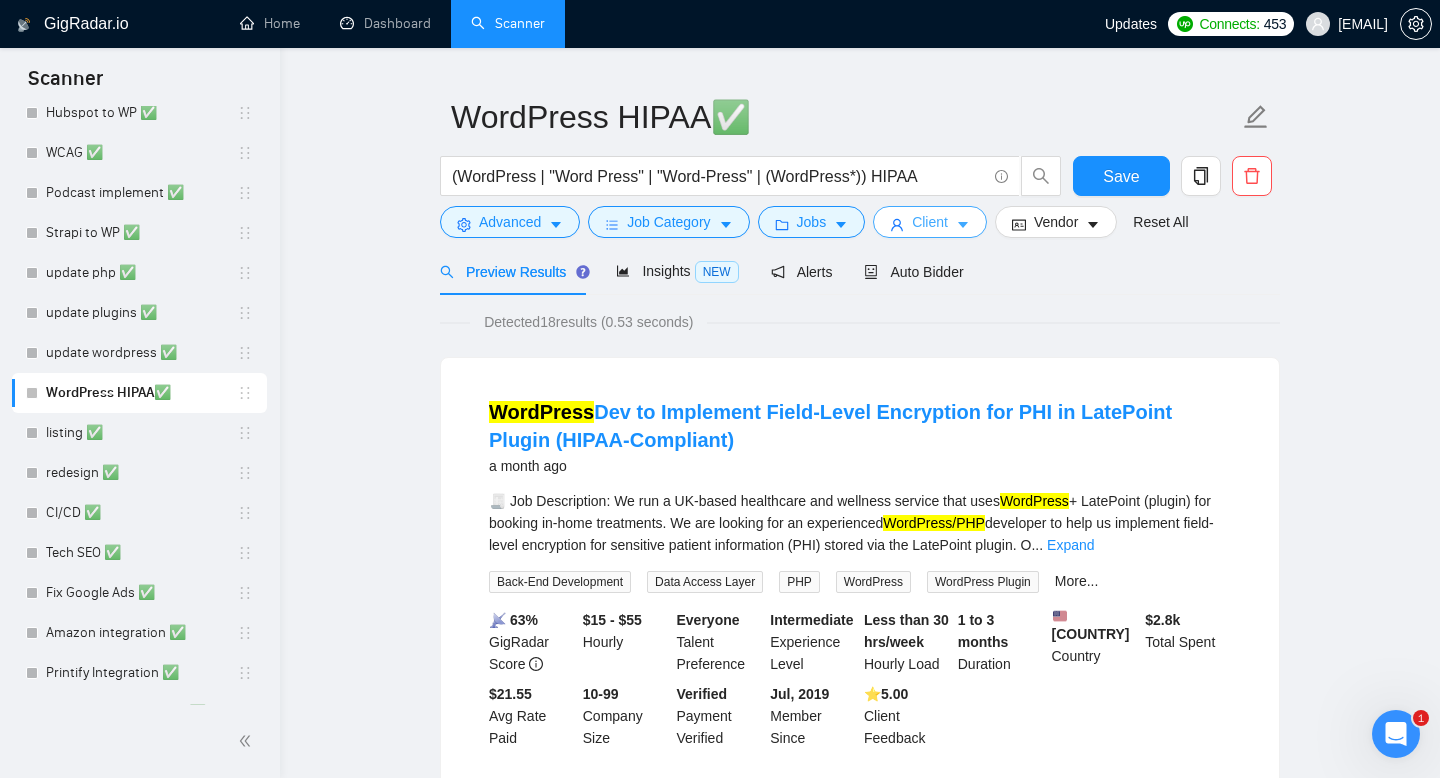 click 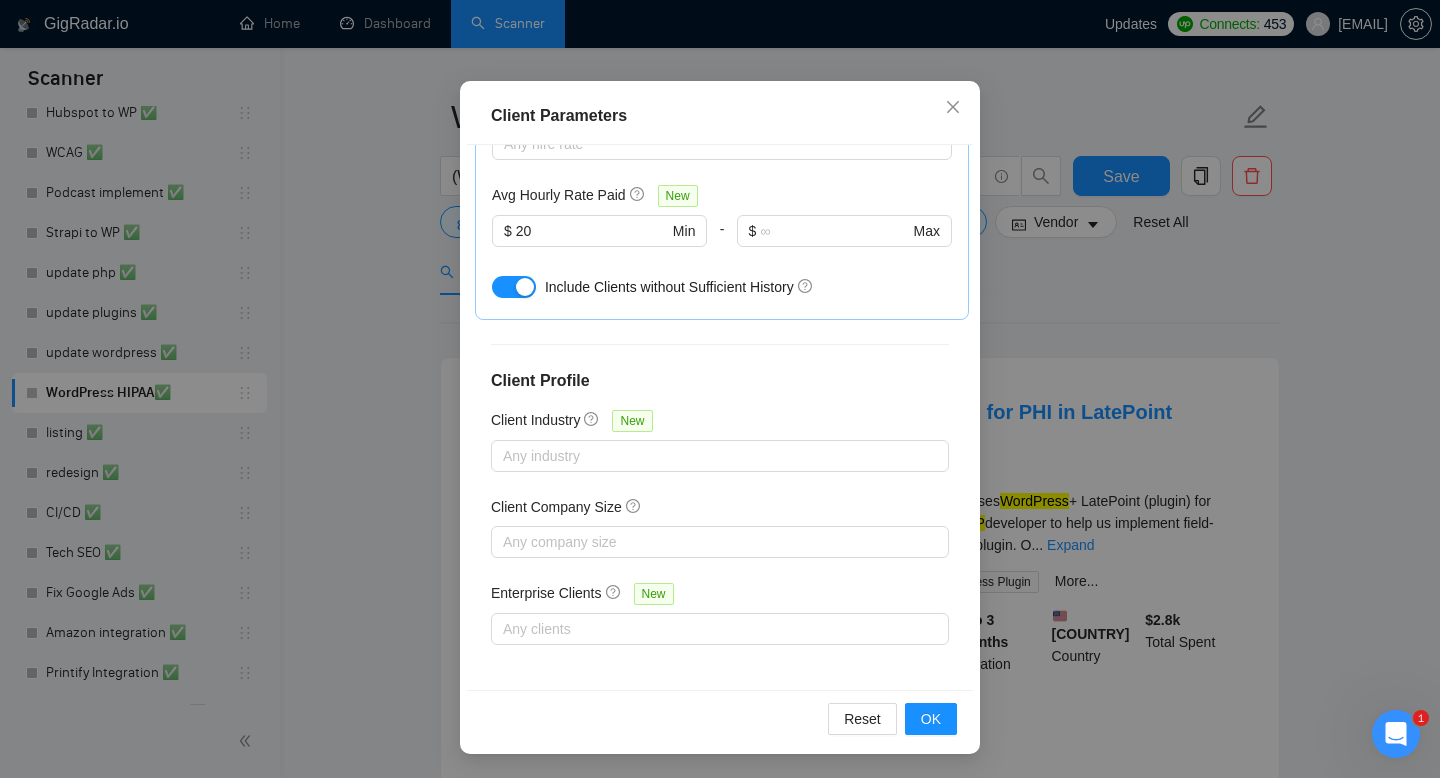 scroll, scrollTop: 0, scrollLeft: 0, axis: both 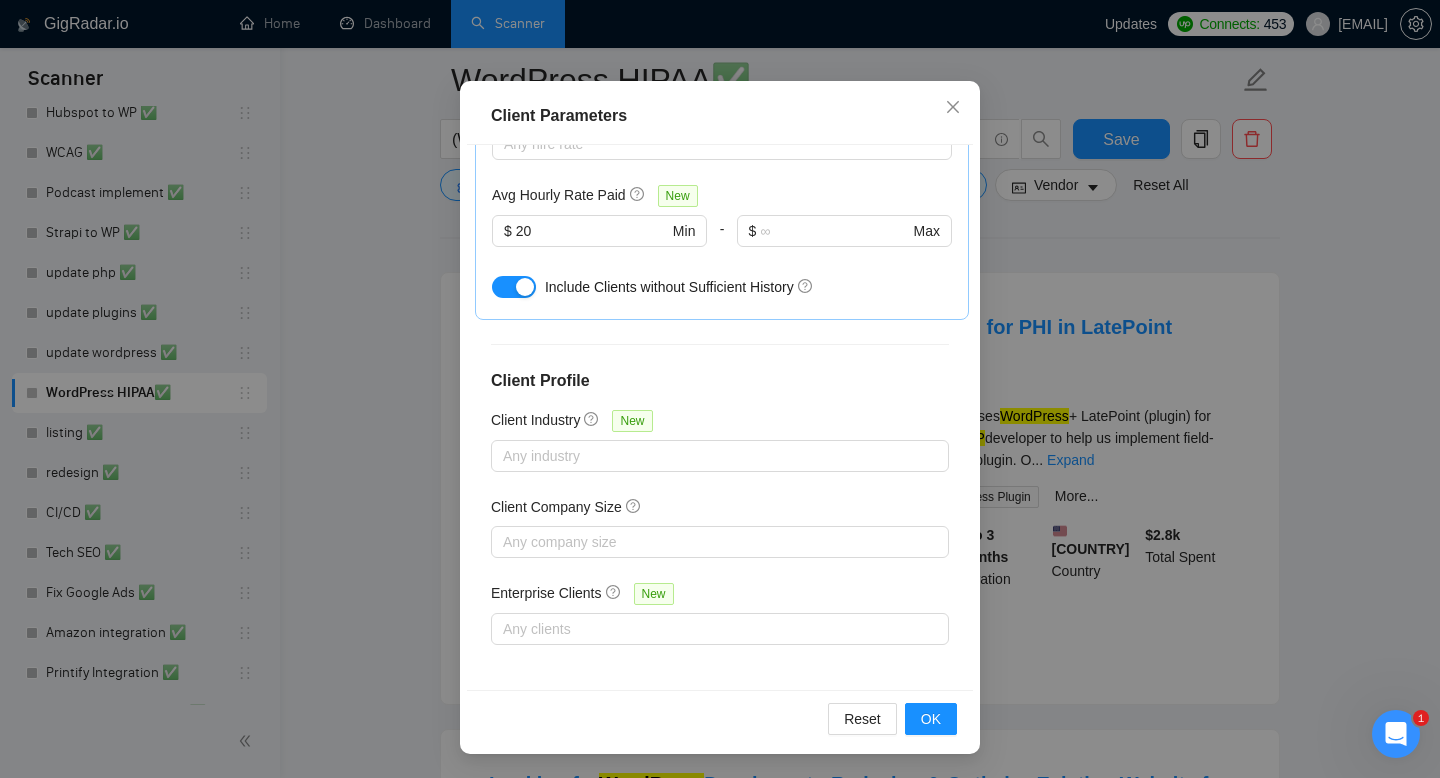 click on "Client Parameters Client Location Include Client Countries Select Exclude Client Countries Select Client Rating Client Min Average Feedback Include clients with no feedback Client Payment Details Payment Verified Hire Rate Stats Client Total Spent $ Min - $ Max Client Hire Rate New Any hire rate Avg Hourly Rate Paid New $ [NUMBER] Min - $ Max Include Clients without Sufficient History Client Profile Client Industry New Any industry Client Company Size Any company size Enterprise Clients New Any clients Reset OK" at bounding box center (720, 389) 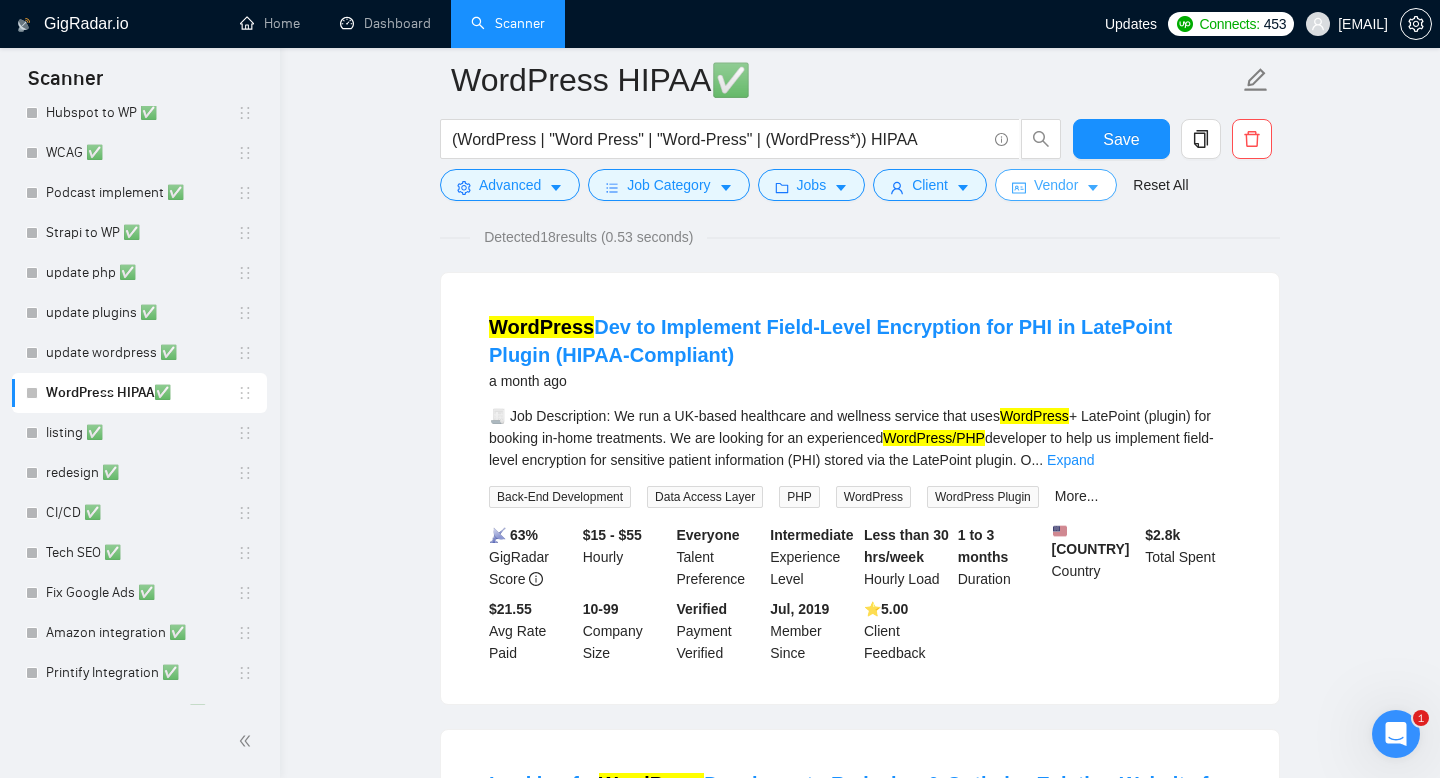 click on "Vendor" at bounding box center [1056, 185] 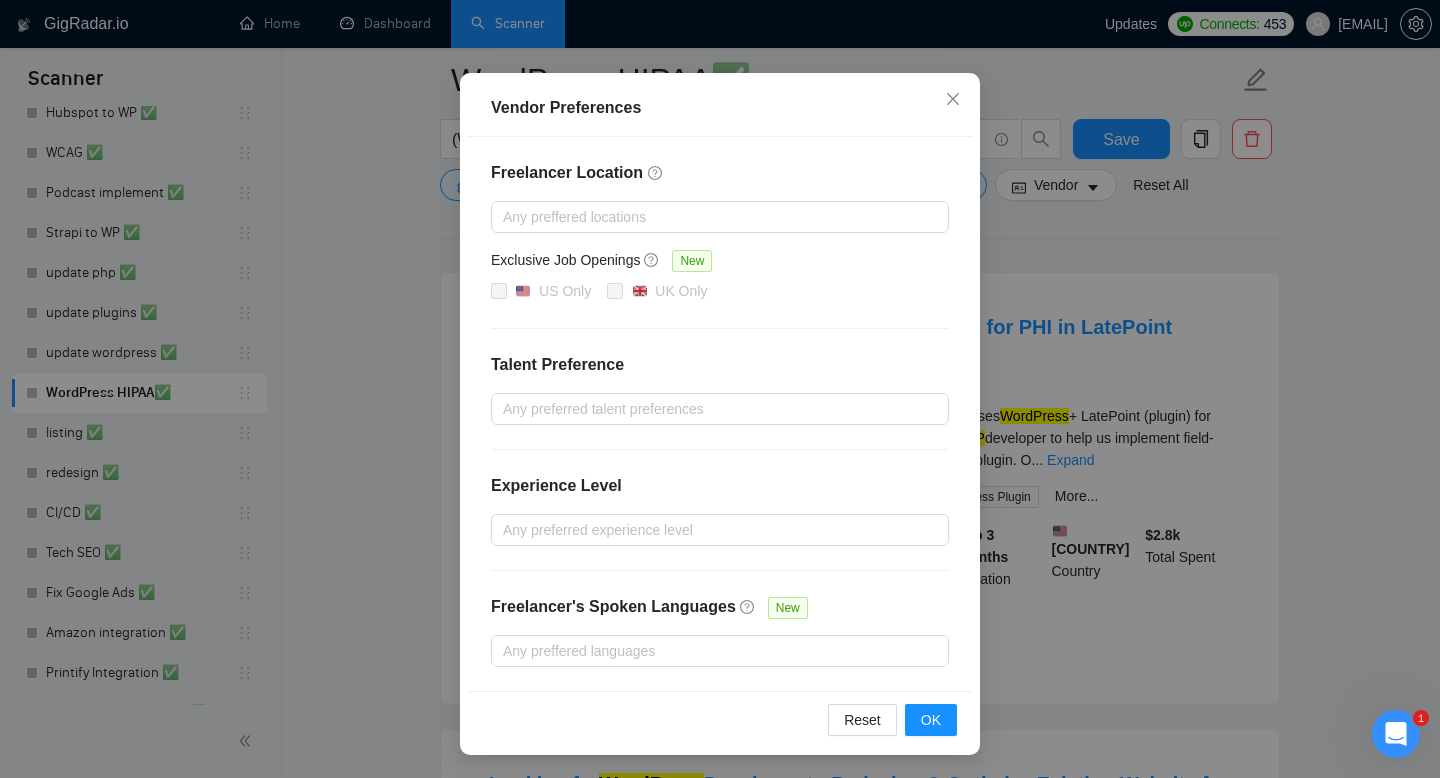 click on "Vendor Preferences Freelancer Location     Any preffered locations Exclusive Job Openings New US Only UK Only Talent Preference   Any preferred talent preferences Experience Level   Any preferred experience level Freelancer's Spoken Languages New   Any preffered languages Reset OK" at bounding box center (720, 389) 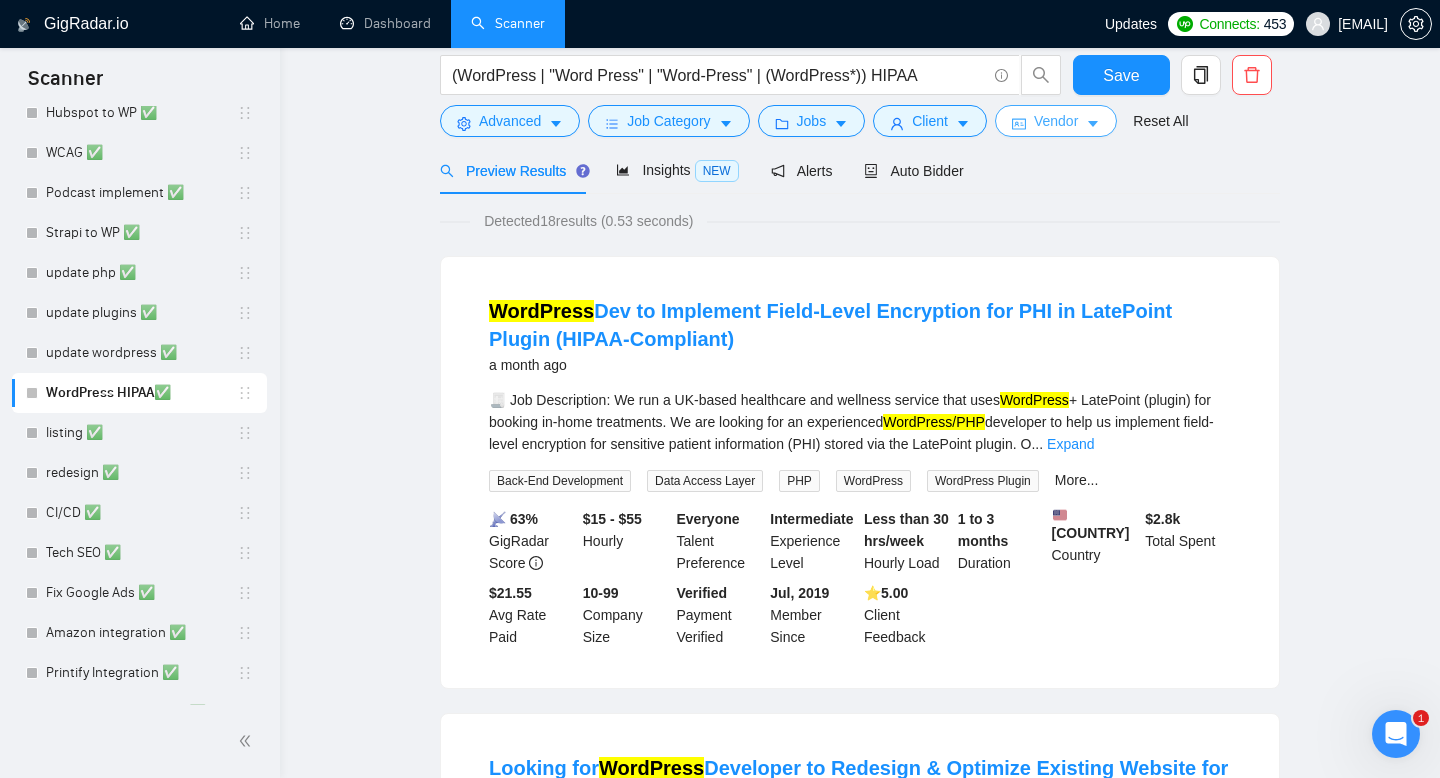 scroll, scrollTop: 0, scrollLeft: 0, axis: both 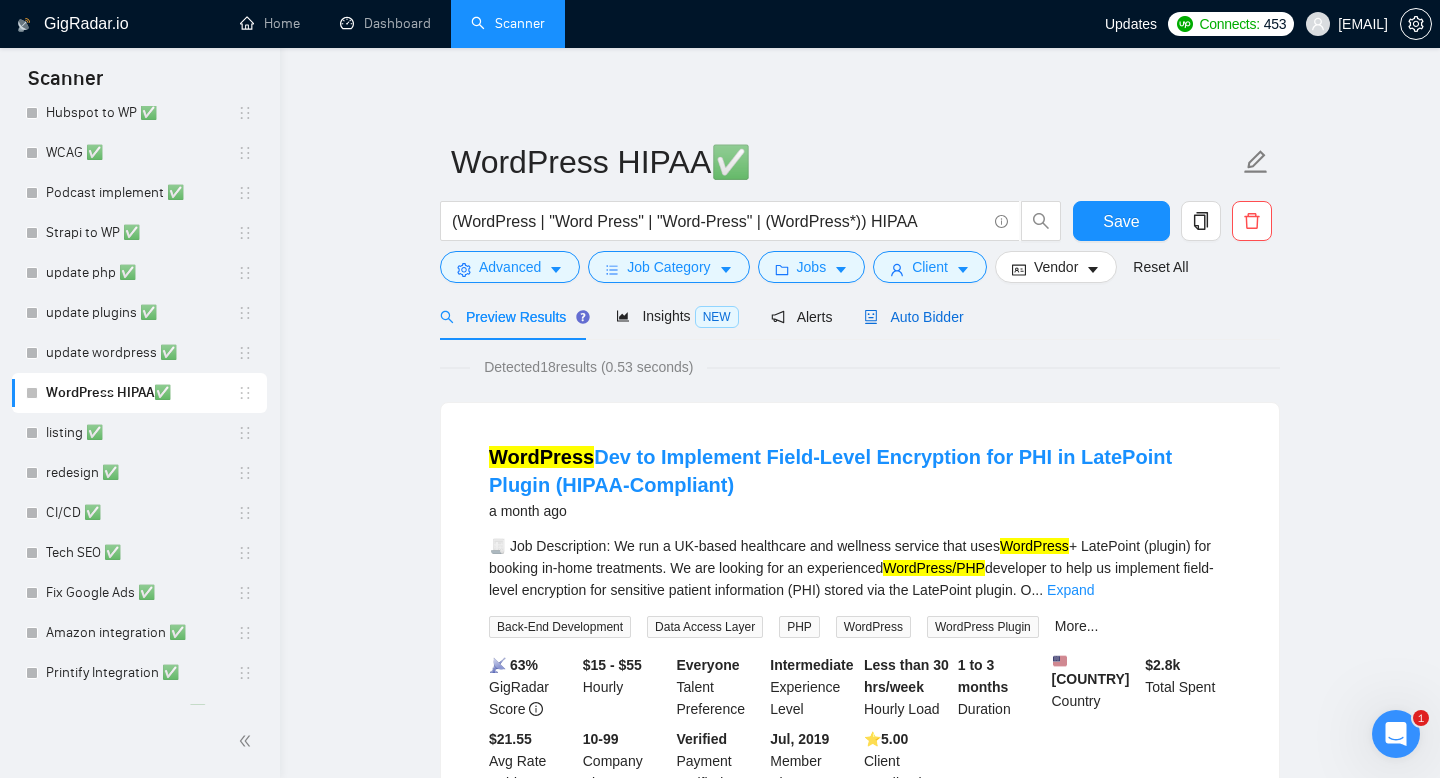 click on "Auto Bidder" at bounding box center (913, 317) 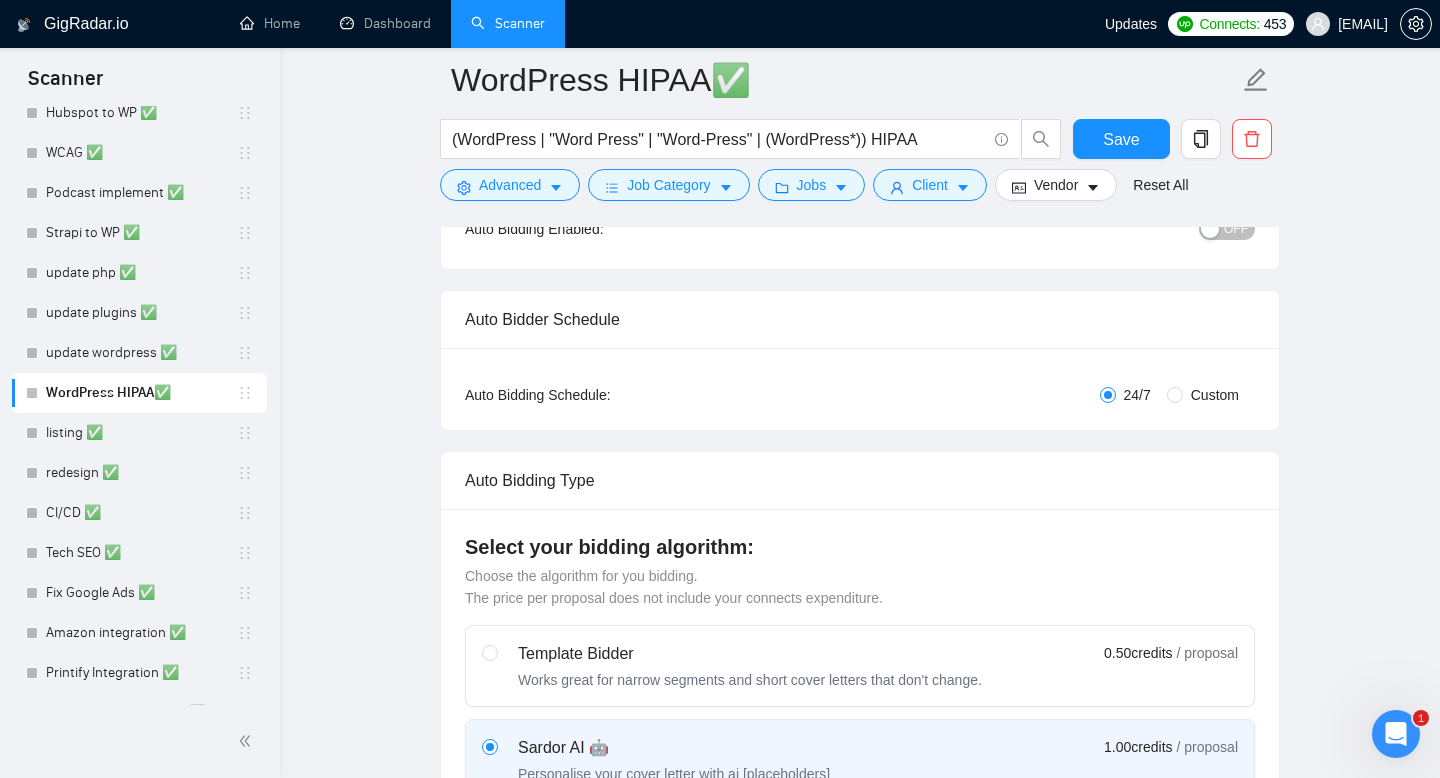 scroll, scrollTop: 311, scrollLeft: 0, axis: vertical 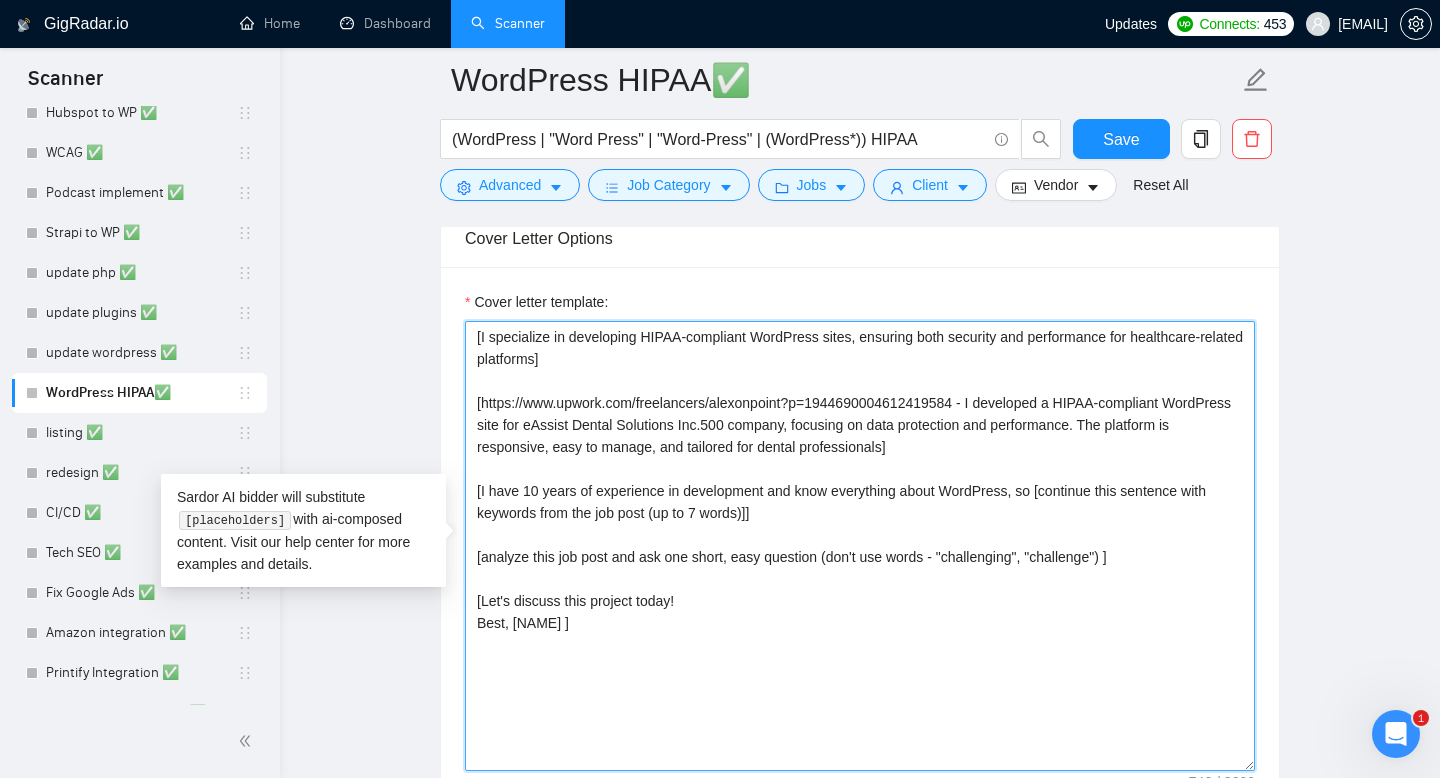 drag, startPoint x: 565, startPoint y: 626, endPoint x: 400, endPoint y: 302, distance: 363.59454 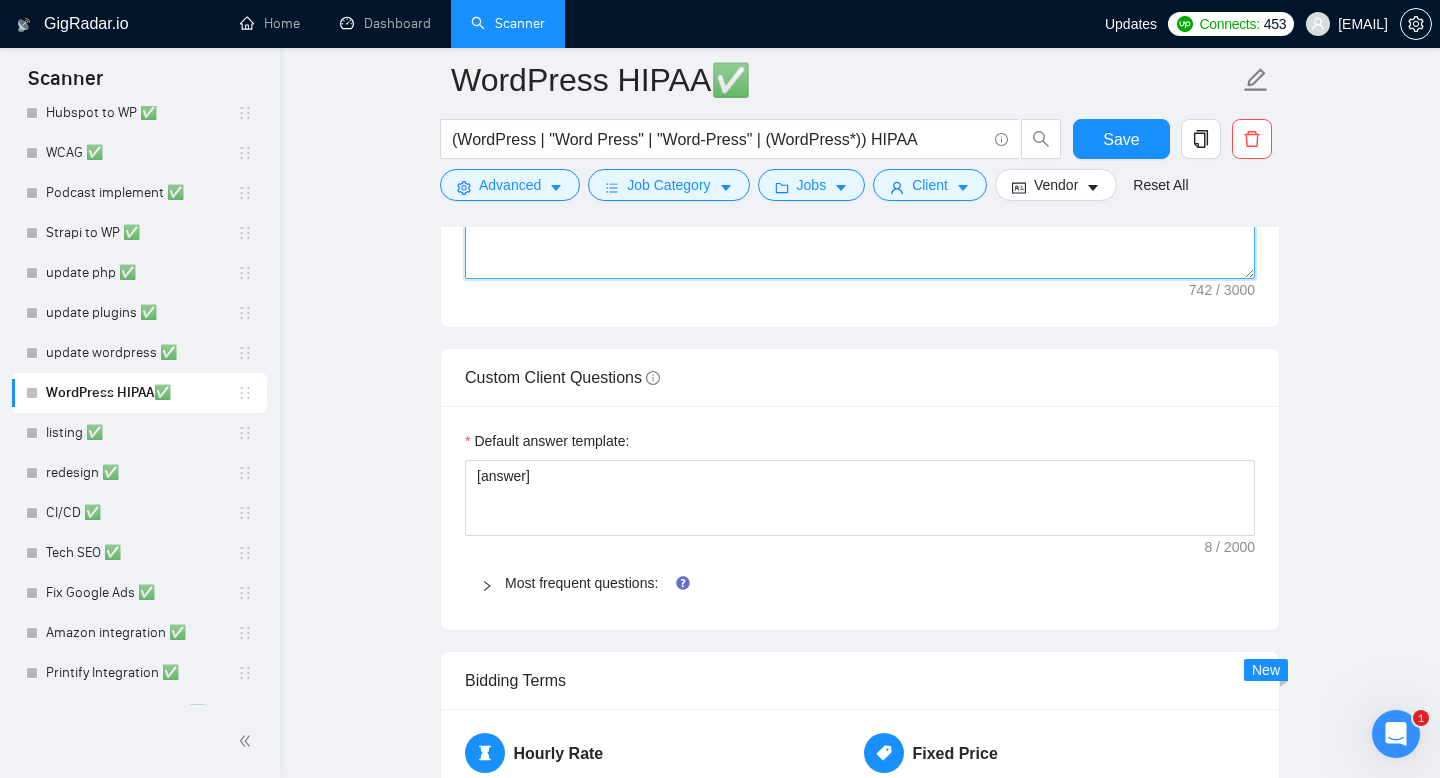 scroll, scrollTop: 1813, scrollLeft: 0, axis: vertical 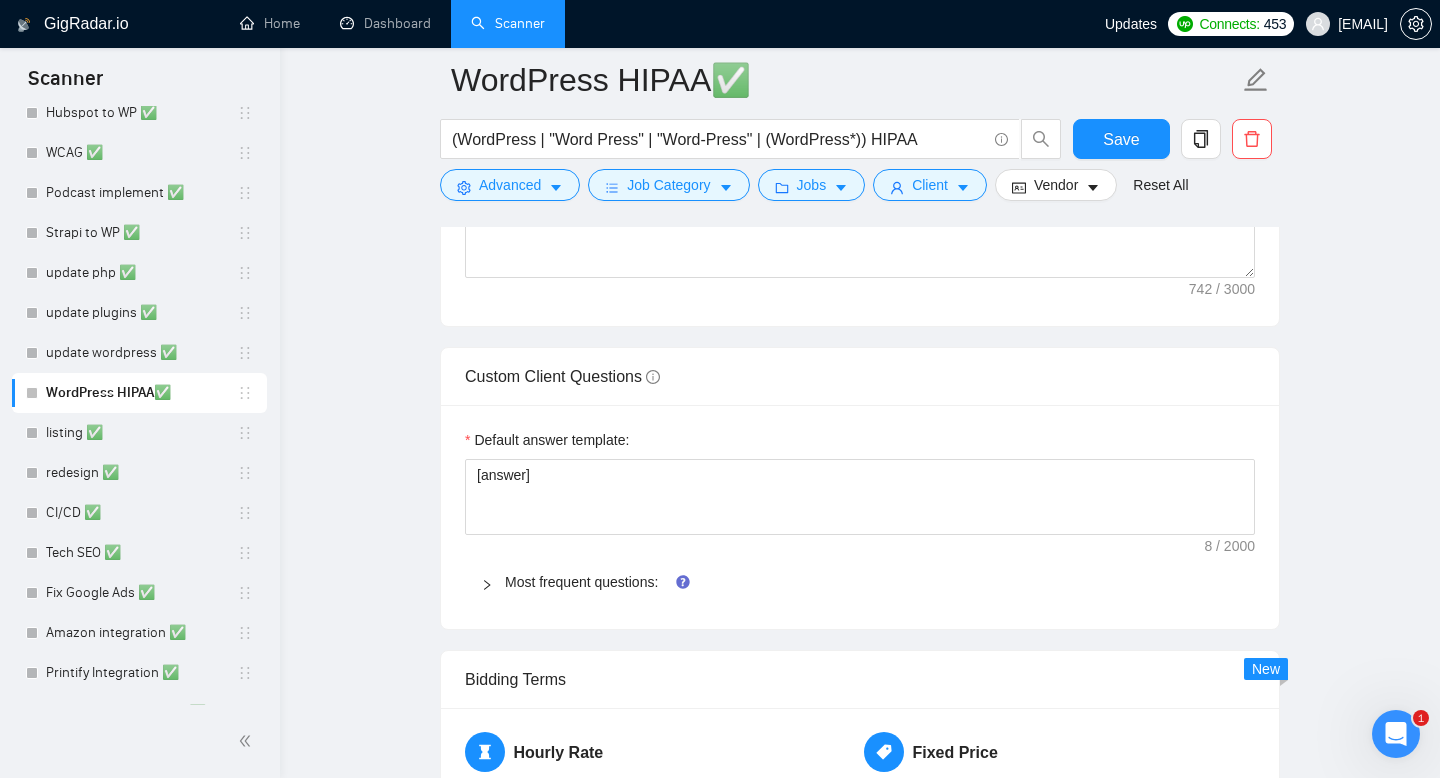 click at bounding box center [493, 582] 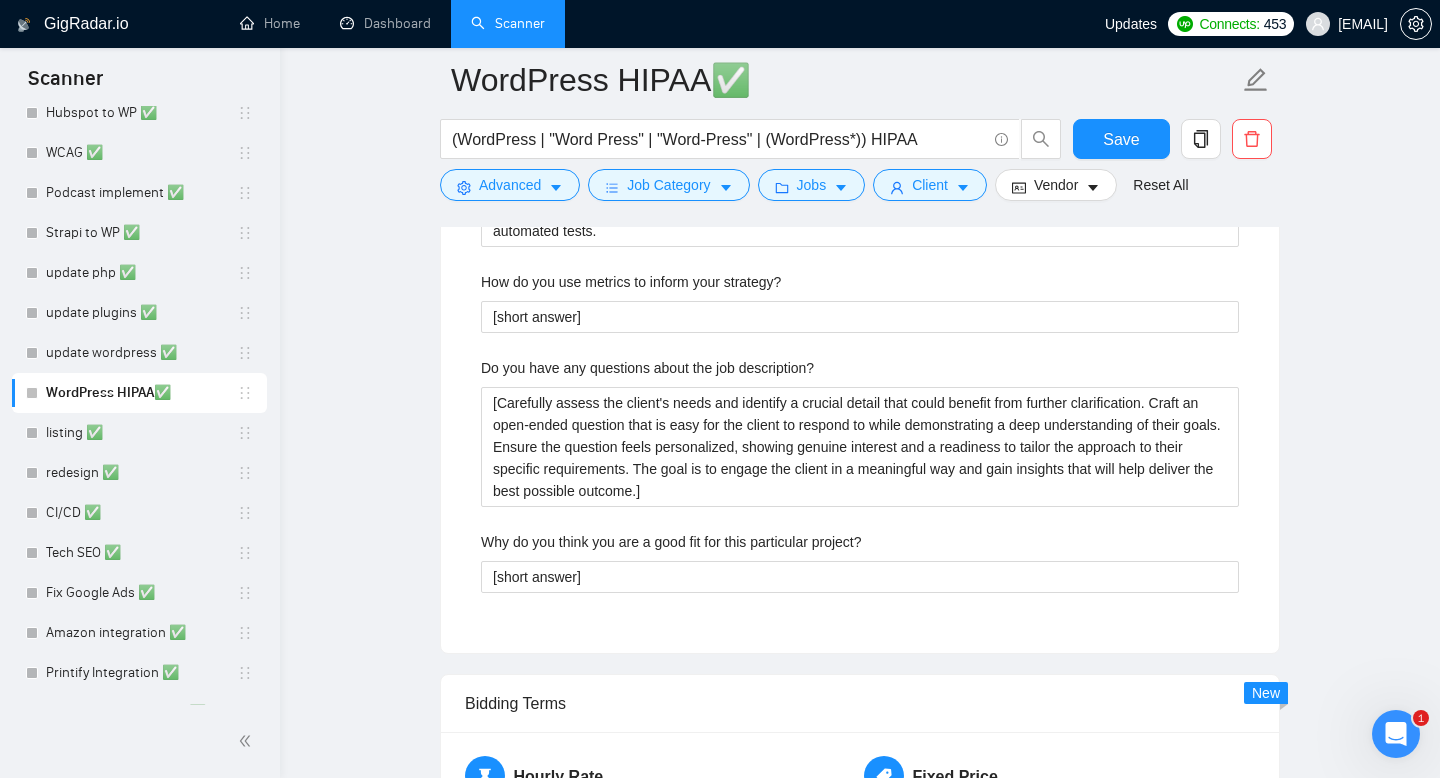 scroll, scrollTop: 2990, scrollLeft: 0, axis: vertical 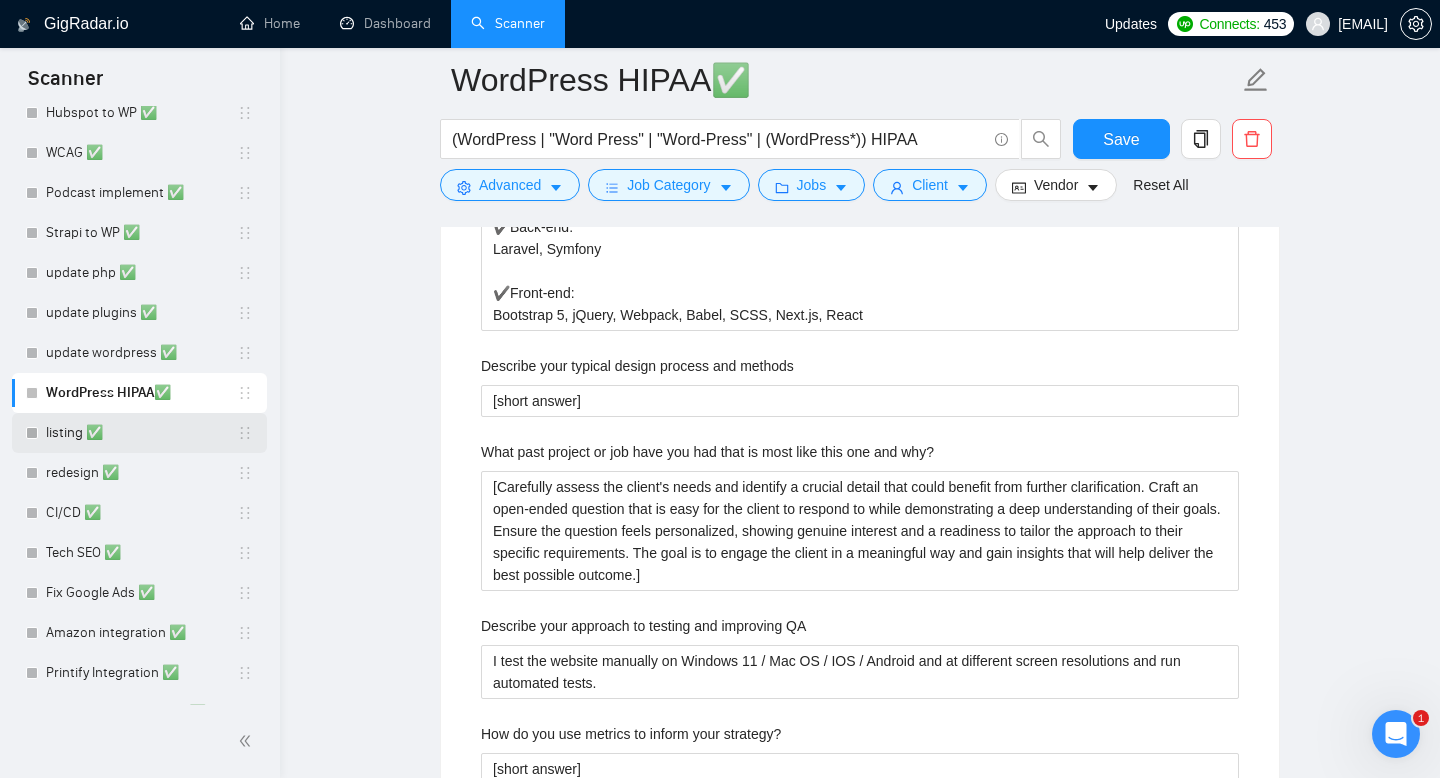 click on "listing ✅" at bounding box center [141, 433] 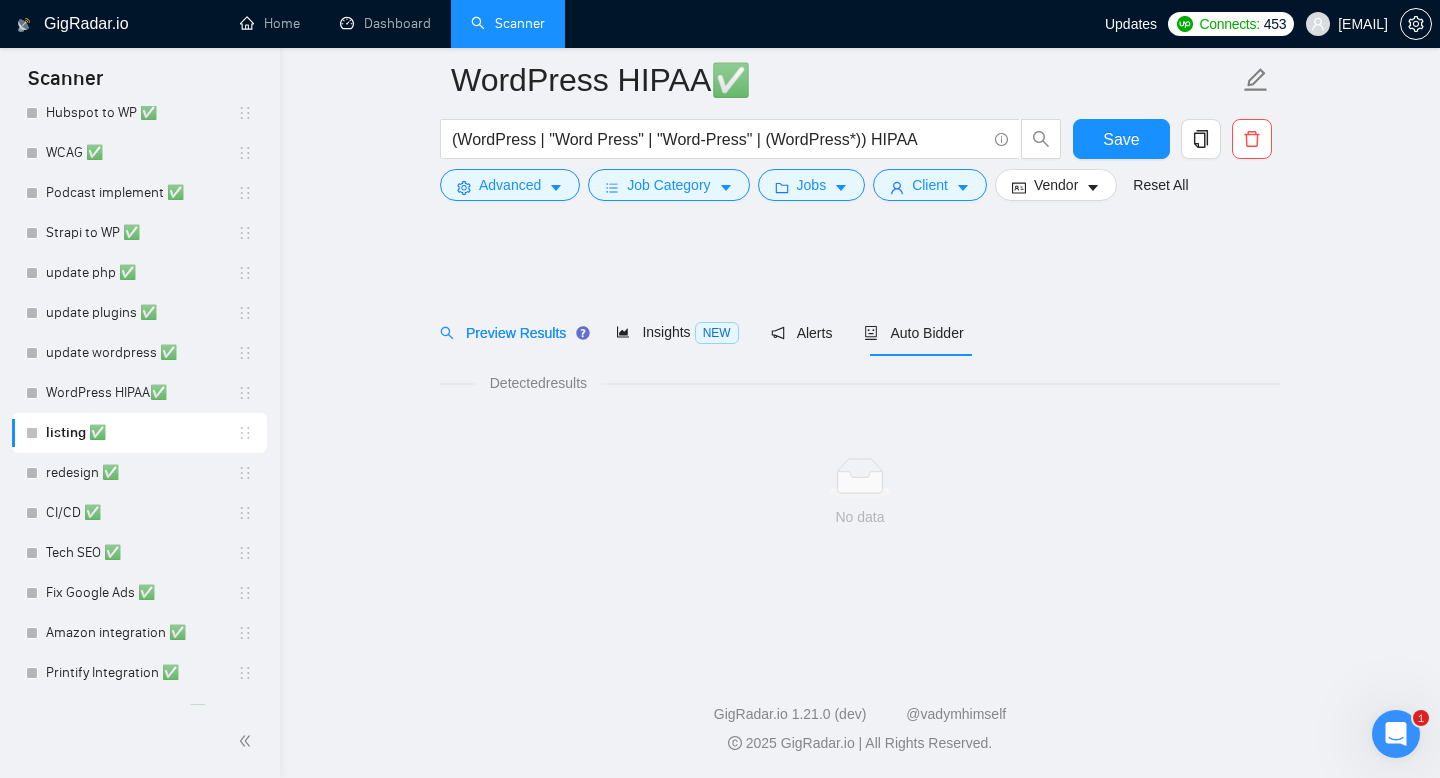 scroll, scrollTop: 0, scrollLeft: 0, axis: both 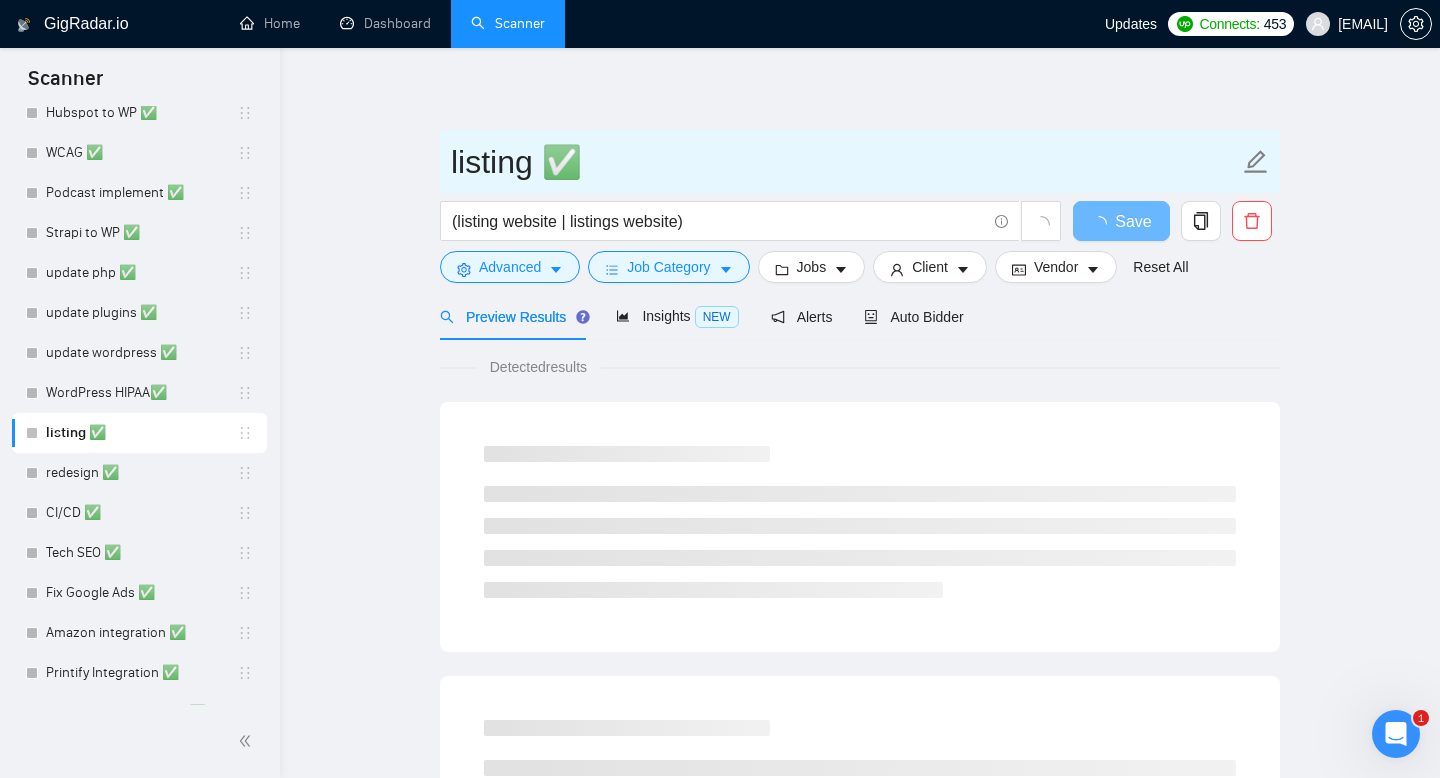 drag, startPoint x: 447, startPoint y: 157, endPoint x: 490, endPoint y: 157, distance: 43 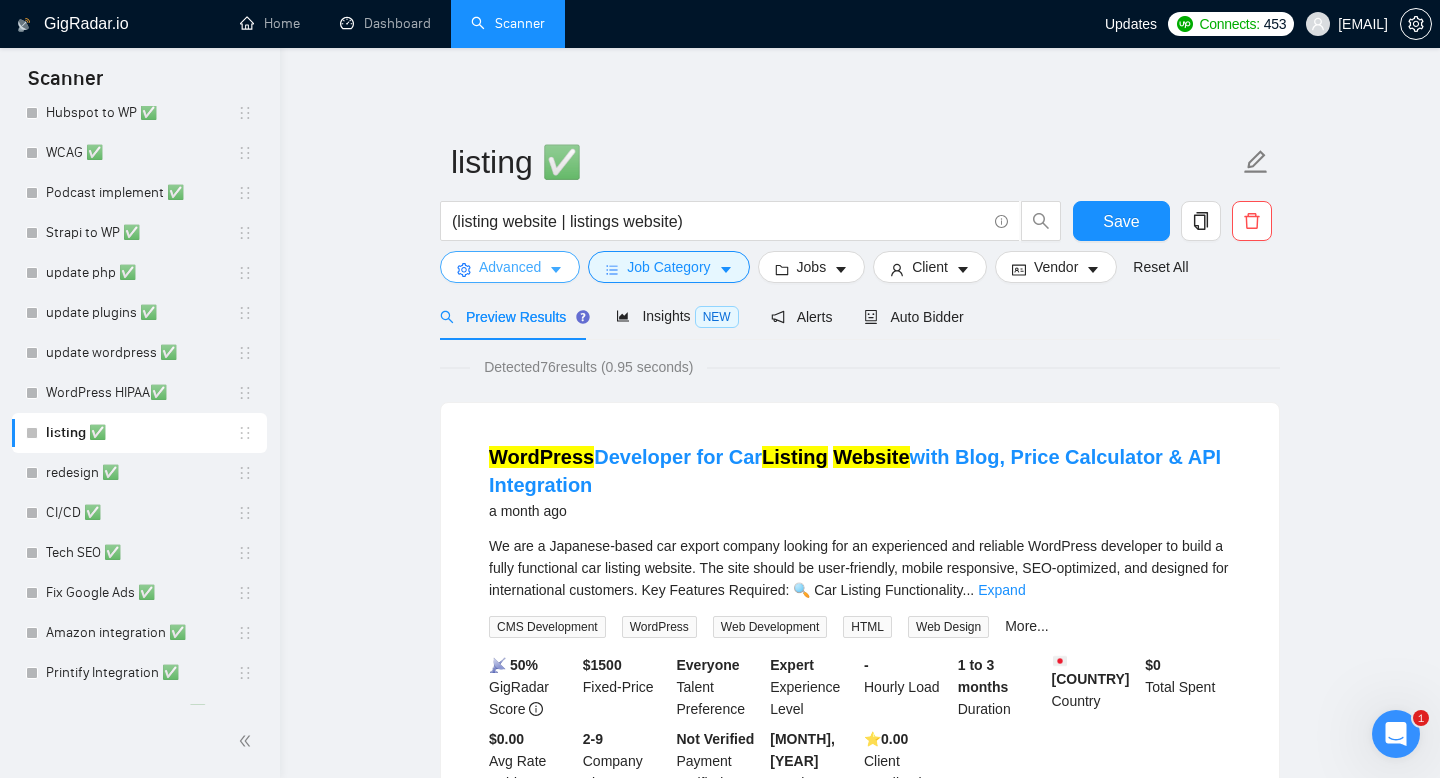 click on "Advanced" at bounding box center [510, 267] 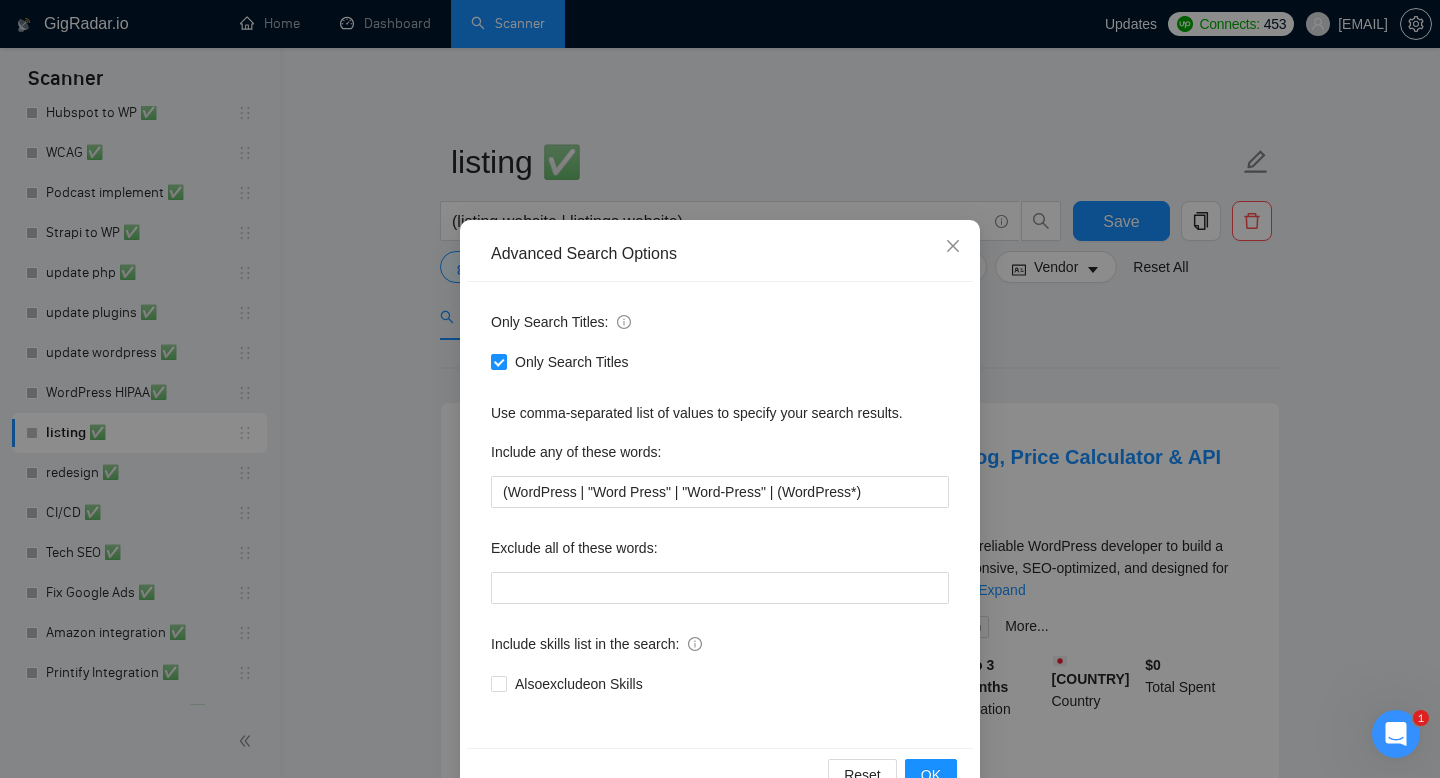 click on "Advanced Search Options Only Search Titles:   Only Search Titles Use comma-separated list of values to specify your search results. Include any of these words: (WordPress | "Word Press" | "Word-Press" | (WordPress*) Exclude all of these words: Include skills list in the search:   Also  exclude  on Skills Reset OK" at bounding box center [720, 389] 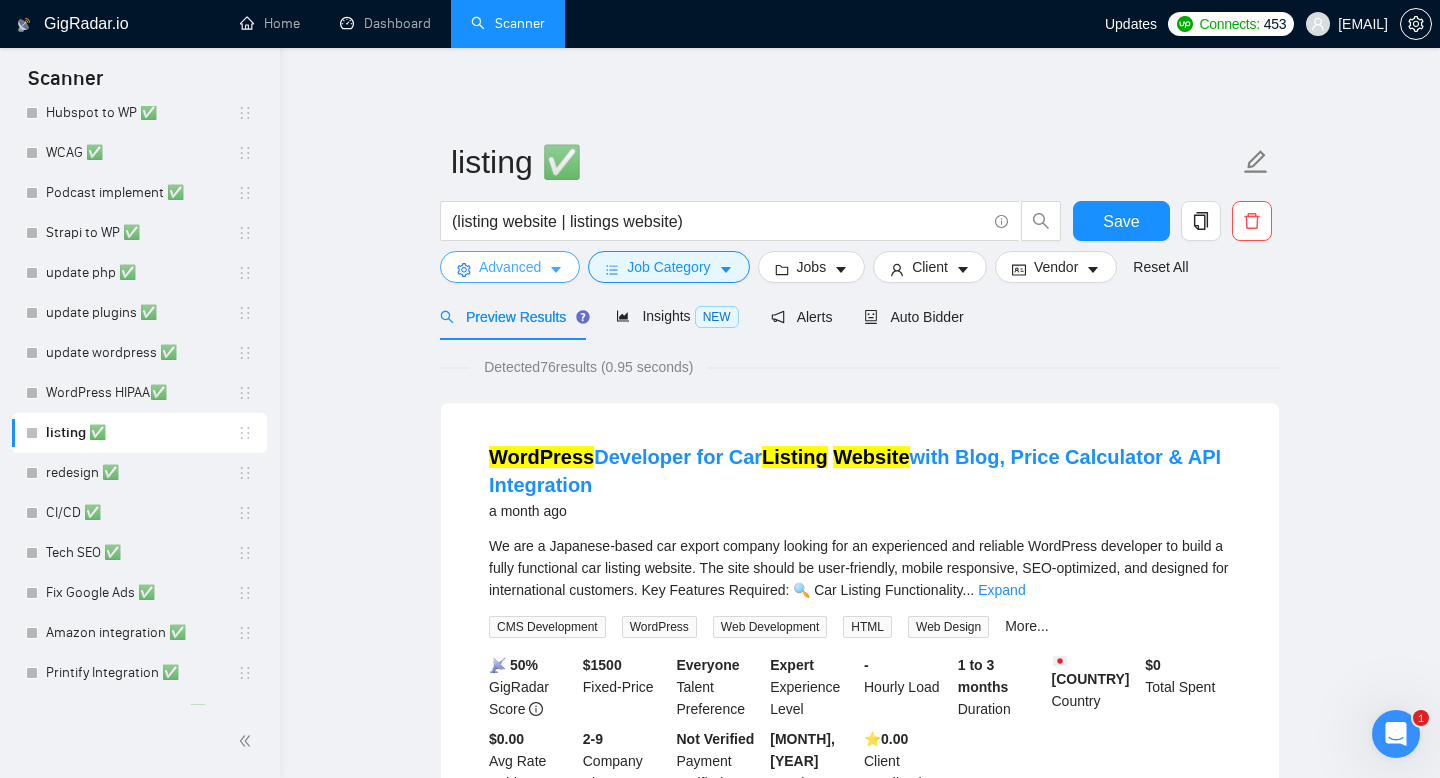 click on "Advanced" at bounding box center (510, 267) 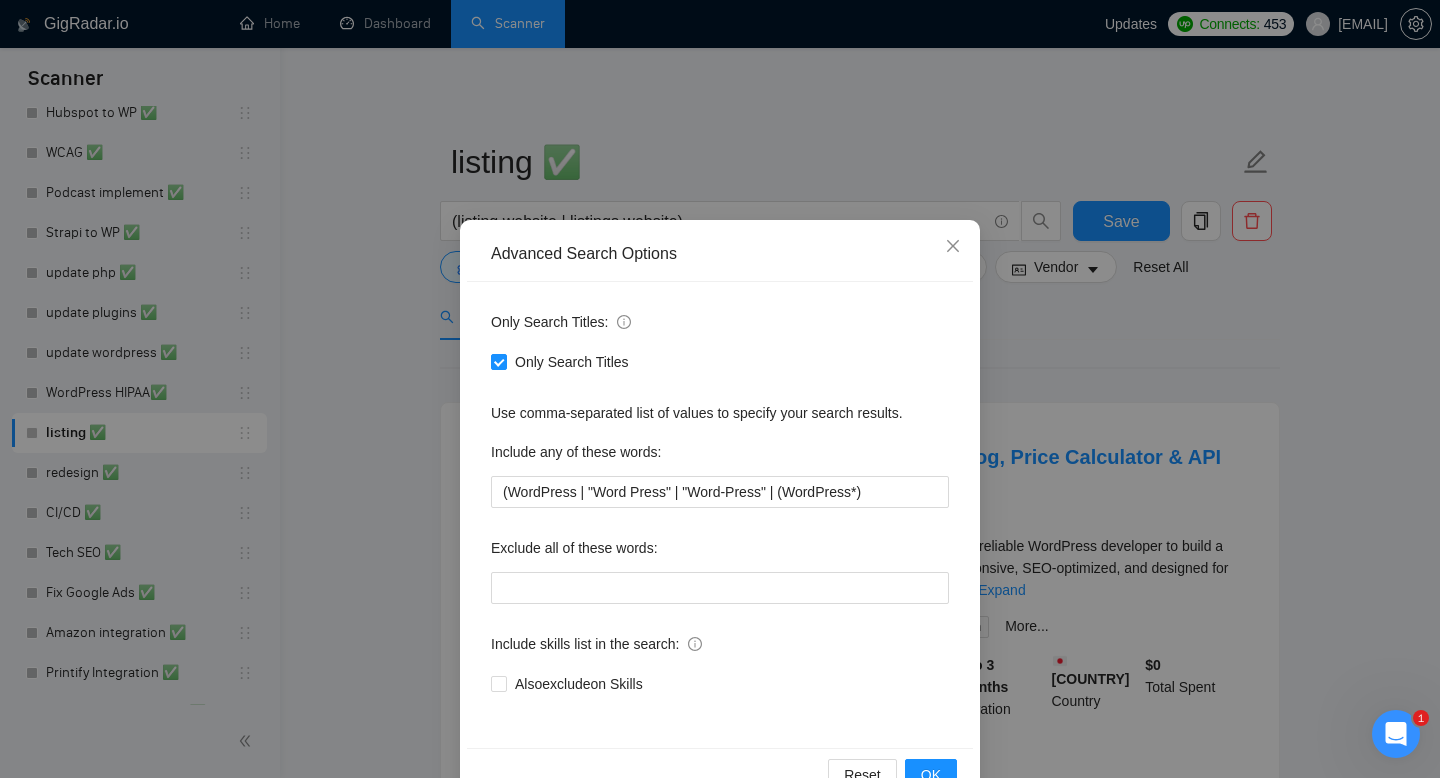 click on "Advanced Search Options Only Search Titles:   Only Search Titles Use comma-separated list of values to specify your search results. Include any of these words: (WordPress | "Word Press" | "Word-Press" | (WordPress*) Exclude all of these words: Include skills list in the search:   Also  exclude  on Skills Reset OK" at bounding box center (720, 389) 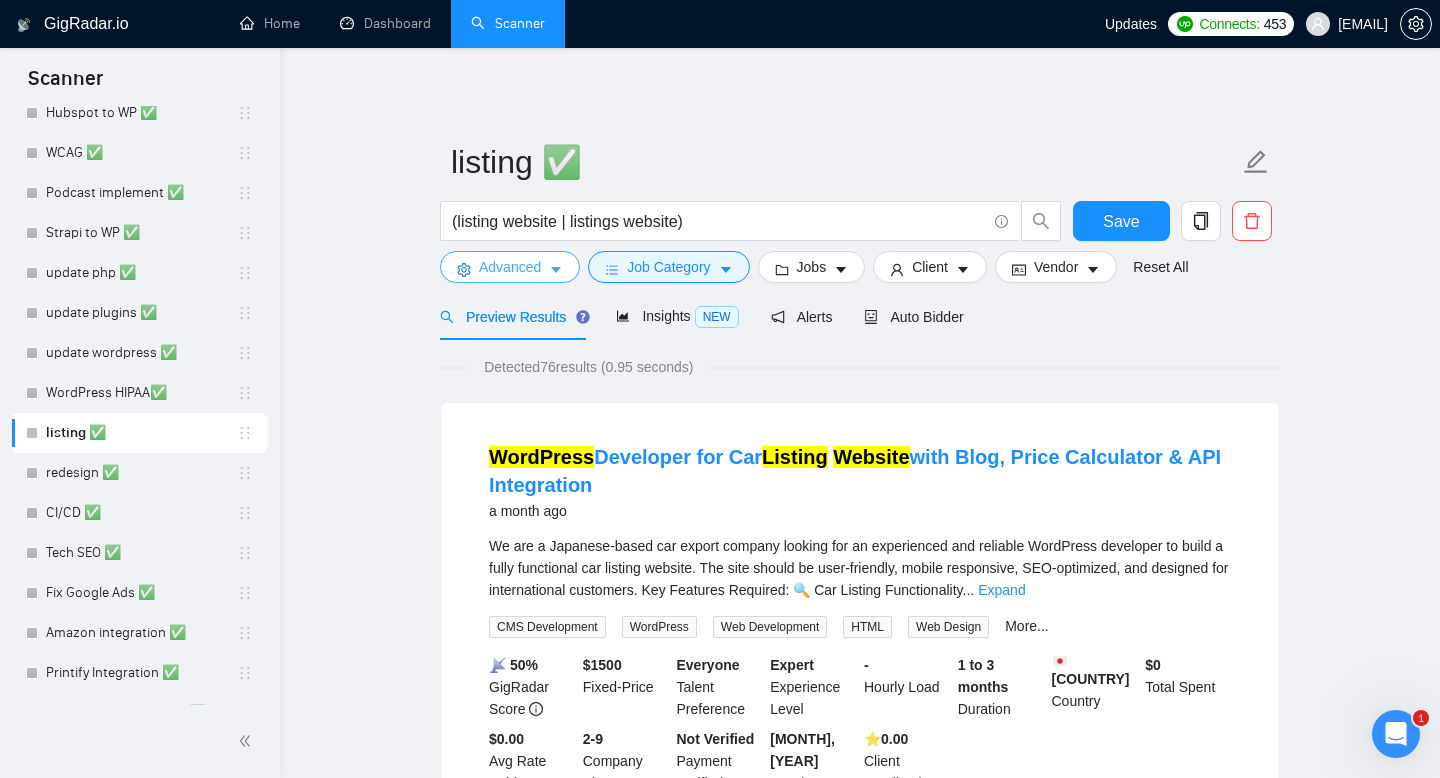 click on "Advanced" at bounding box center (510, 267) 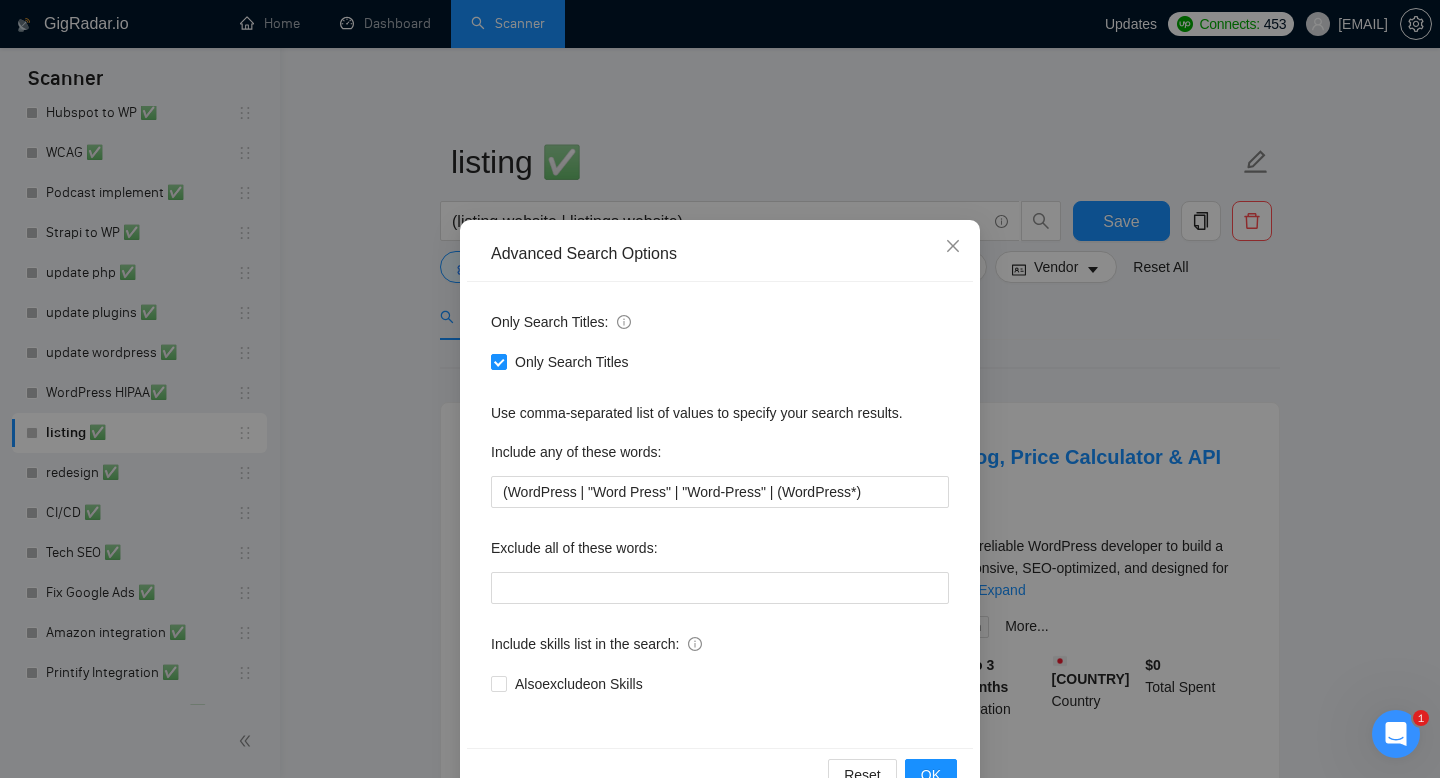 click on "Advanced Search Options Only Search Titles:   Only Search Titles Use comma-separated list of values to specify your search results. Include any of these words: (WordPress | "Word Press" | "Word-Press" | (WordPress*) Exclude all of these words: Include skills list in the search:   Also  exclude  on Skills Reset OK" at bounding box center [720, 389] 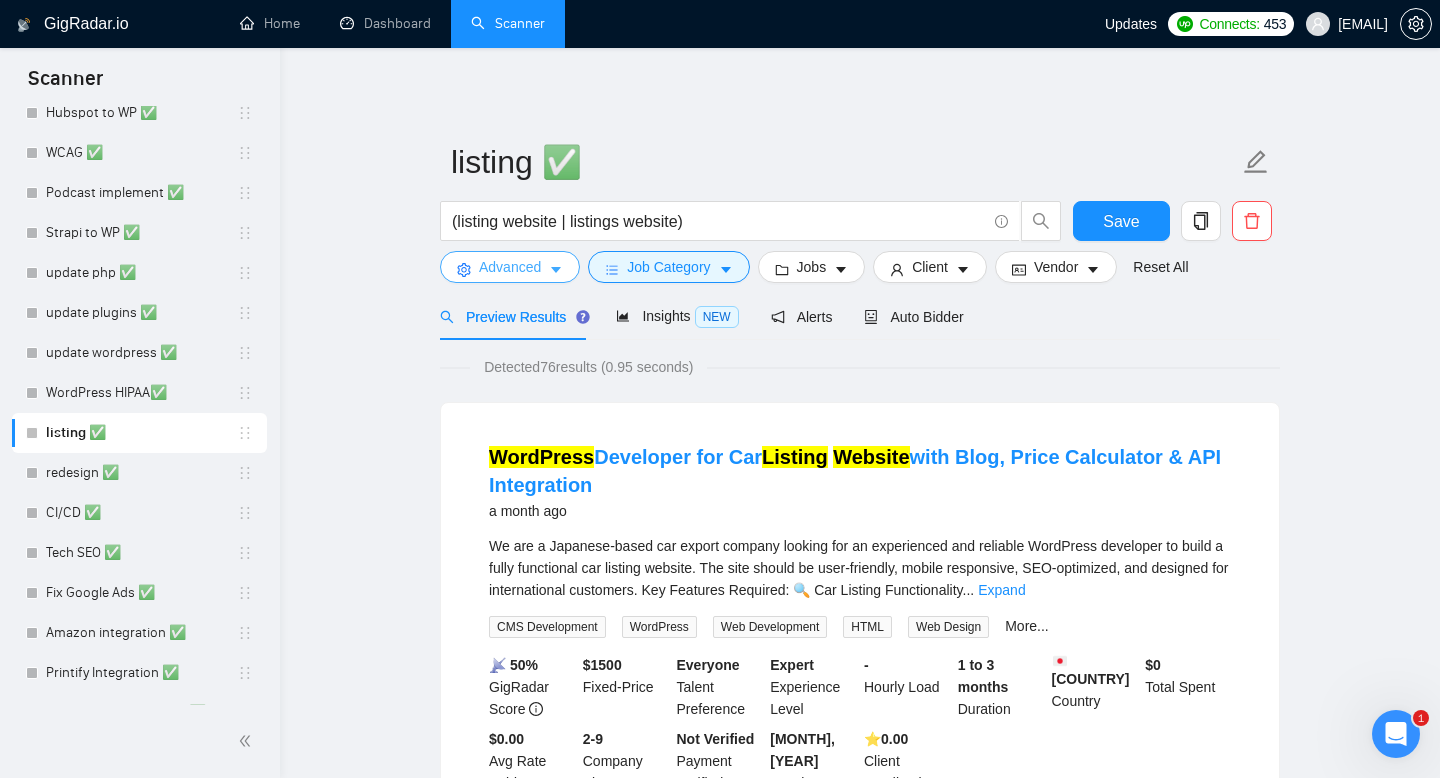 click on "Advanced" at bounding box center [510, 267] 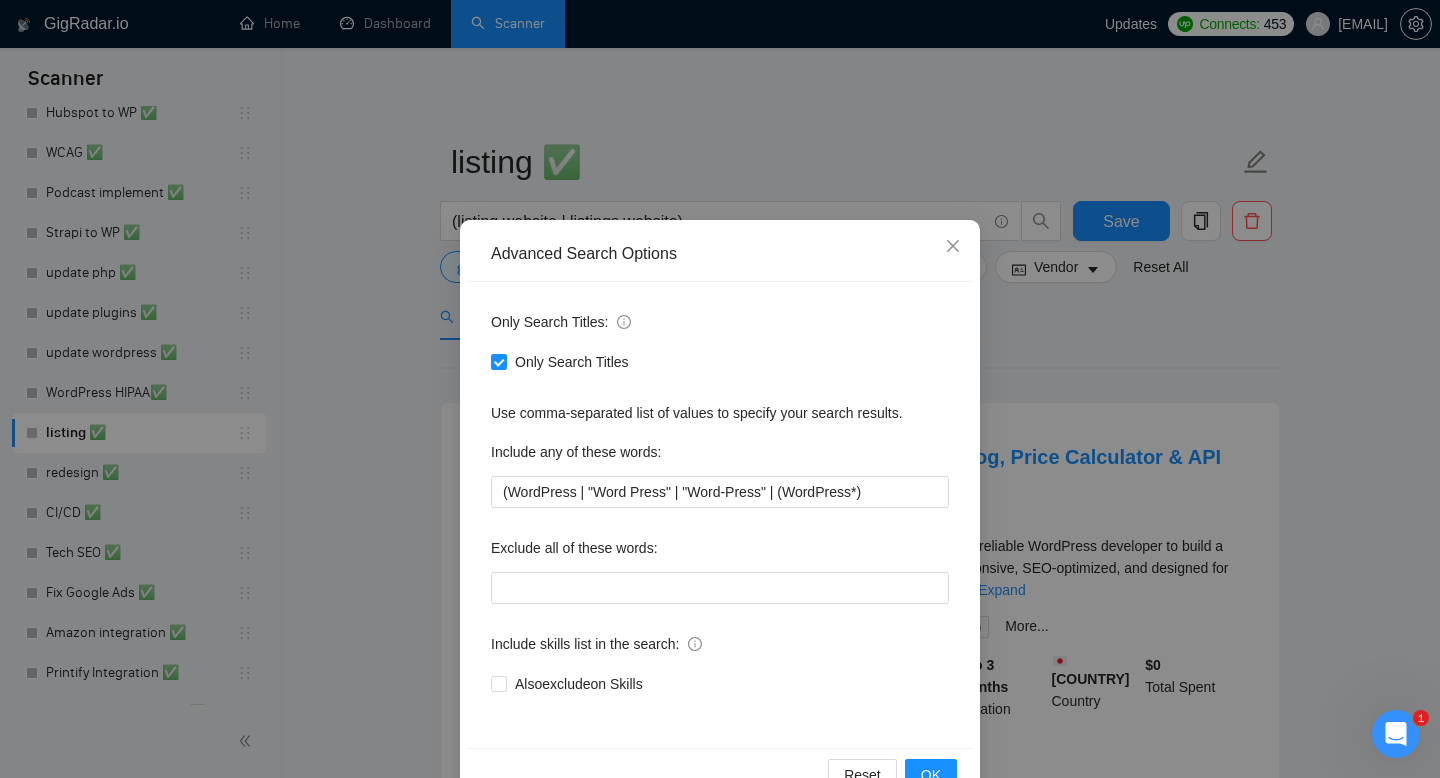 click on "Advanced Search Options Only Search Titles:   Only Search Titles Use comma-separated list of values to specify your search results. Include any of these words: (WordPress | "Word Press" | "Word-Press" | (WordPress*) Exclude all of these words: Include skills list in the search:   Also  exclude  on Skills Reset OK" at bounding box center [720, 389] 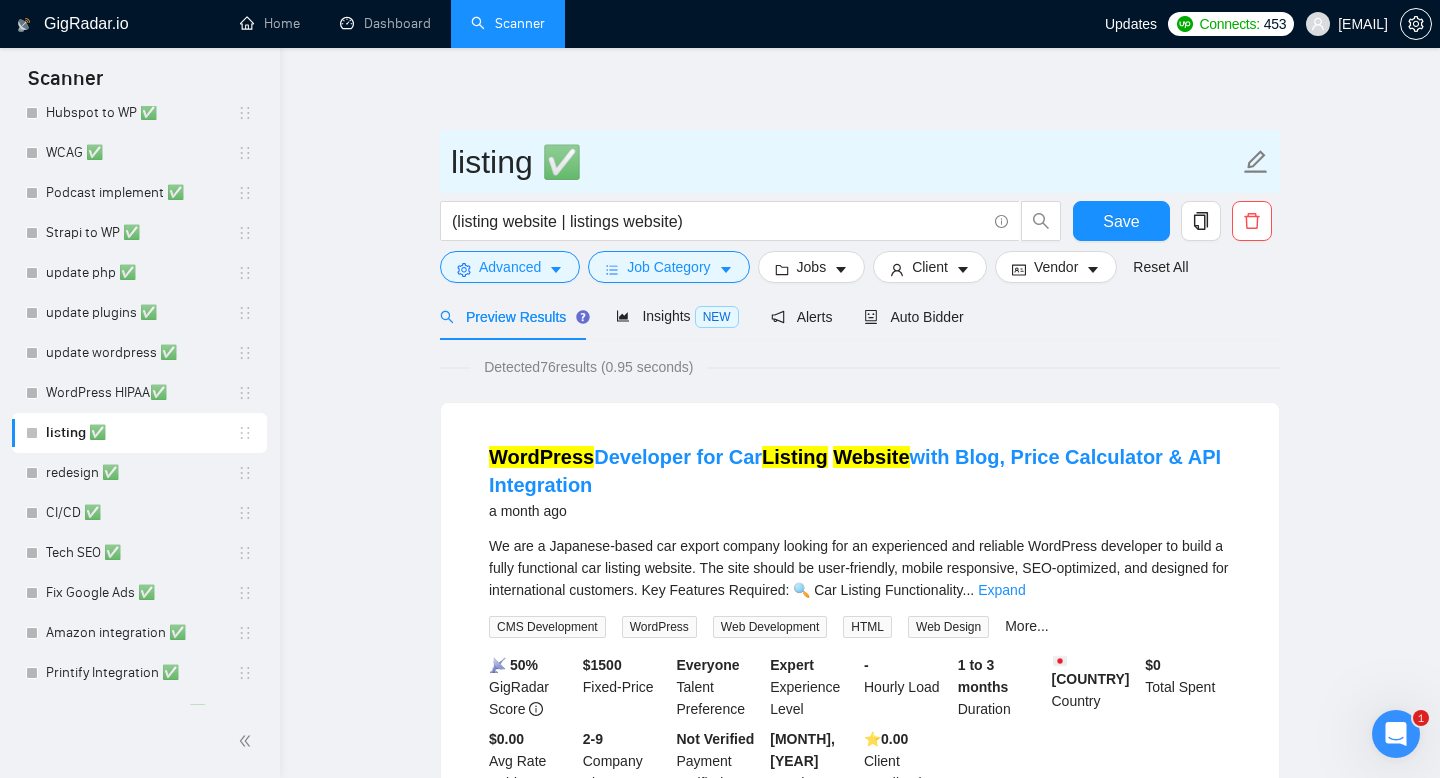 click on "listing ✅" at bounding box center (845, 162) 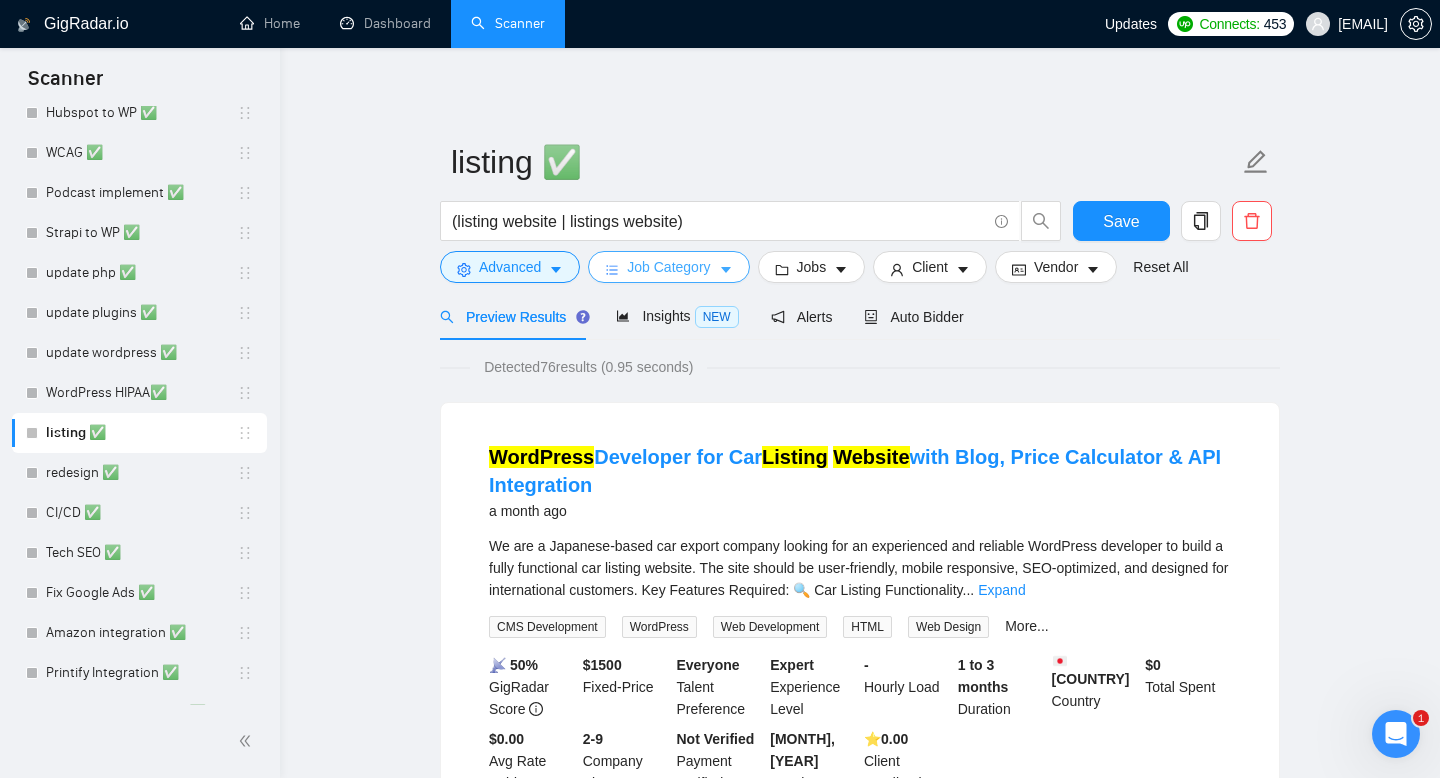 click on "Job Category" at bounding box center (668, 267) 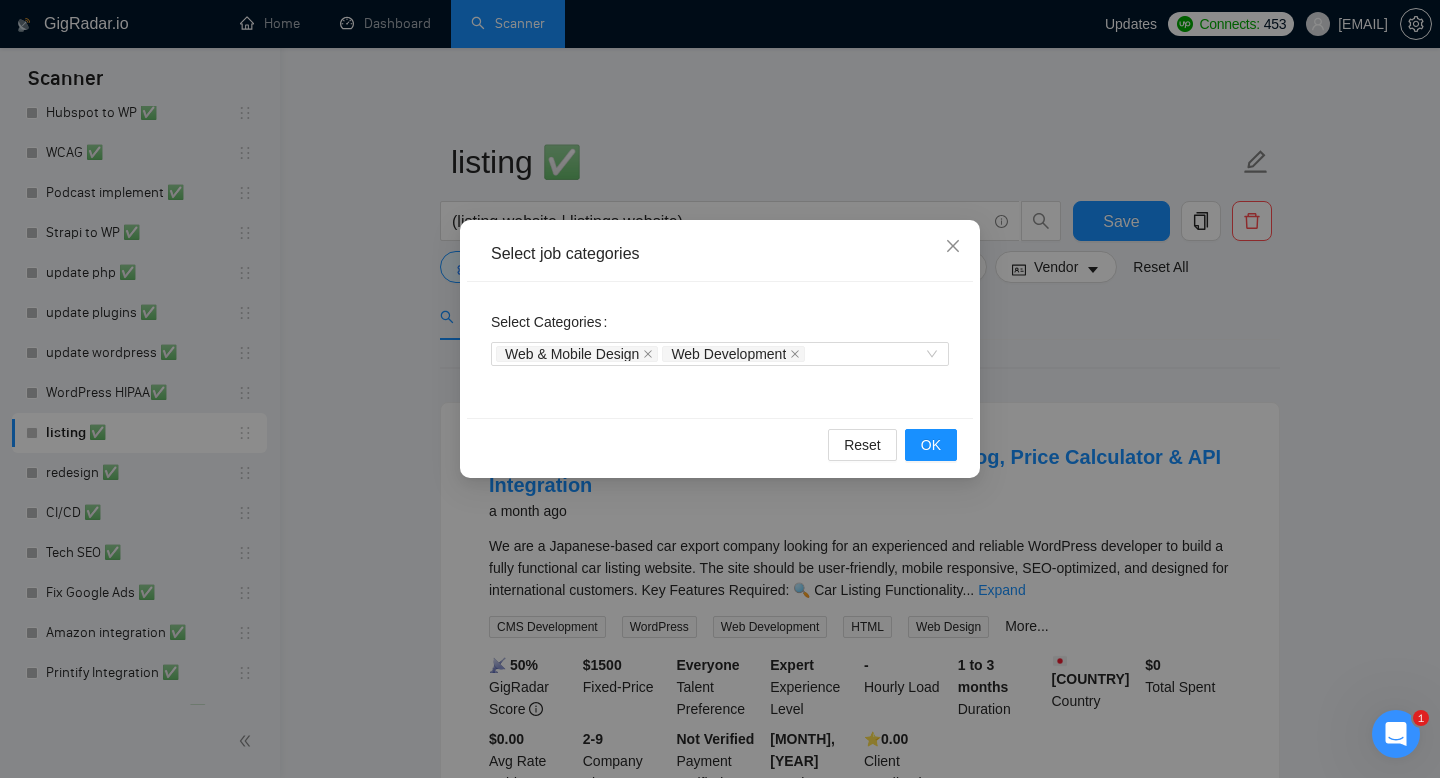 click on "Select job categories Select Categories Web & Mobile Design Web Development   Reset OK" at bounding box center [720, 389] 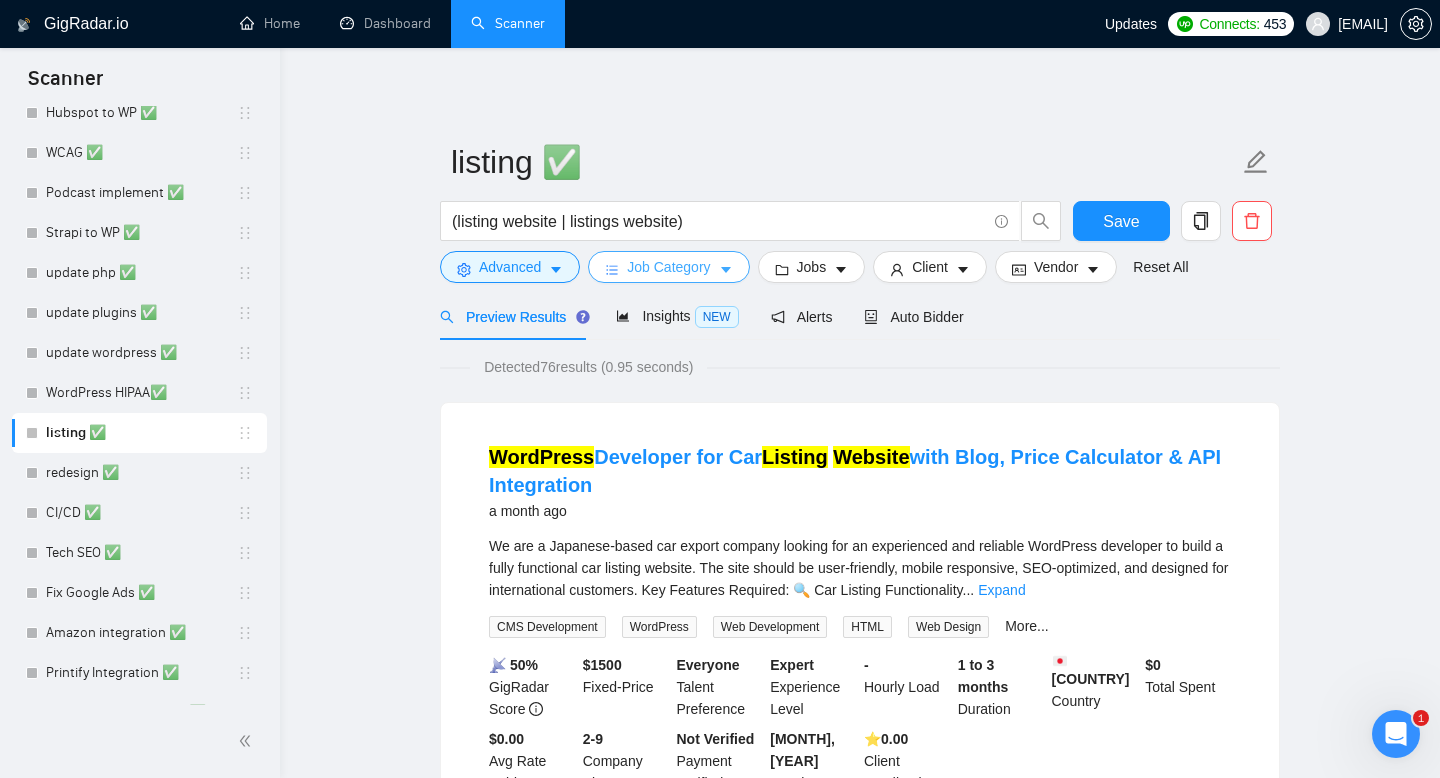 click on "Job Category" at bounding box center (668, 267) 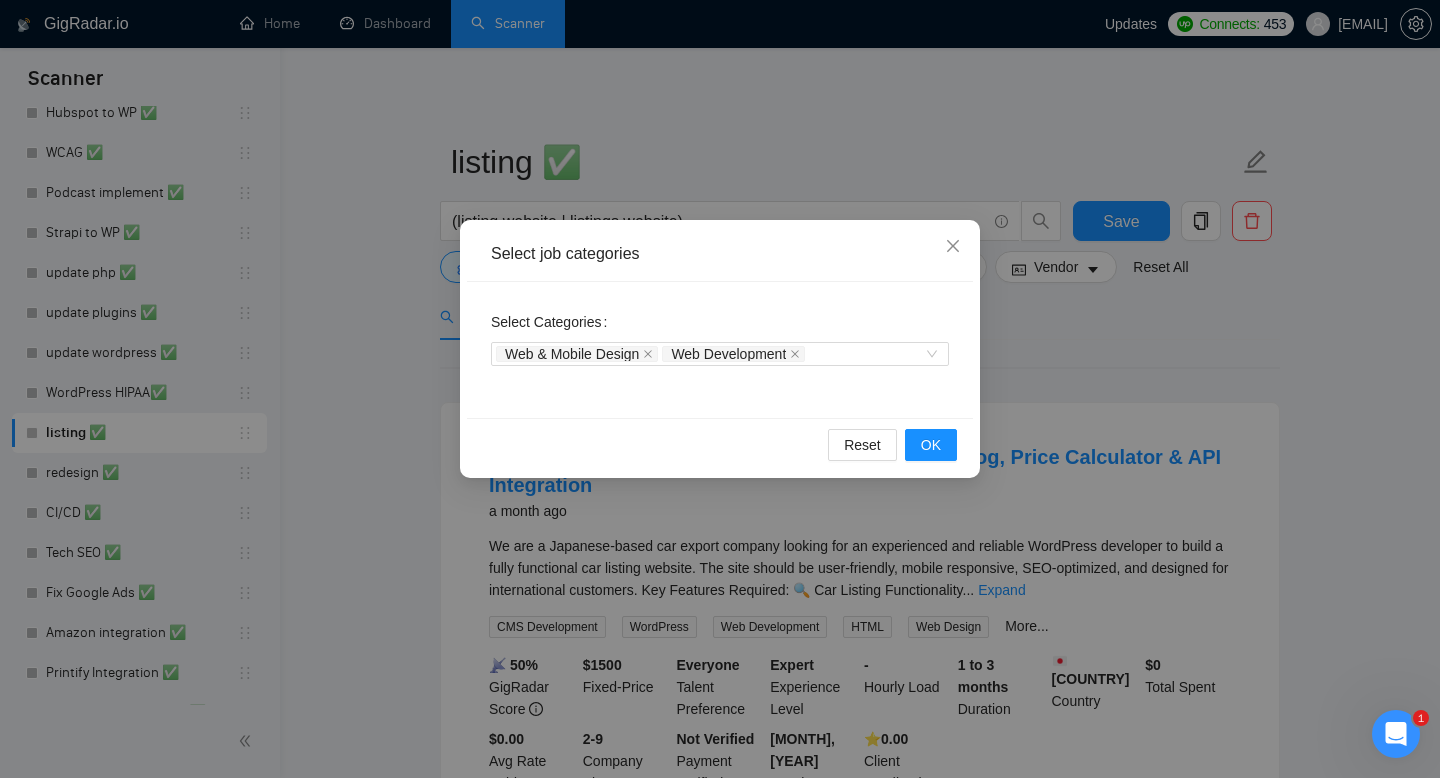 click on "Select job categories Select Categories Web & Mobile Design Web Development   Reset OK" at bounding box center (720, 389) 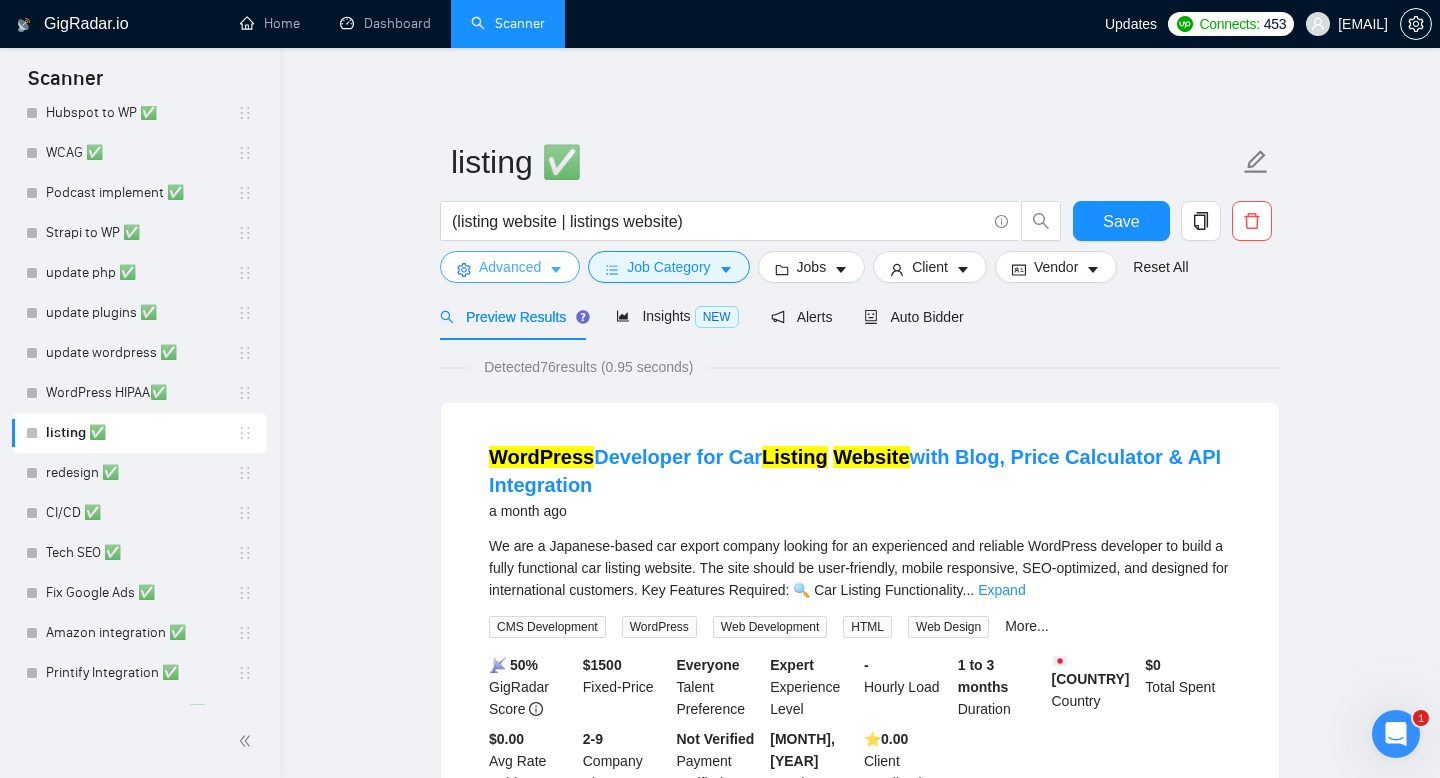click on "Advanced" at bounding box center [510, 267] 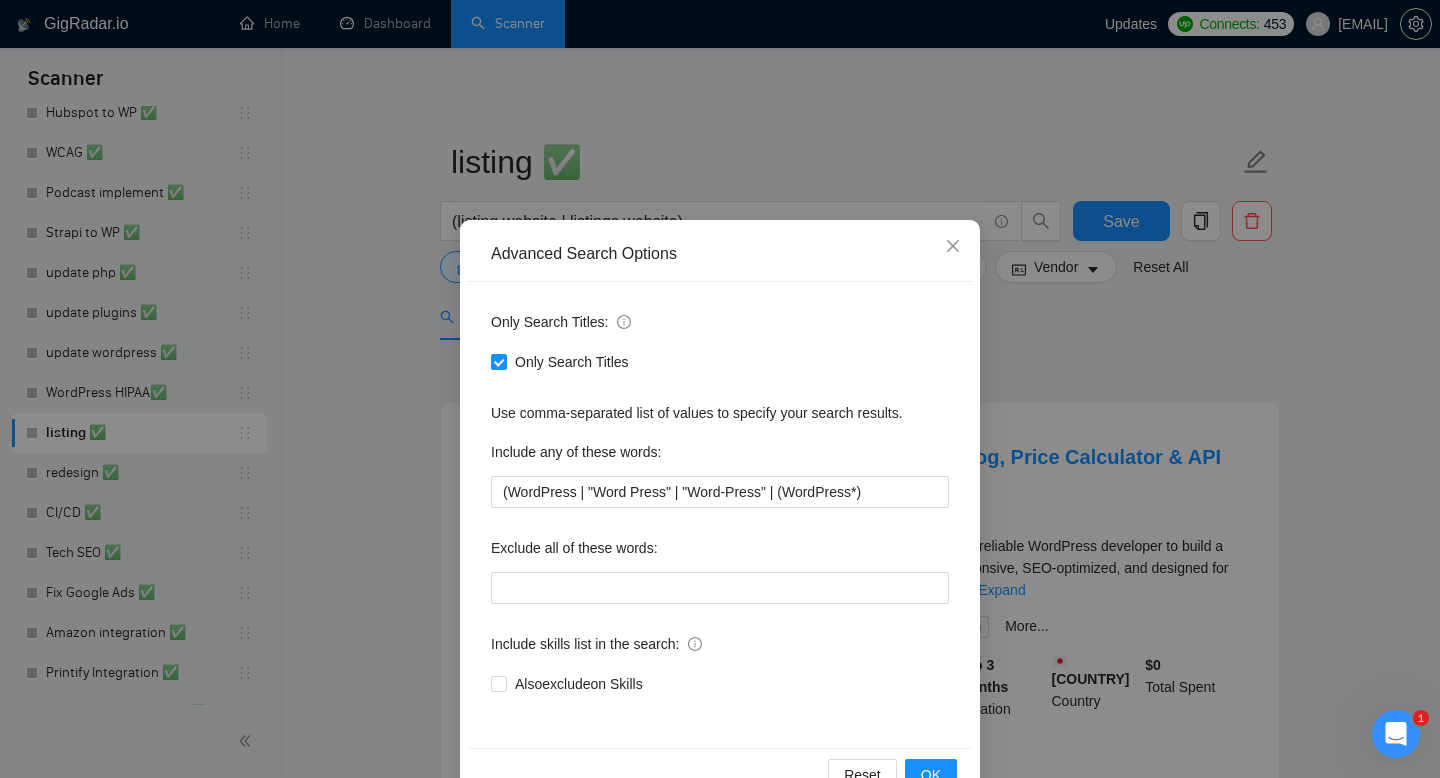click on "Advanced Search Options Only Search Titles:   Only Search Titles Use comma-separated list of values to specify your search results. Include any of these words: (WordPress | "Word Press" | "Word-Press" | (WordPress*) Exclude all of these words: Include skills list in the search:   Also  exclude  on Skills Reset OK" at bounding box center (720, 389) 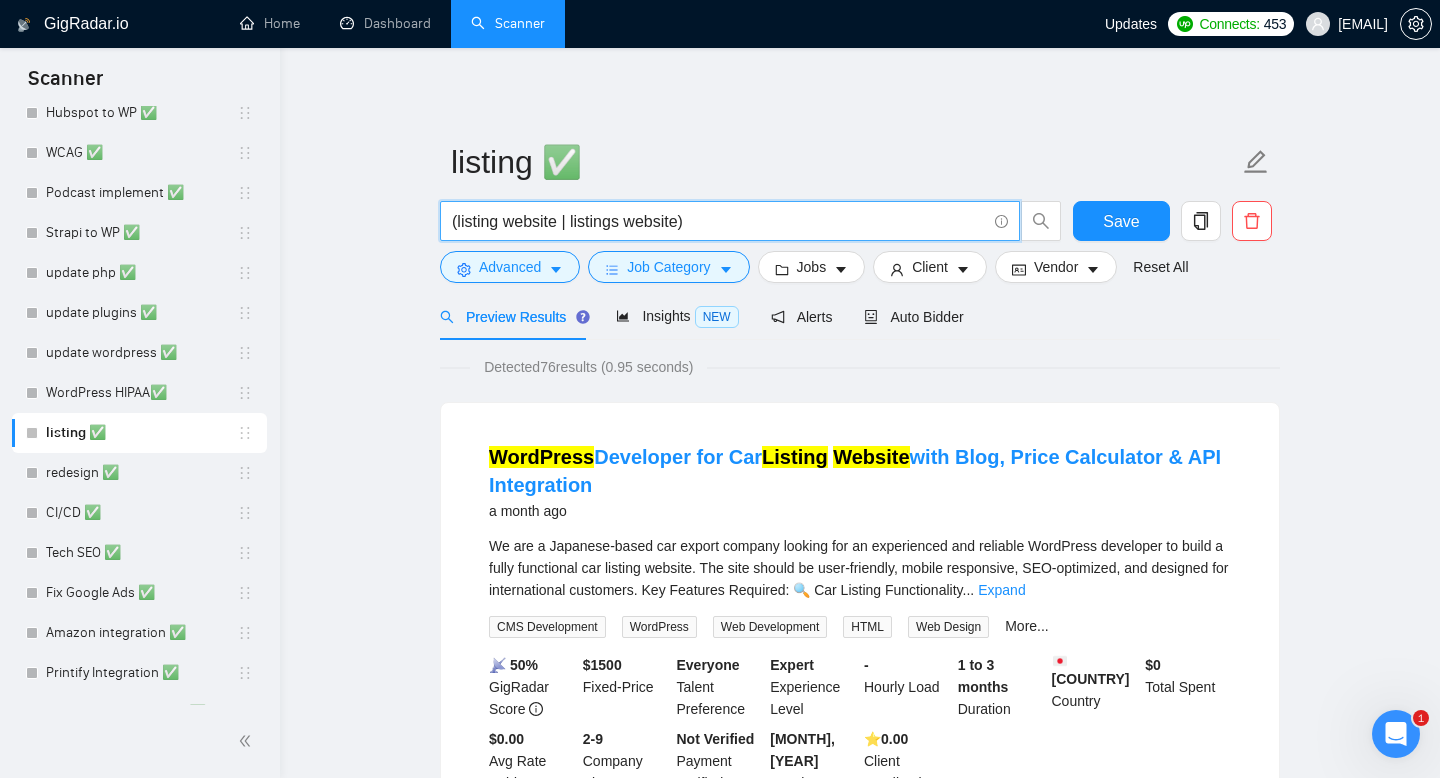 drag, startPoint x: 693, startPoint y: 222, endPoint x: 415, endPoint y: 222, distance: 278 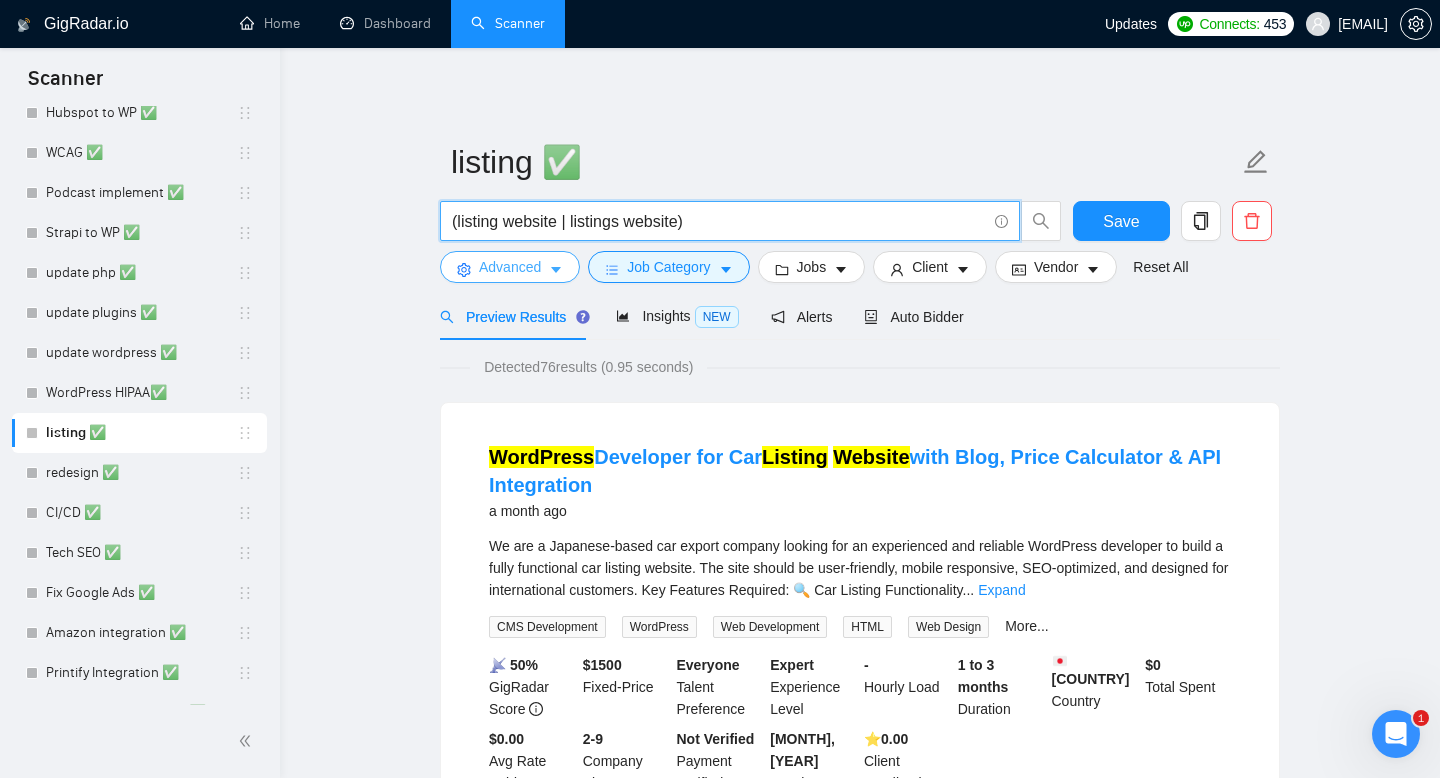 click on "Advanced" at bounding box center (510, 267) 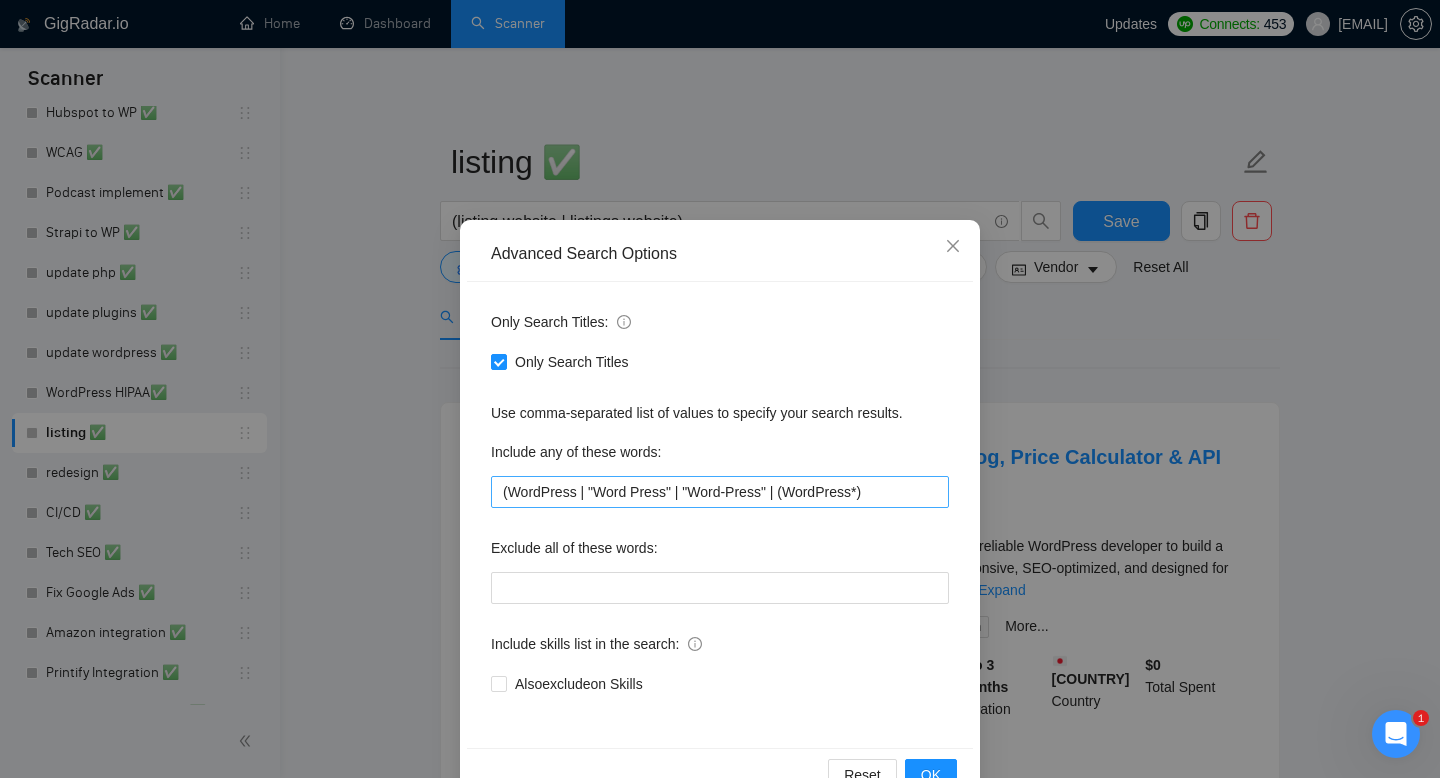 scroll, scrollTop: 54, scrollLeft: 0, axis: vertical 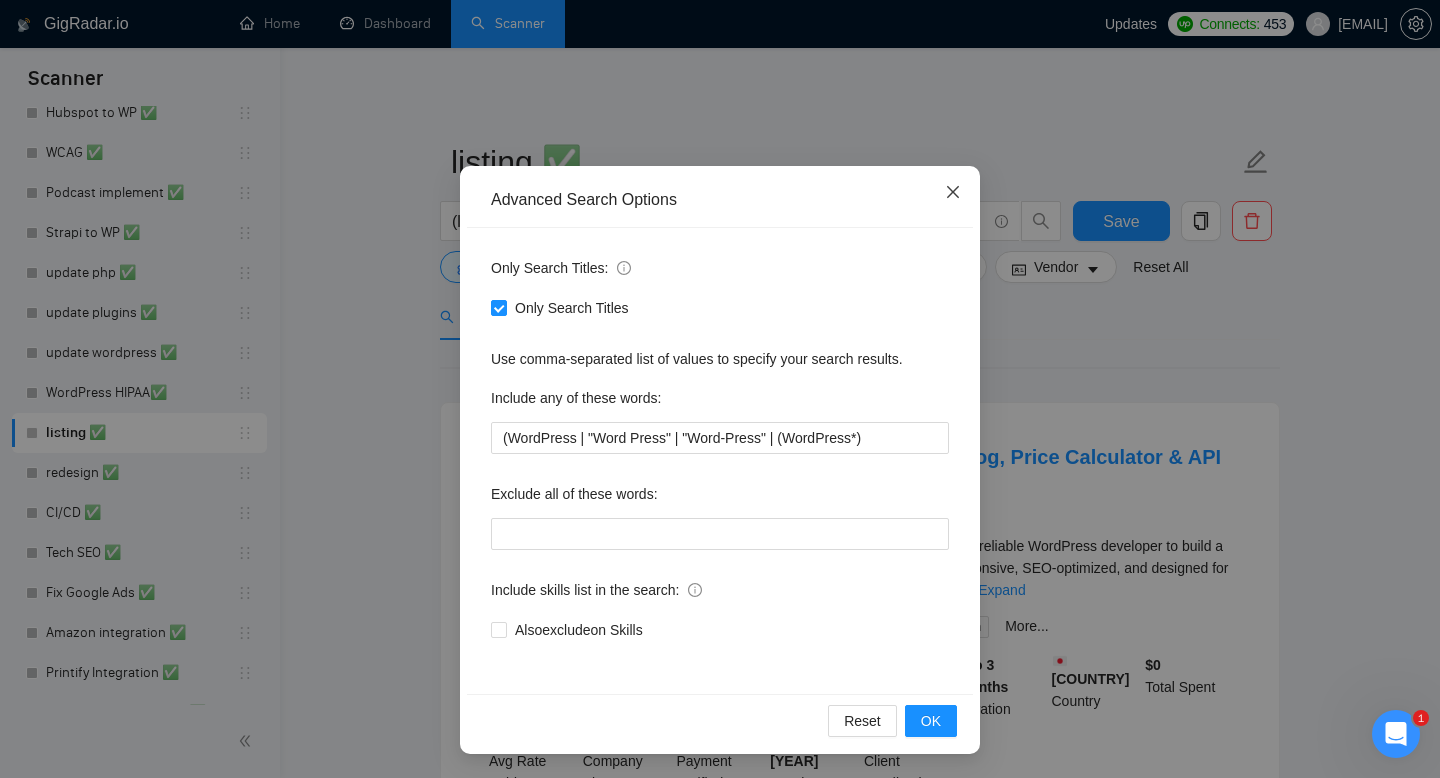 click 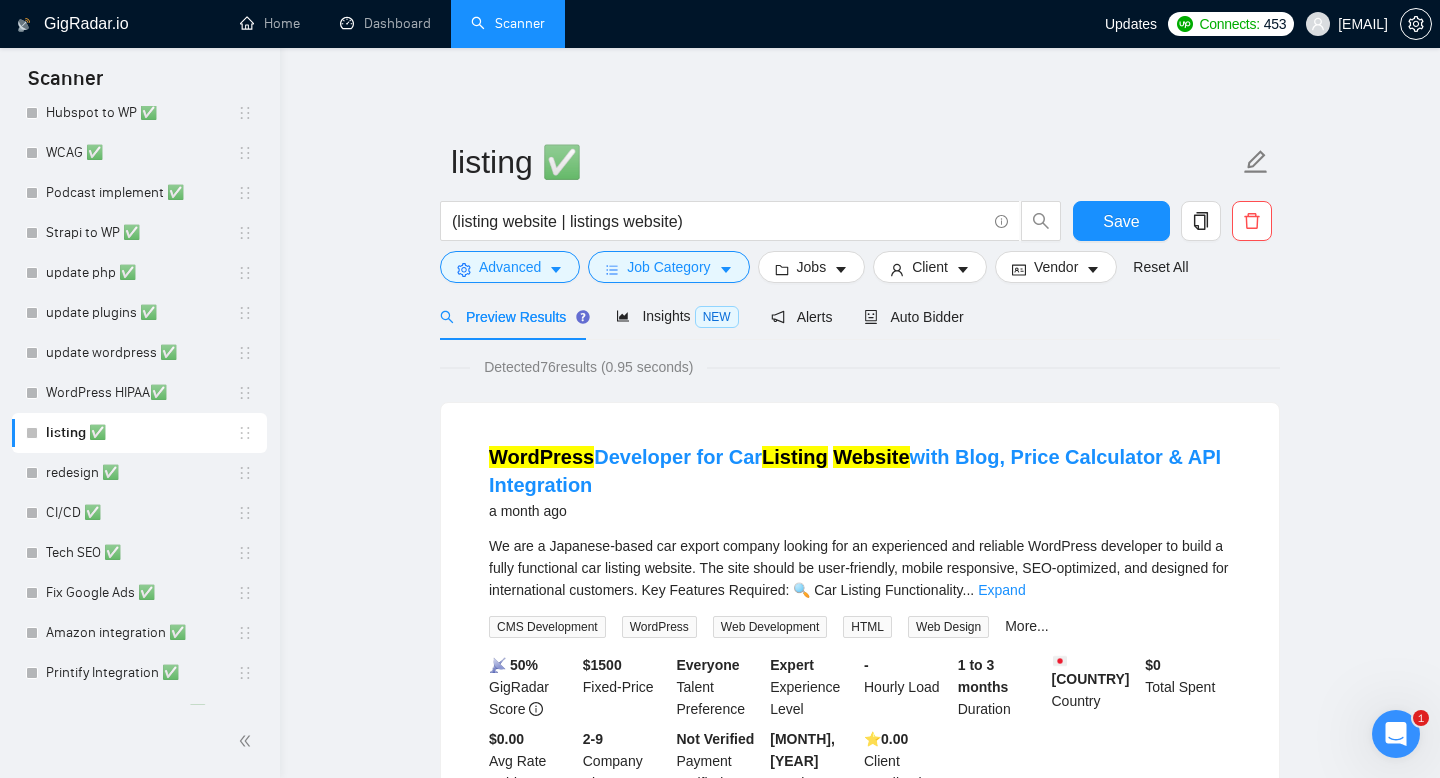 scroll, scrollTop: 0, scrollLeft: 0, axis: both 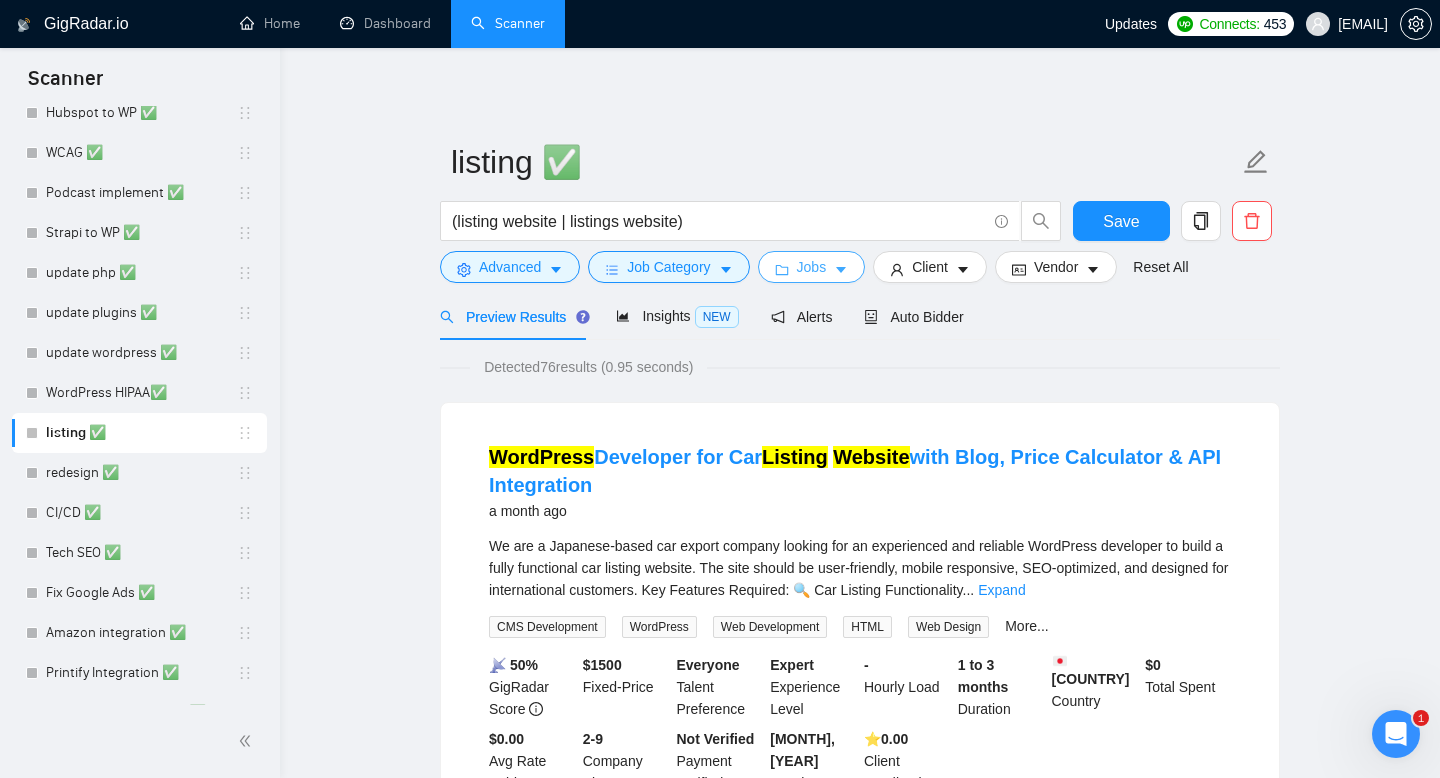 click on "Jobs" at bounding box center (812, 267) 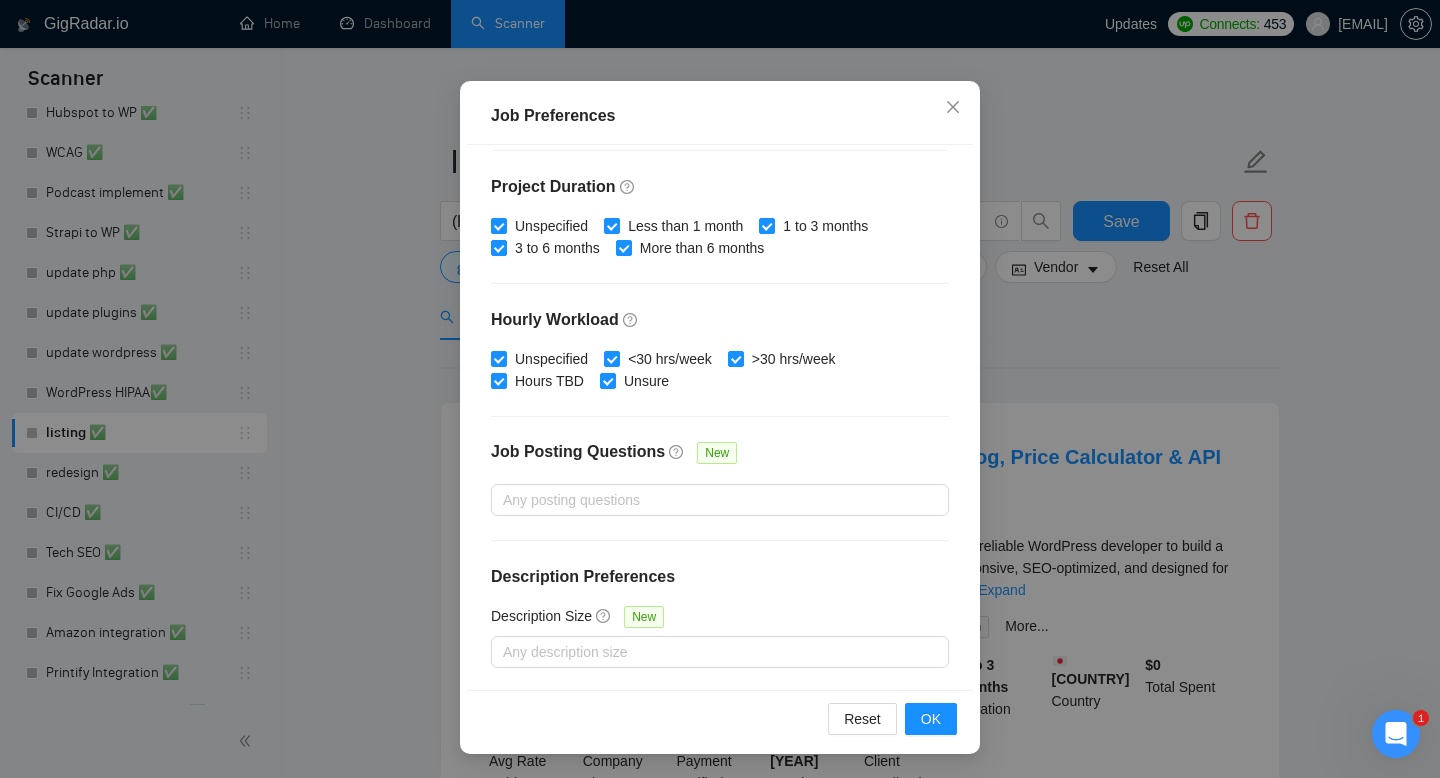scroll, scrollTop: 0, scrollLeft: 0, axis: both 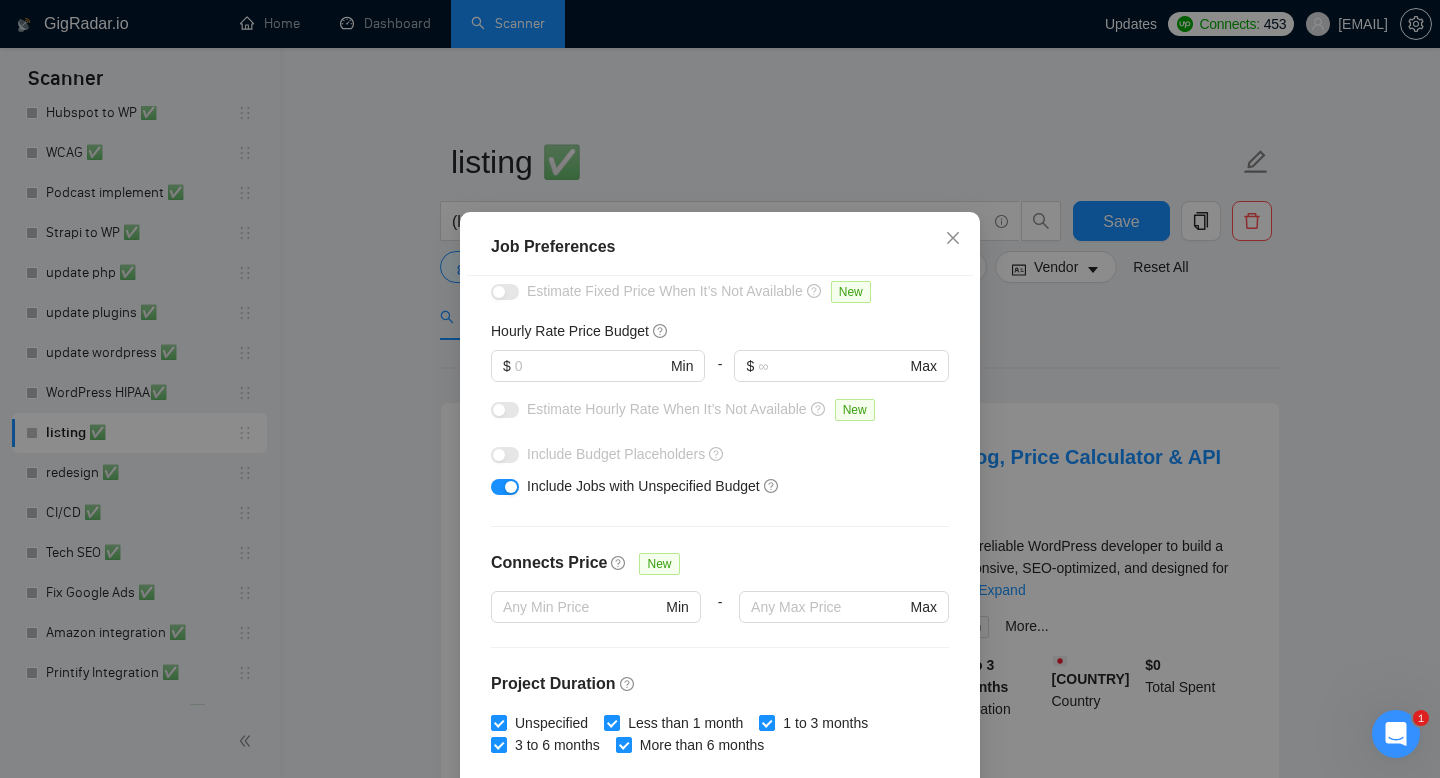 click on "Job Preferences Budget Project Type All Fixed Price Hourly Rate   Fixed Price Budget $ Min - $ Max Estimate Fixed Price When It’s Not Available New   Hourly Rate Price Budget $ Min - $ Max Estimate Hourly Rate When It’s Not Available New Include Budget Placeholders Include Jobs with Unspecified Budget   Connects Price New Min - Max Project Duration   Unspecified Less than 1 month 1 to 3 months 3 to 6 months More than 6 months Hourly Workload   Unspecified <30 hrs/week >30 hrs/week Hours TBD Unsure Job Posting Questions New   Any posting questions Description Preferences Description Size New   Any description size Reset OK" at bounding box center [720, 389] 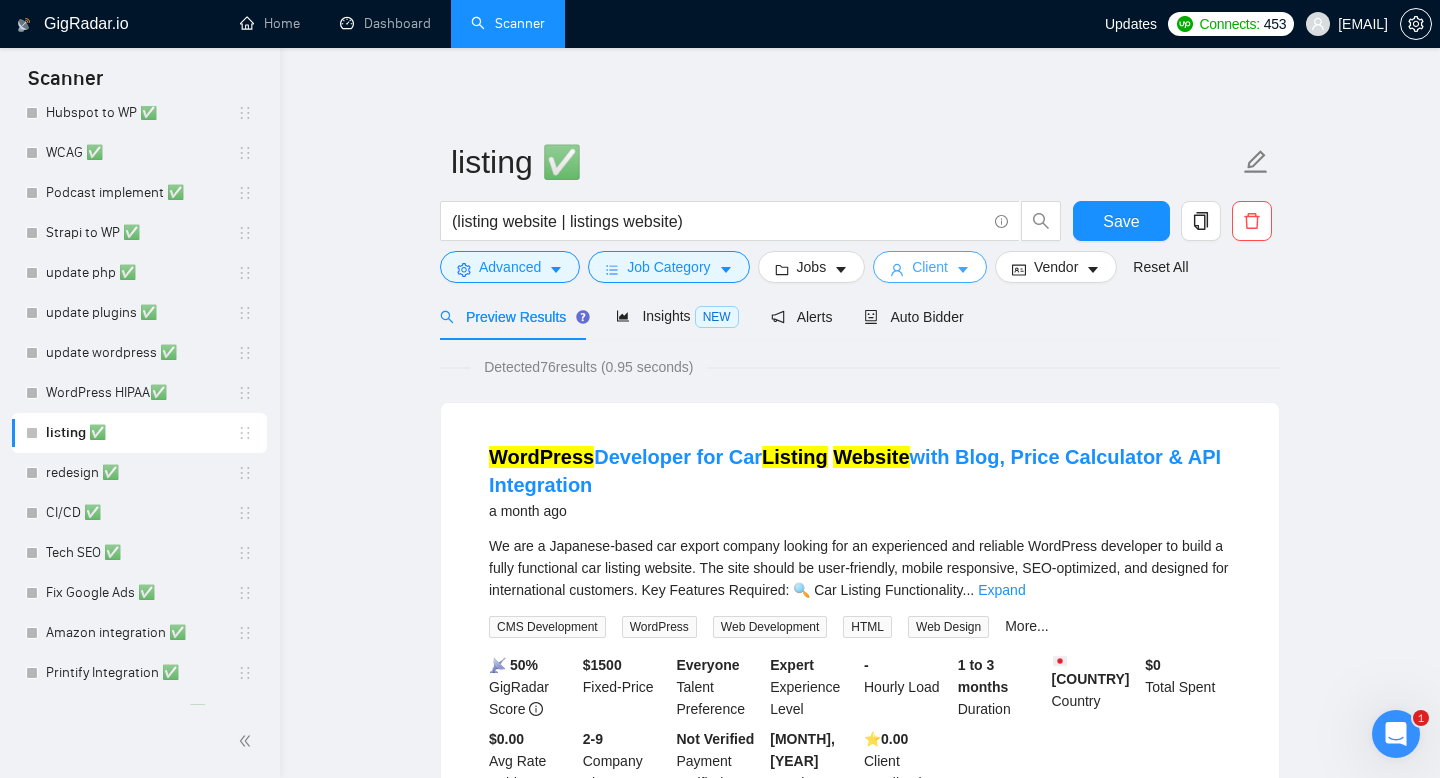 click on "Client" at bounding box center [930, 267] 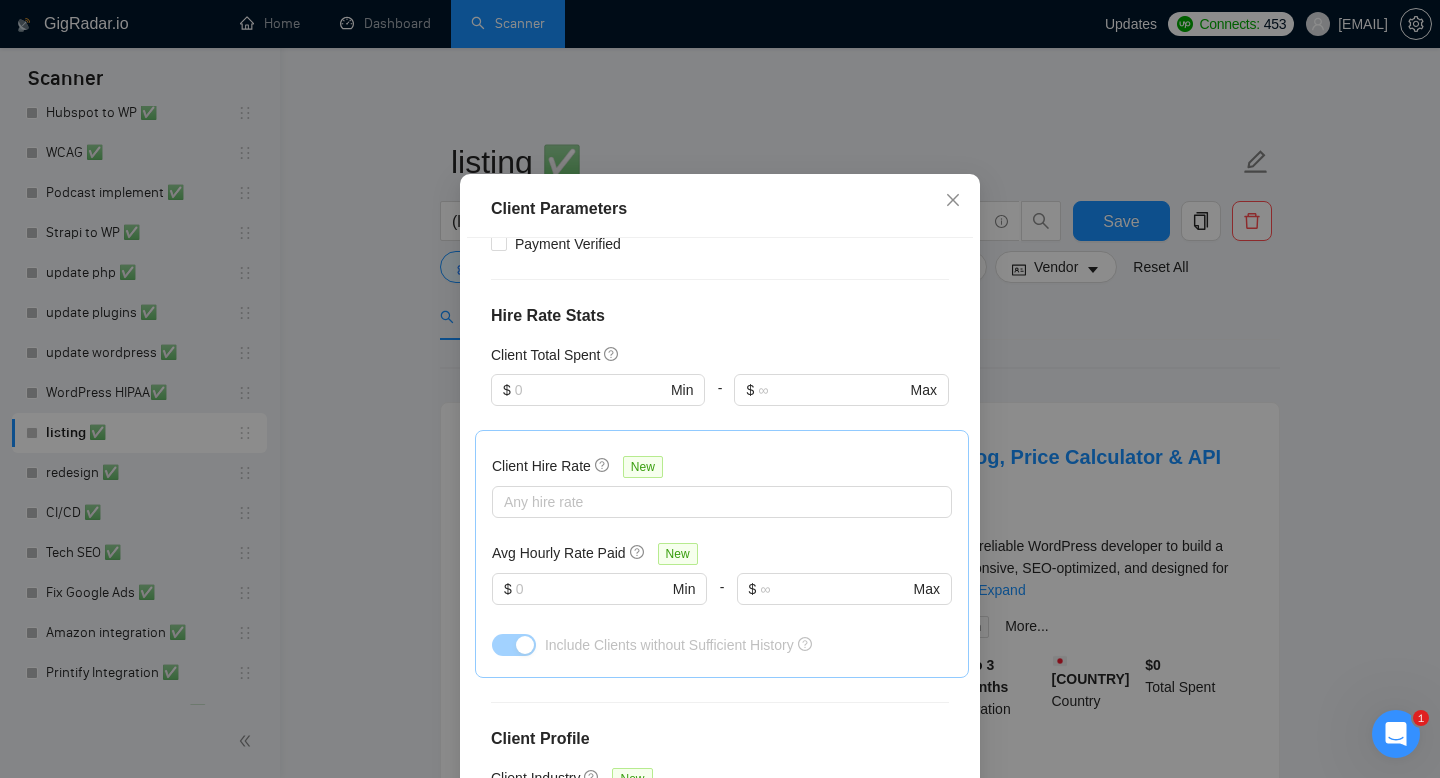 scroll, scrollTop: 426, scrollLeft: 0, axis: vertical 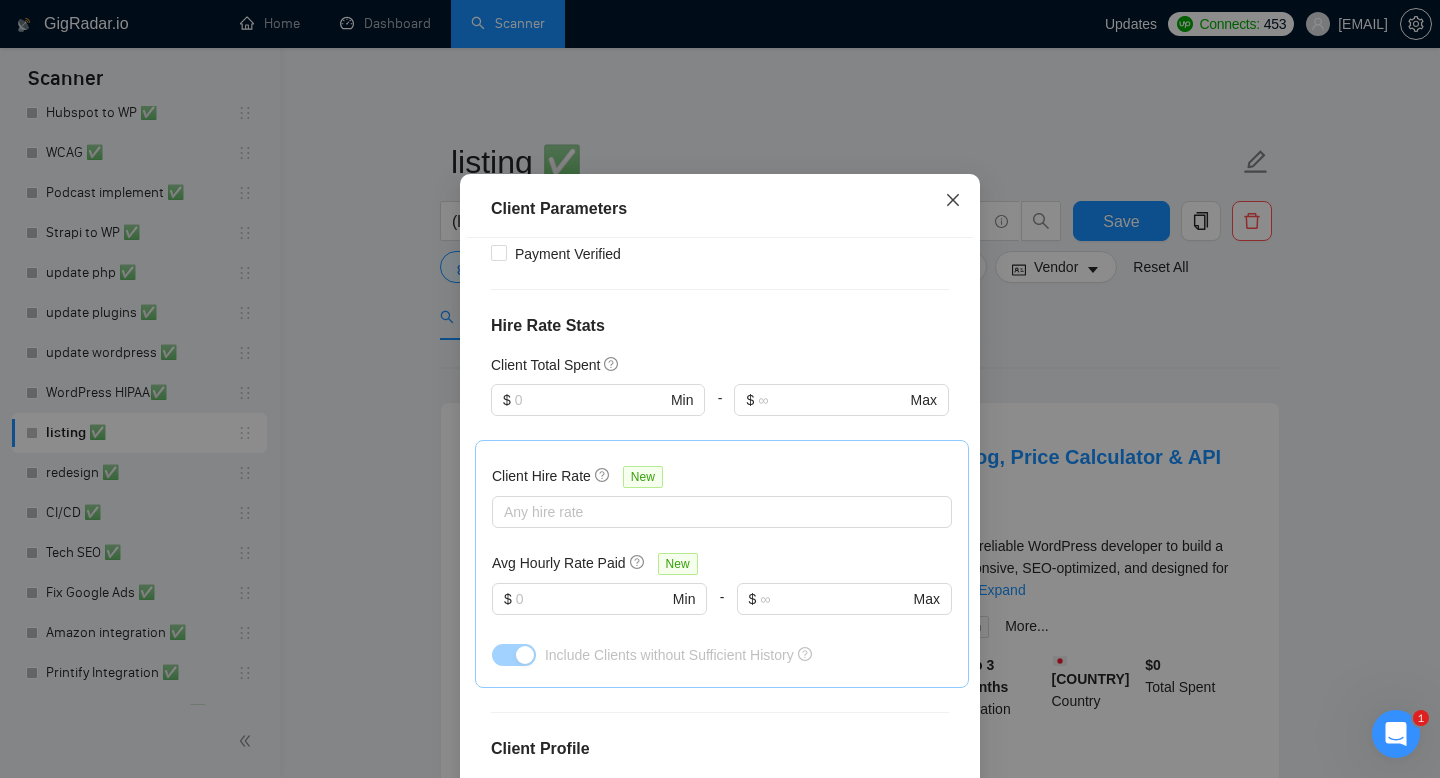 click 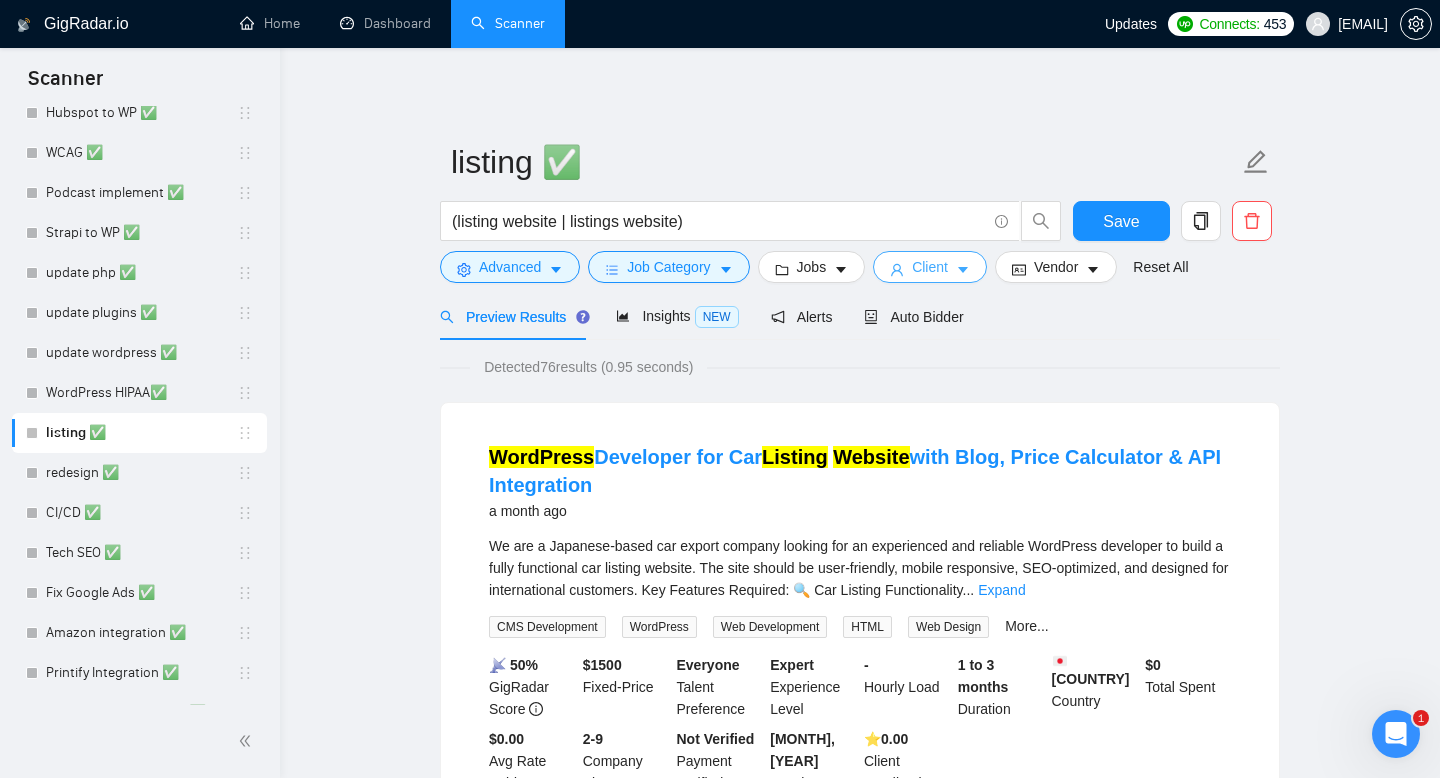 click on "Client" at bounding box center [930, 267] 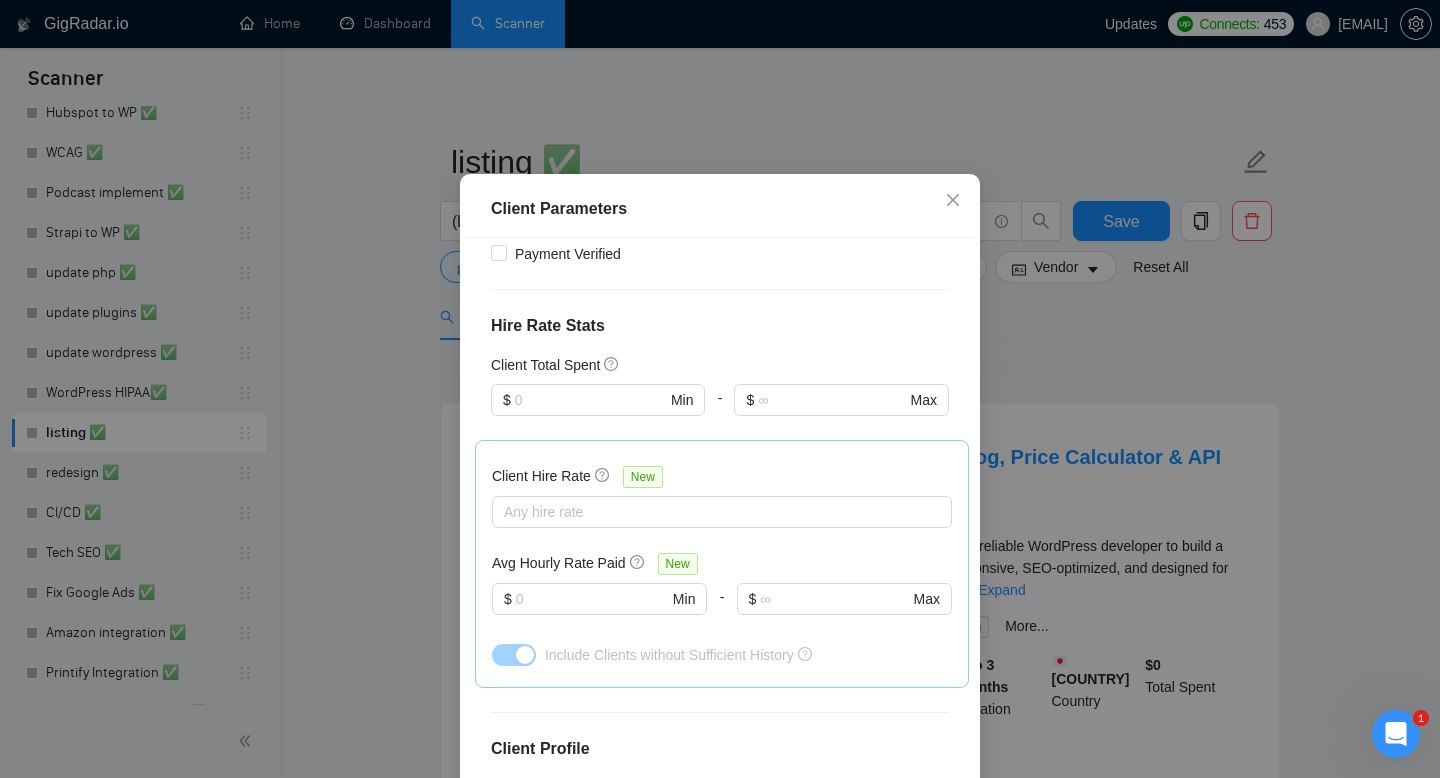 scroll, scrollTop: 0, scrollLeft: 0, axis: both 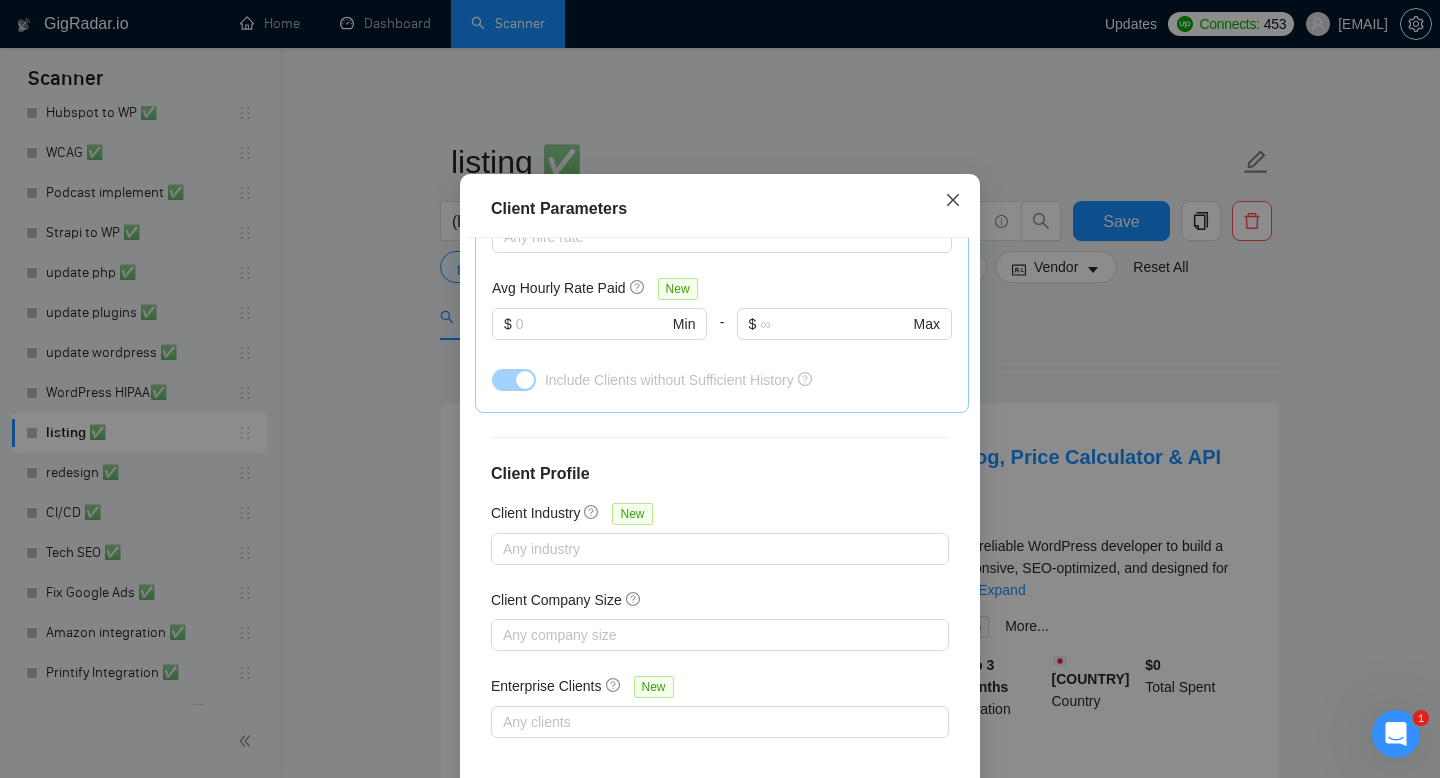 click 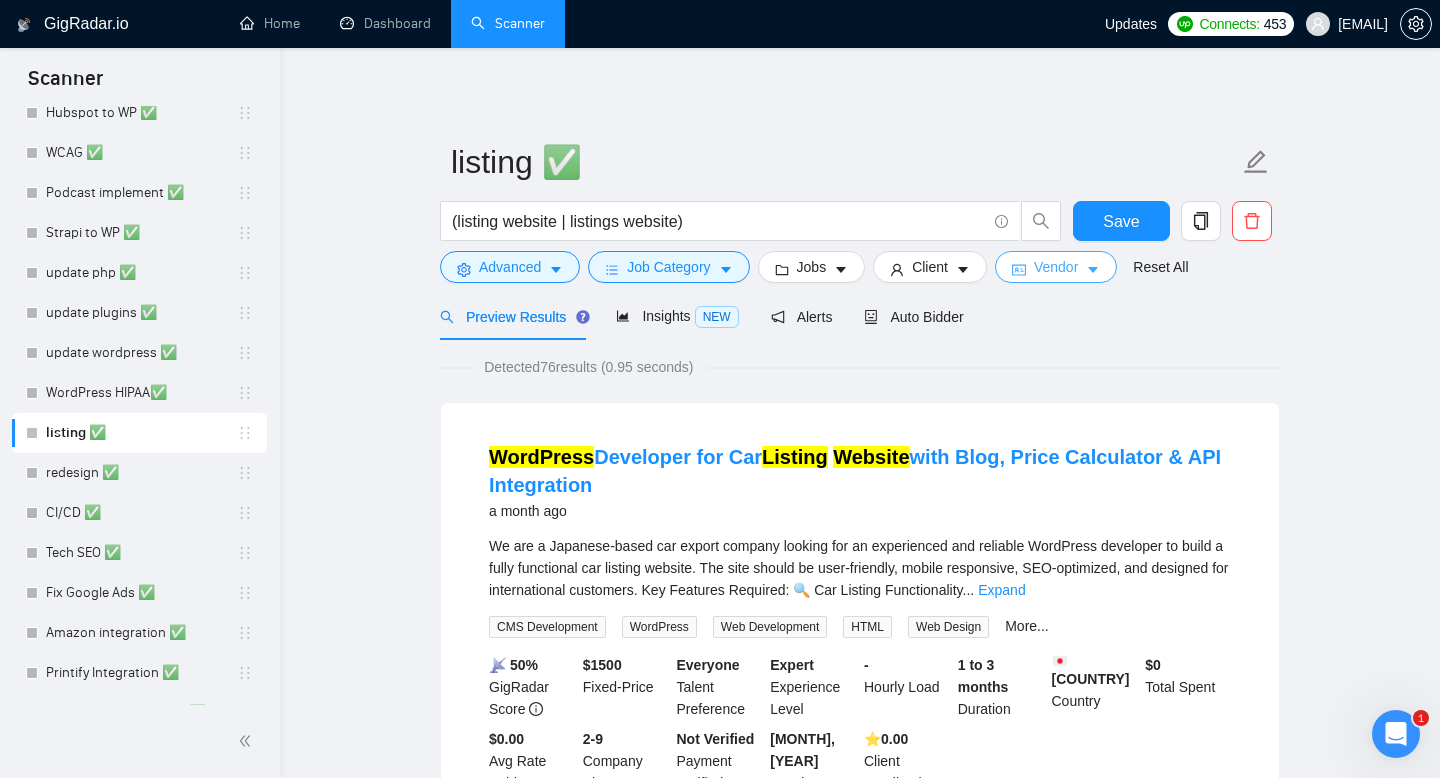 click on "Vendor" at bounding box center [1056, 267] 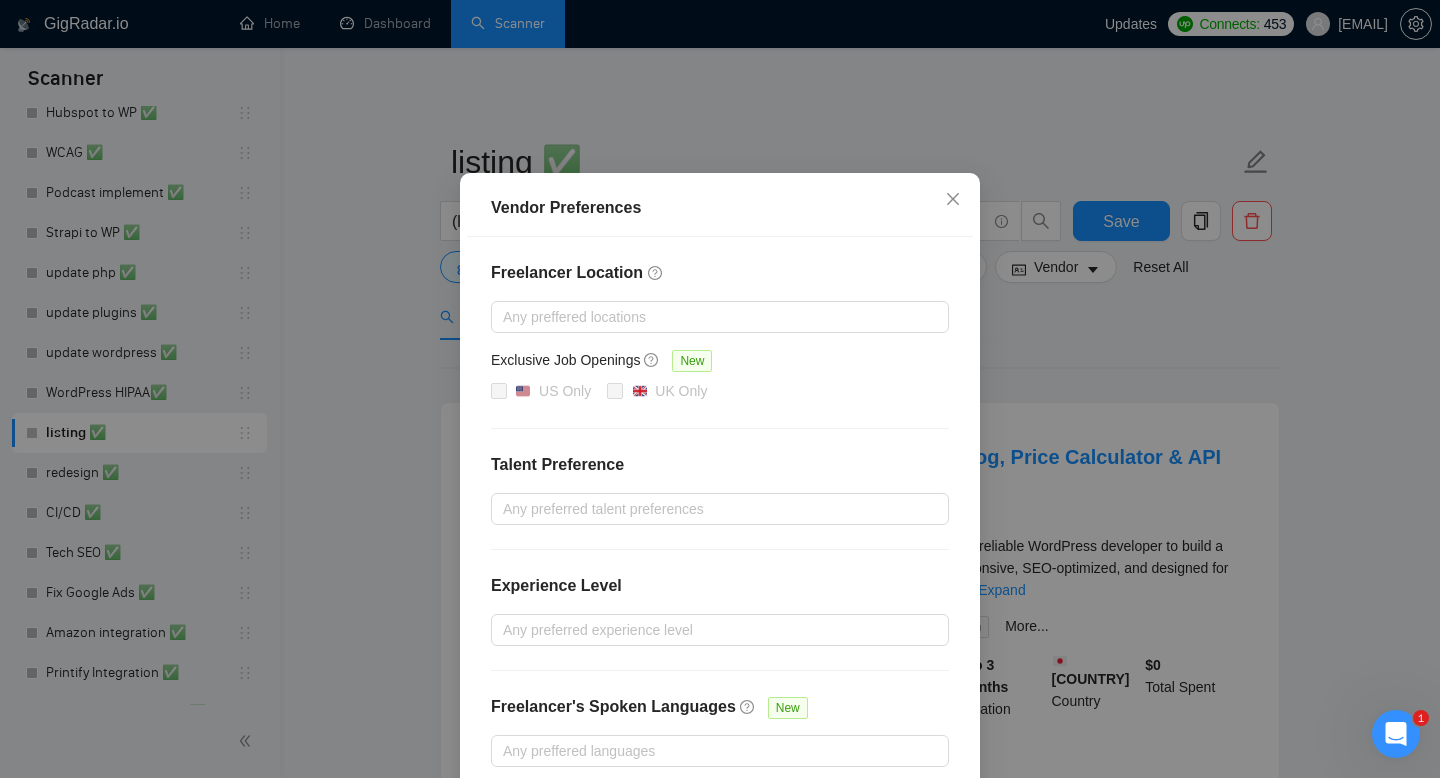 scroll, scrollTop: 147, scrollLeft: 0, axis: vertical 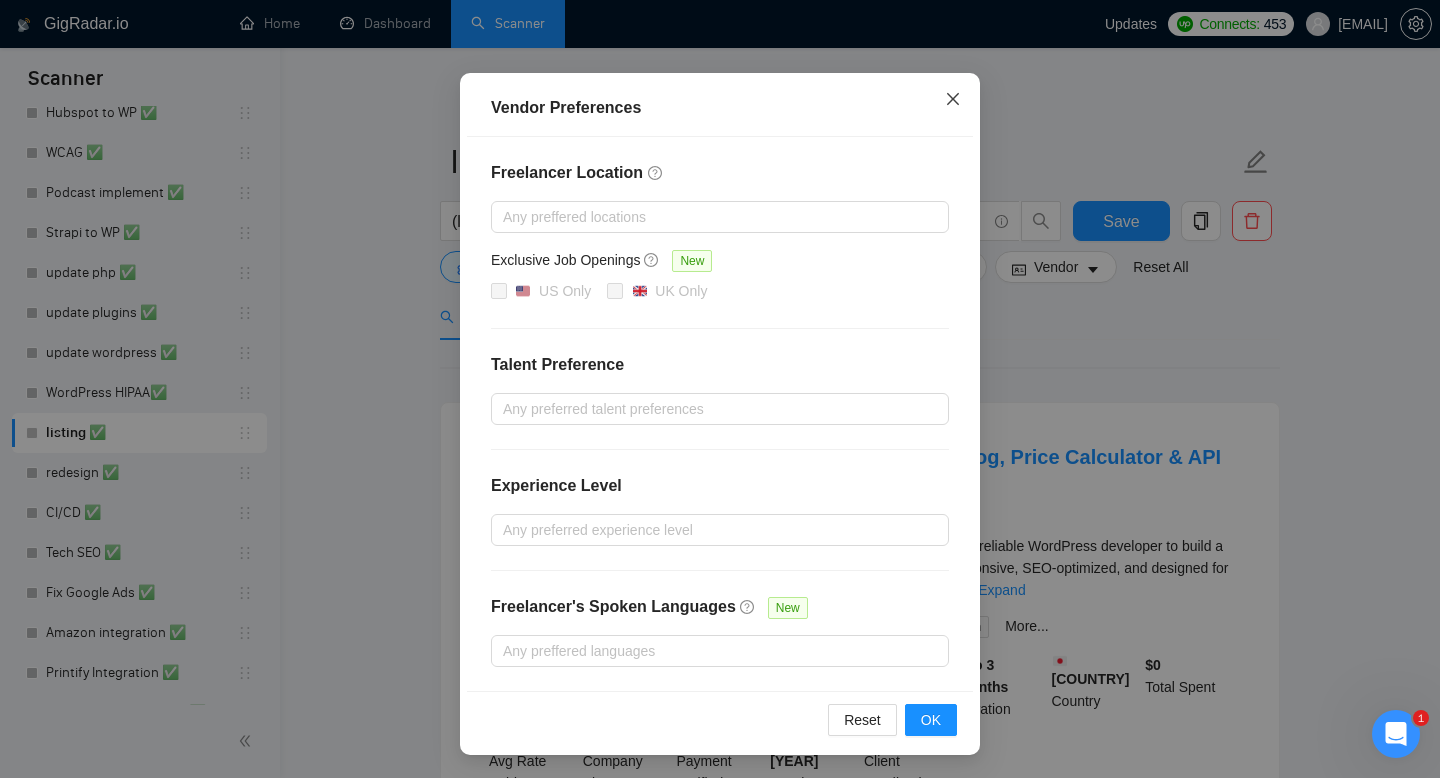 click 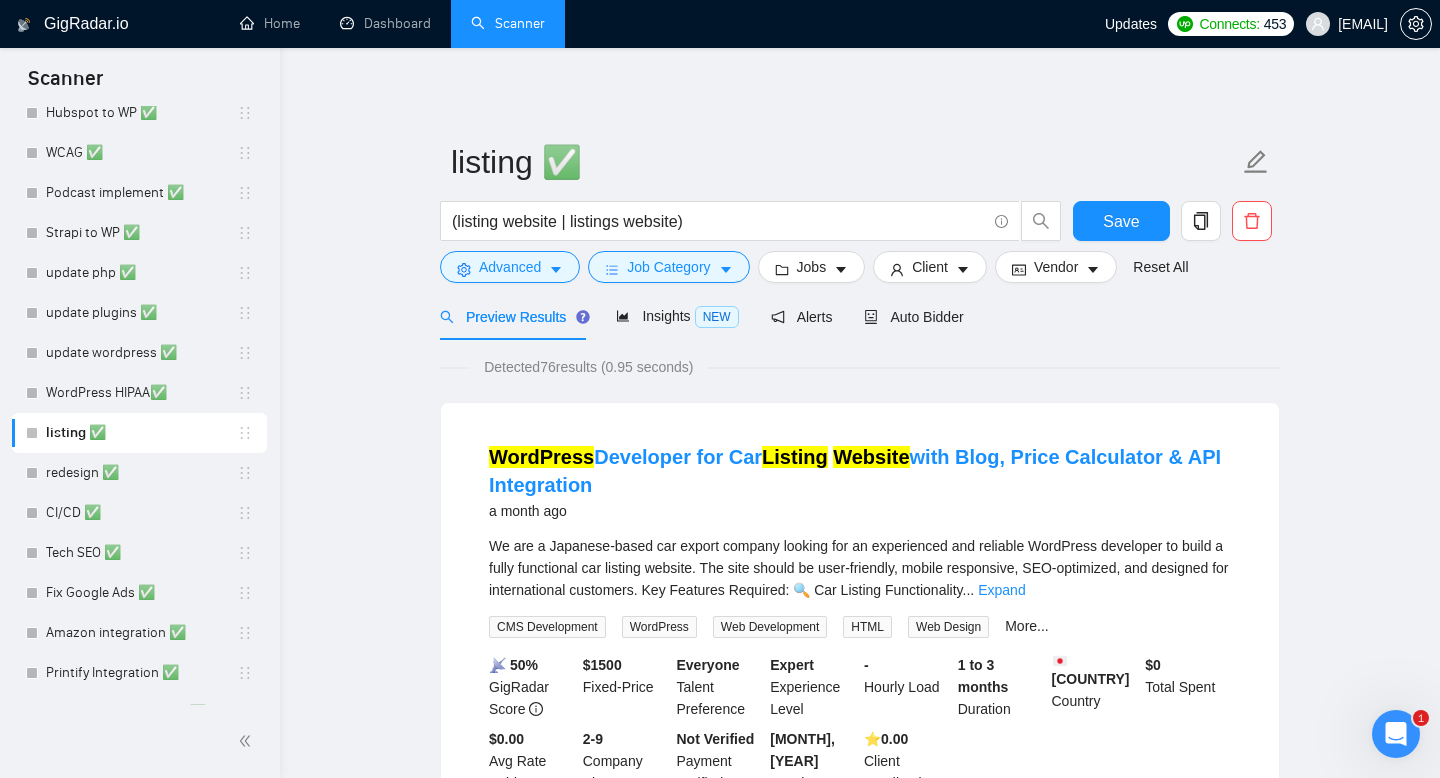 scroll, scrollTop: 47, scrollLeft: 0, axis: vertical 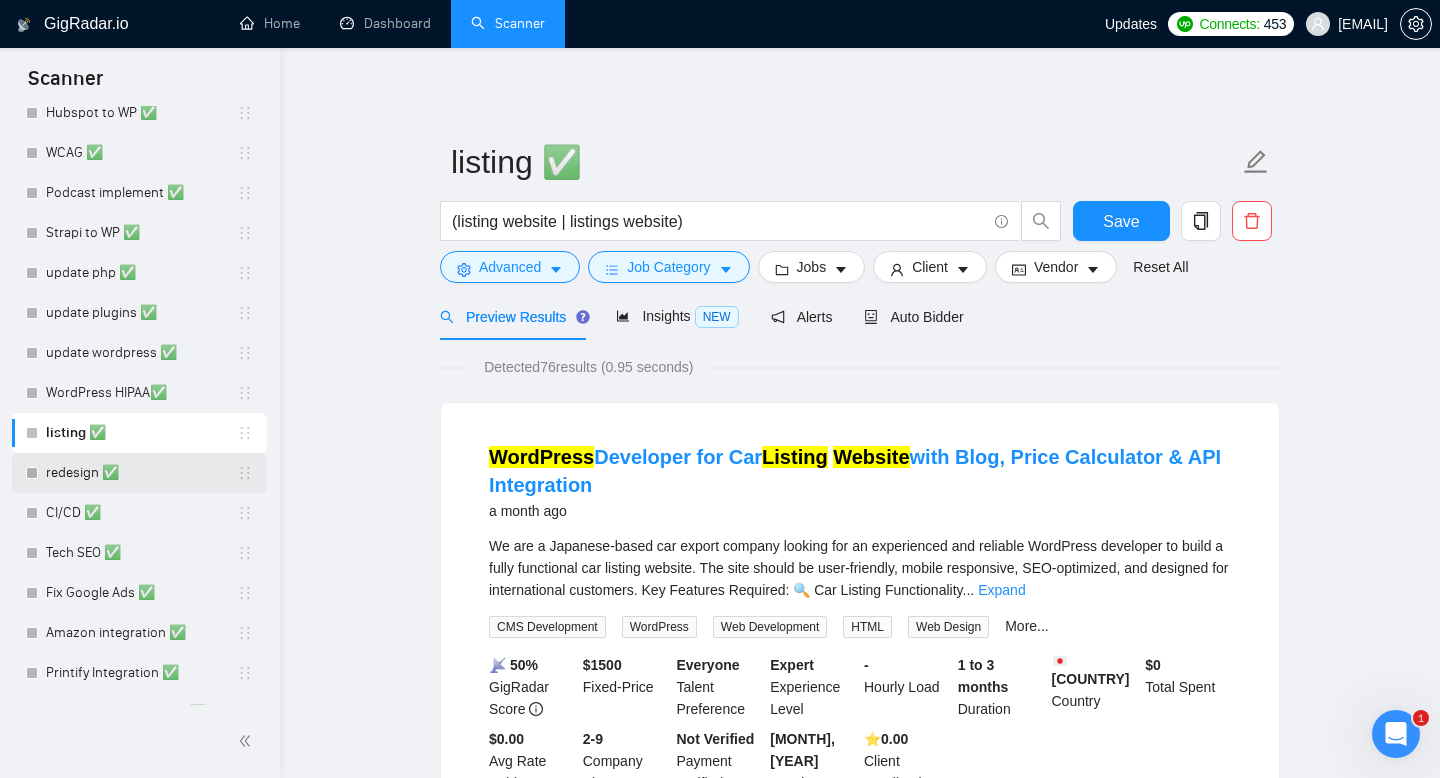 click on "redesign ✅" at bounding box center [141, 473] 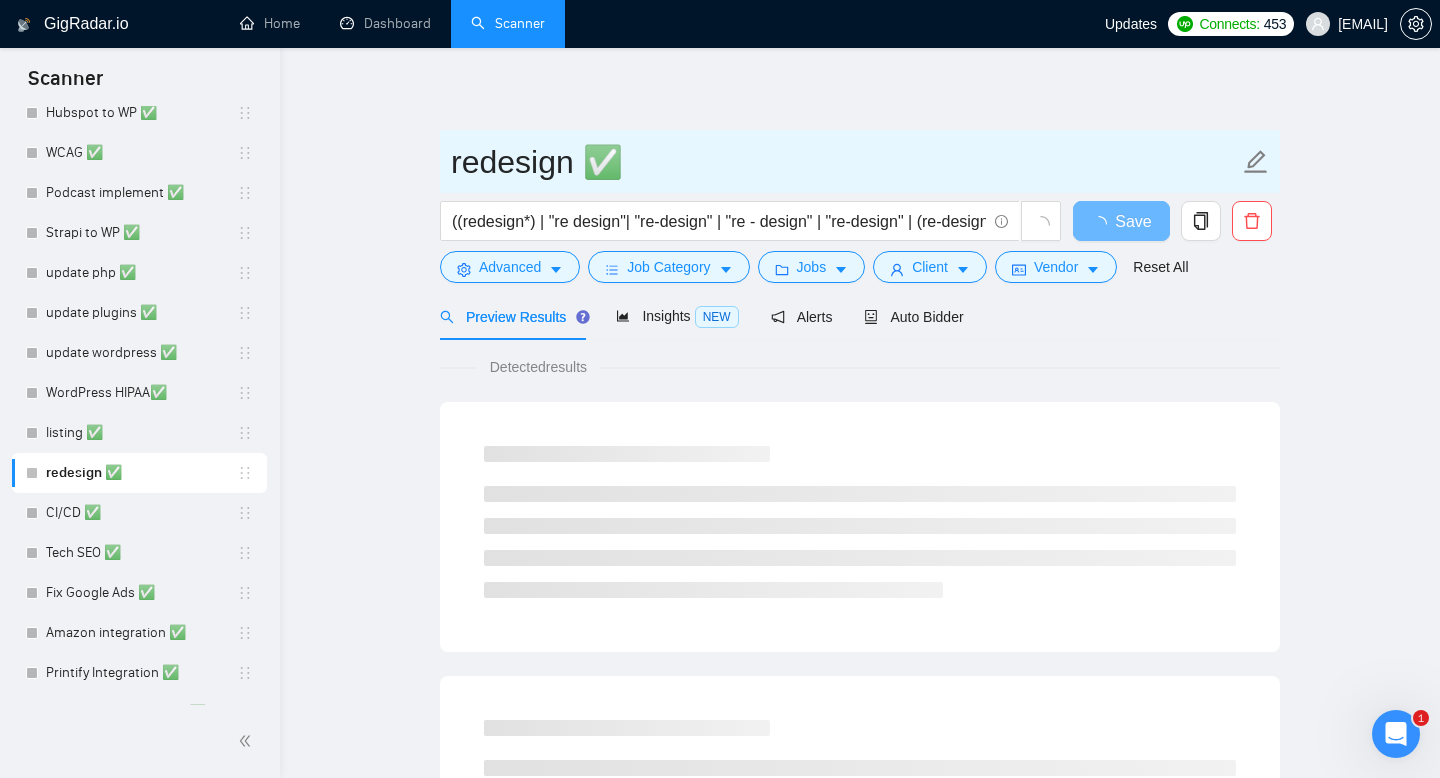 click on "redesign ✅" at bounding box center (845, 162) 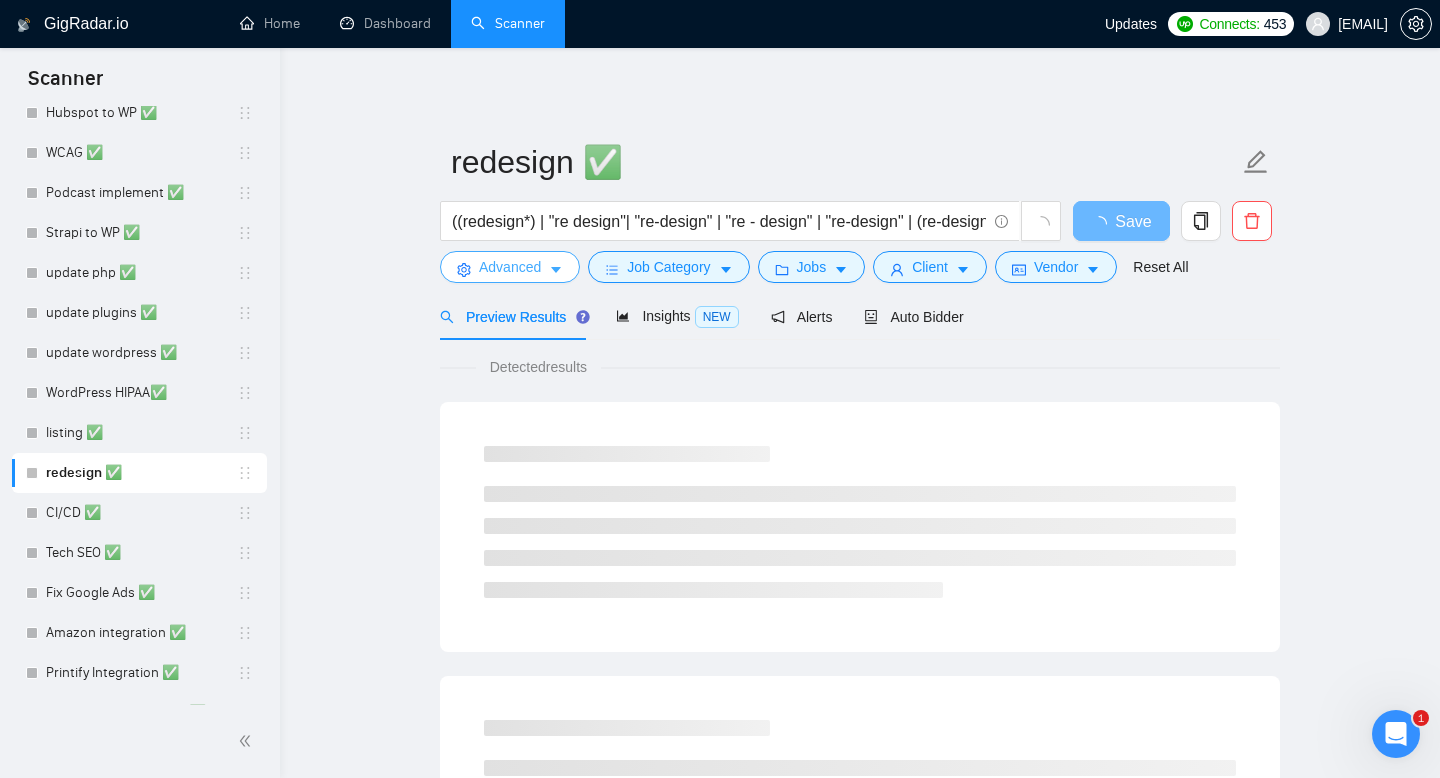 click on "Advanced" at bounding box center [510, 267] 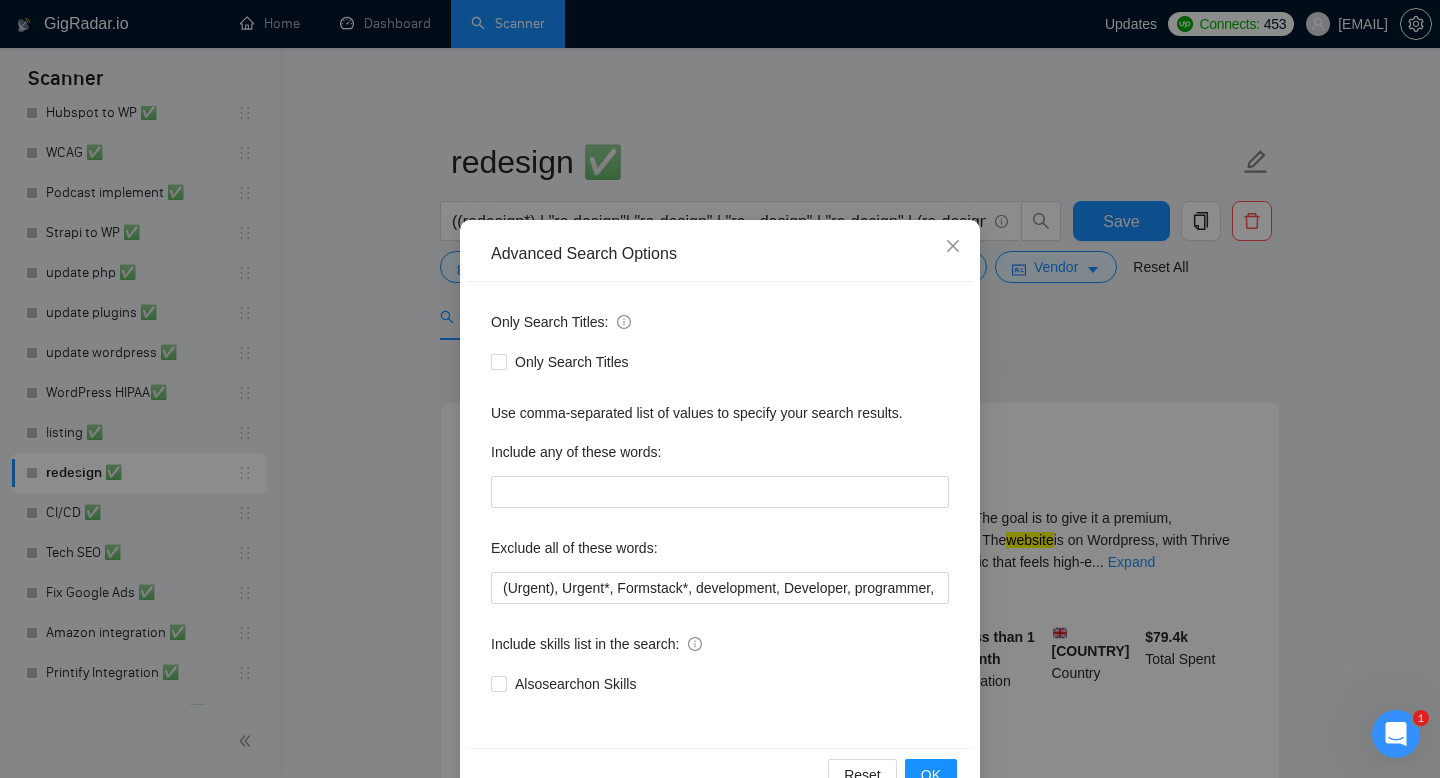 click on "Advanced Search Options Only Search Titles:   Only Search Titles Use comma-separated list of values to specify your search results. Include any of these words: Exclude all of these words: (Urgent), Urgent*, Formstack*, development, Developer, programmer, webflow*, "web flow", (Wix*), Framer*, (Shopify*), Squarespace*, Kajabi*, ClickFunnels*, "Click Funnels", "Hub Spot", HubSpot, "Bricks Builder", GoHighLevel*, (bug*), "short term", asap*, today*, tomorrow*, tutor*, coach*, "teach me", "no agency", "no agencies", "BigCommerce", "Big Commerce", python*, react*, django*, zoho*, "Oxygen Builder", Funnelish*, "Custom illustration", "Progressive Web App", (PWA), PWA*, "Freelancers only", "join our team", "Video Editor", Elementor*, Graphic*, wpbakery*, guidance*, Lovable*, FlutterFlow*, Flutter*, PowerAutomate*, Magento*,  Facebook ad,  Facebook ads Include skills list in the search:   Also  search  on Skills Reset OK" at bounding box center [720, 389] 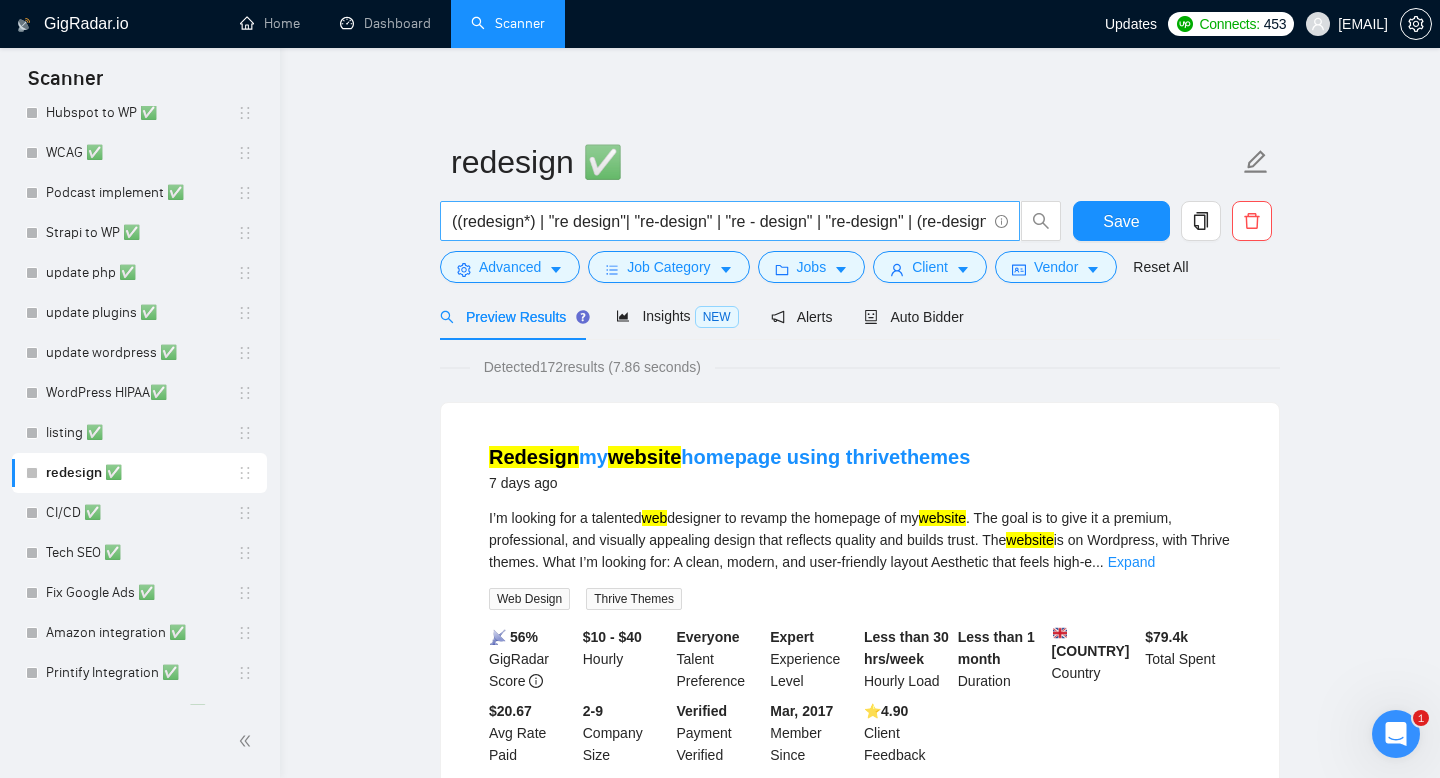 click on "((redesign*) | "re design"| "re-design" | "re - design" | "re-design" | (re-design*)) (web | (web*))" at bounding box center (719, 221) 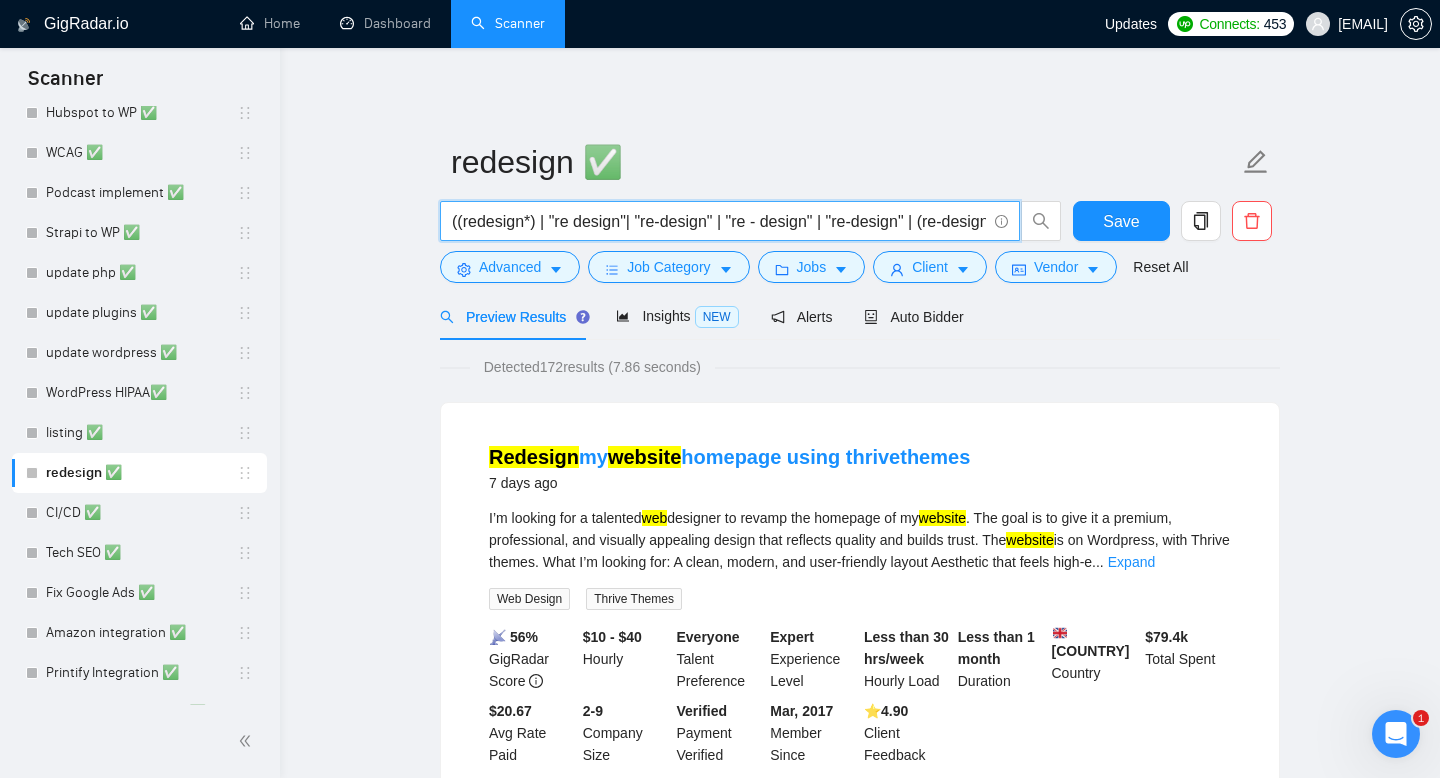 click on "((redesign*) | "re design"| "re-design" | "re - design" | "re-design" | (re-design*)) (web | (web*))" at bounding box center [719, 221] 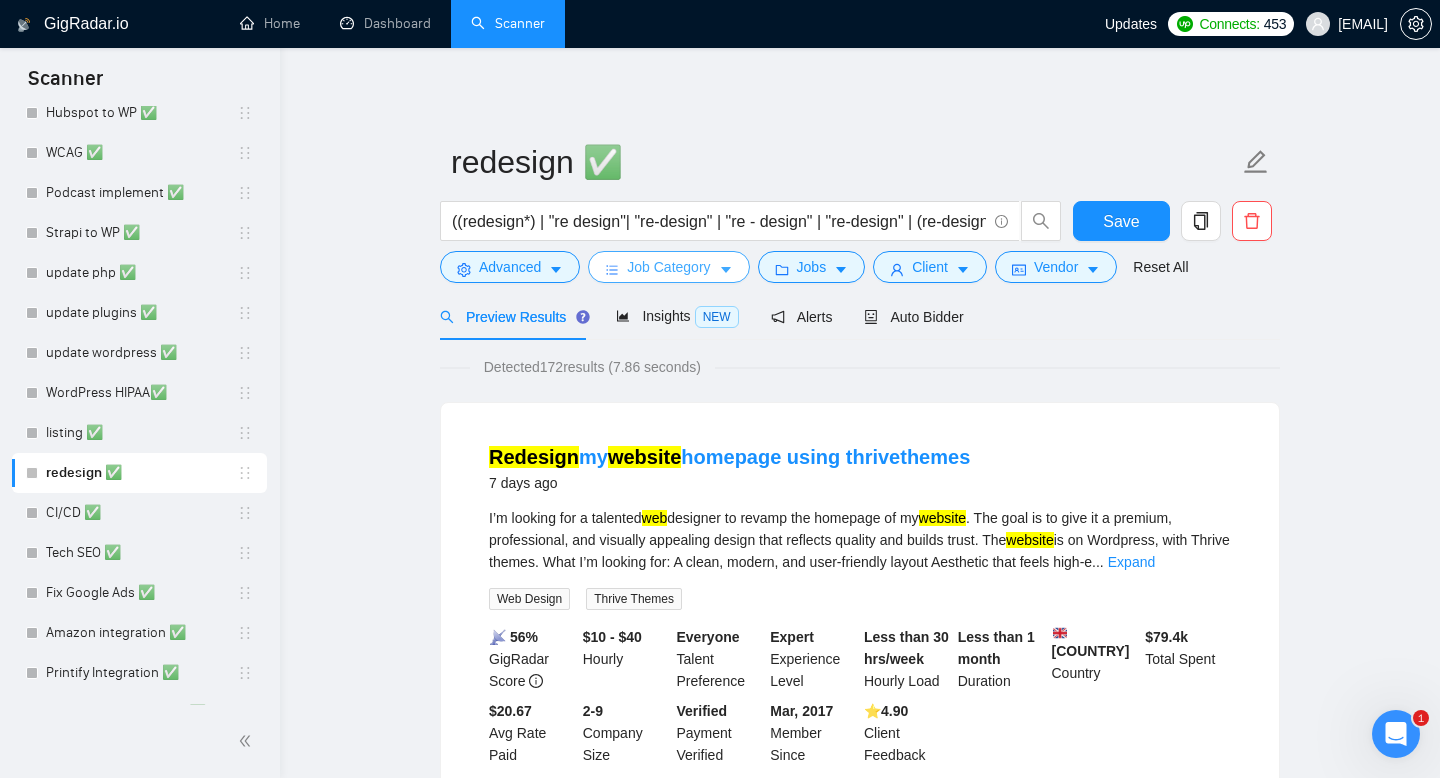 click on "Job Category" at bounding box center [668, 267] 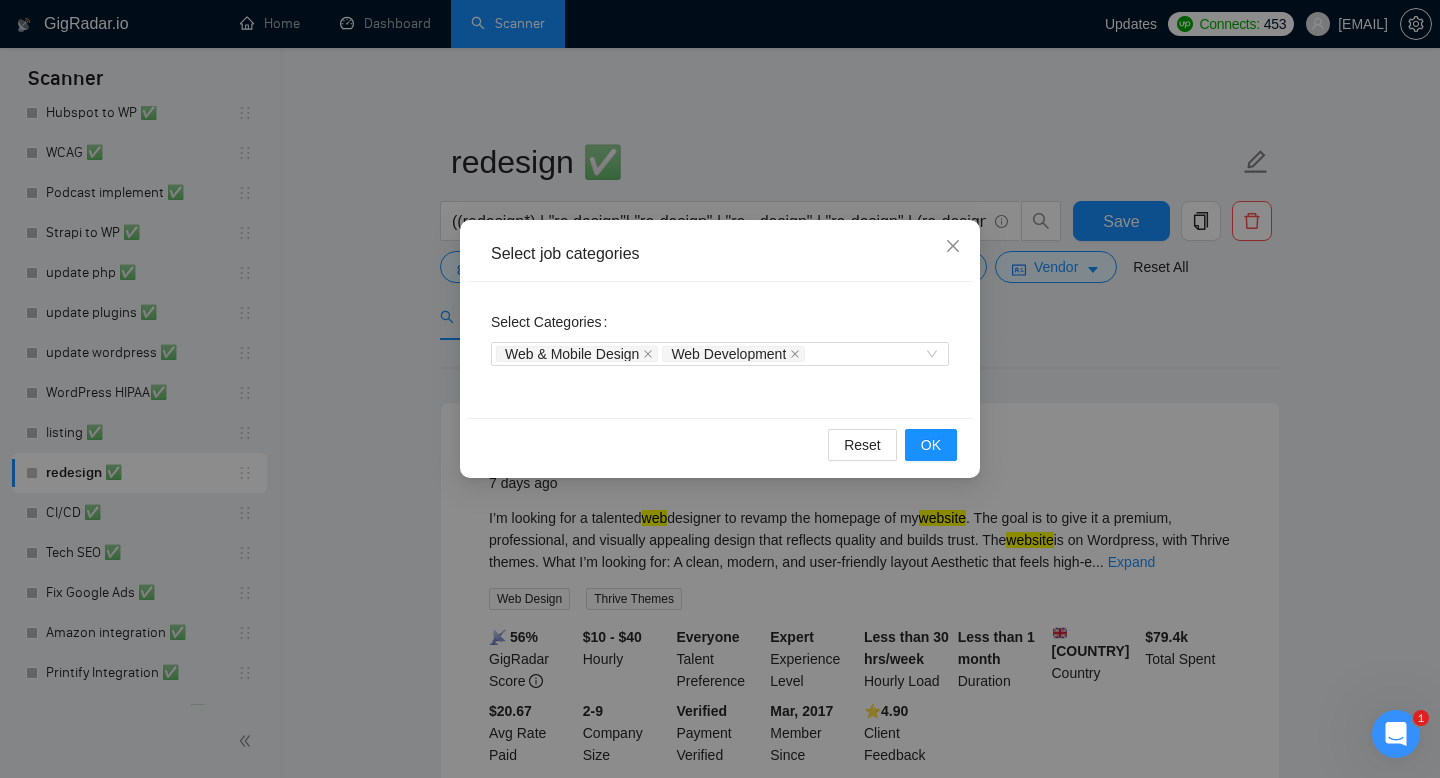 click on "Select job categories Select Categories Web & Mobile Design Web Development   Reset OK" at bounding box center (720, 389) 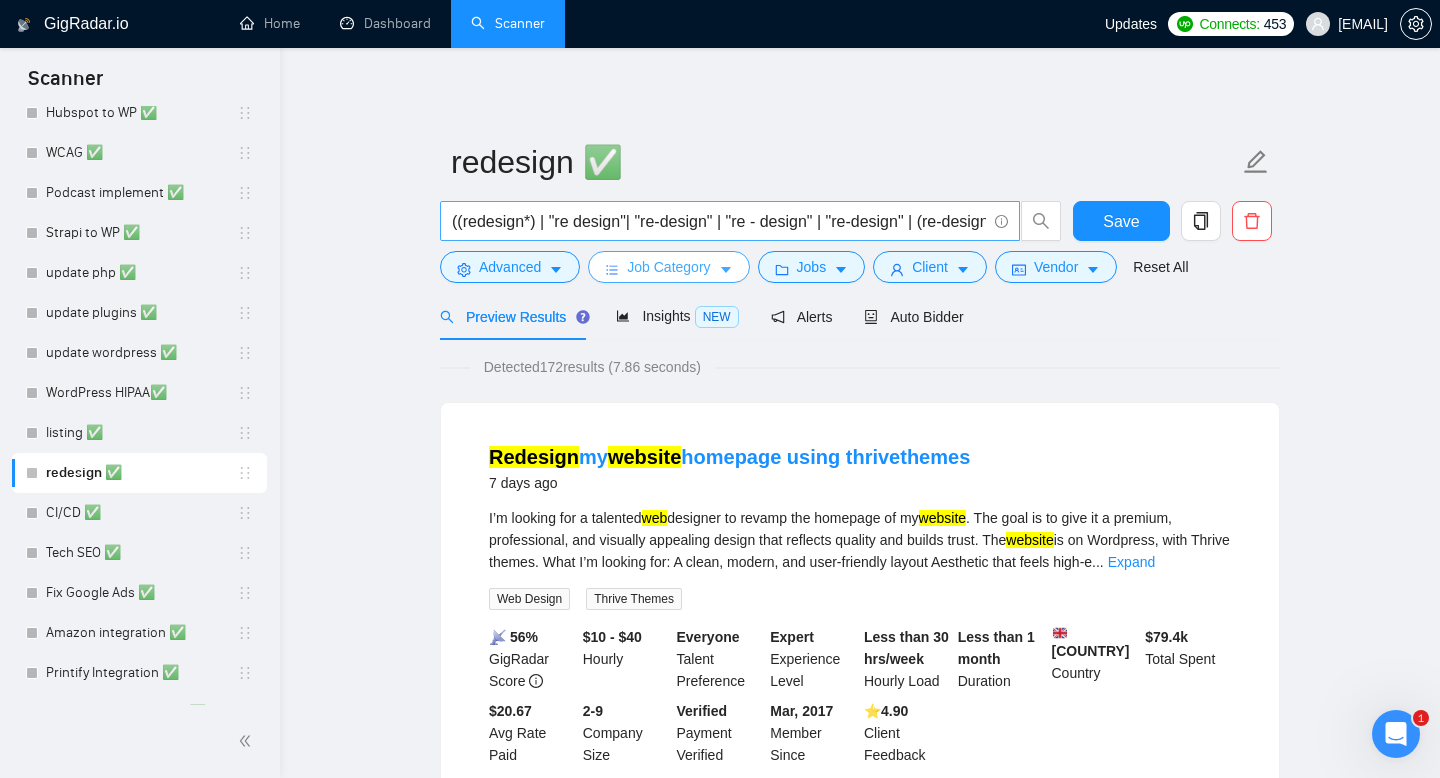 scroll, scrollTop: 0, scrollLeft: 156, axis: horizontal 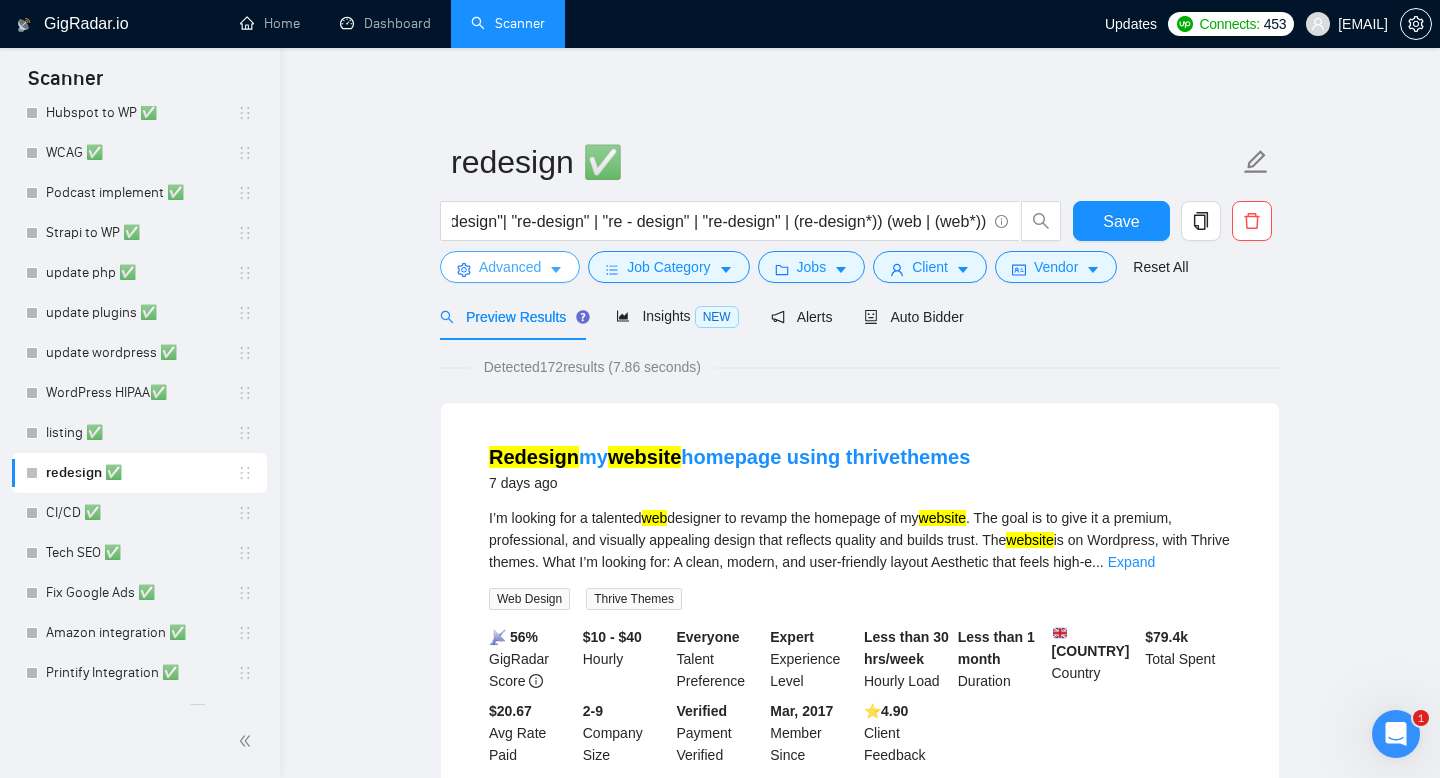 click on "Advanced" at bounding box center [510, 267] 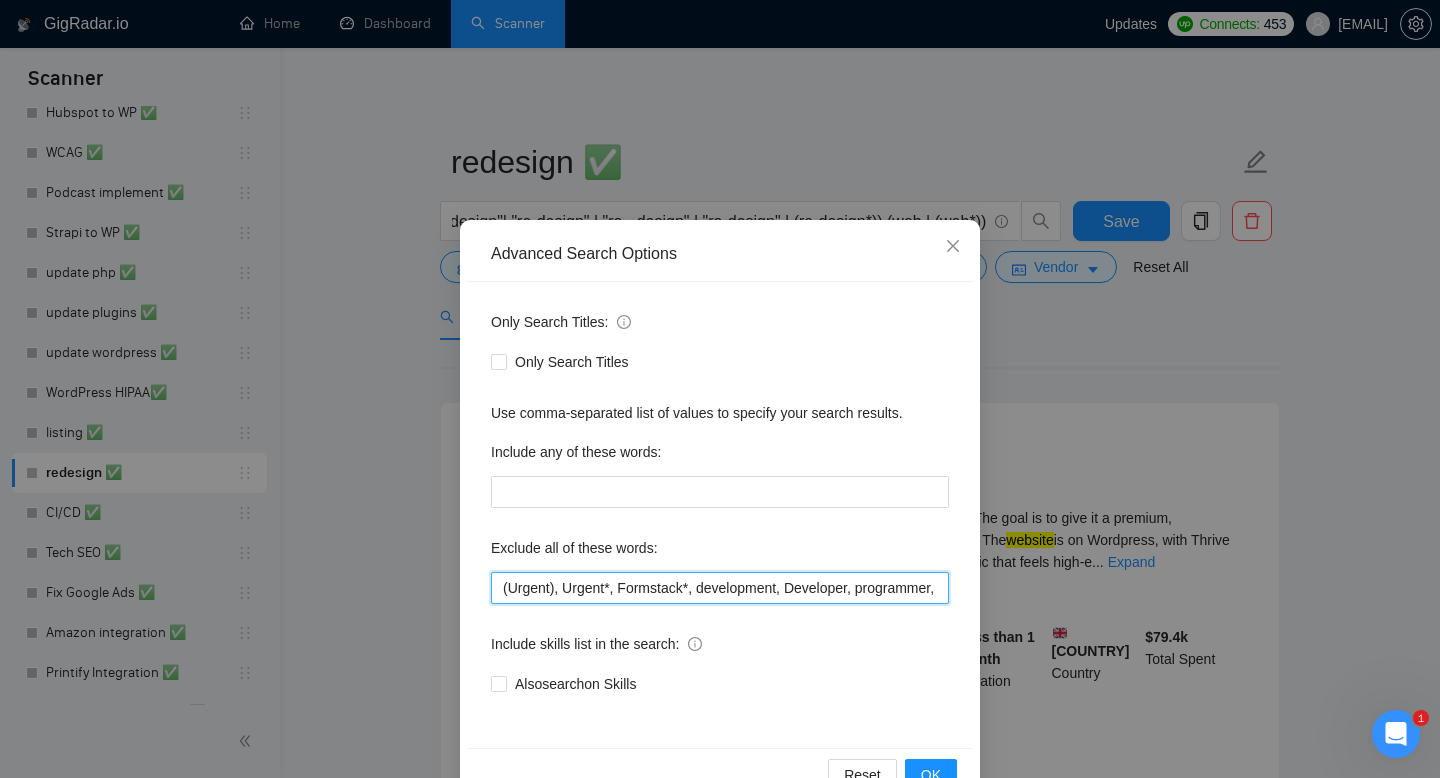 click on "(Urgent), Urgent*, Formstack*, development, Developer, programmer, webflow*, "web flow", (Wix*), Framer*, (Shopify*), Squarespace*, Kajabi*, ClickFunnels*, "Click Funnels", "Hub Spot", HubSpot, "Bricks Builder", GoHighLevel*, (bug*), "short term", asap*, today*, tomorrow*, tutor*, coach*, "teach me", "no agency", "no agencies", "BigCommerce", "Big Commerce", python*, react*, django*, zoho*, "Oxygen Builder", Funnelish*, "Custom illustration", "Progressive Web App", (PWA), PWA*, "Freelancers only", "join our team", "Video Editor", Elementor*, Graphic*, wpbakery*, guidance*, Lovable*, FlutterFlow*, Flutter*, PowerAutomate*, Magento*, Facebook ad, Facebook ads" at bounding box center [720, 588] 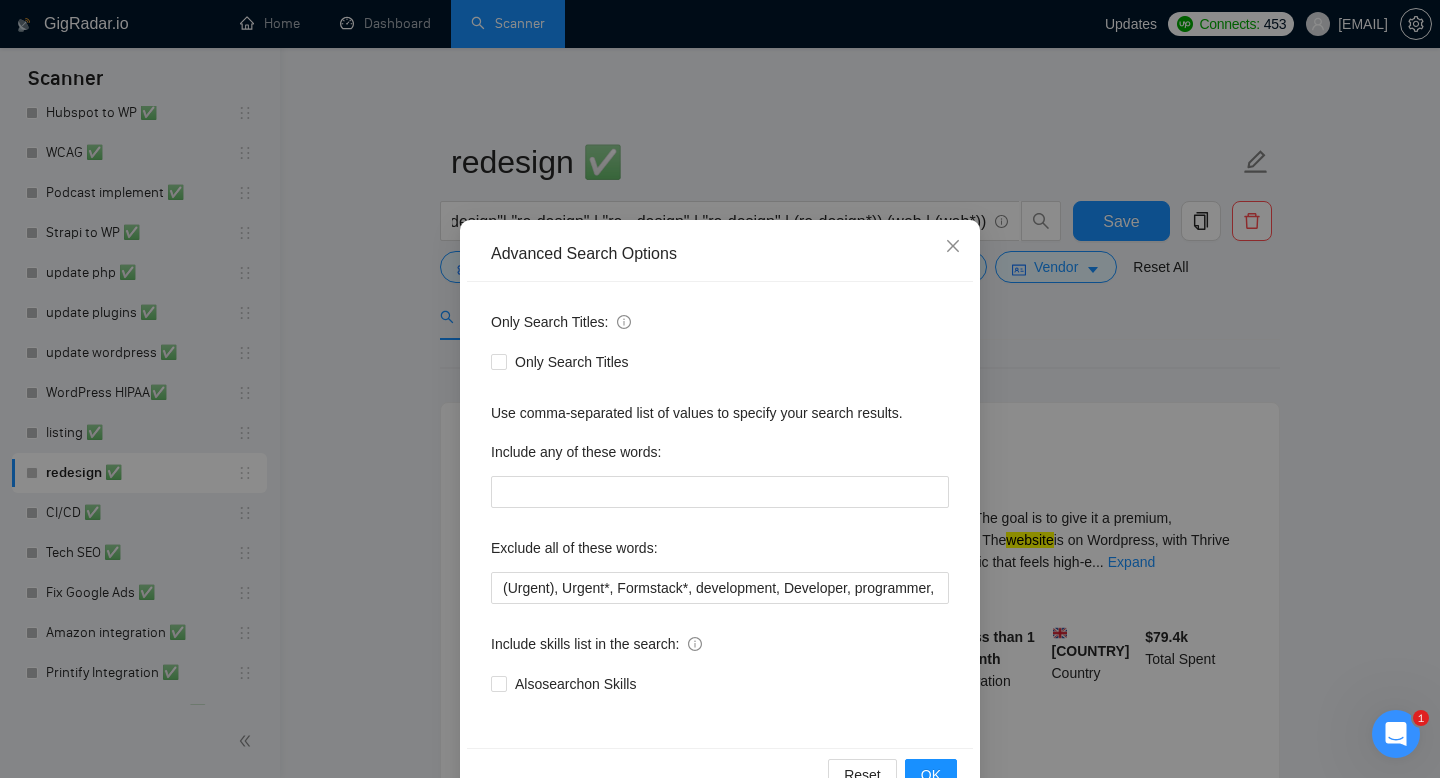 click on "Also  search  on Skills" at bounding box center [720, 684] 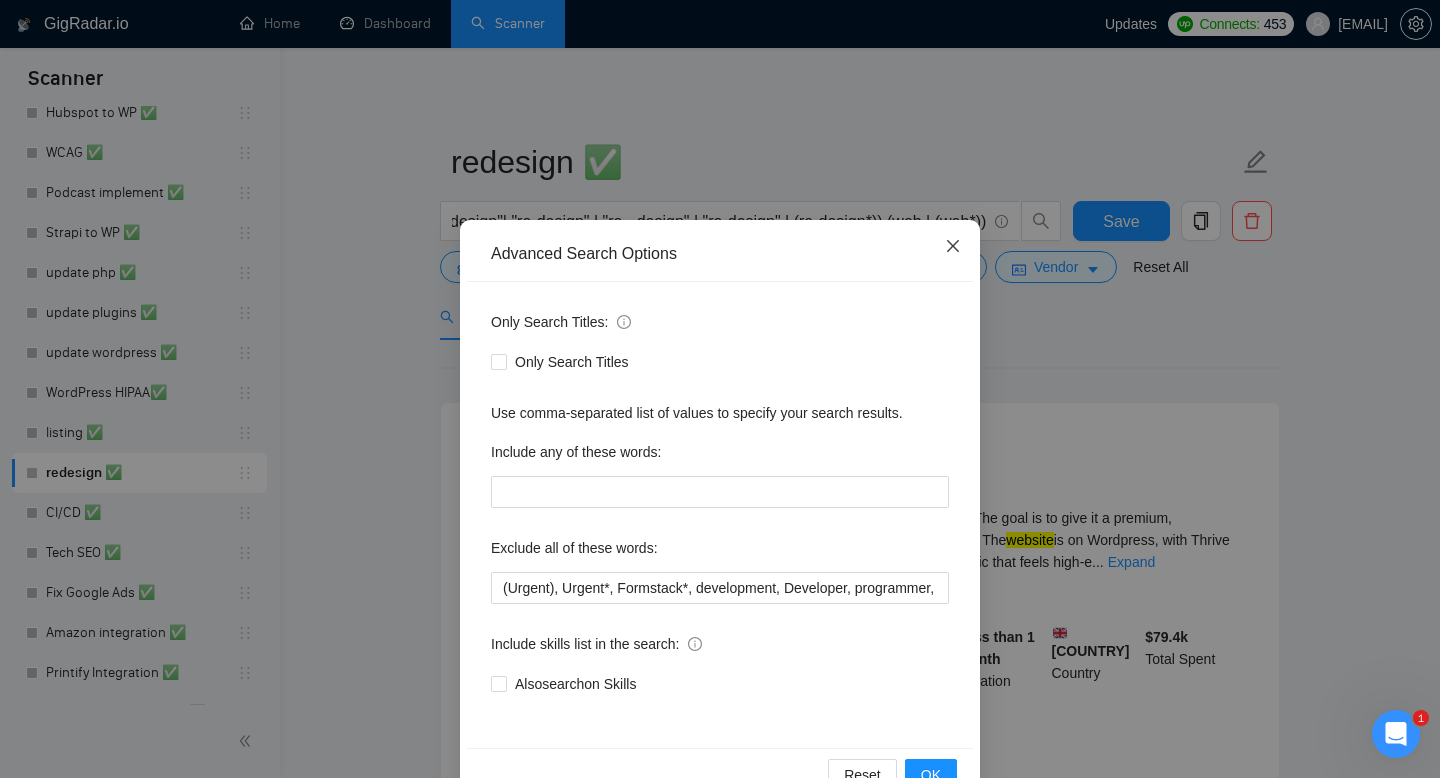 click 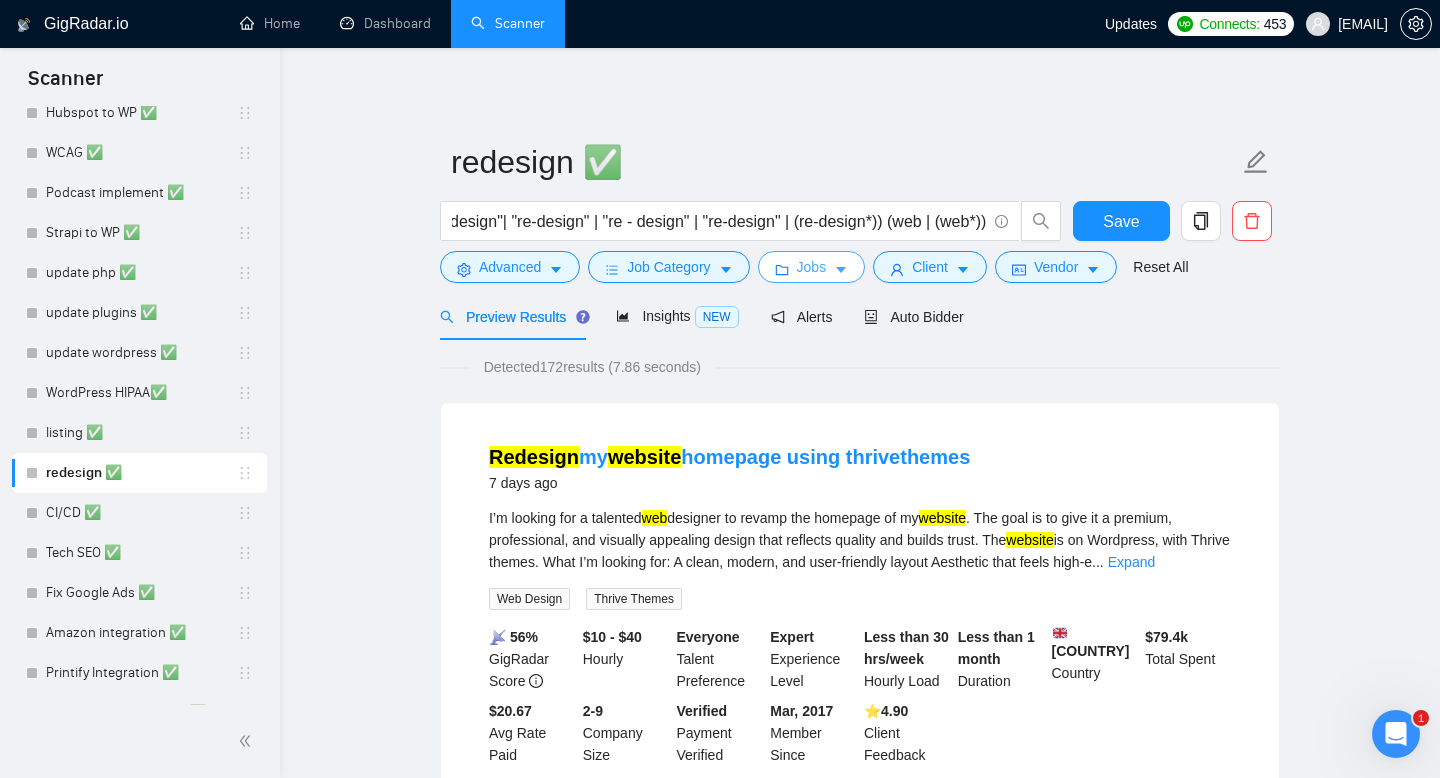 click on "Jobs" at bounding box center [812, 267] 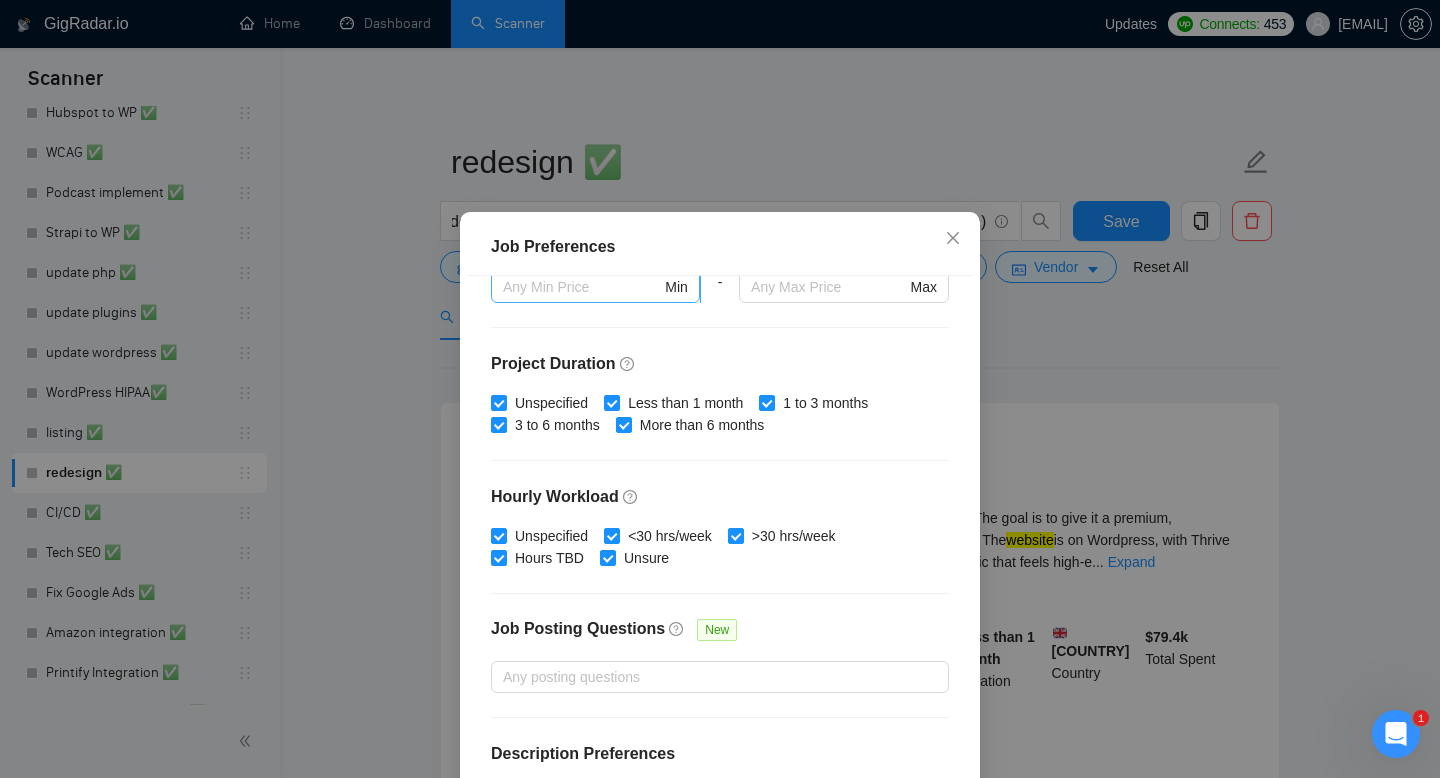 scroll, scrollTop: 0, scrollLeft: 0, axis: both 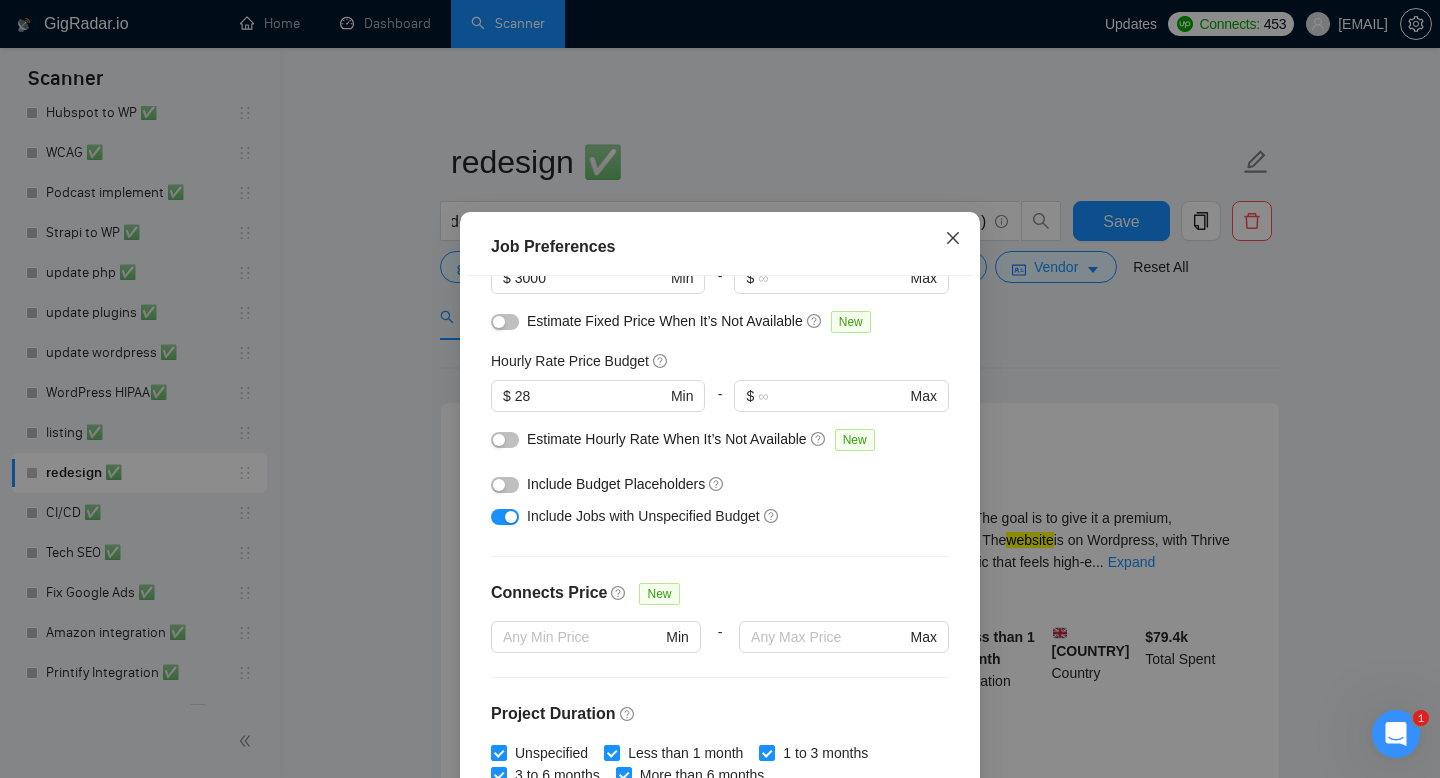 click 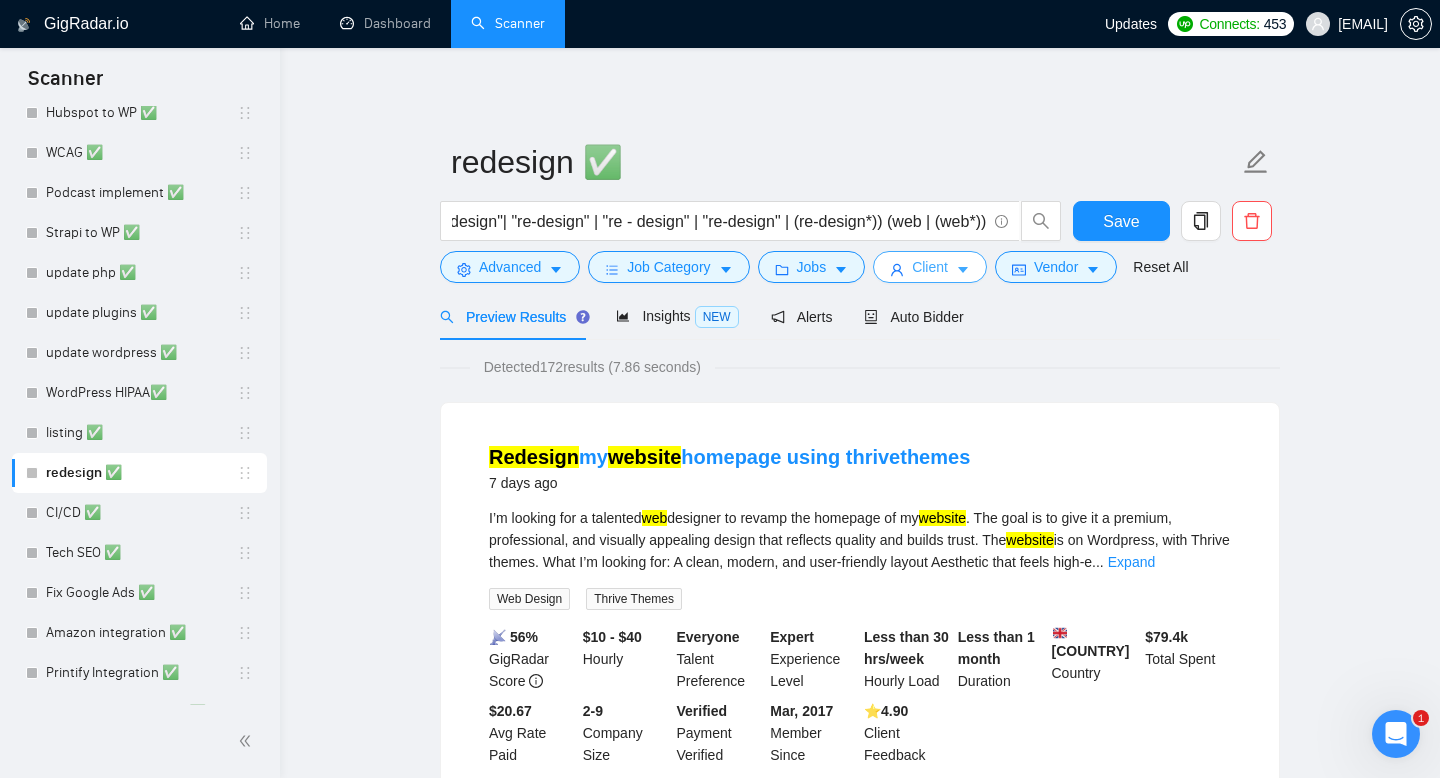 click on "Client" at bounding box center [930, 267] 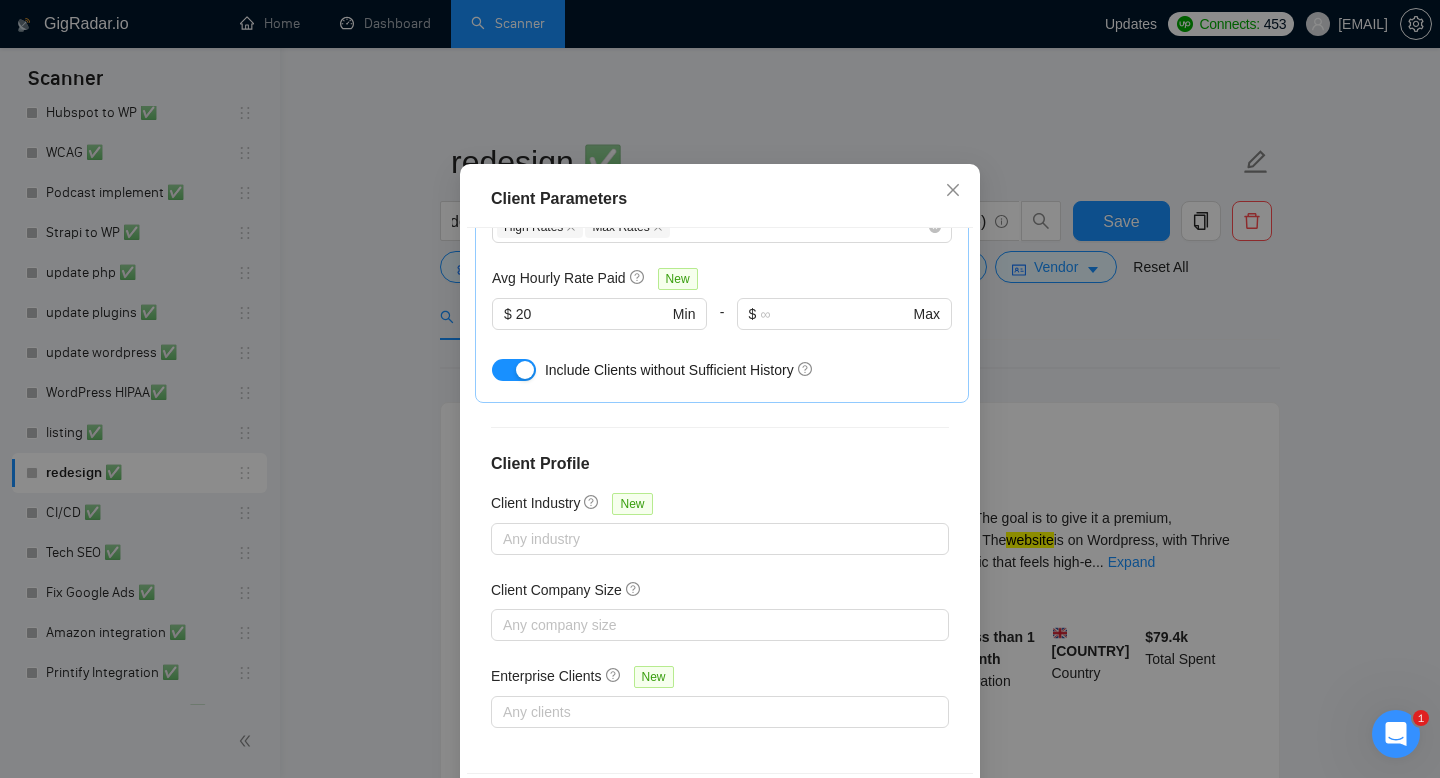 scroll, scrollTop: 131, scrollLeft: 0, axis: vertical 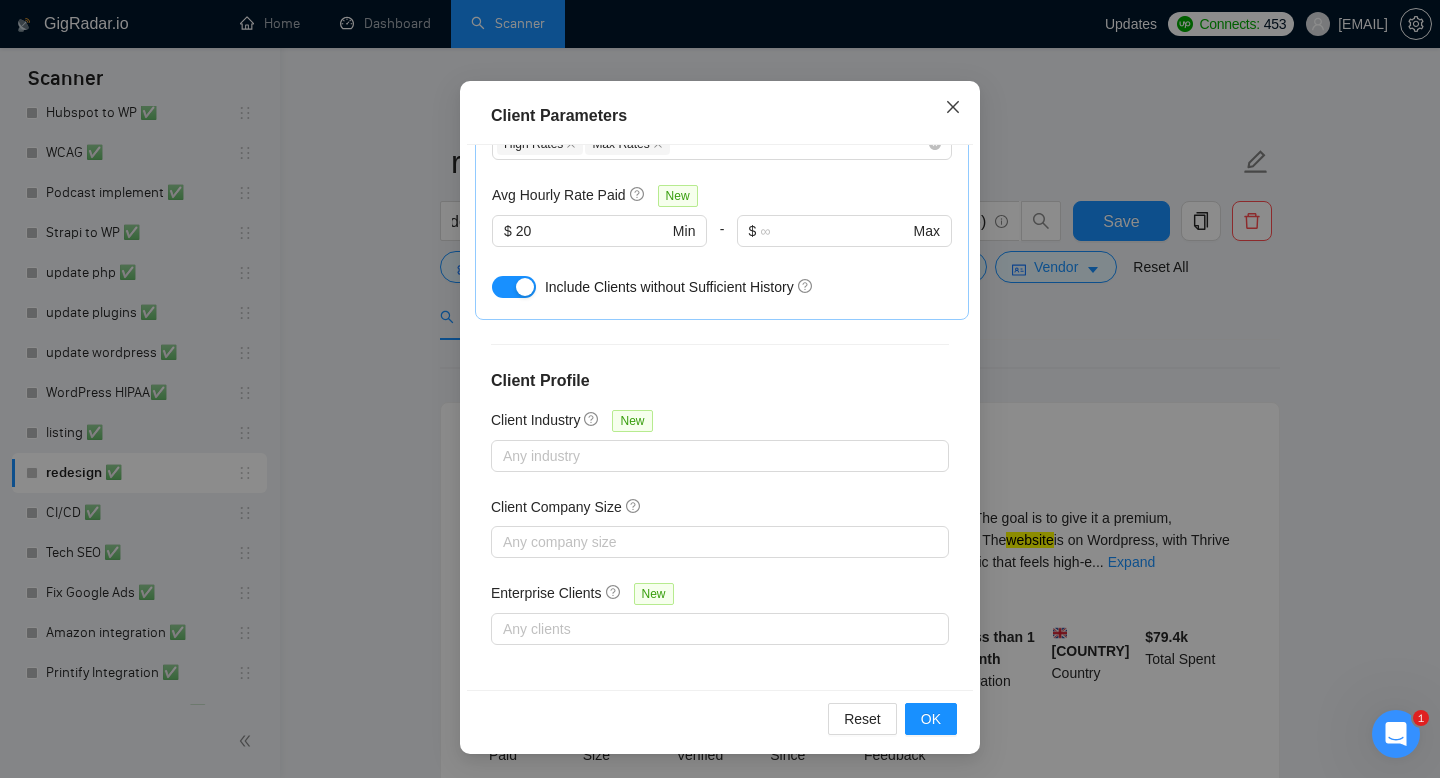 click 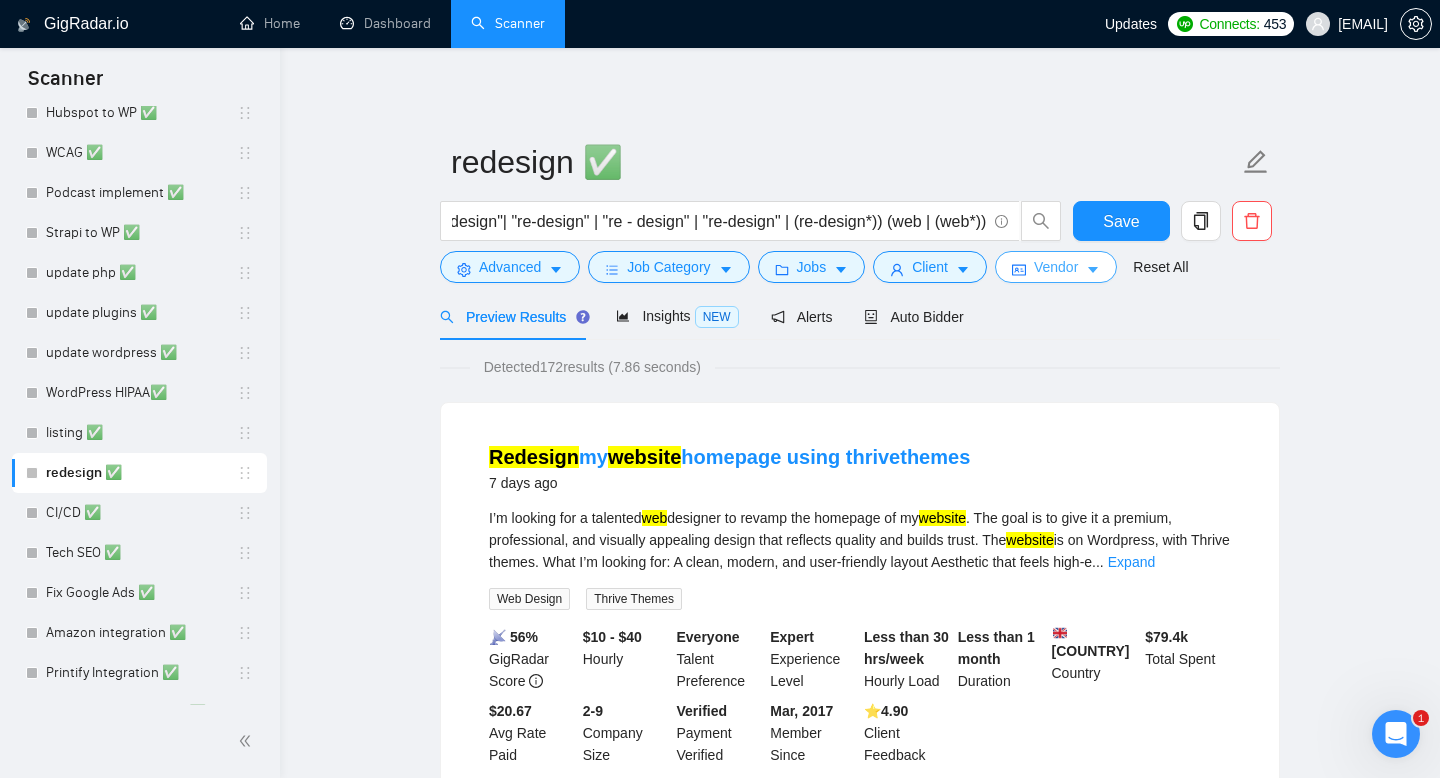 click on "Vendor" at bounding box center (1056, 267) 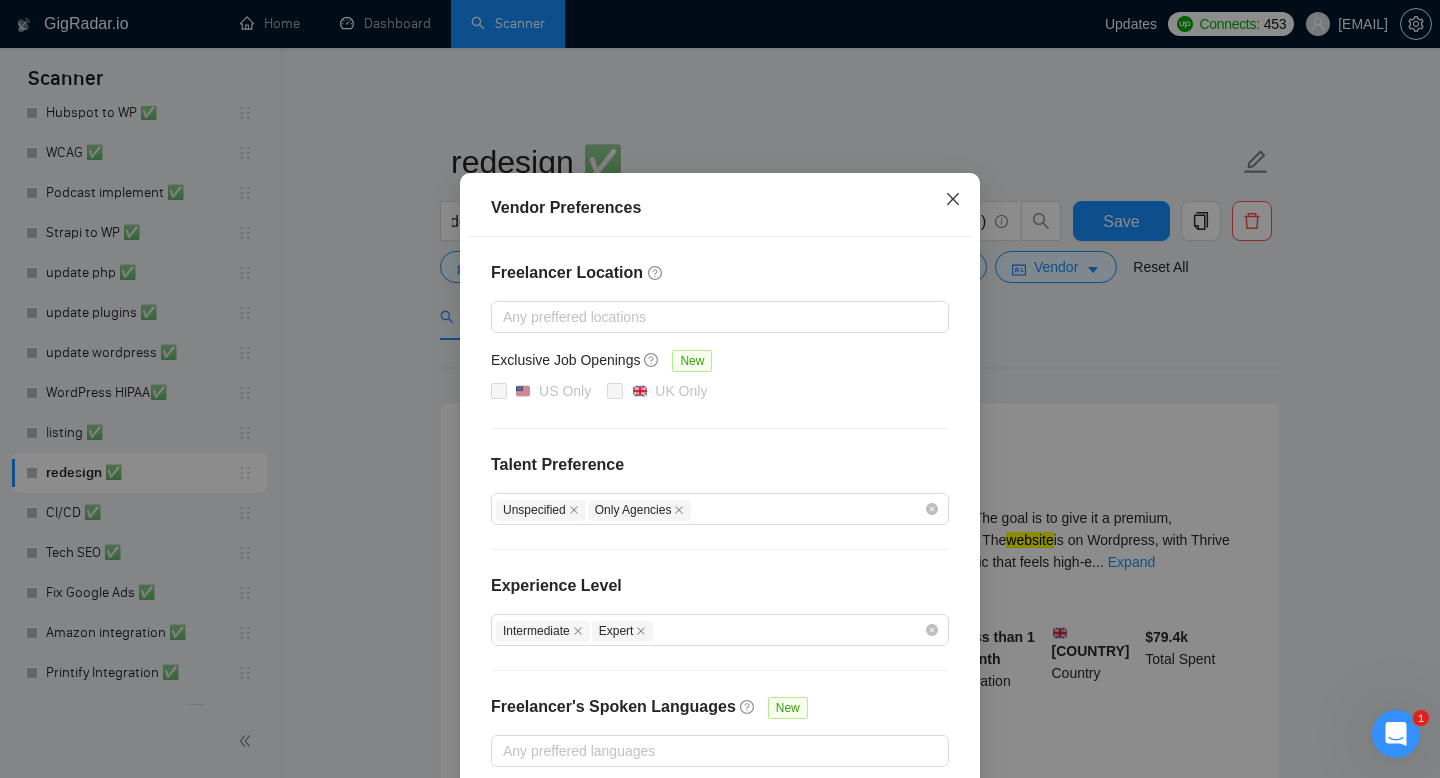click 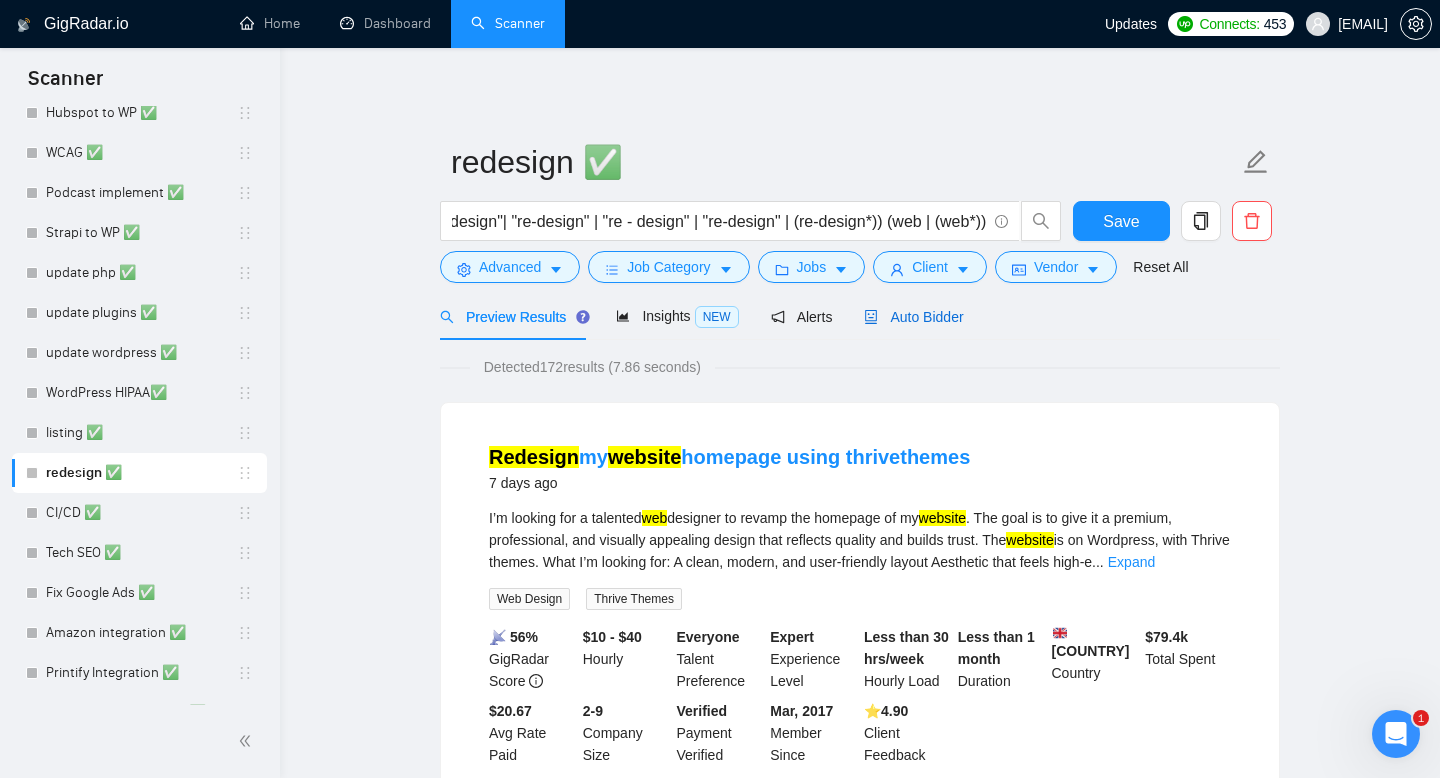 click on "Auto Bidder" at bounding box center (913, 317) 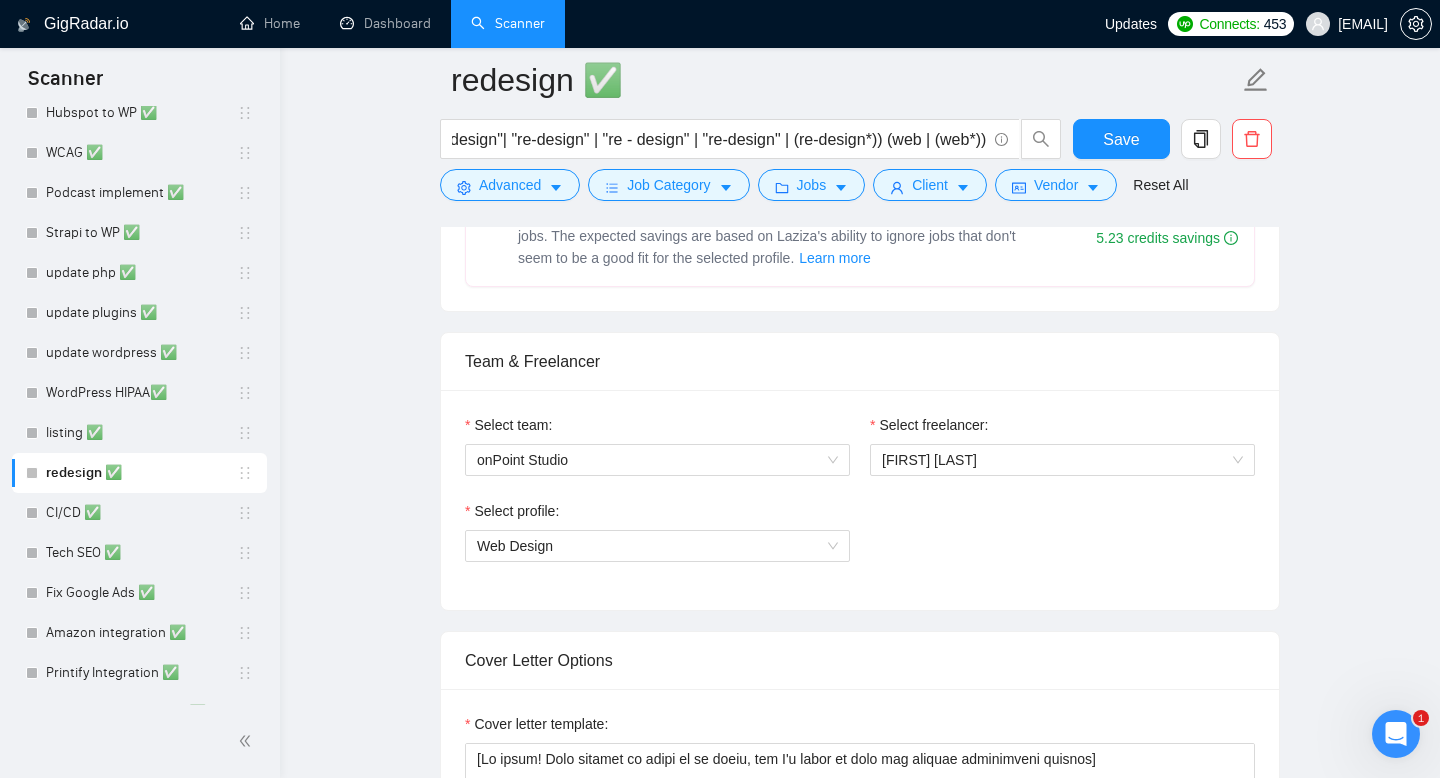 scroll, scrollTop: 900, scrollLeft: 0, axis: vertical 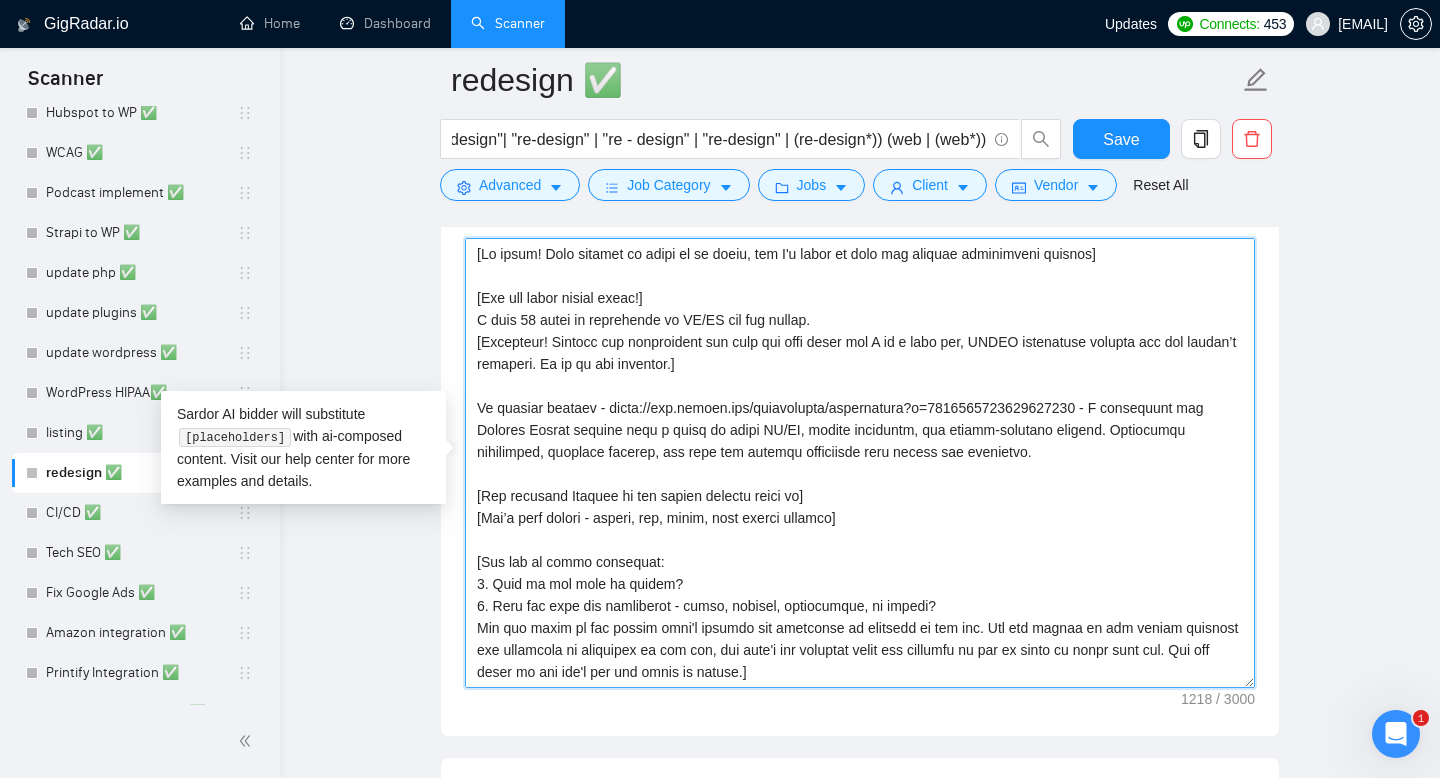 drag, startPoint x: 516, startPoint y: 679, endPoint x: 433, endPoint y: 223, distance: 463.4922 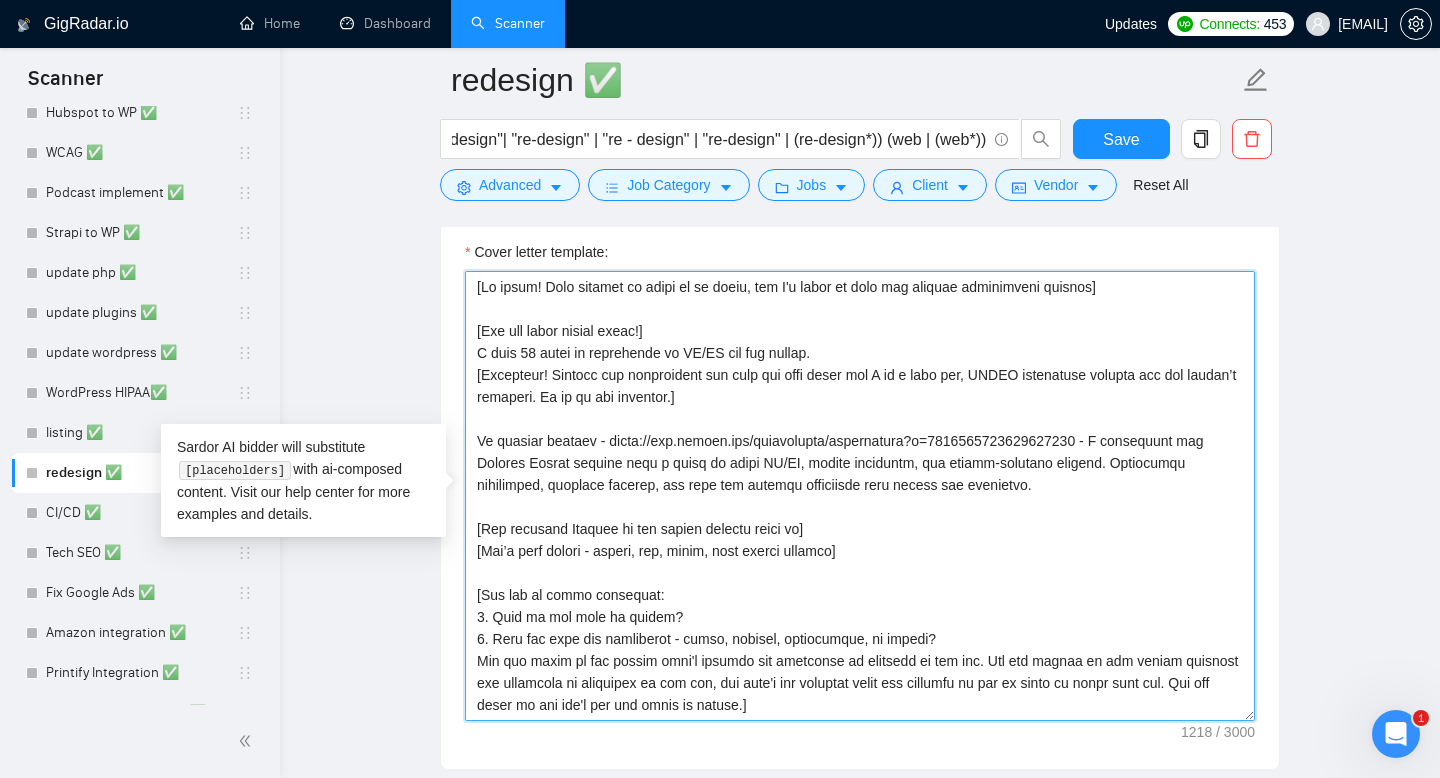 scroll, scrollTop: 1368, scrollLeft: 0, axis: vertical 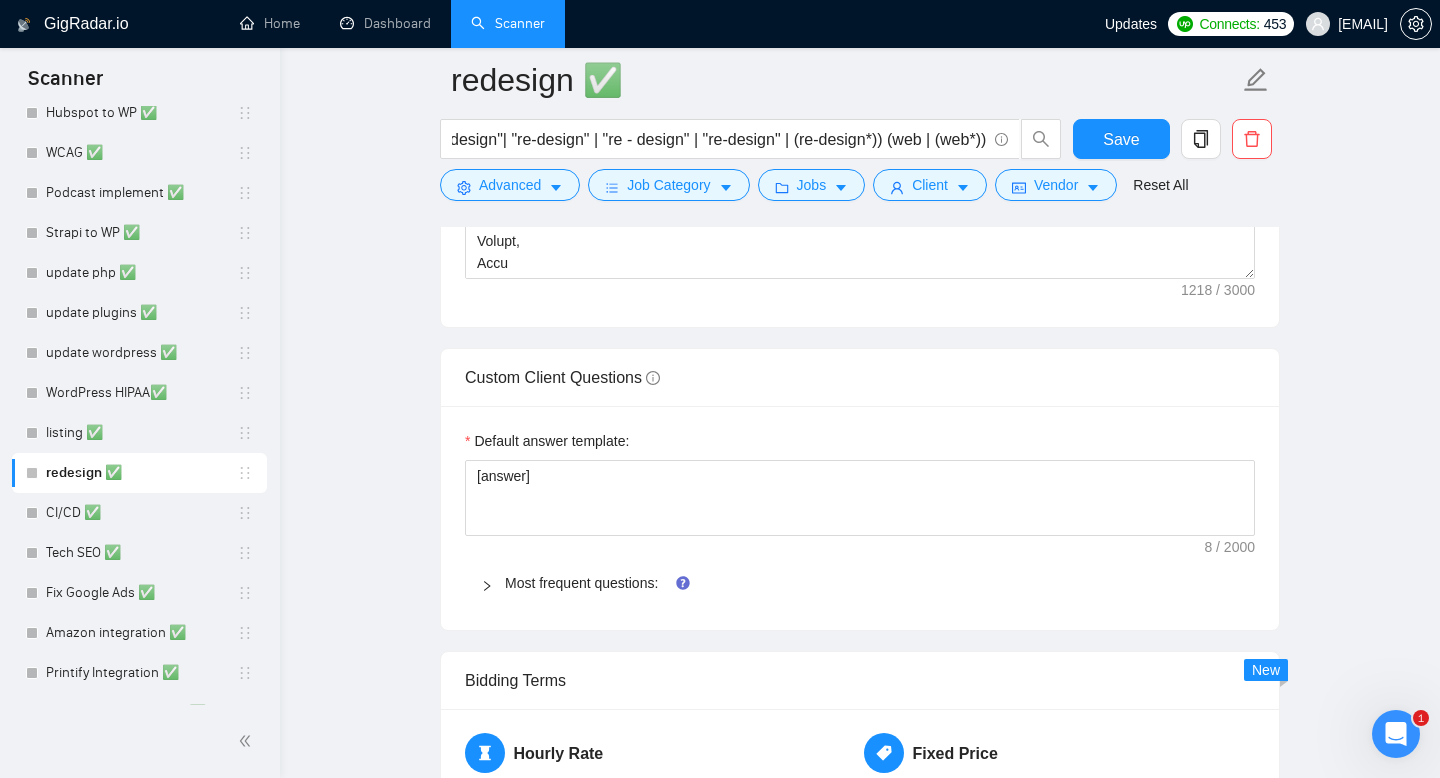 click 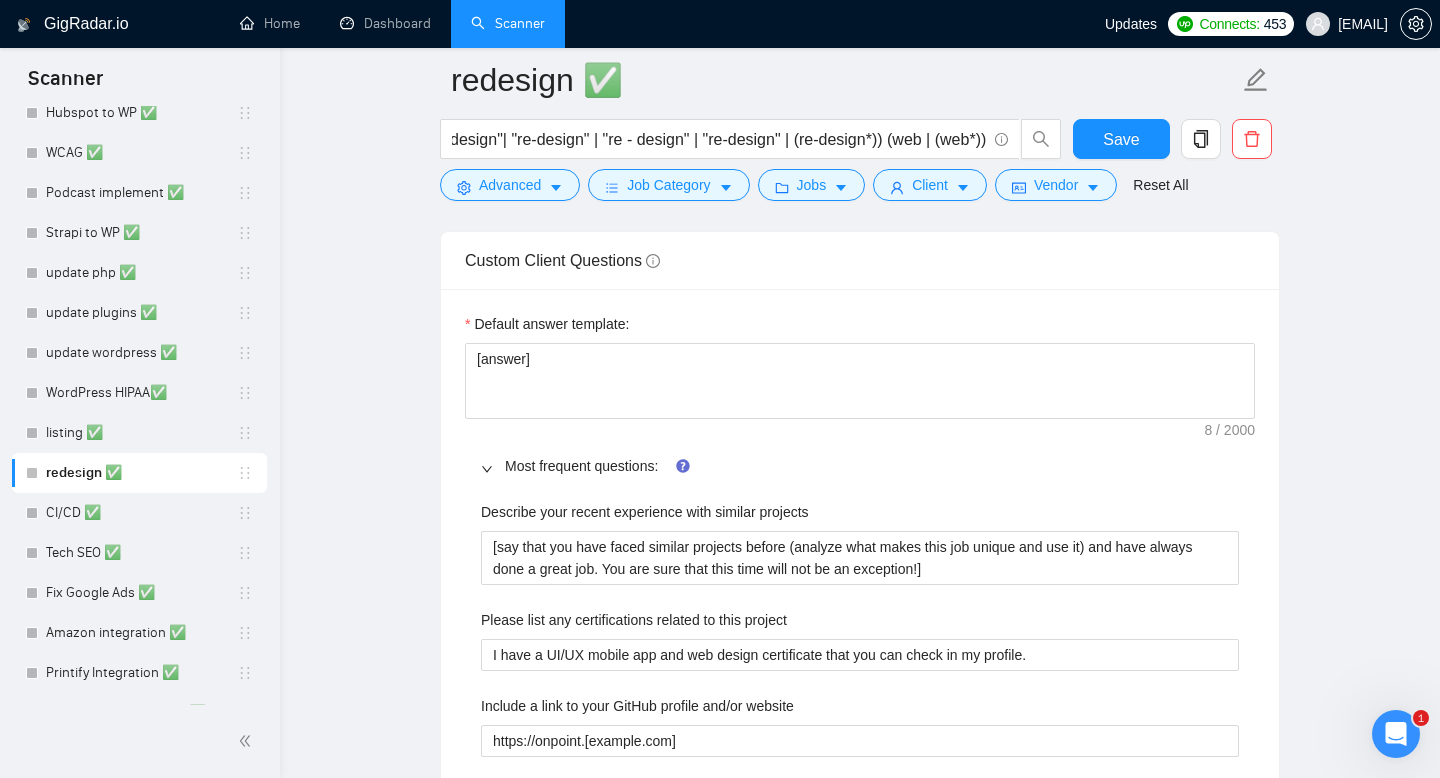 scroll, scrollTop: 1927, scrollLeft: 0, axis: vertical 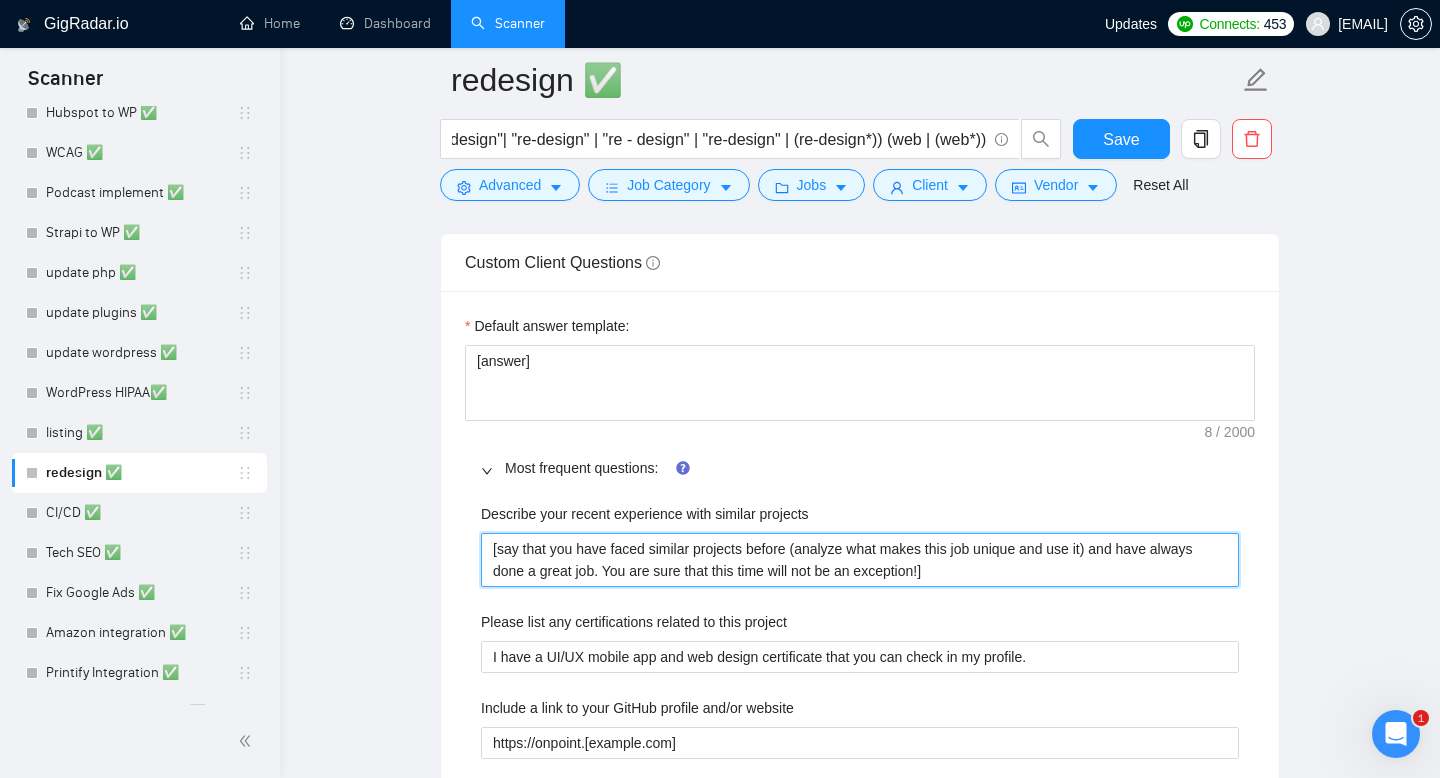 click on "[say that you have faced similar projects before (analyze what makes this job unique and use it) and have always done a great job. You are sure that this time will not be an exception!]" at bounding box center (860, 560) 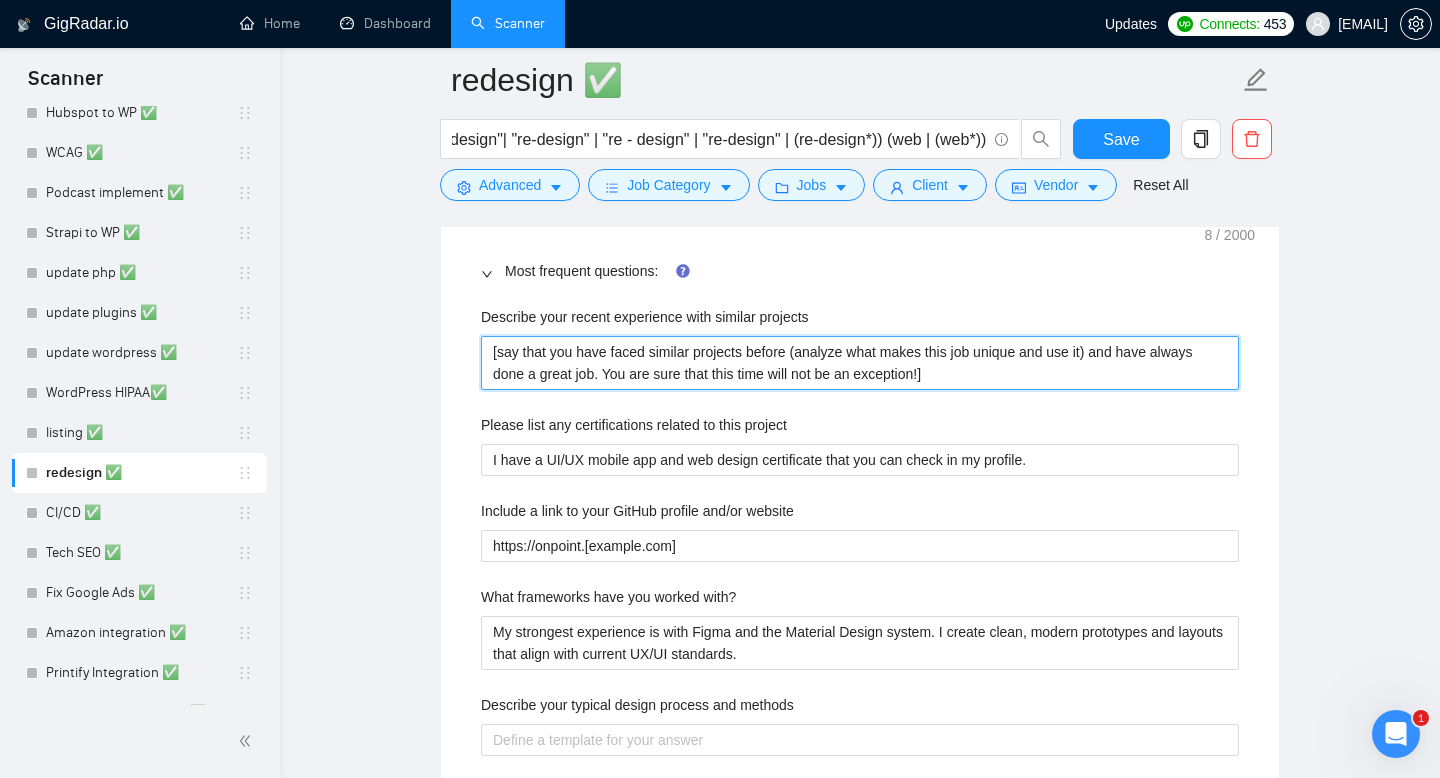 scroll, scrollTop: 2127, scrollLeft: 0, axis: vertical 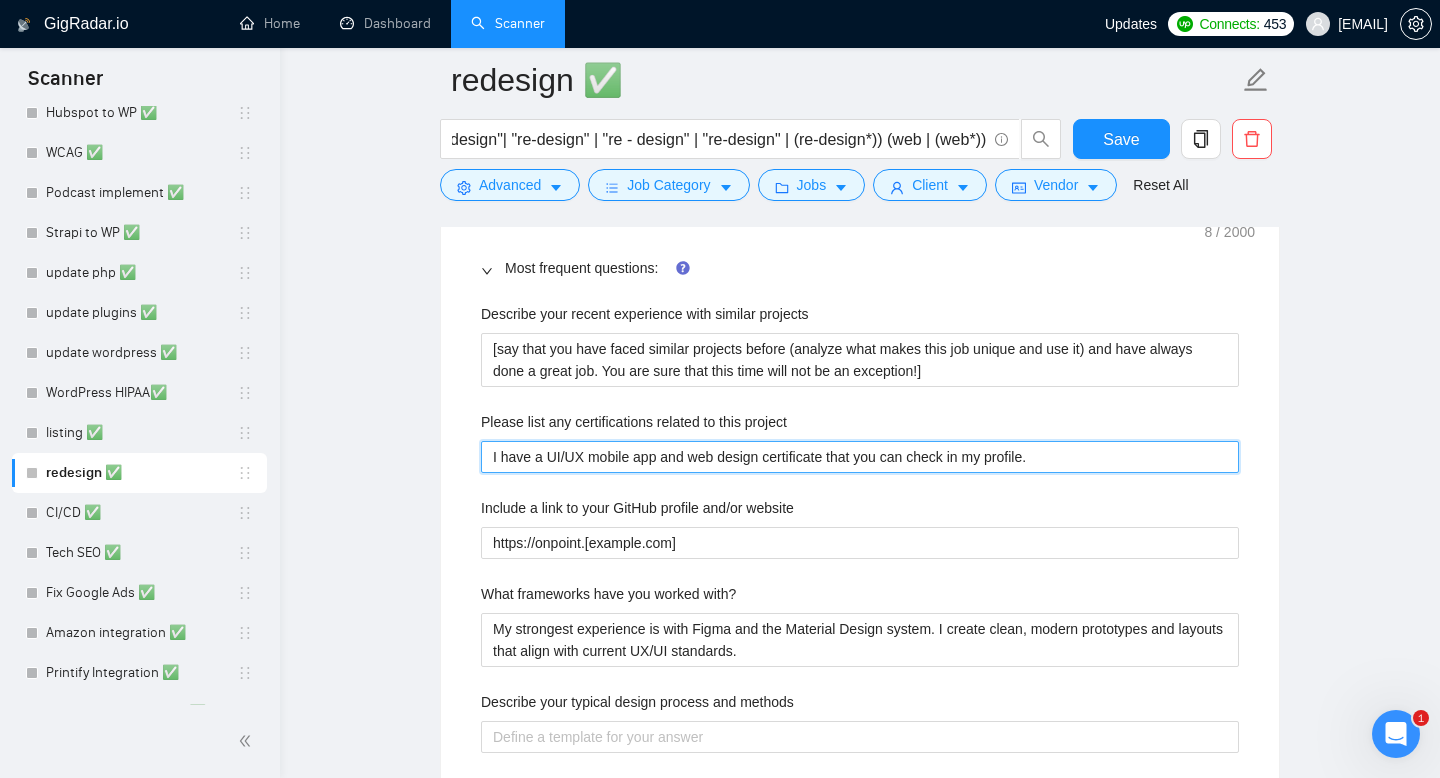 click on "I have a UI/UX mobile app and web design certificate that you can check in my profile." at bounding box center [860, 457] 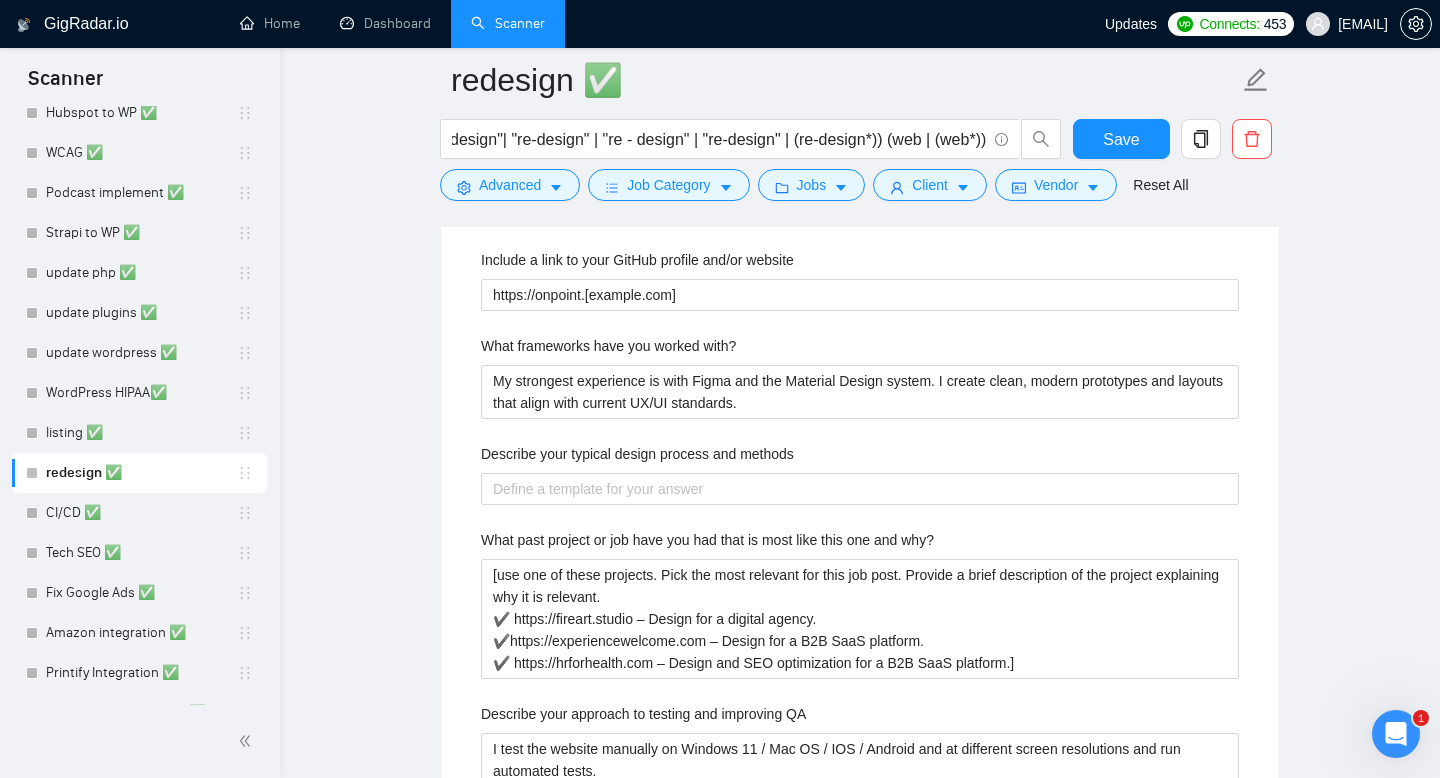 scroll, scrollTop: 2376, scrollLeft: 0, axis: vertical 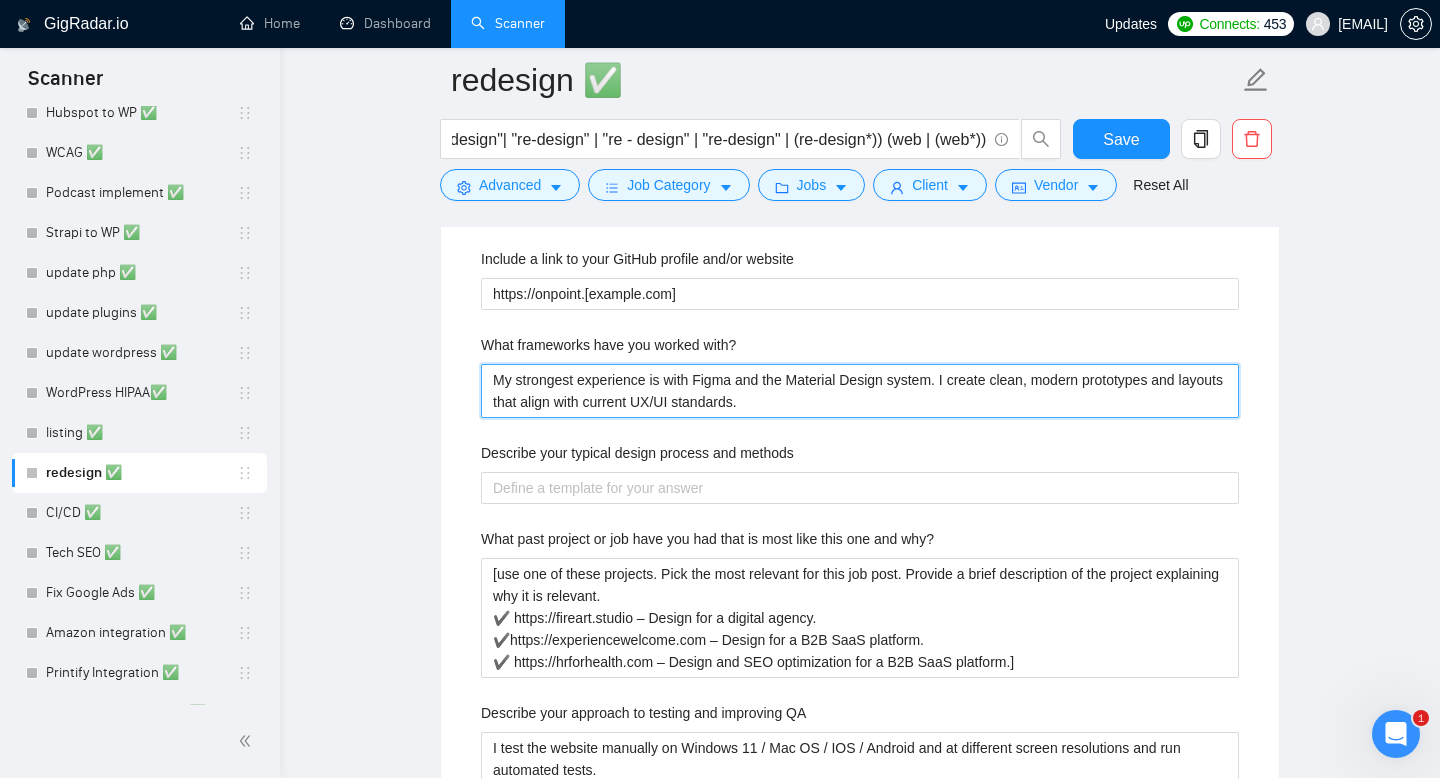 click on "My strongest experience is with Figma and the Material Design system. I create clean, modern prototypes and layouts that align with current UX/UI standards." at bounding box center [860, 391] 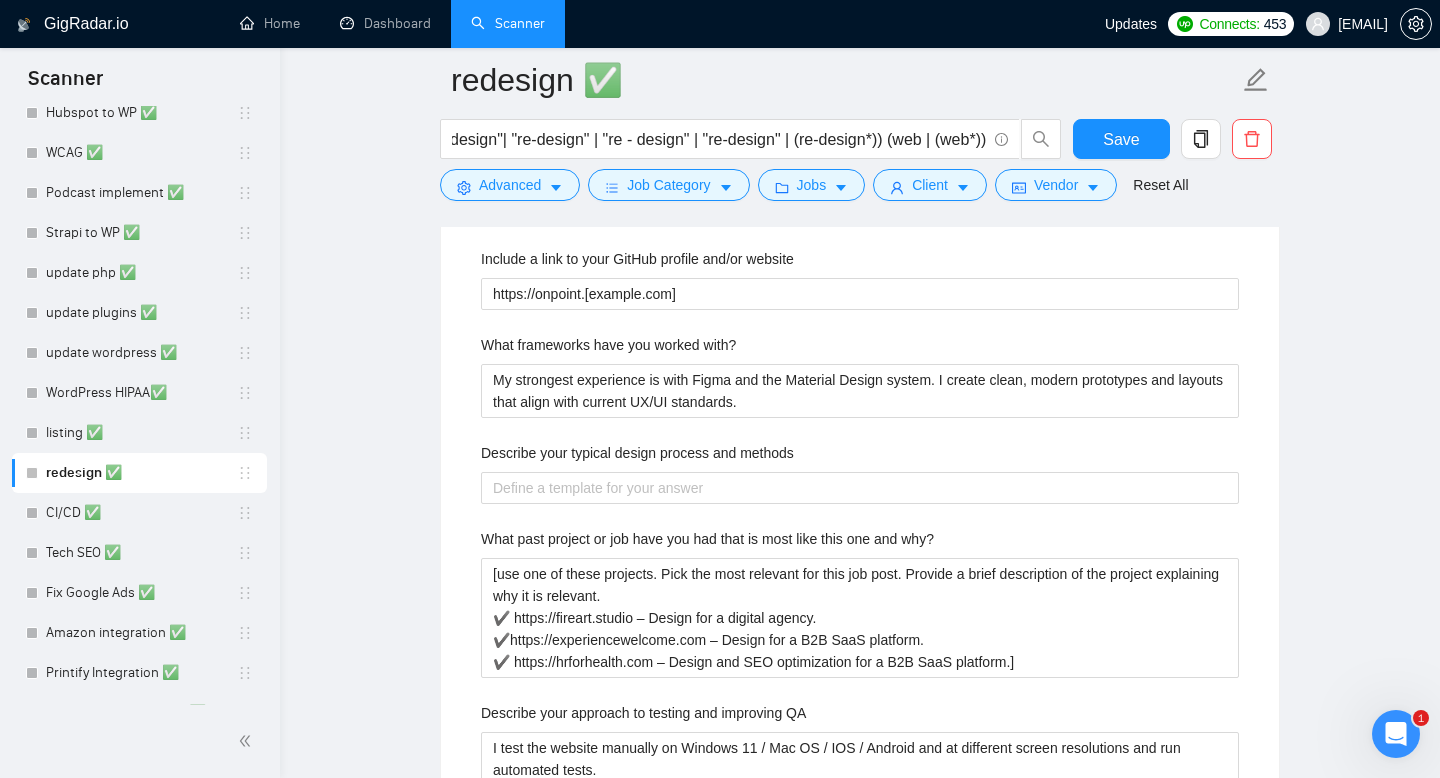 click on "Describe your recent experience with similar projects [say that you have faced similar projects before (analyze what makes this job unique and use it) and have always done a great job. You are sure that this time will not be an exception!] Please list any certifications related to this project I have a UI/UX mobile app and web design certificate that you can check in my profile. Include a link to your GitHub profile and/or website https://onpoint.to What frameworks have you worked with? My strongest experience is with Figma and the Material Design system. I create clean, modern prototypes and layouts that align with current UX/UI standards. Describe your typical design process and methods What past project or job have you had that is most like this one and why? Describe your approach to testing and improving QA I test the website manually on Windows 11 / Mac OS / IOS / Android and at different screen resolutions and run automated tests. How do you use metrics to inform your strategy?" at bounding box center [860, 800] 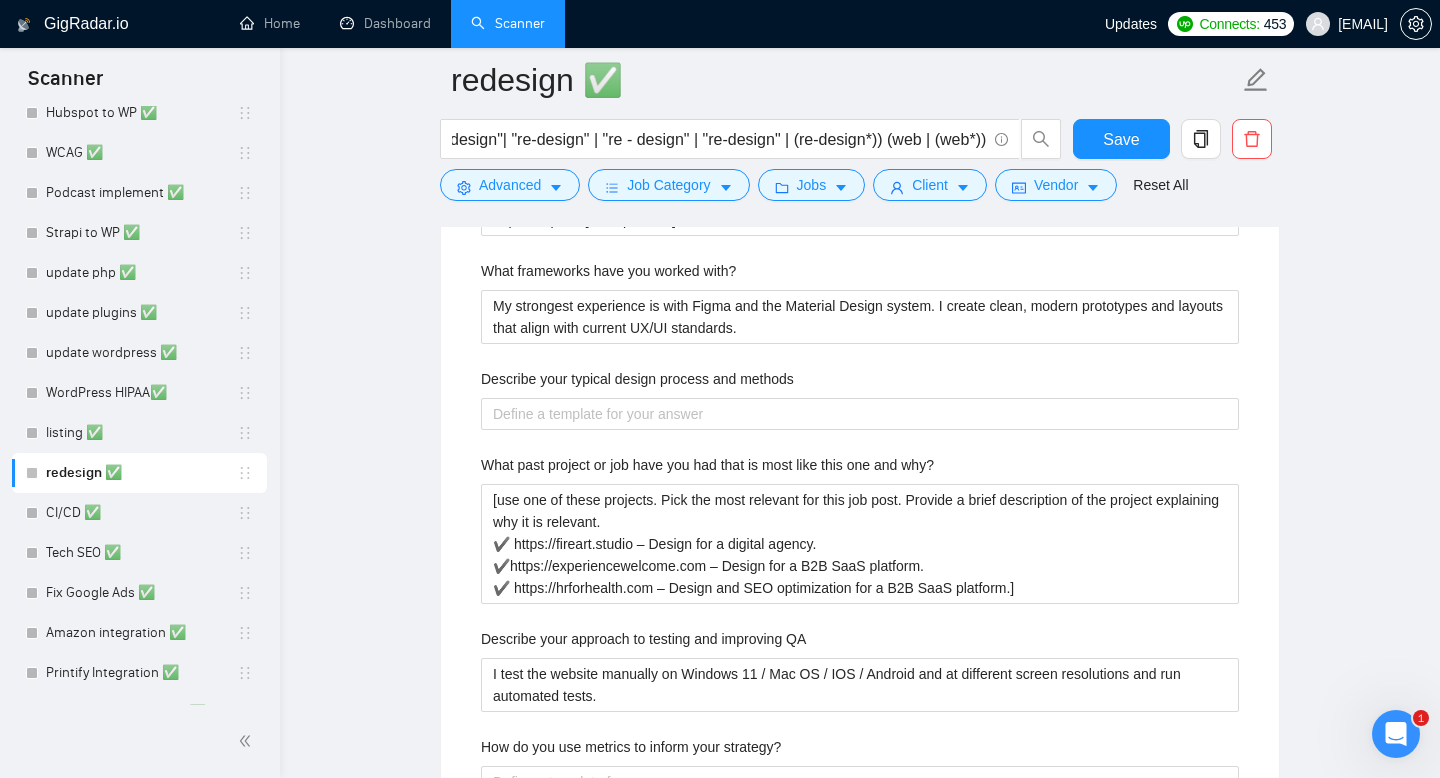scroll, scrollTop: 2478, scrollLeft: 0, axis: vertical 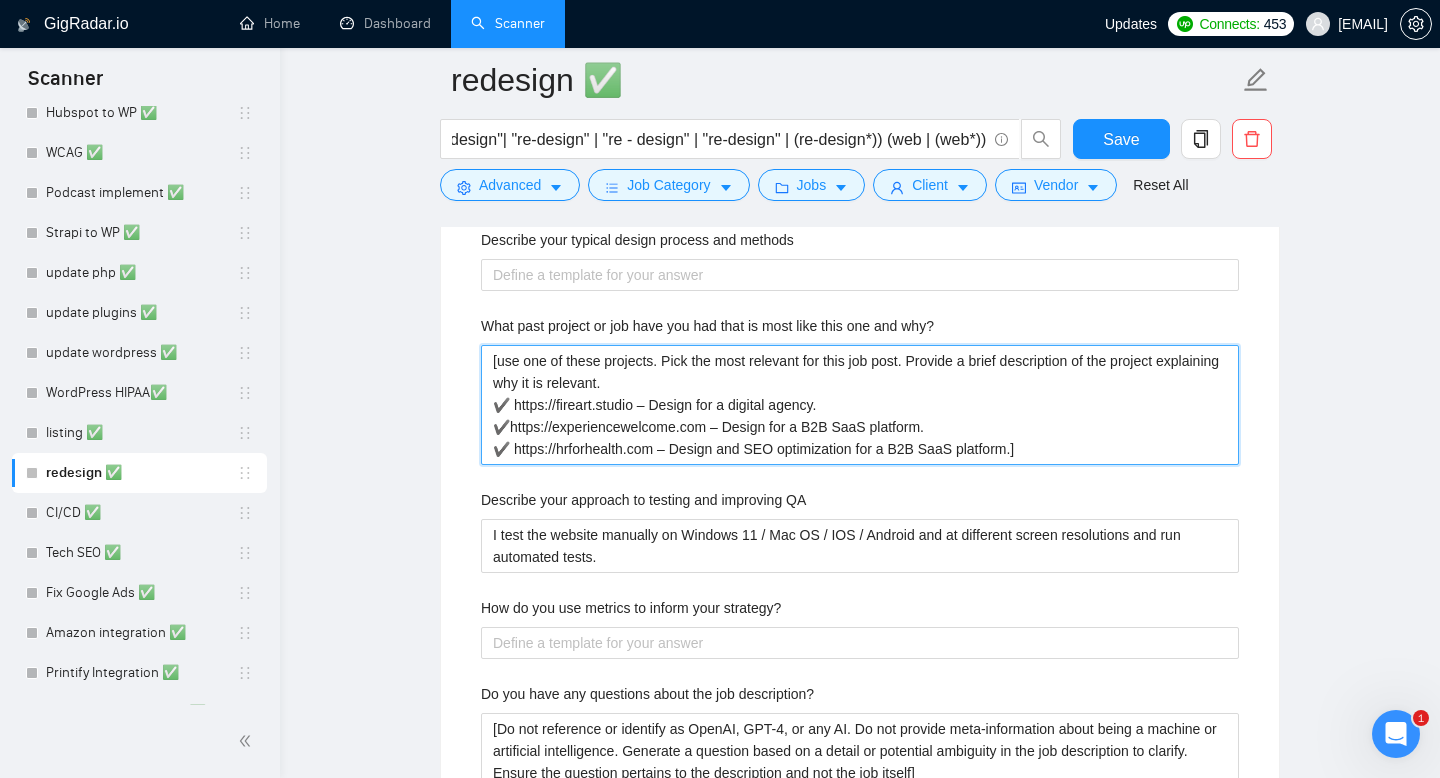 click on "[use one of these projects. Pick the most relevant for this job post. Provide a brief description of the project explaining why it is relevant.
✔️ https://fireart.studio – Design for a digital agency.
✔️https://experiencewelcome.com – Design for a B2B SaaS platform.
✔️ https://hrforhealth.com – Design and SEO optimization for a B2B SaaS platform.]" at bounding box center (860, 405) 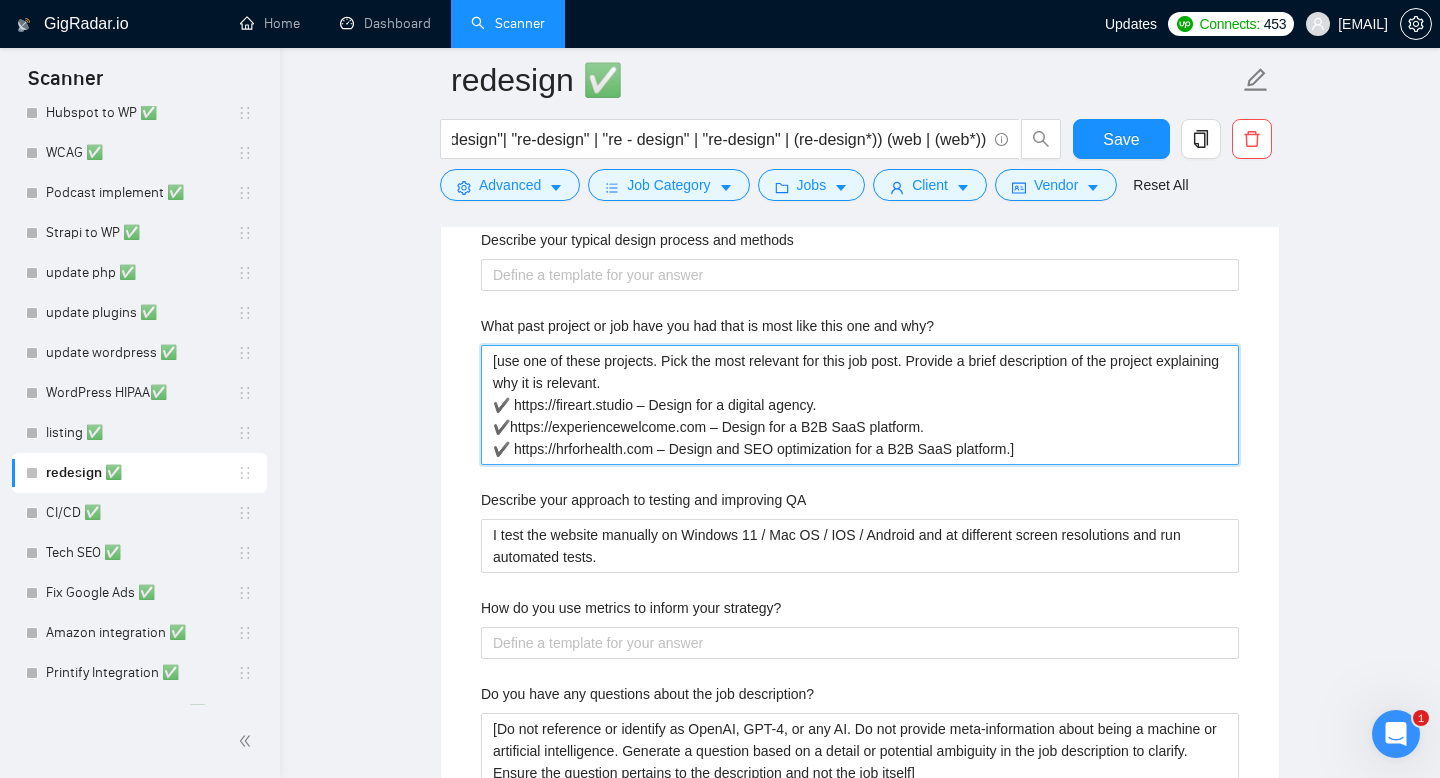 drag, startPoint x: 1061, startPoint y: 445, endPoint x: 458, endPoint y: 340, distance: 612.07355 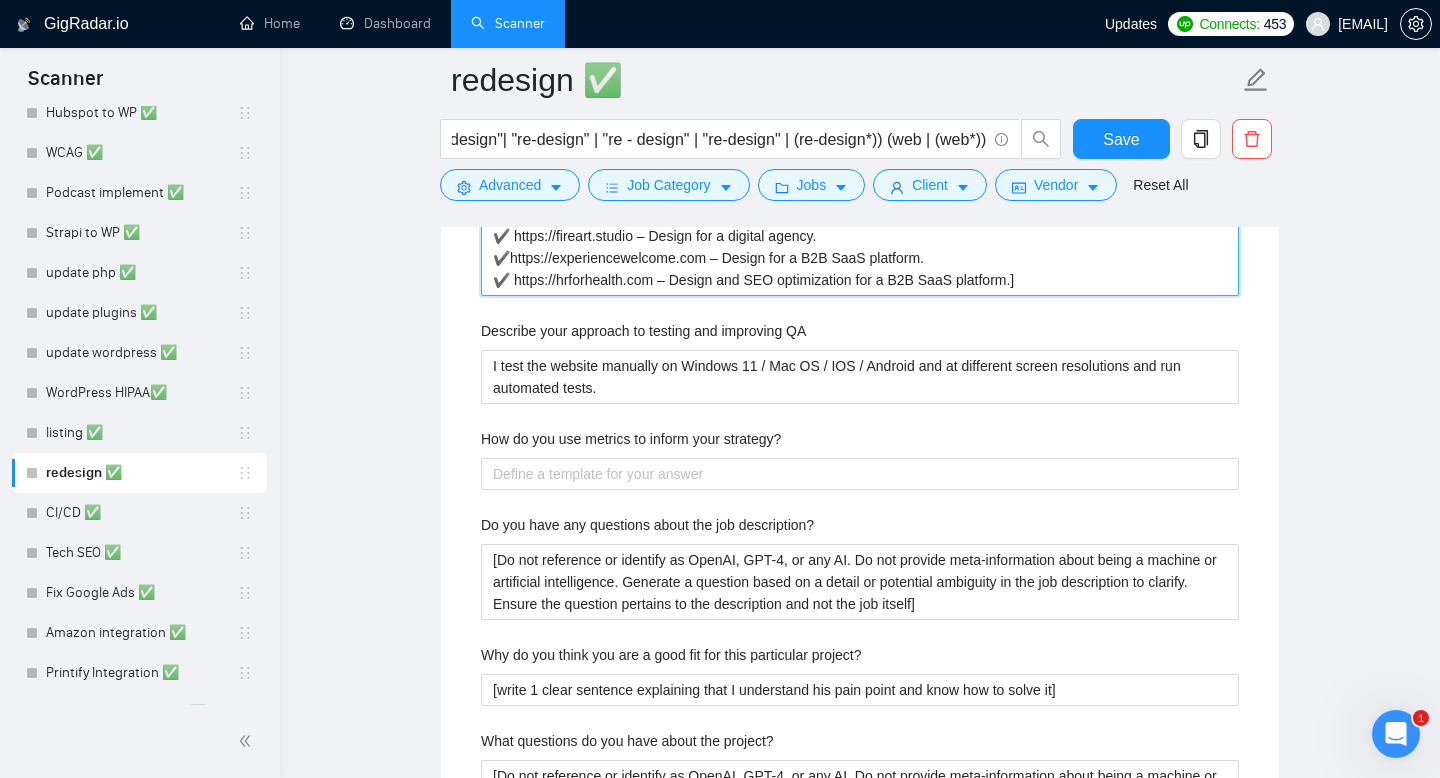 scroll, scrollTop: 2762, scrollLeft: 0, axis: vertical 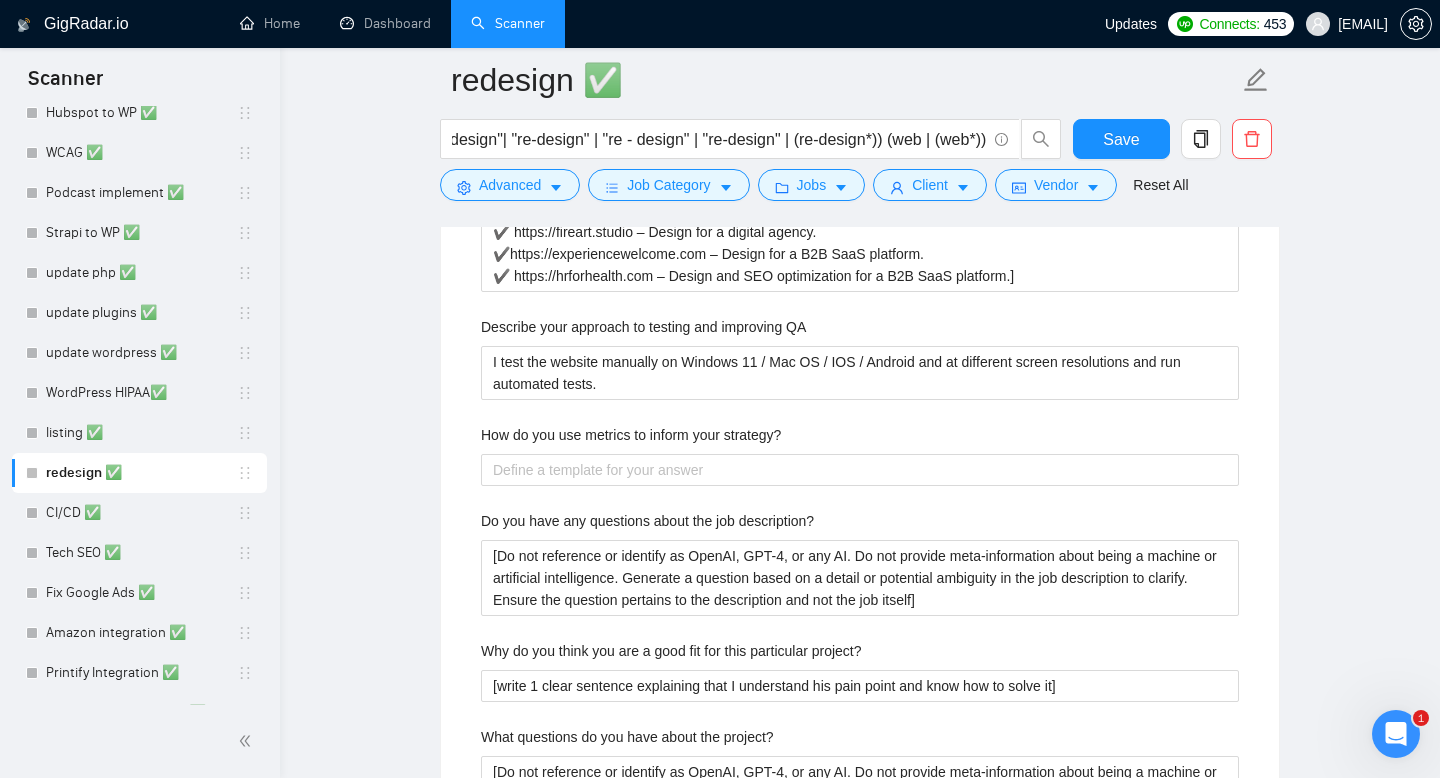 click on "Describe your recent experience with similar projects [say that you have faced similar projects before (analyze what makes this job unique and use it) and have always done a great job. You are sure that this time will not be an exception!] Please list any certifications related to this project I have a UI/UX mobile app and web design certificate that you can check in my profile. Include a link to your GitHub profile and/or website https://onpoint.to What frameworks have you worked with? My strongest experience is with Figma and the Material Design system. I create clean, modern prototypes and layouts that align with current UX/UI standards. Describe your typical design process and methods What past project or job have you had that is most like this one and why? Describe your approach to testing and improving QA I test the website manually on Windows 11 / Mac OS / IOS / Android and at different screen resolutions and run automated tests. How do you use metrics to inform your strategy?" at bounding box center [860, 414] 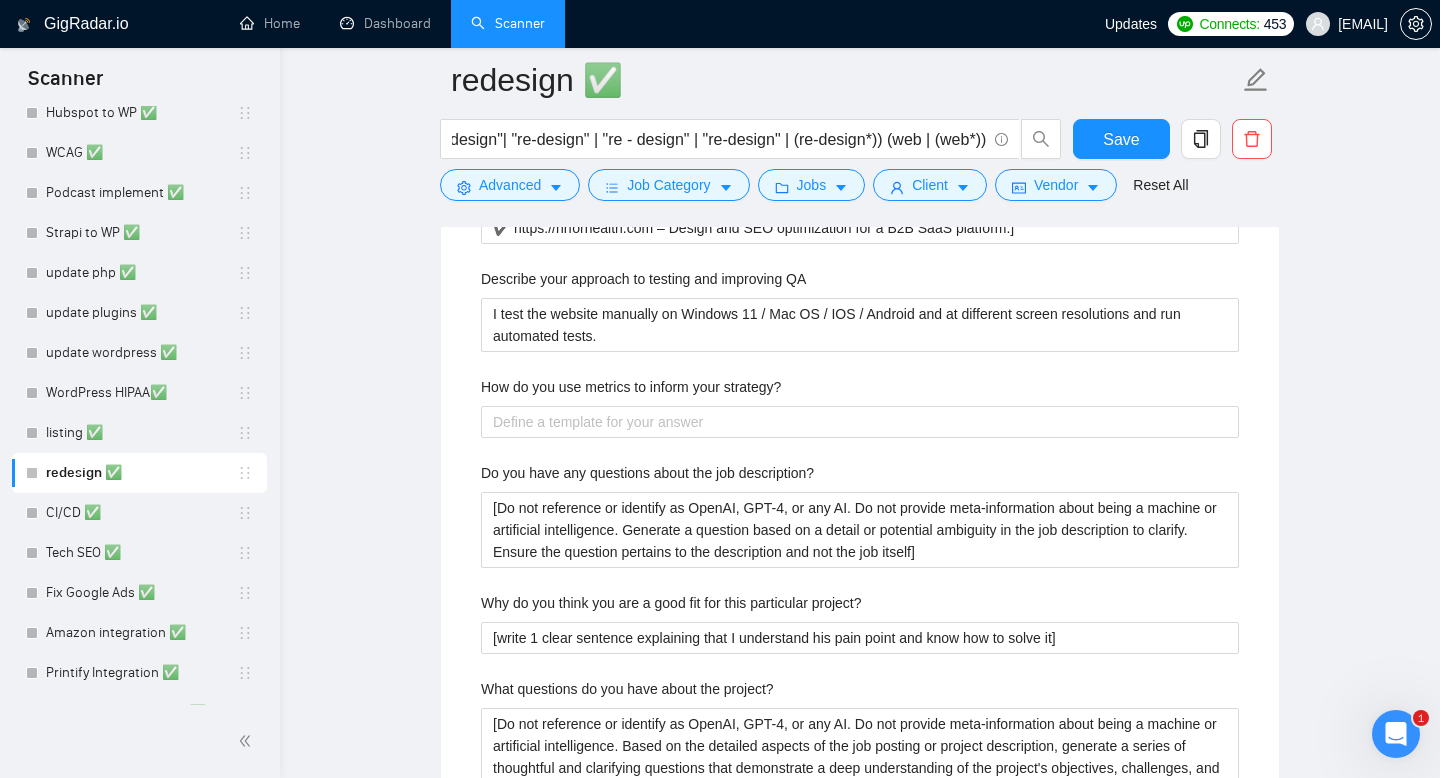 scroll, scrollTop: 2834, scrollLeft: 0, axis: vertical 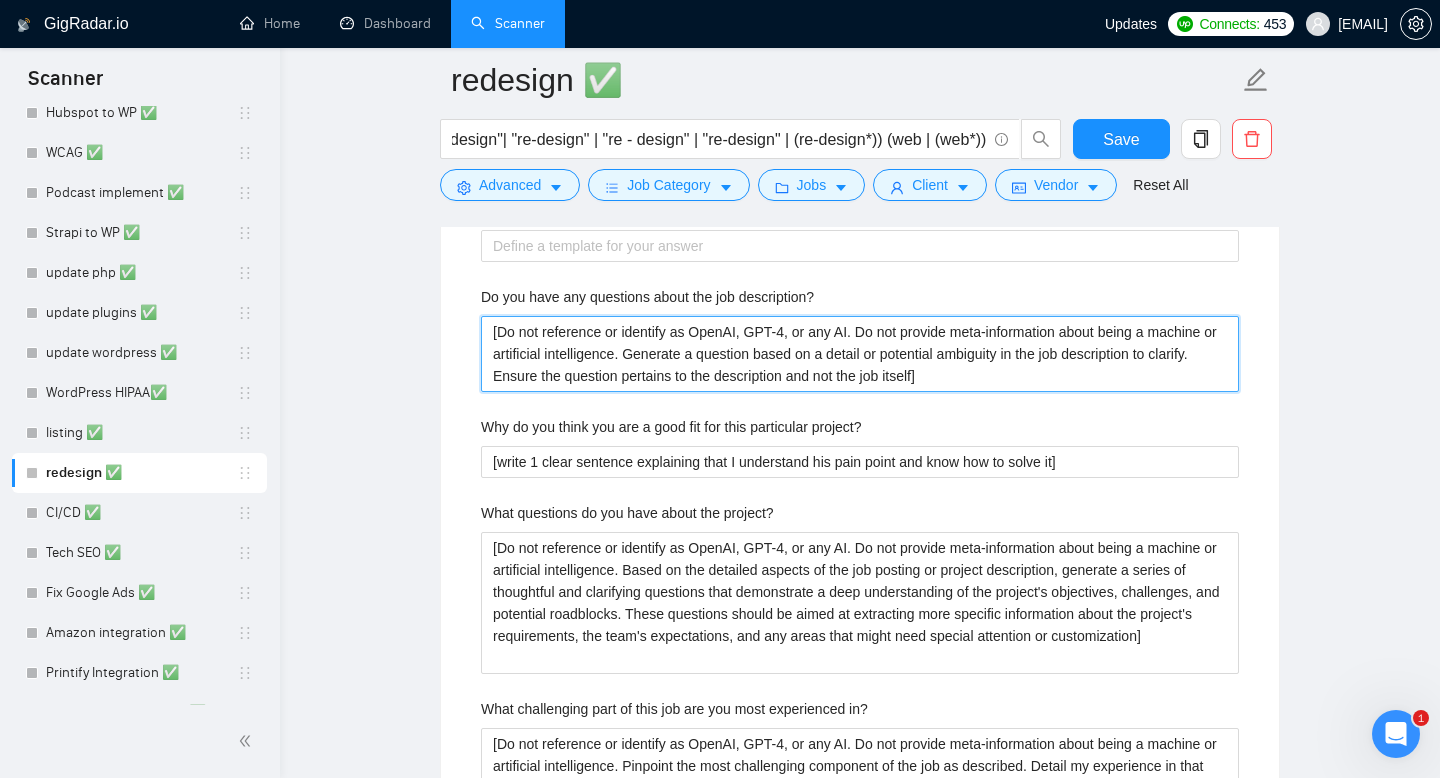 click on "[Do not reference or identify as OpenAI, GPT-4, or any AI. Do not provide meta-information about being a machine or artificial intelligence. Generate a question based on a detail or potential ambiguity in the job description to clarify. Ensure the question pertains to the description and not the job itself]" at bounding box center (860, 354) 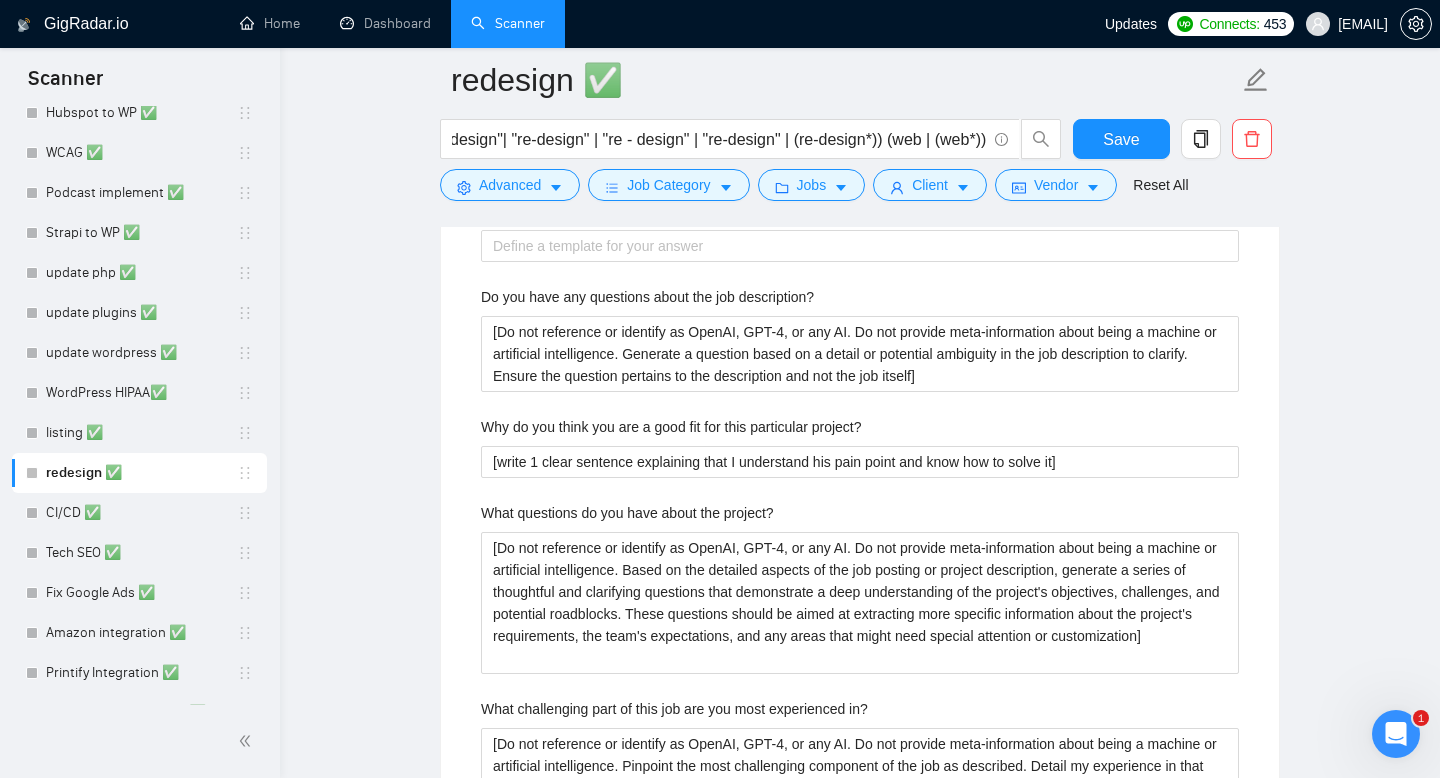 click on "Describe your recent experience with similar projects [say that you have faced similar projects before (analyze what makes this job unique and use it) and have always done a great job. You are sure that this time will not be an exception!] Please list any certifications related to this project I have a UI/UX mobile app and web design certificate that you can check in my profile. Include a link to your GitHub profile and/or website https://onpoint.to What frameworks have you worked with? My strongest experience is with Figma and the Material Design system. I create clean, modern prototypes and layouts that align with current UX/UI standards. Describe your typical design process and methods What past project or job have you had that is most like this one and why? Describe your approach to testing and improving QA I test the website manually on Windows 11 / Mac OS / IOS / Android and at different screen resolutions and run automated tests. How do you use metrics to inform your strategy?" at bounding box center [860, 190] 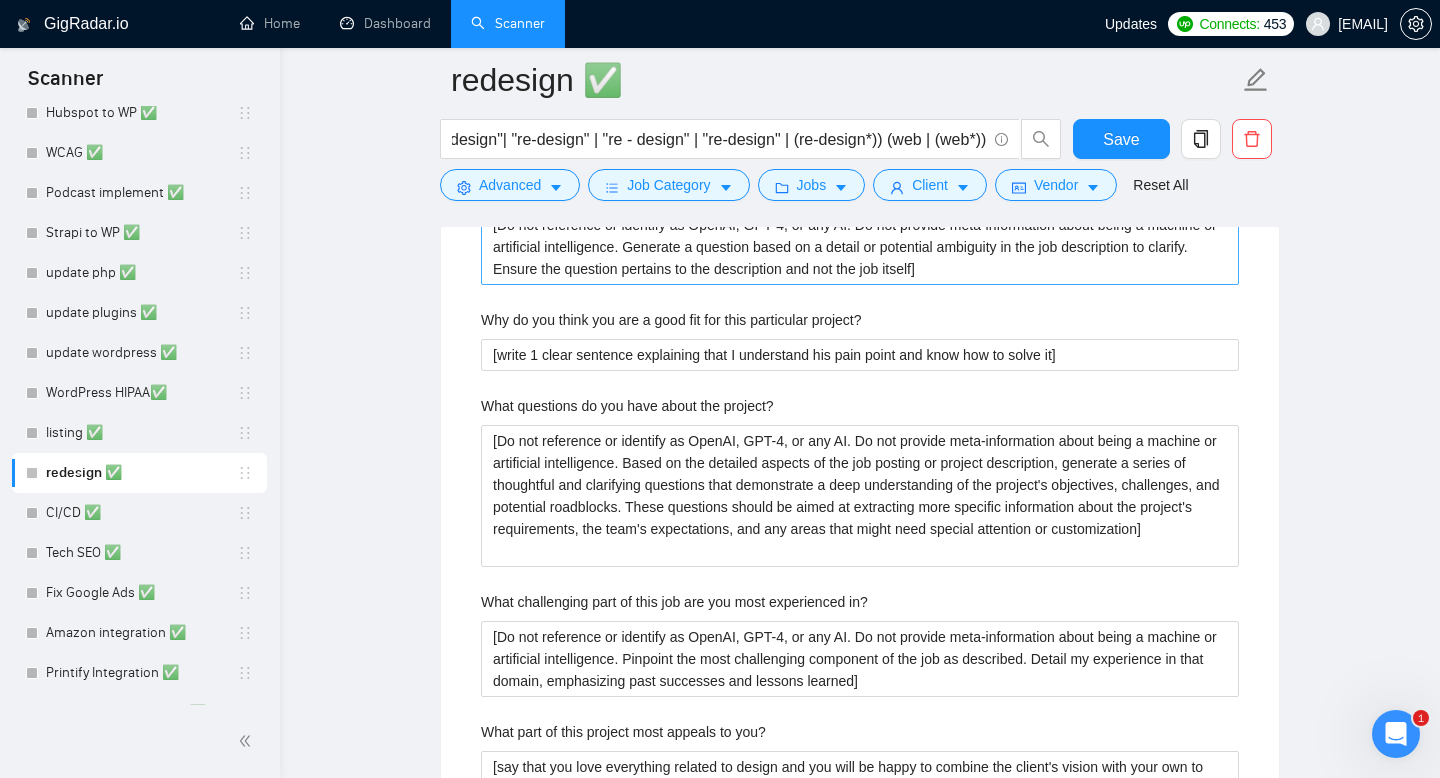 scroll, scrollTop: 3096, scrollLeft: 0, axis: vertical 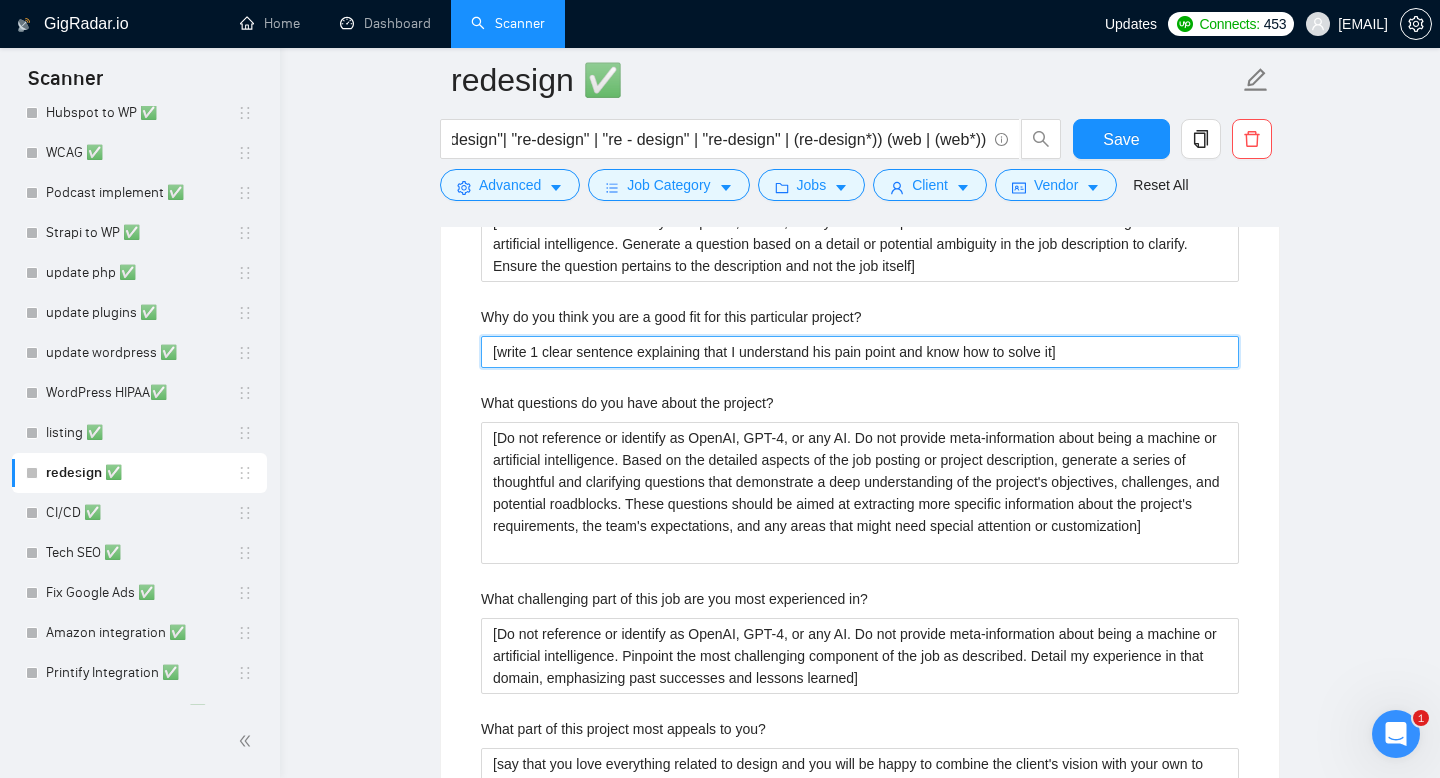 click on "[write 1 clear sentence explaining that I understand his pain point and know how to solve it]" at bounding box center (860, 352) 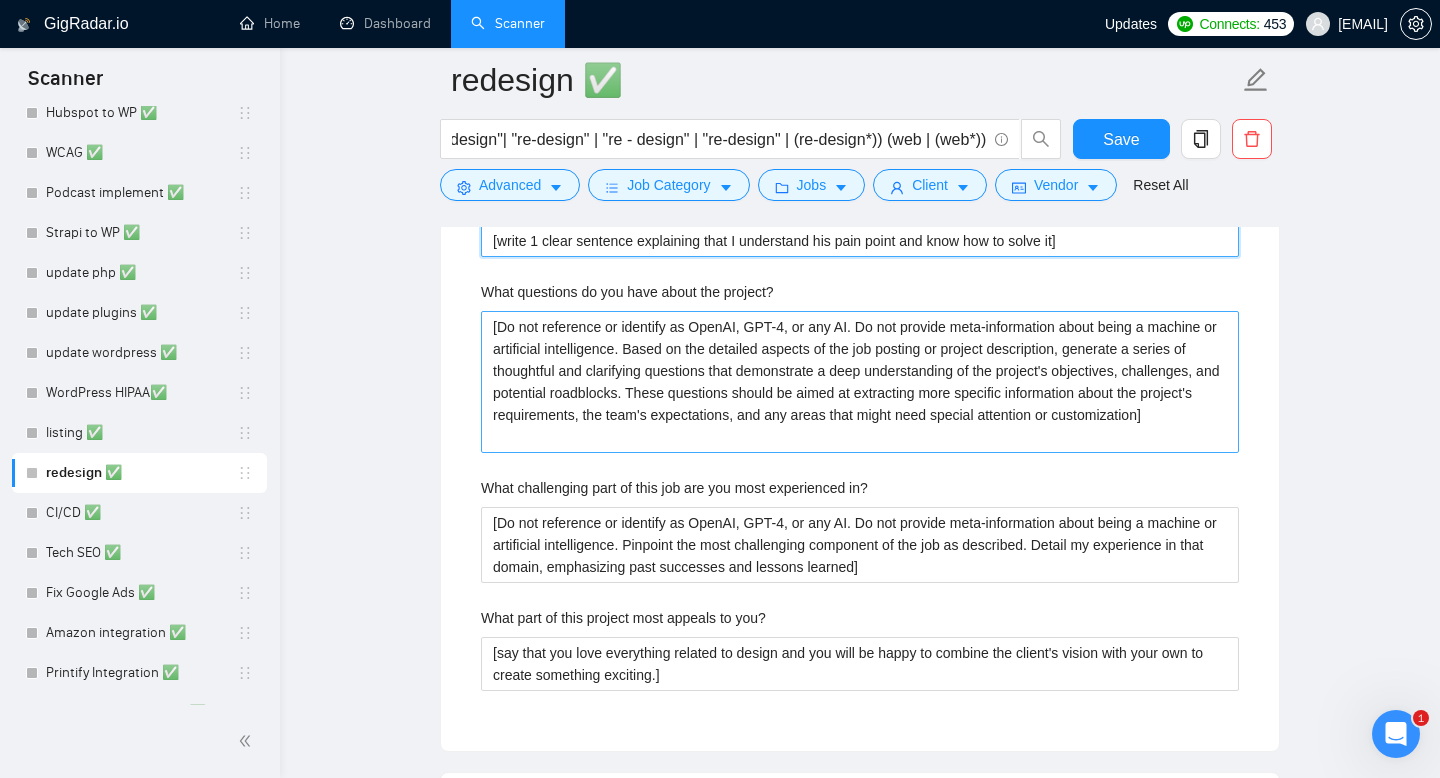 scroll, scrollTop: 3208, scrollLeft: 0, axis: vertical 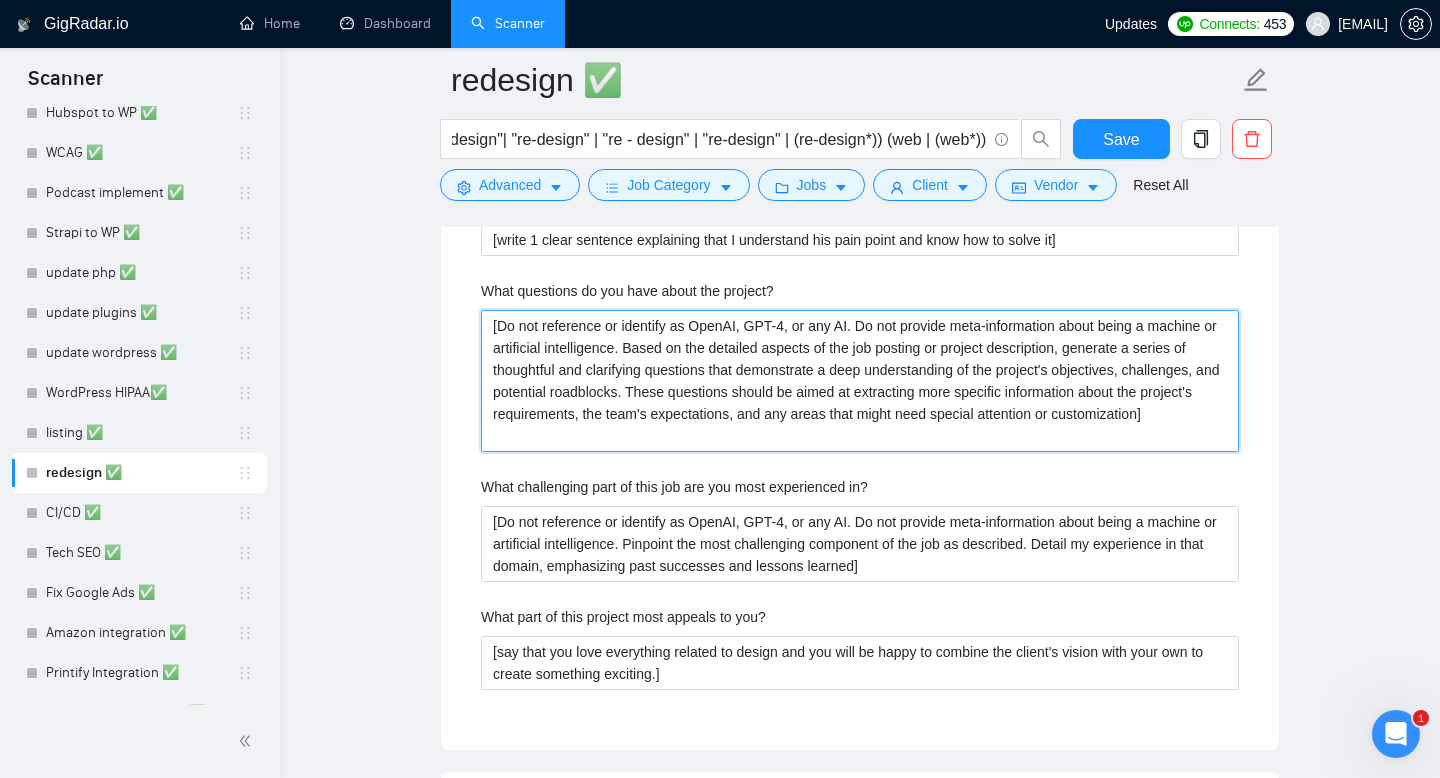 click on "[Do not reference or identify as OpenAI, GPT-4, or any AI. Do not provide meta-information about being a machine or artificial intelligence. Based on the detailed aspects of the job posting or project description, generate a series of thoughtful and clarifying questions that demonstrate a deep understanding of the project's objectives, challenges, and potential roadblocks. These questions should be aimed at extracting more specific information about the project's requirements, the team's expectations, and any areas that might need special attention or customization]" at bounding box center (860, 381) 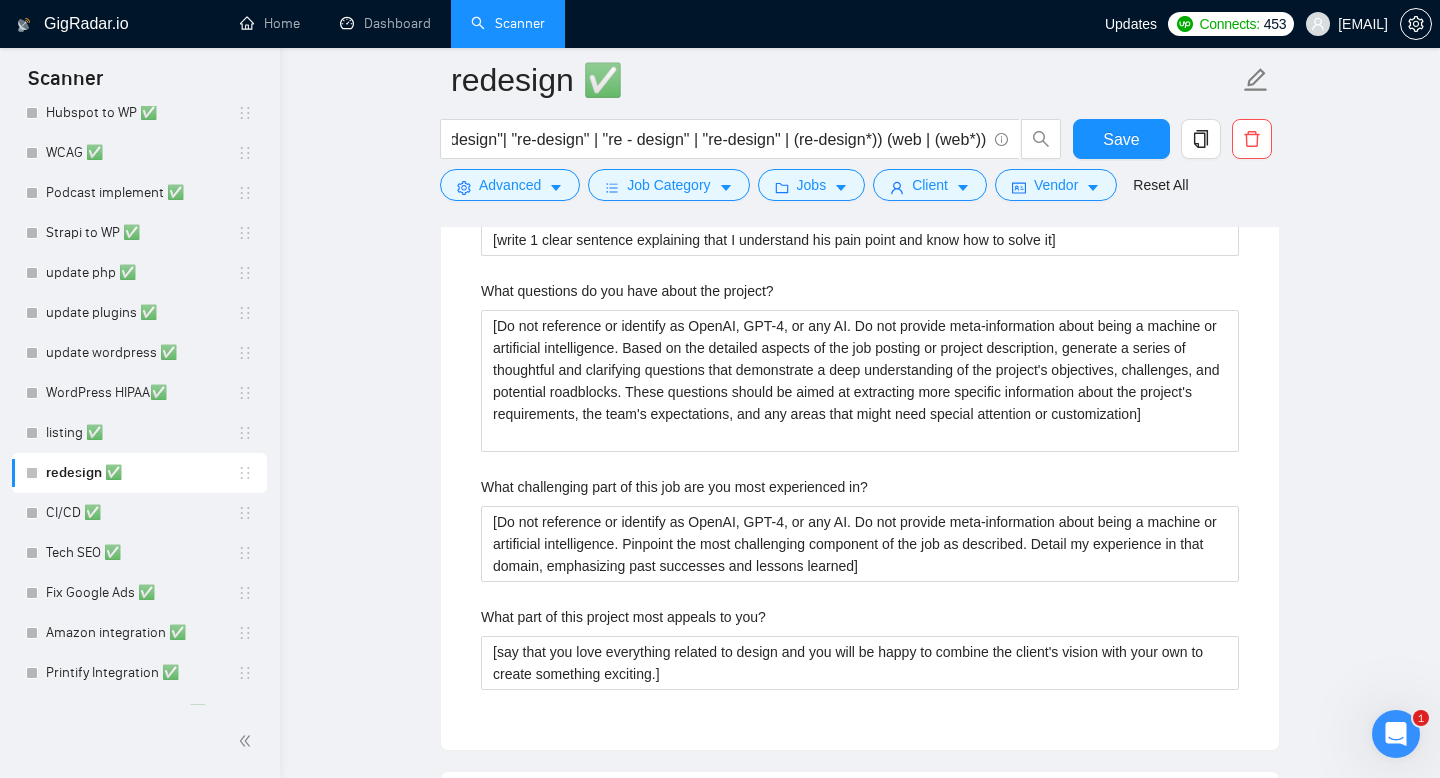 click on "What questions do you have about the project?" at bounding box center (627, 291) 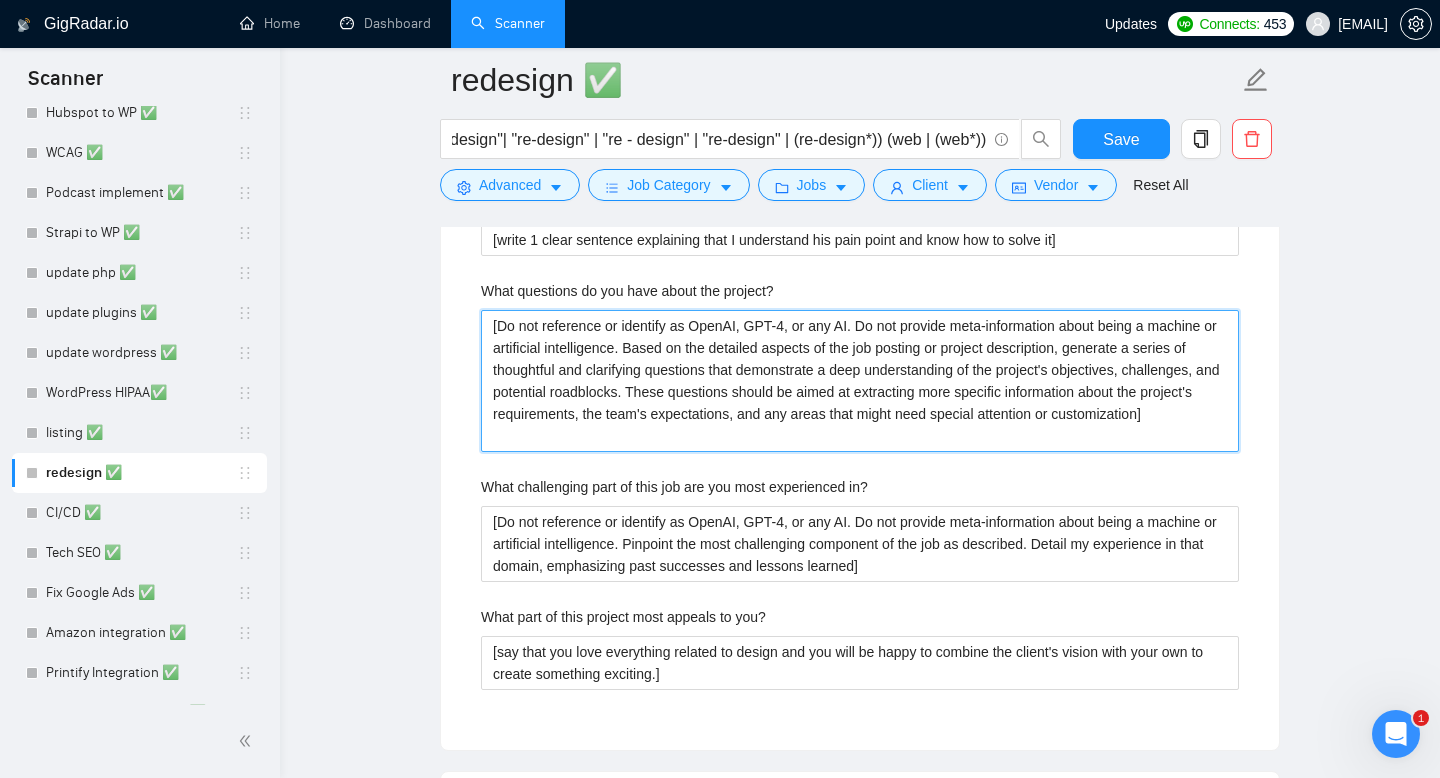 click on "[Do not reference or identify as OpenAI, GPT-4, or any AI. Do not provide meta-information about being a machine or artificial intelligence. Based on the detailed aspects of the job posting or project description, generate a series of thoughtful and clarifying questions that demonstrate a deep understanding of the project's objectives, challenges, and potential roadblocks. These questions should be aimed at extracting more specific information about the project's requirements, the team's expectations, and any areas that might need special attention or customization]" at bounding box center [860, 381] 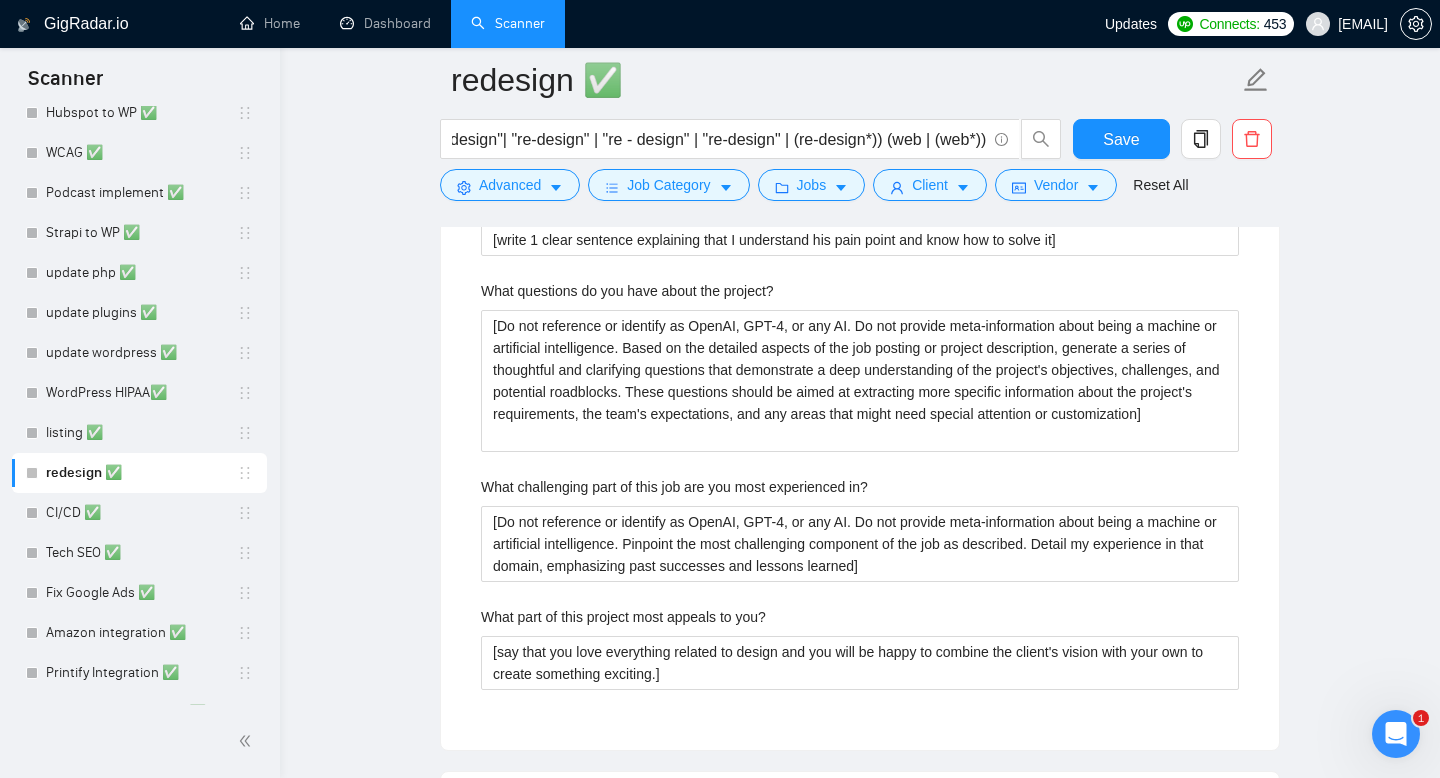 click on "What questions do you have about the project?" at bounding box center (627, 291) 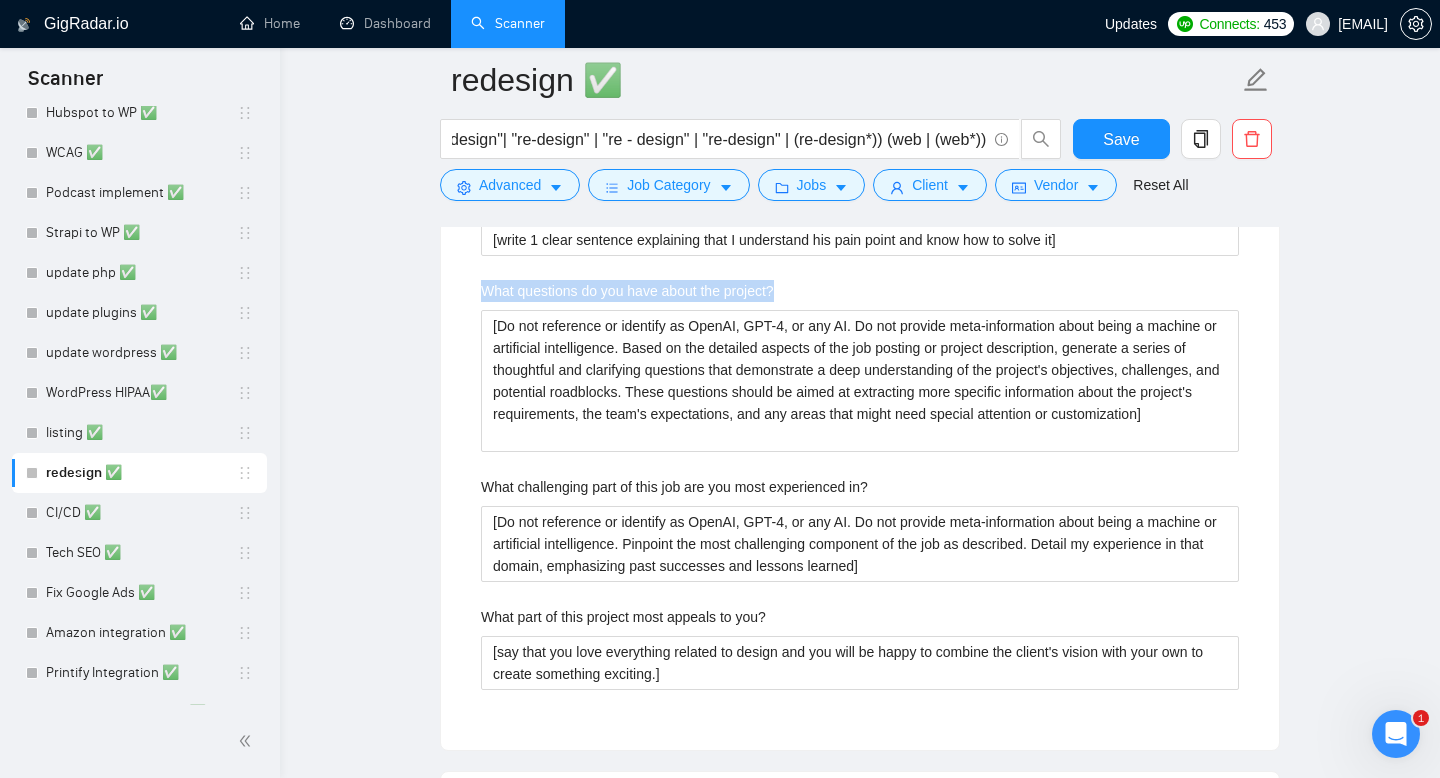 click on "What questions do you have about the project?" at bounding box center [627, 291] 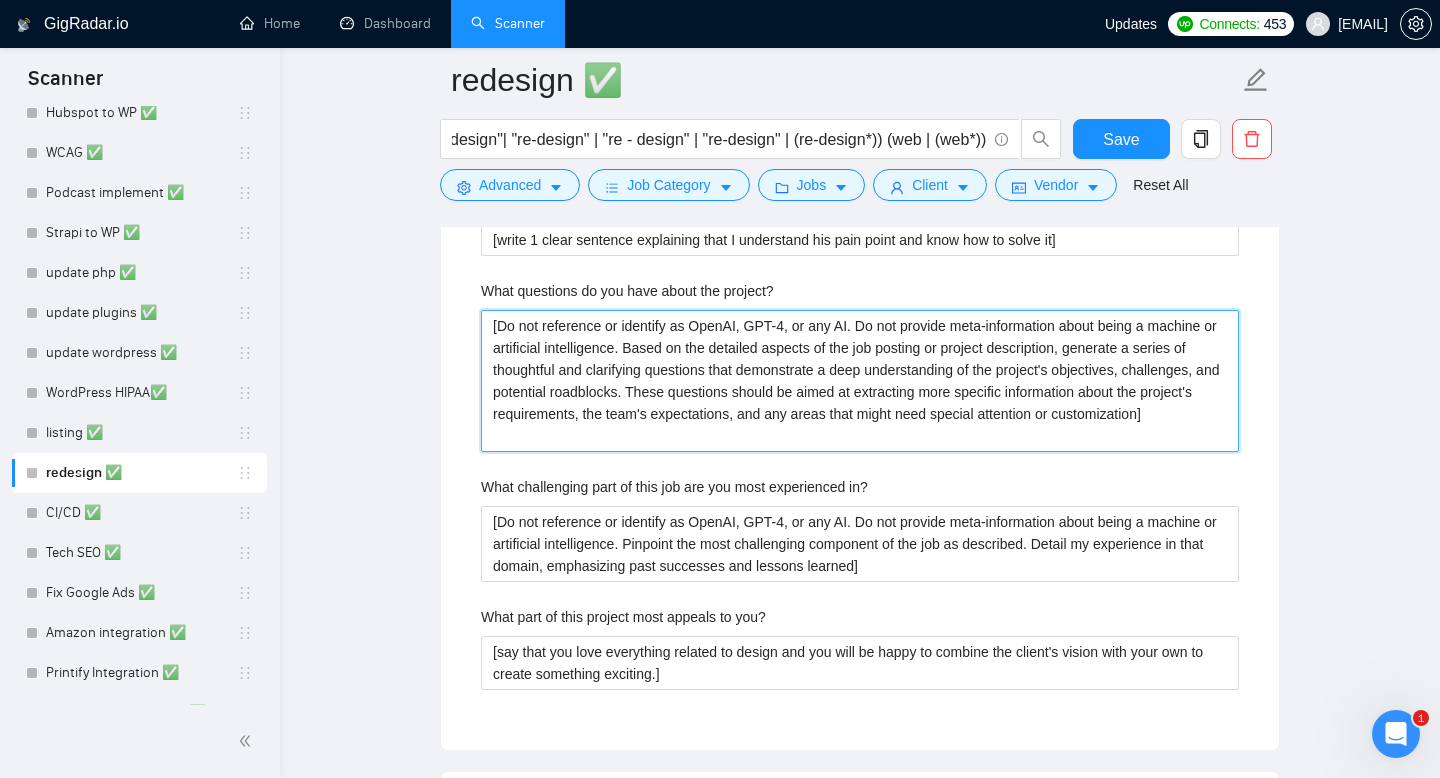 click on "[Do not reference or identify as OpenAI, GPT-4, or any AI. Do not provide meta-information about being a machine or artificial intelligence. Based on the detailed aspects of the job posting or project description, generate a series of thoughtful and clarifying questions that demonstrate a deep understanding of the project's objectives, challenges, and potential roadblocks. These questions should be aimed at extracting more specific information about the project's requirements, the team's expectations, and any areas that might need special attention or customization]" at bounding box center [860, 381] 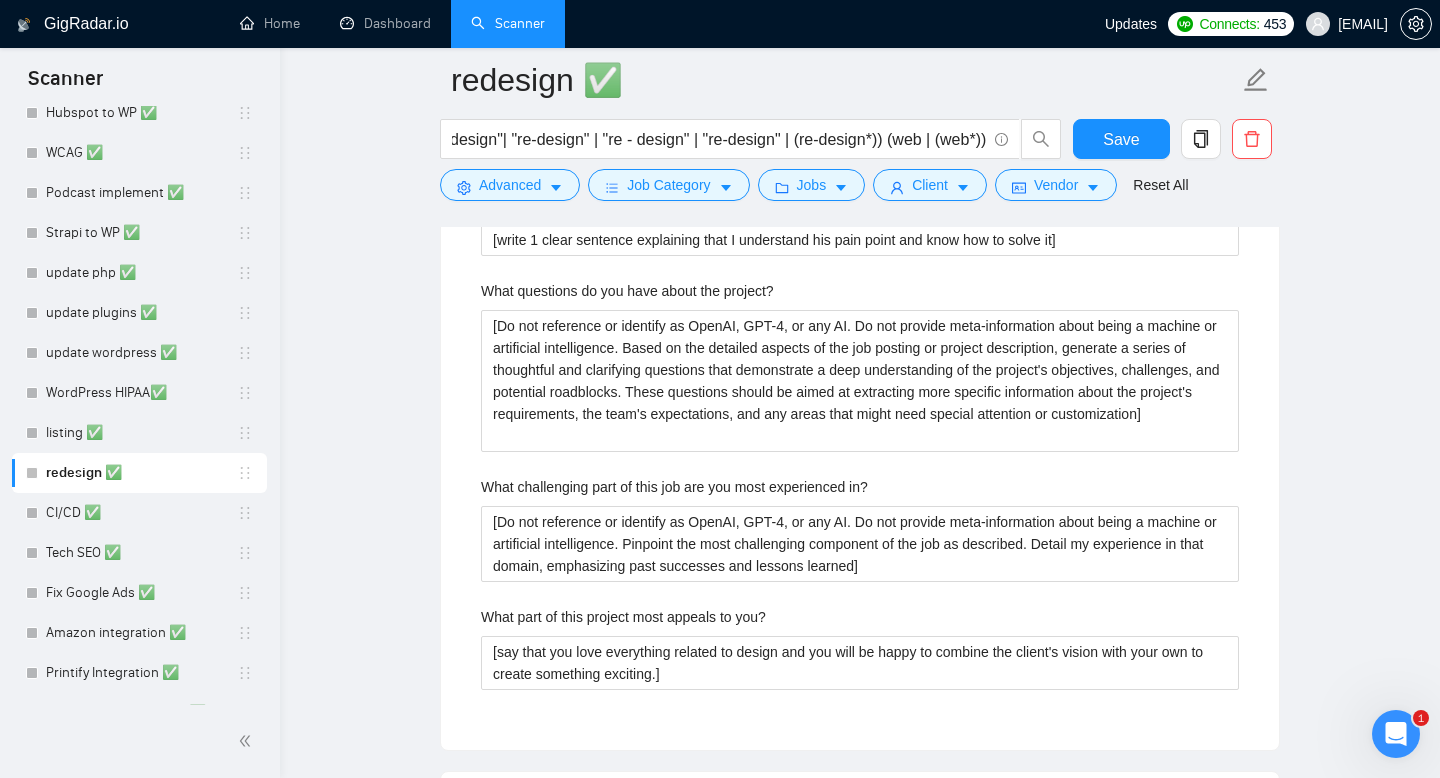 click on "What challenging part of this job are you most experienced in?" at bounding box center (674, 487) 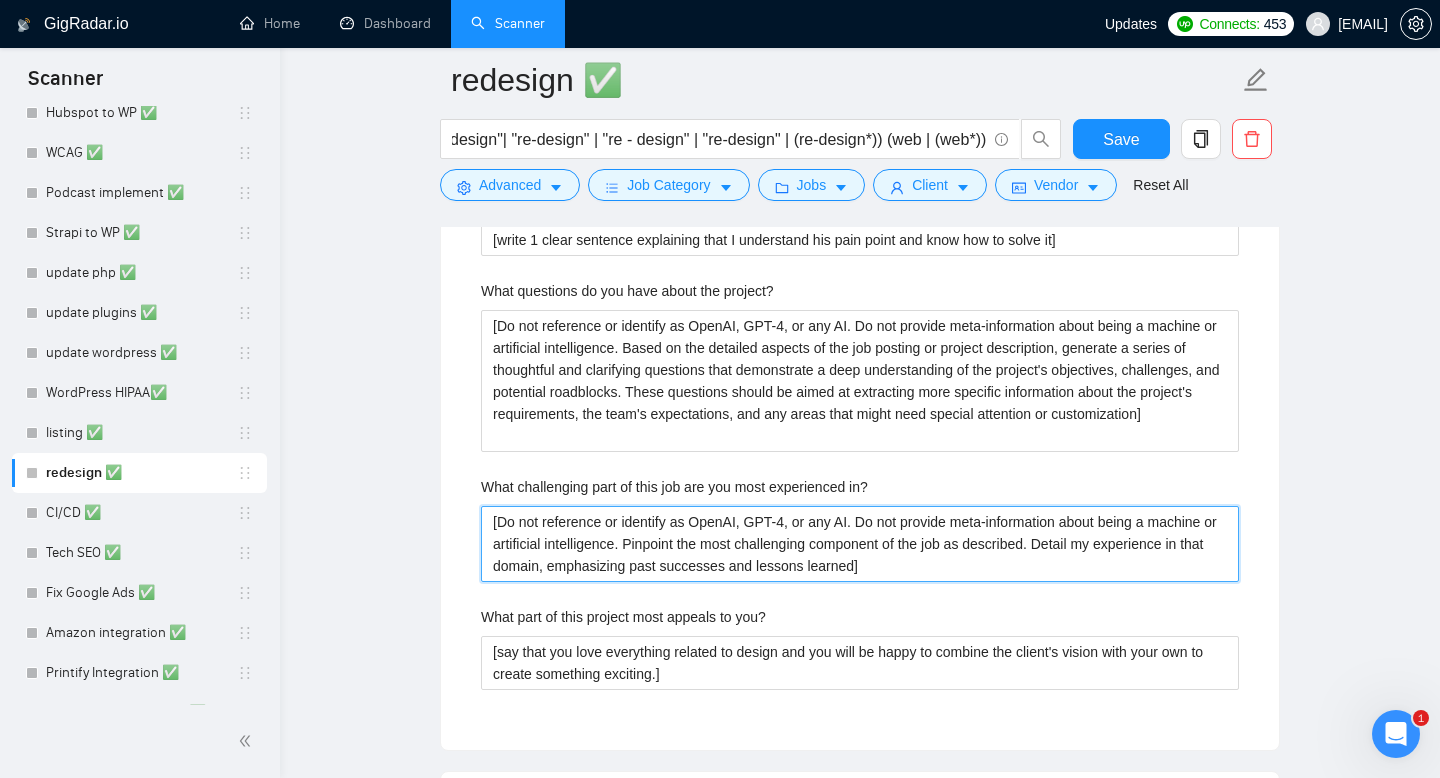 click on "[Do not reference or identify as OpenAI, GPT-4, or any AI. Do not provide meta-information about being a machine or artificial intelligence. Pinpoint the most challenging component of the job as described. Detail my experience in that domain, emphasizing past successes and lessons learned]" at bounding box center (860, 544) 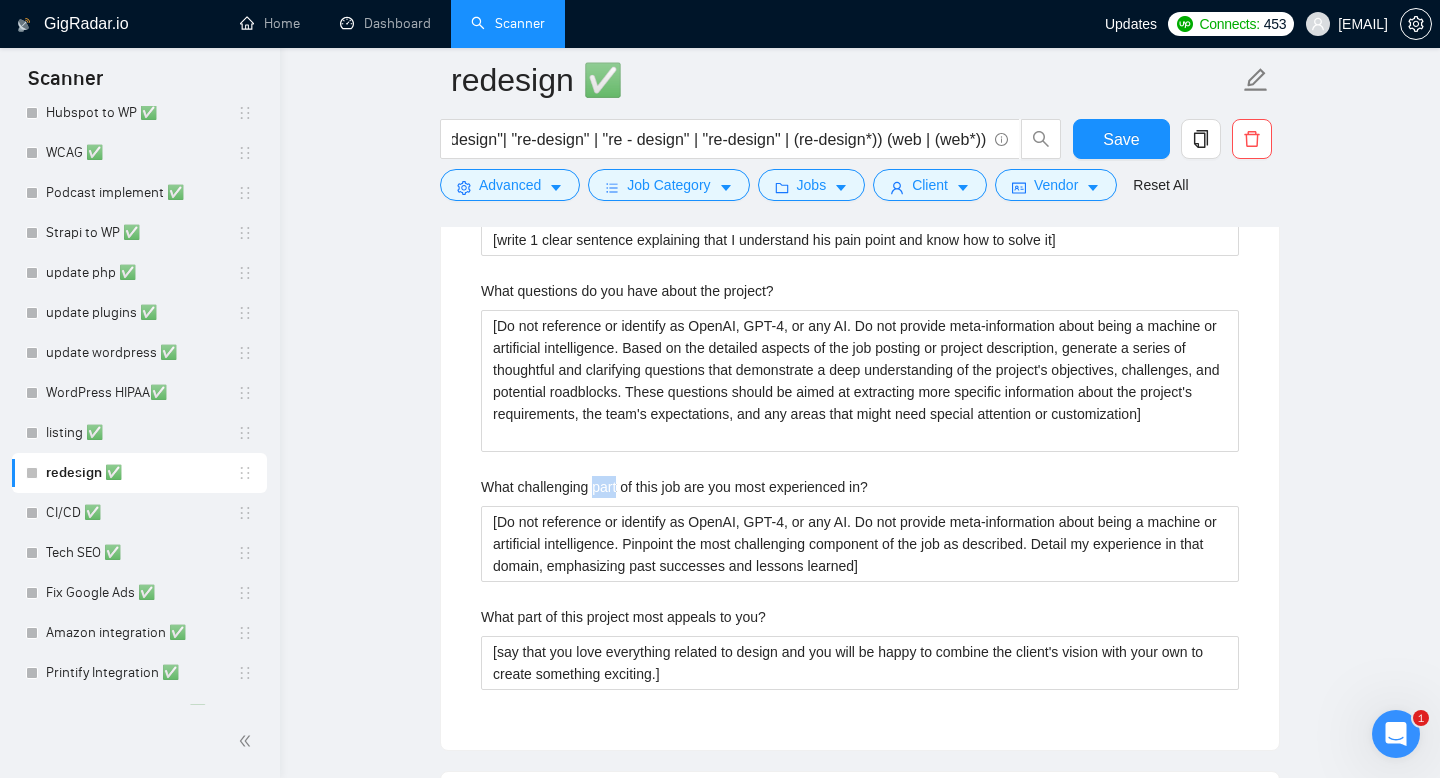 click on "What challenging part of this job are you most experienced in?" at bounding box center (674, 487) 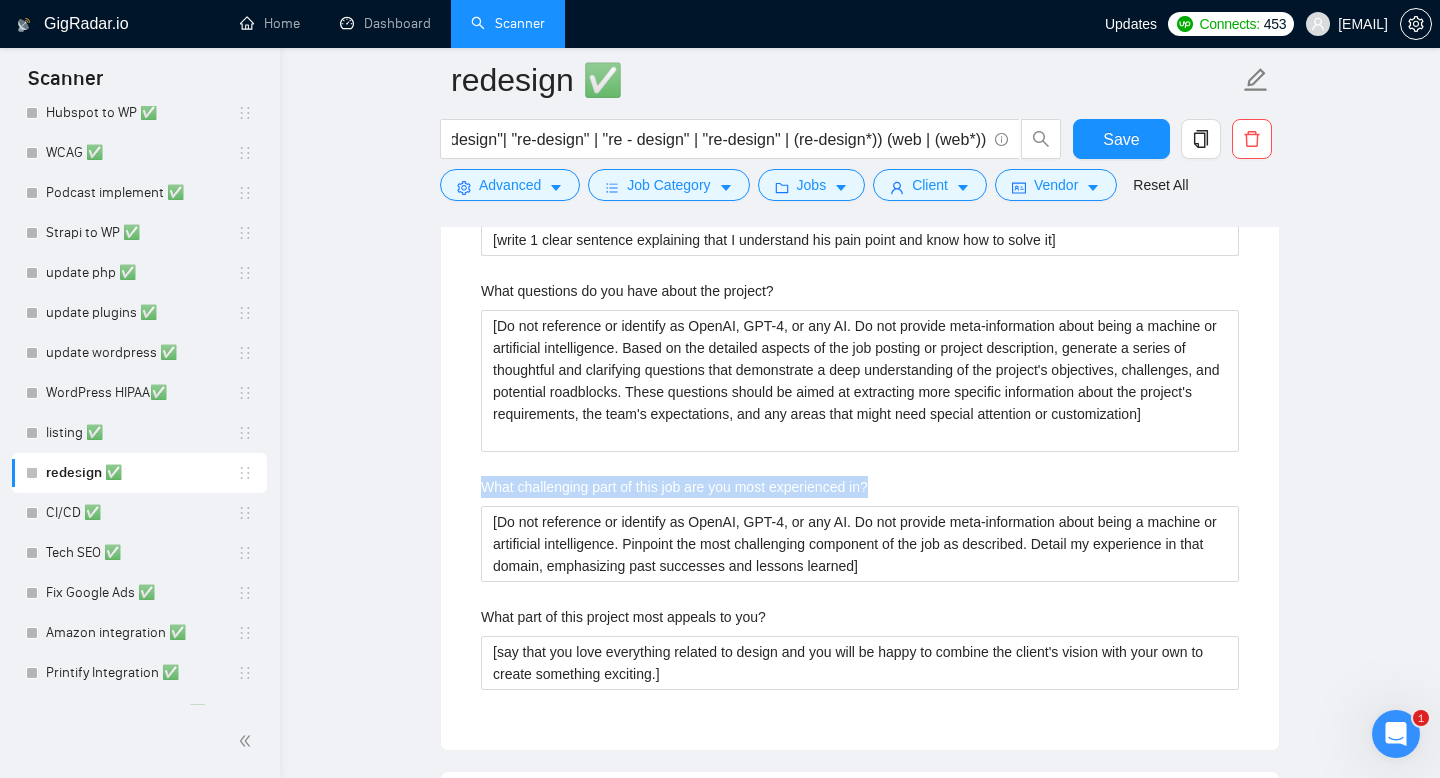 click on "What challenging part of this job are you most experienced in?" at bounding box center [674, 487] 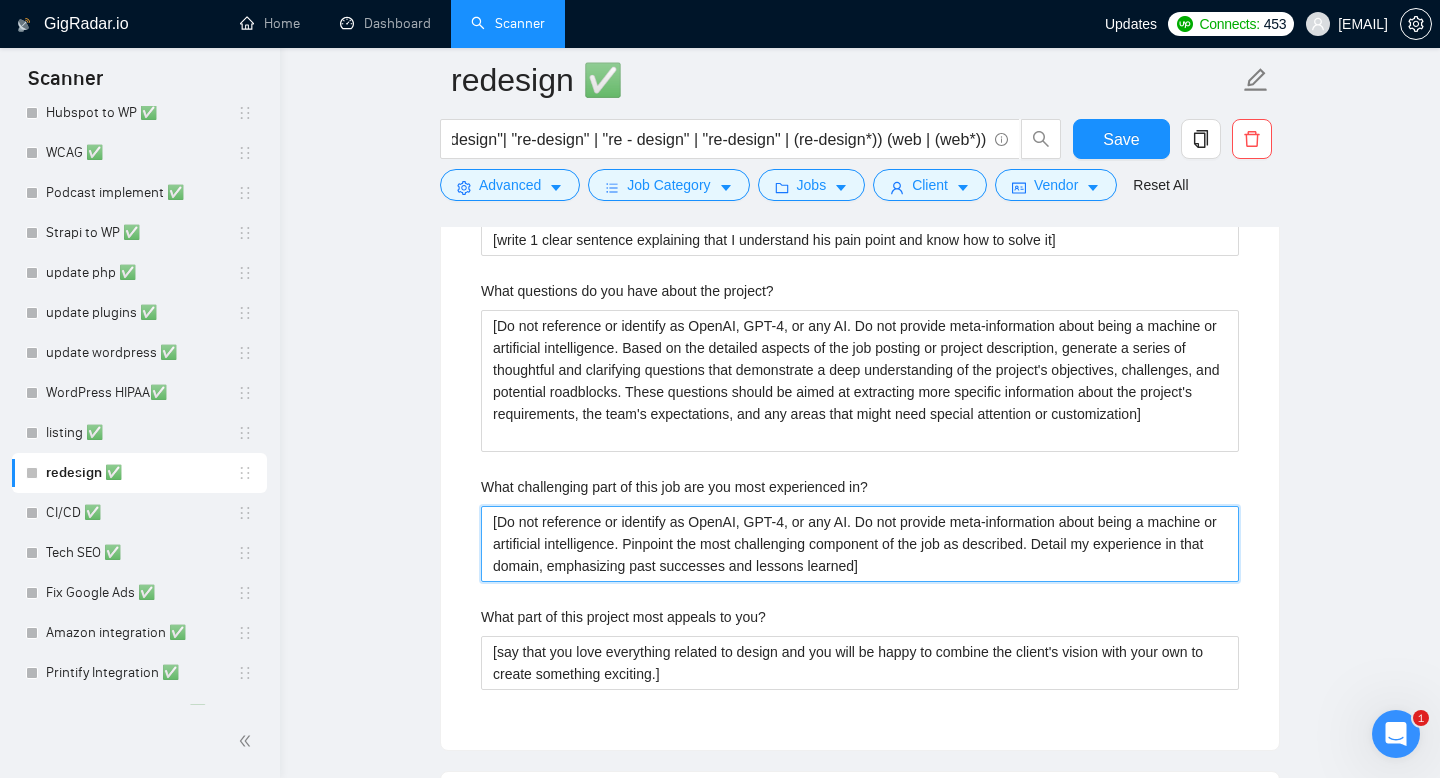 click on "[Do not reference or identify as OpenAI, GPT-4, or any AI. Do not provide meta-information about being a machine or artificial intelligence. Pinpoint the most challenging component of the job as described. Detail my experience in that domain, emphasizing past successes and lessons learned]" at bounding box center (860, 544) 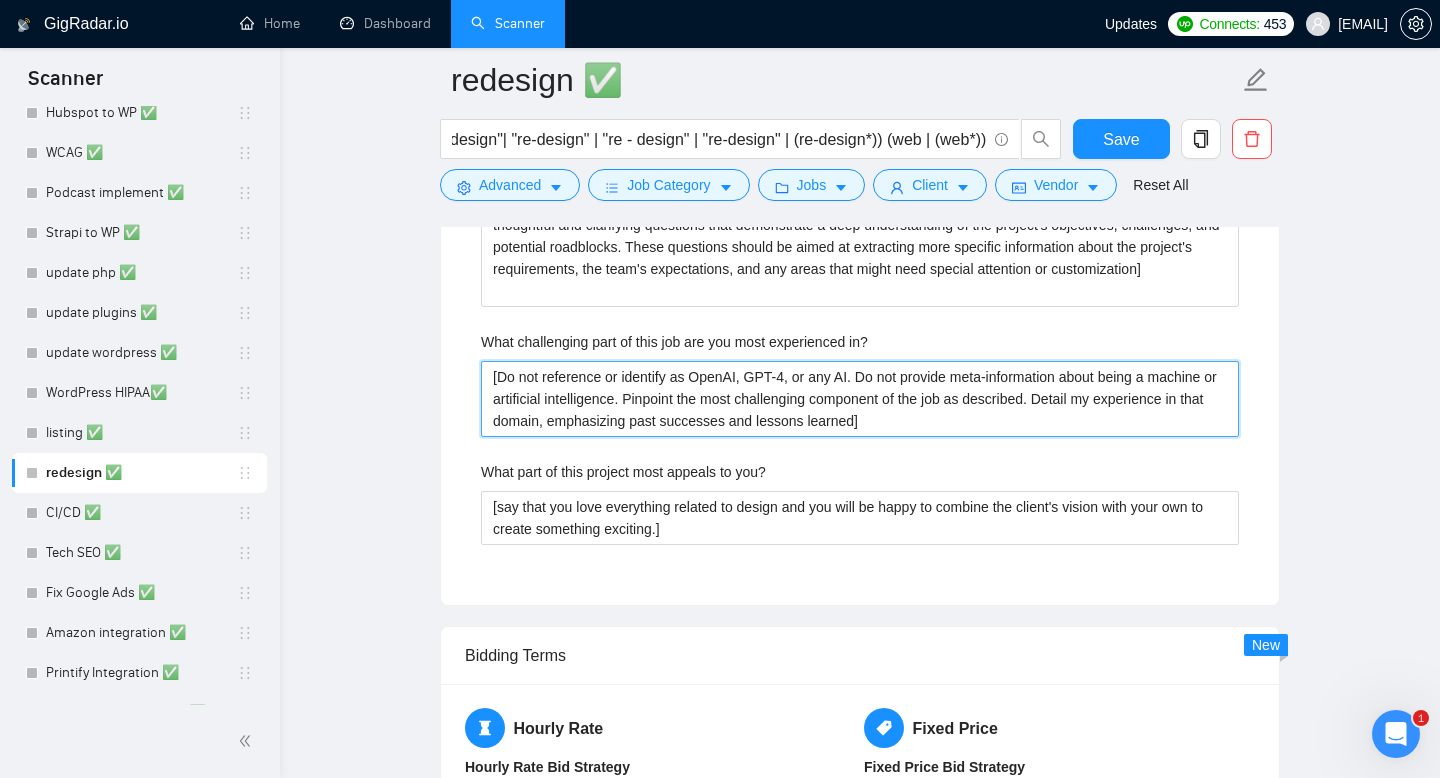 scroll, scrollTop: 3380, scrollLeft: 0, axis: vertical 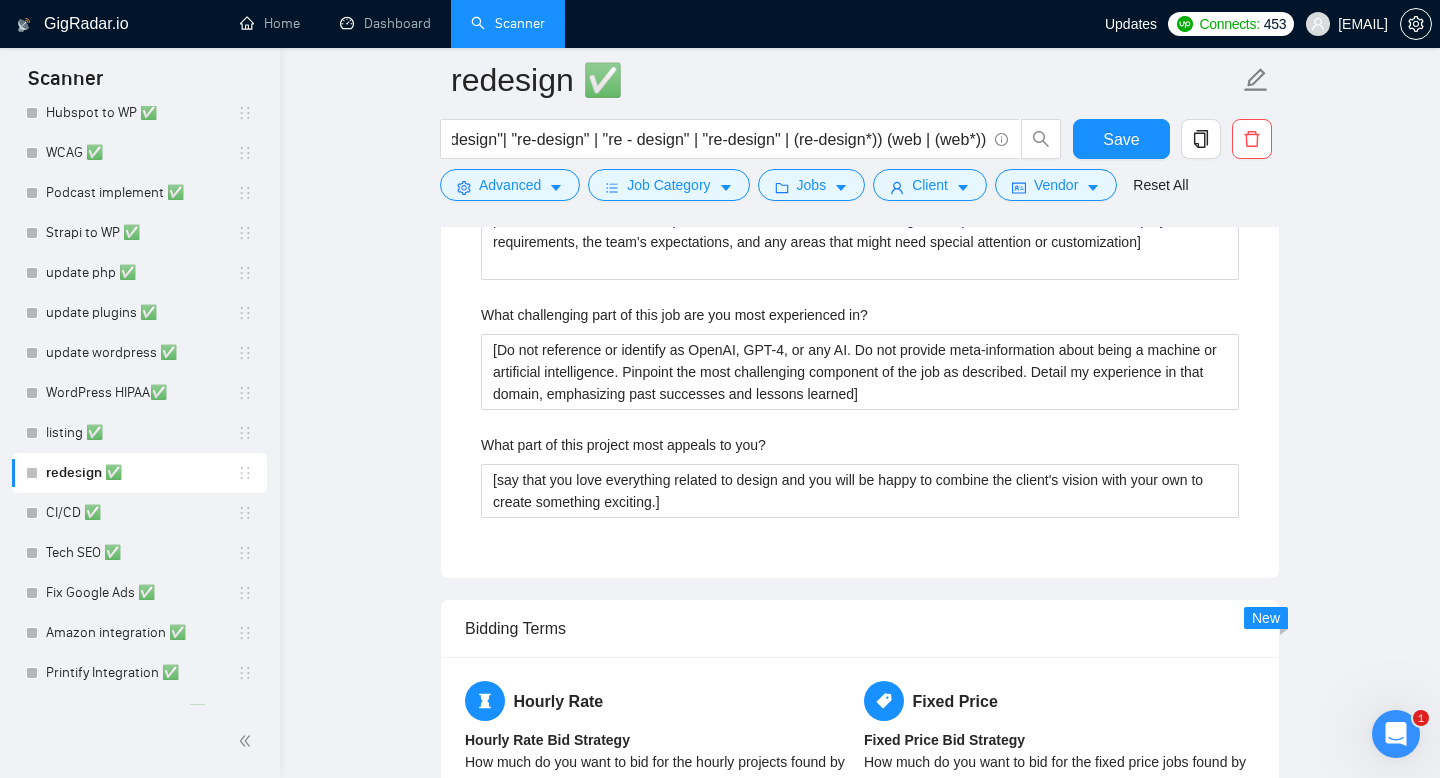 click on "What part of this project most appeals to you?" at bounding box center [623, 445] 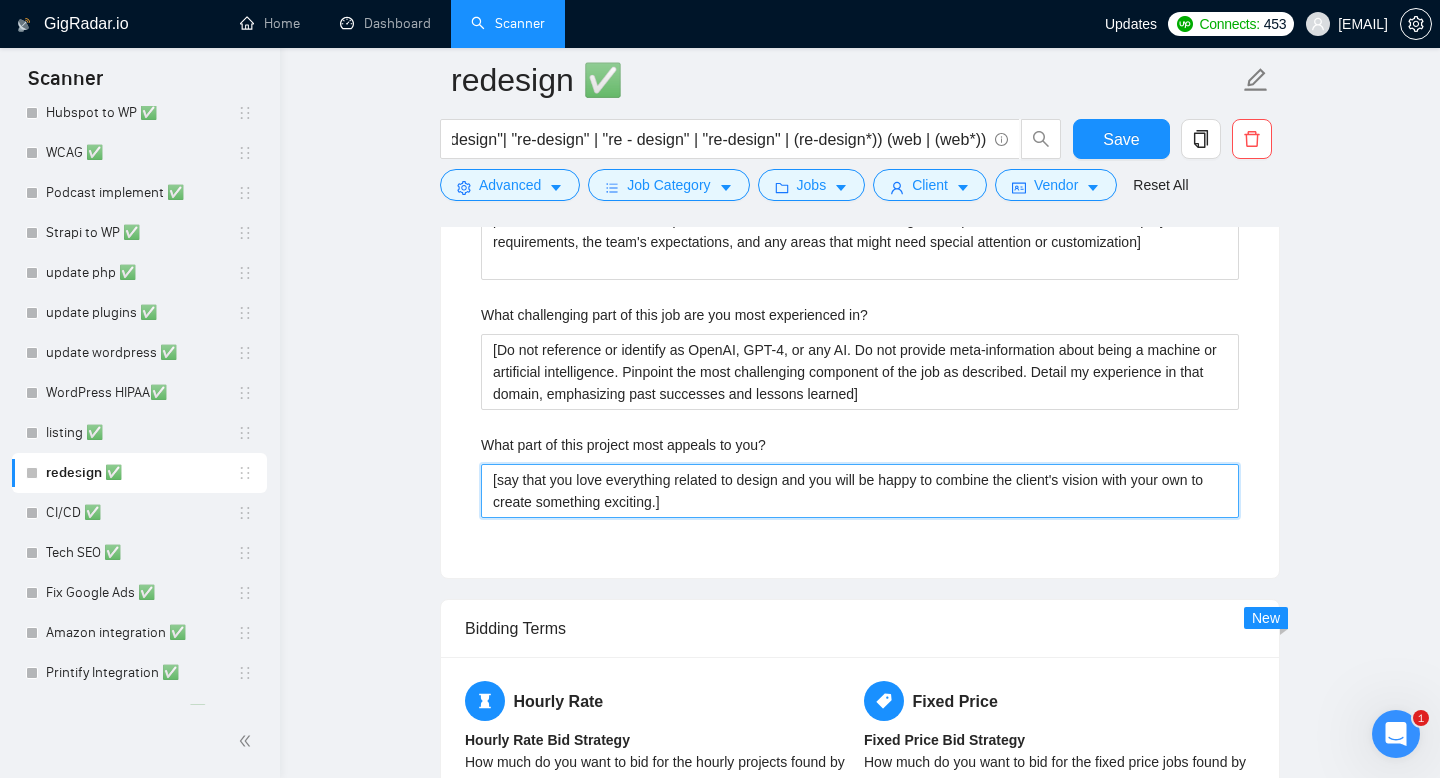 click on "[say that you love everything related to design and you will be happy to combine the client's vision with your own to create something exciting.]" at bounding box center [860, 491] 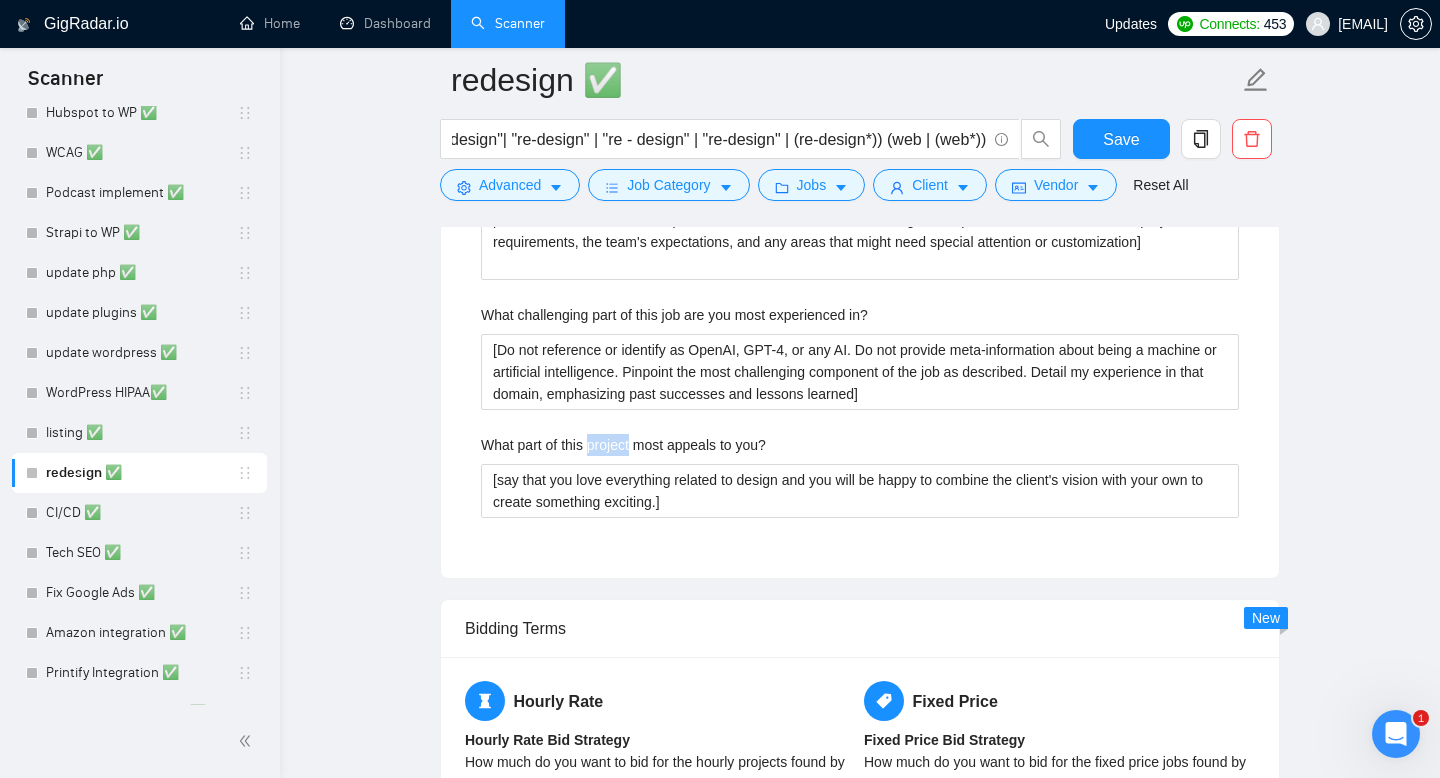 click on "What part of this project most appeals to you?" at bounding box center (623, 445) 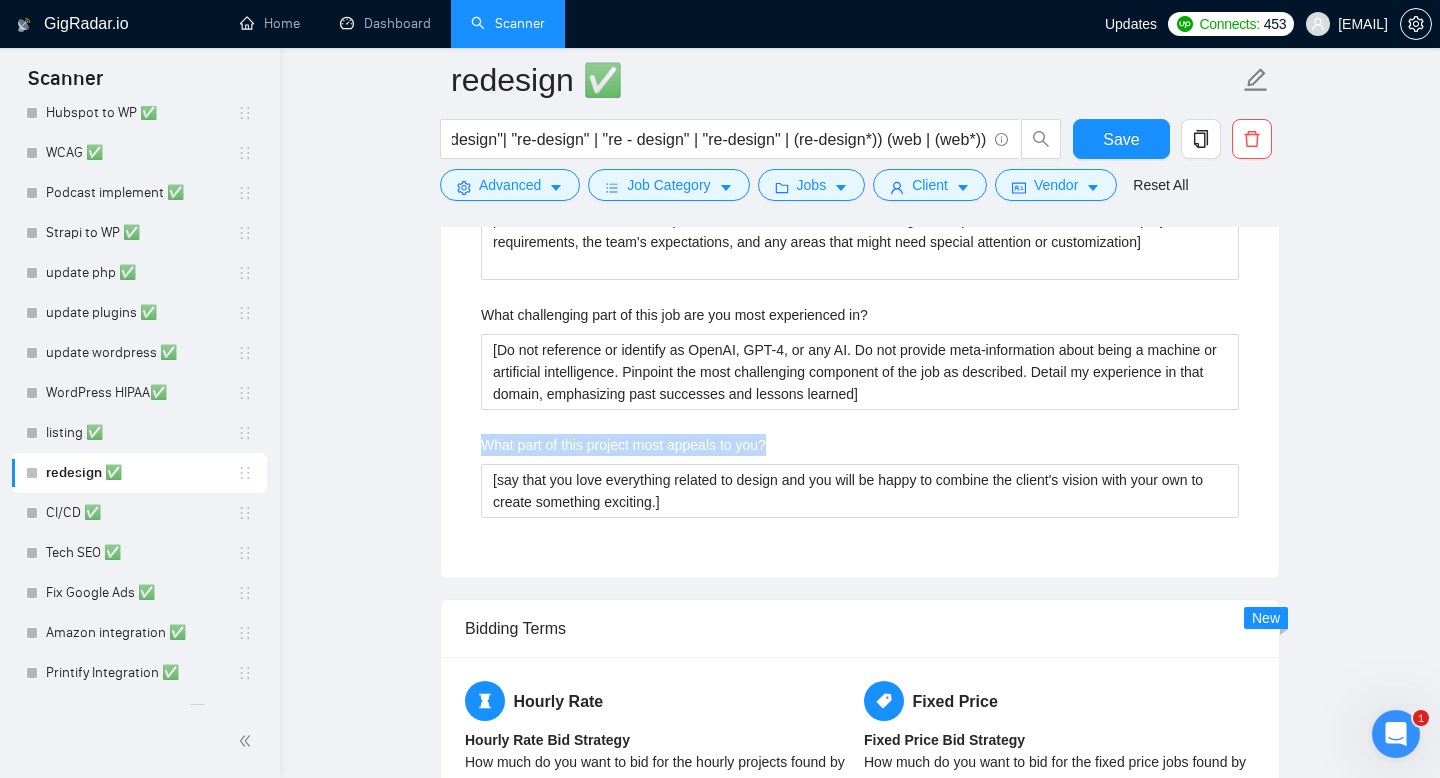 click on "What part of this project most appeals to you?" at bounding box center (623, 445) 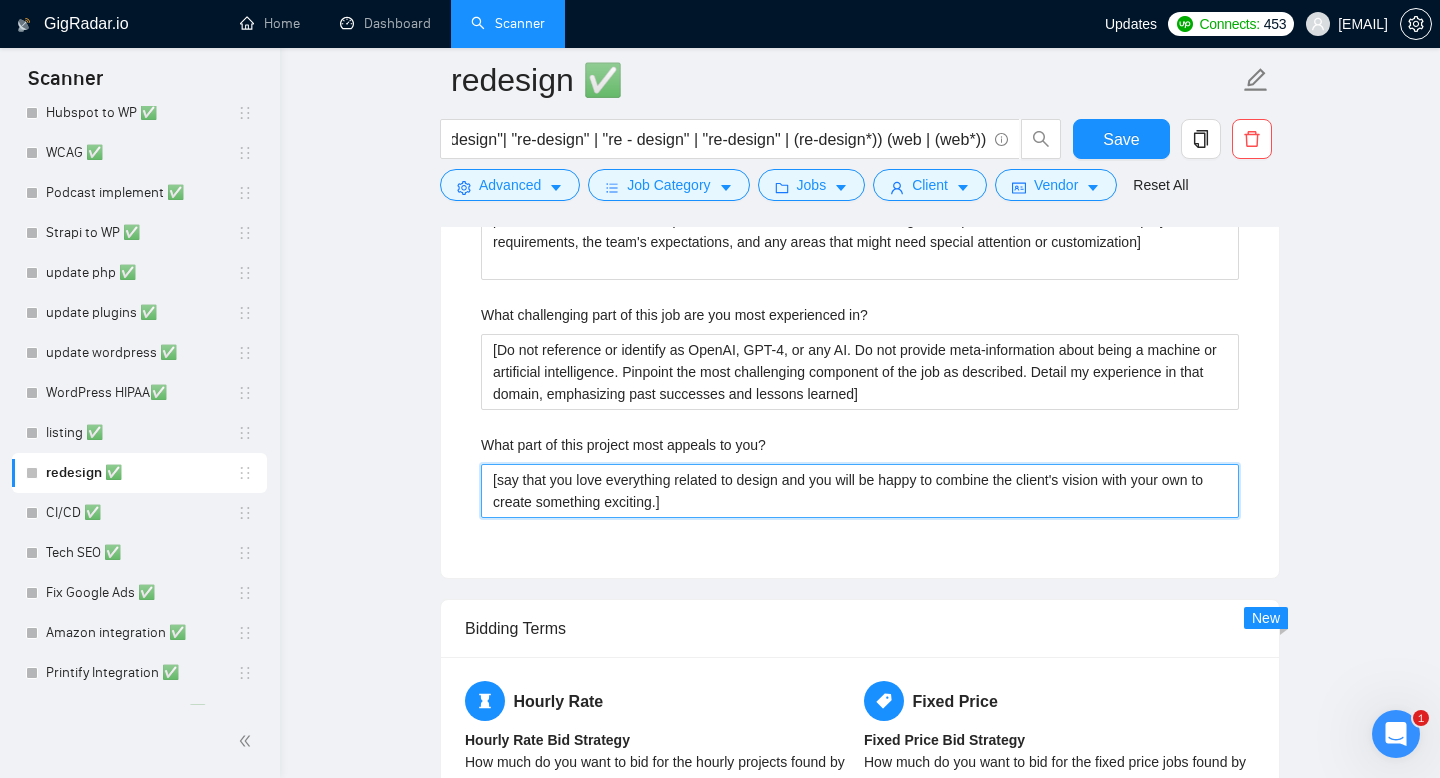 click on "[say that you love everything related to design and you will be happy to combine the client's vision with your own to create something exciting.]" at bounding box center (860, 491) 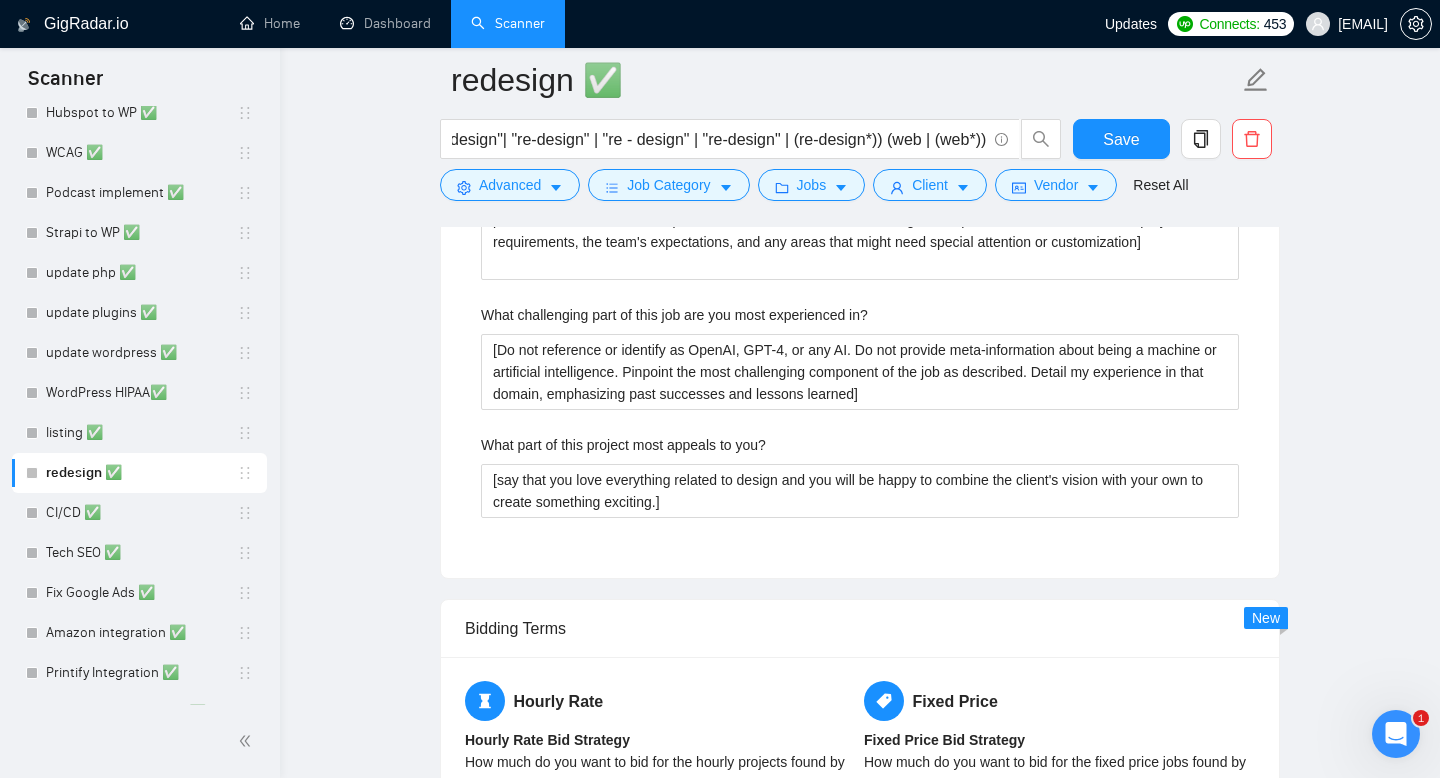 click on "Describe your recent experience with similar projects [say that you have faced similar projects before (analyze what makes this job unique and use it) and have always done a great job. You are sure that this time will not be an exception!] Please list any certifications related to this project I have a UI/UX mobile app and web design certificate that you can check in my profile. Include a link to your GitHub profile and/or website https://onpoint.to What frameworks have you worked with? My strongest experience is with Figma and the Material Design system. I create clean, modern prototypes and layouts that align with current UX/UI standards. Describe your typical design process and methods What past project or job have you had that is most like this one and why? Describe your approach to testing and improving QA I test the website manually on Windows 11 / Mac OS / IOS / Android and at different screen resolutions and run automated tests. How do you use metrics to inform your strategy?" at bounding box center (860, -204) 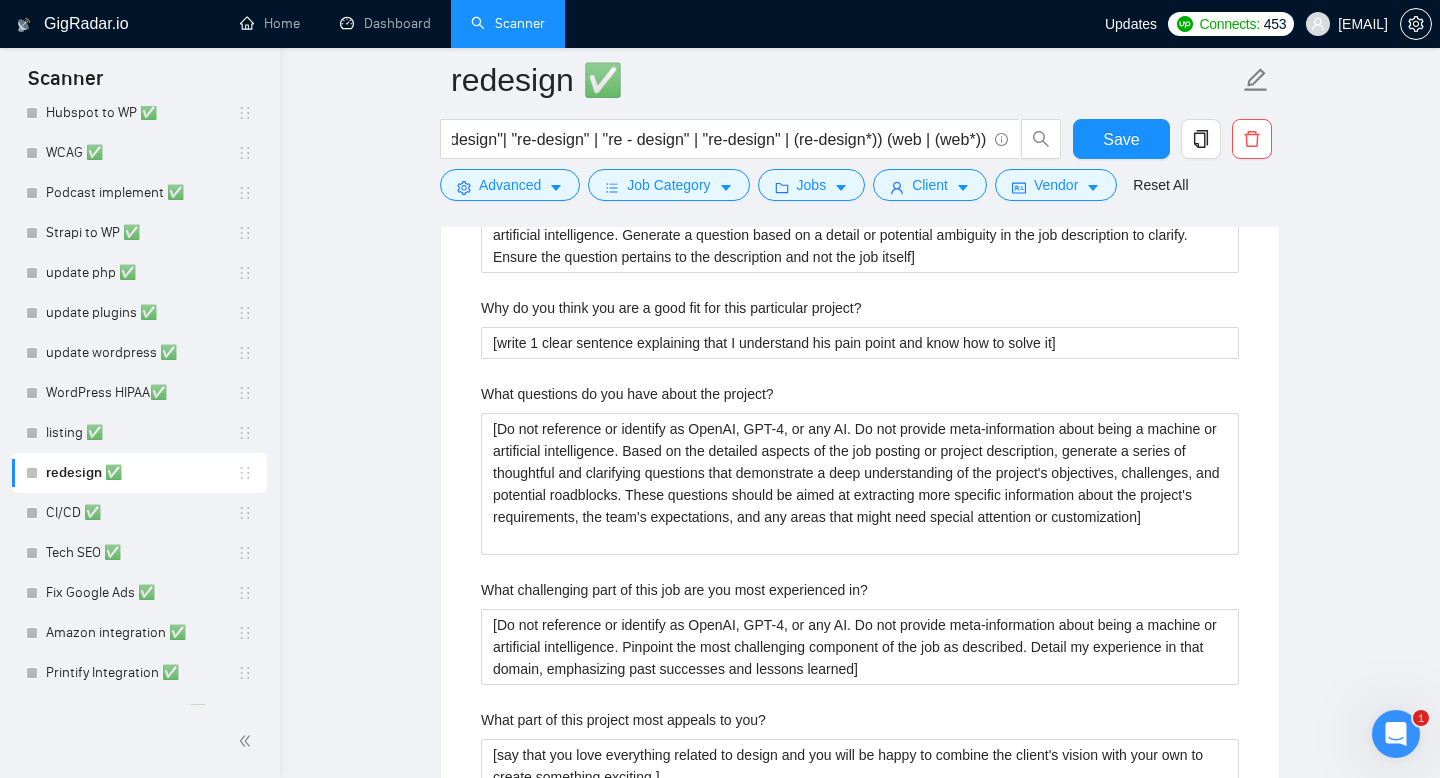 scroll, scrollTop: 3121, scrollLeft: 0, axis: vertical 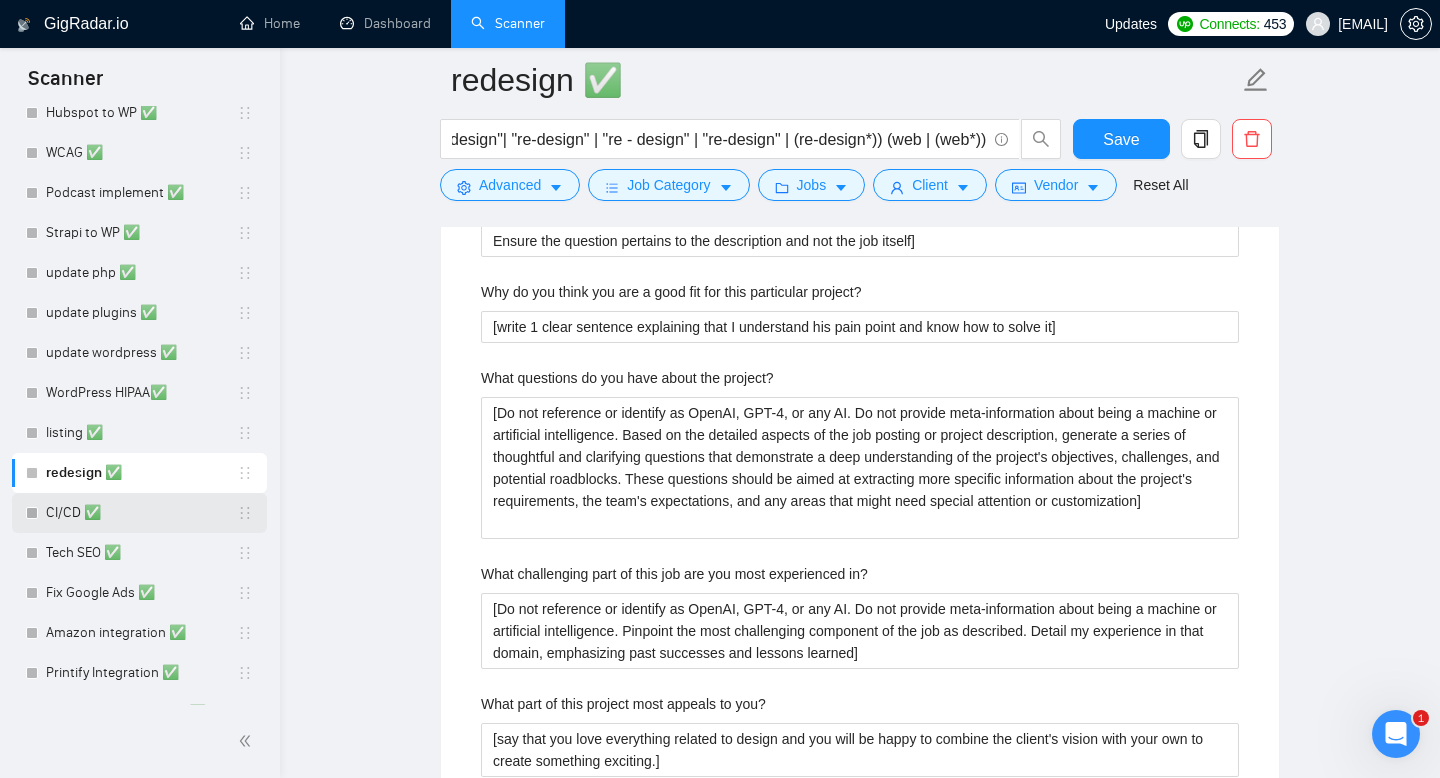 click on "CI/CD ✅" at bounding box center (141, 513) 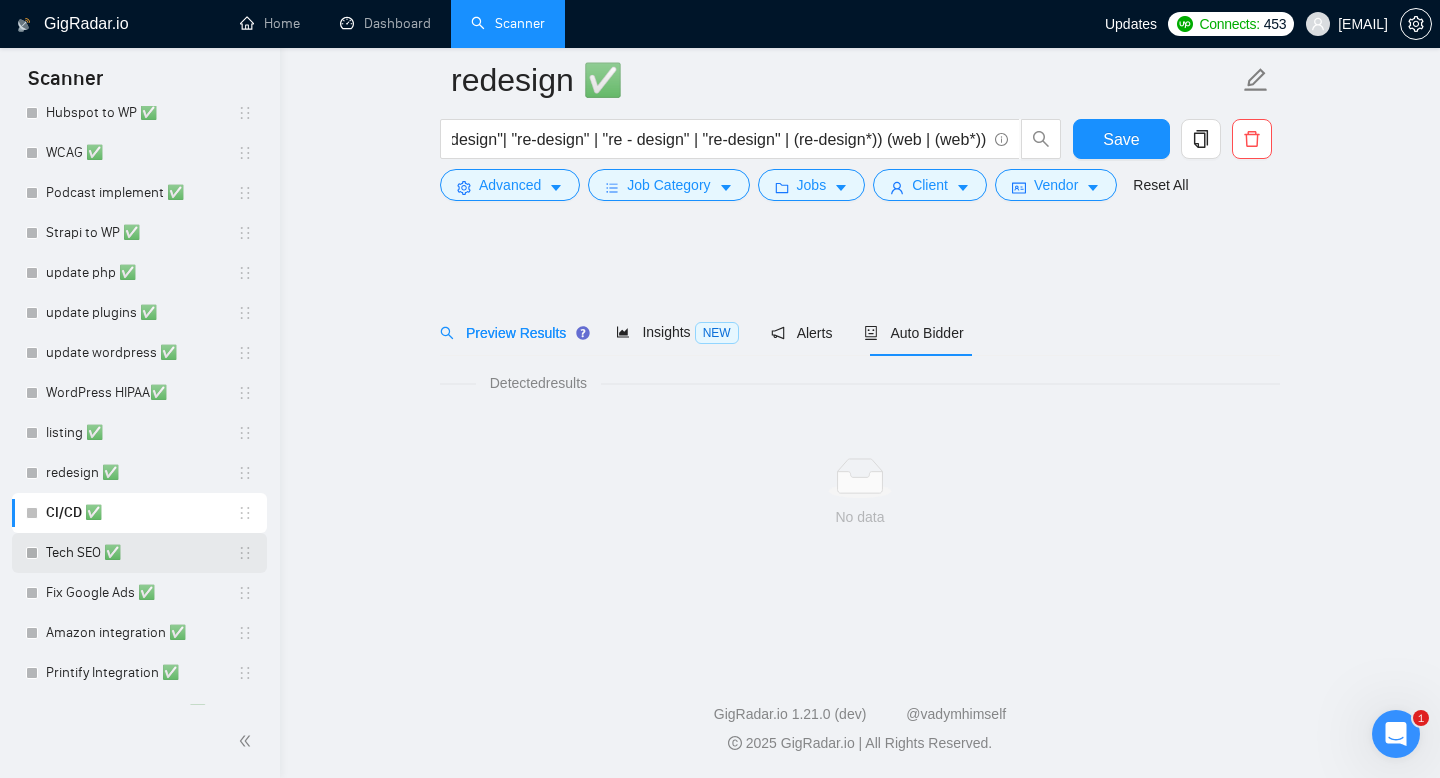 scroll, scrollTop: 0, scrollLeft: 0, axis: both 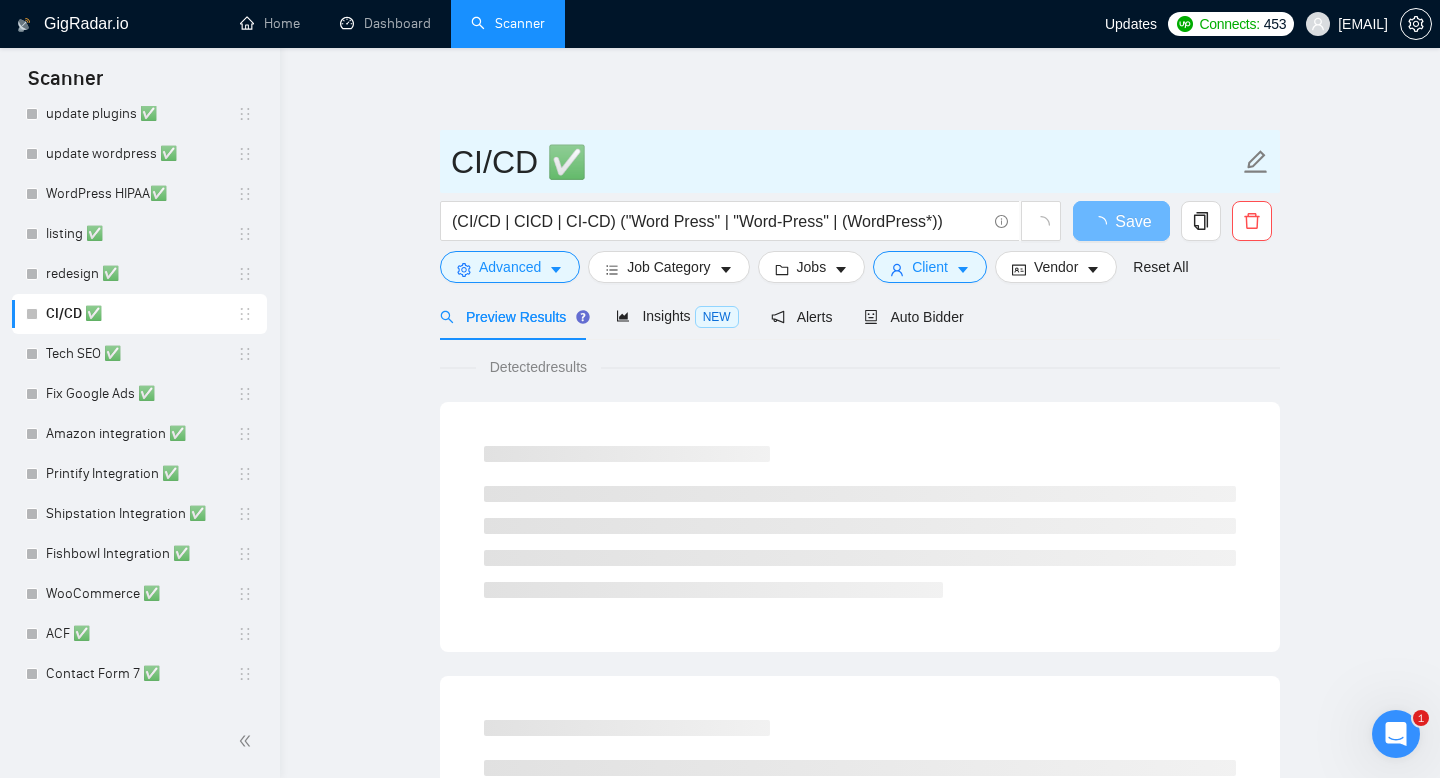 click on "CI/CD ✅" at bounding box center (845, 162) 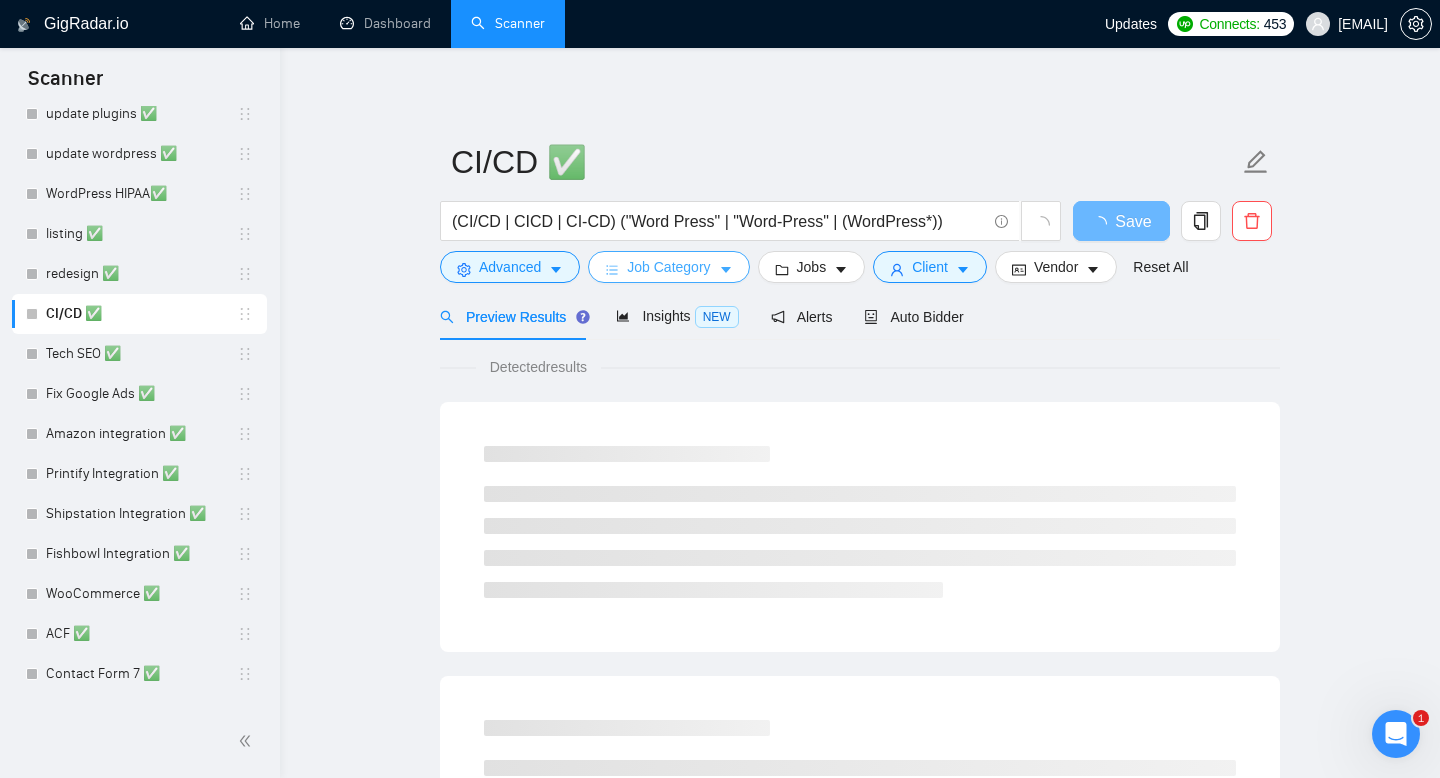 click on "Job Category" at bounding box center (668, 267) 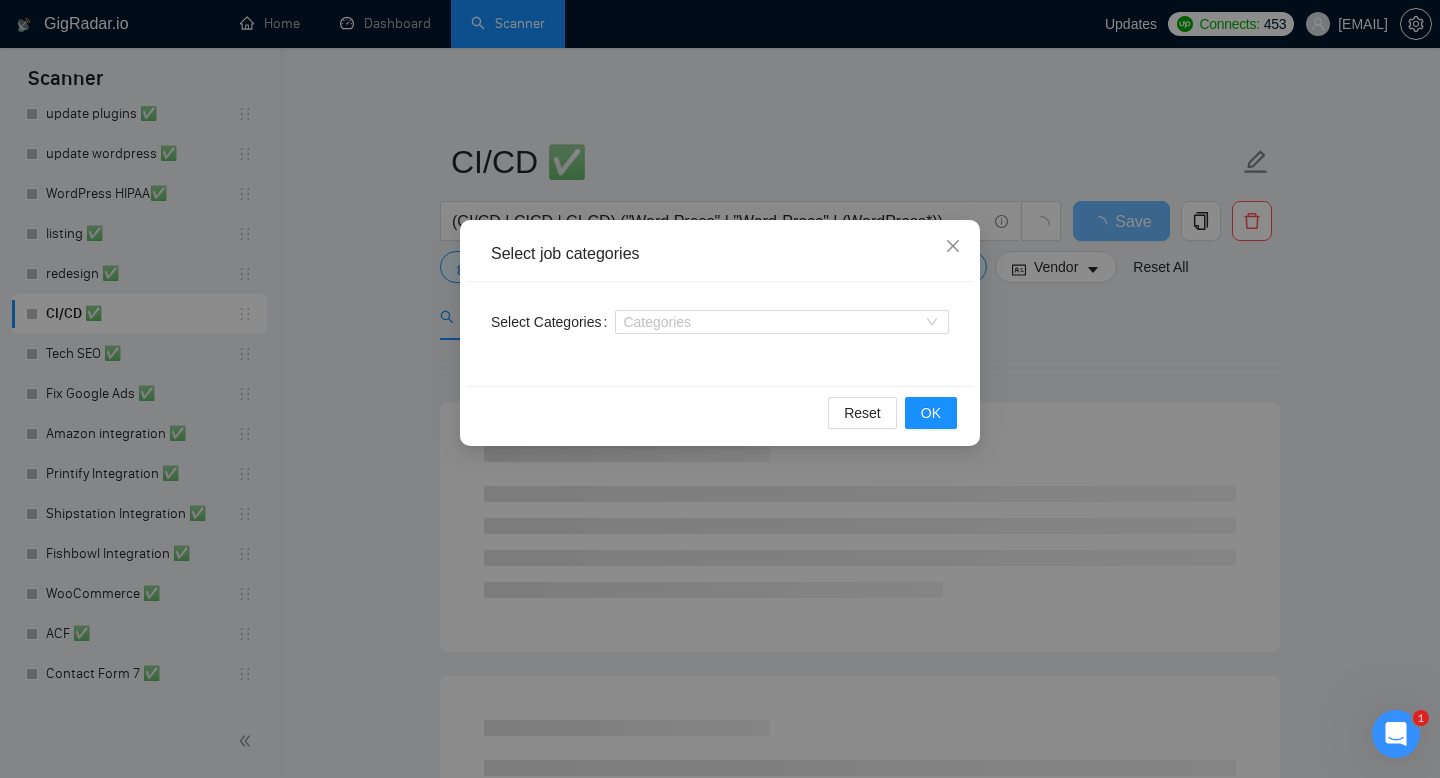 click on "Select job categories Select Categories   Categories Reset OK" at bounding box center [720, 389] 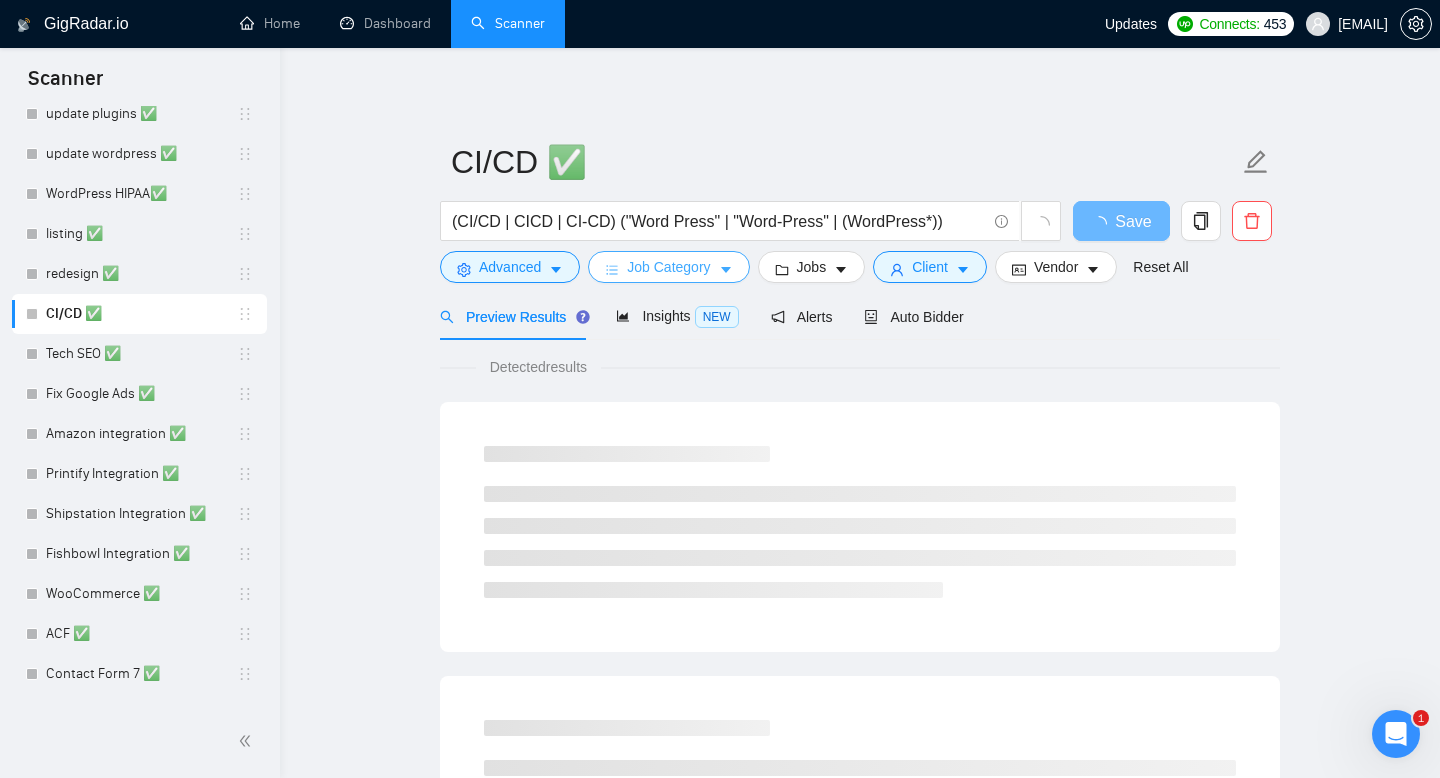 click on "Job Category" at bounding box center (668, 267) 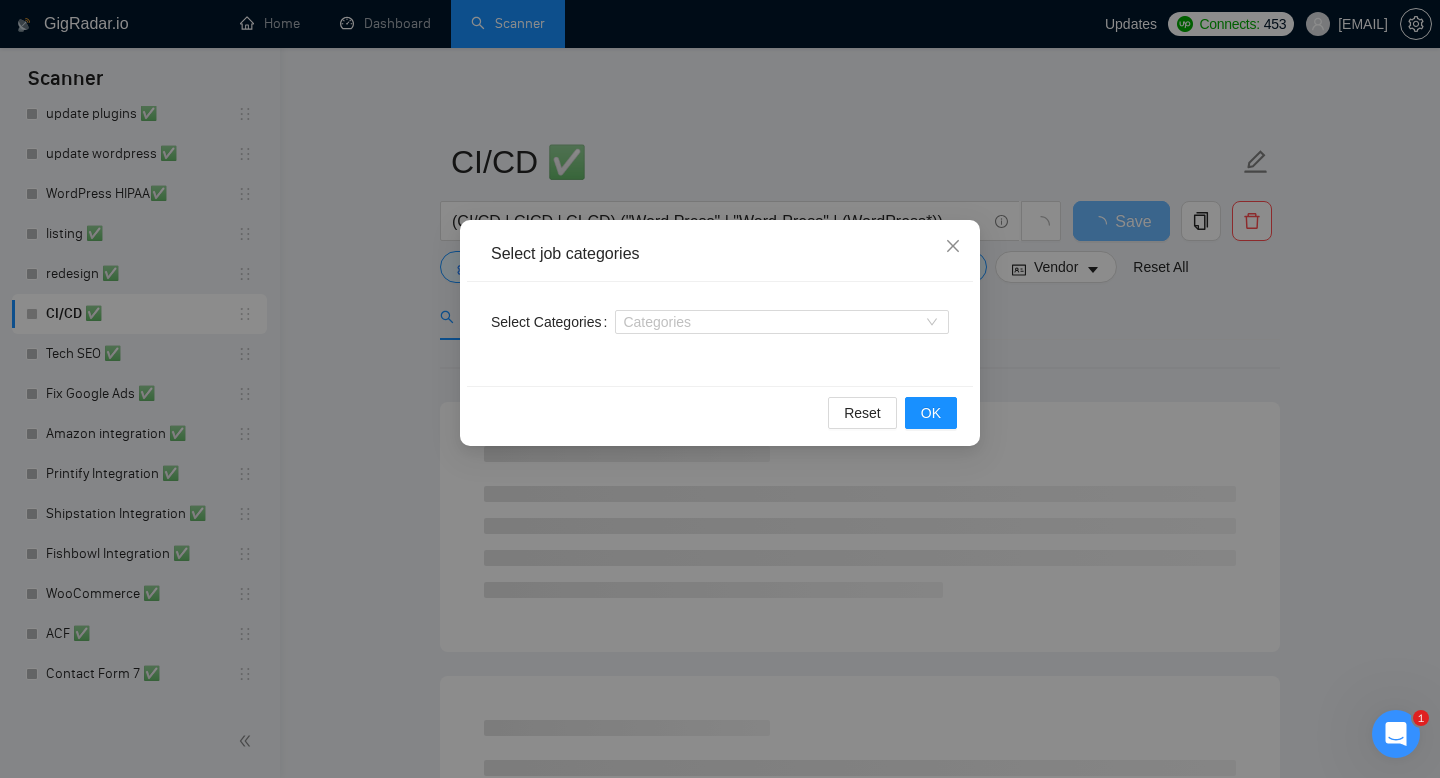 click on "Select job categories Select Categories   Categories Reset OK" at bounding box center (720, 389) 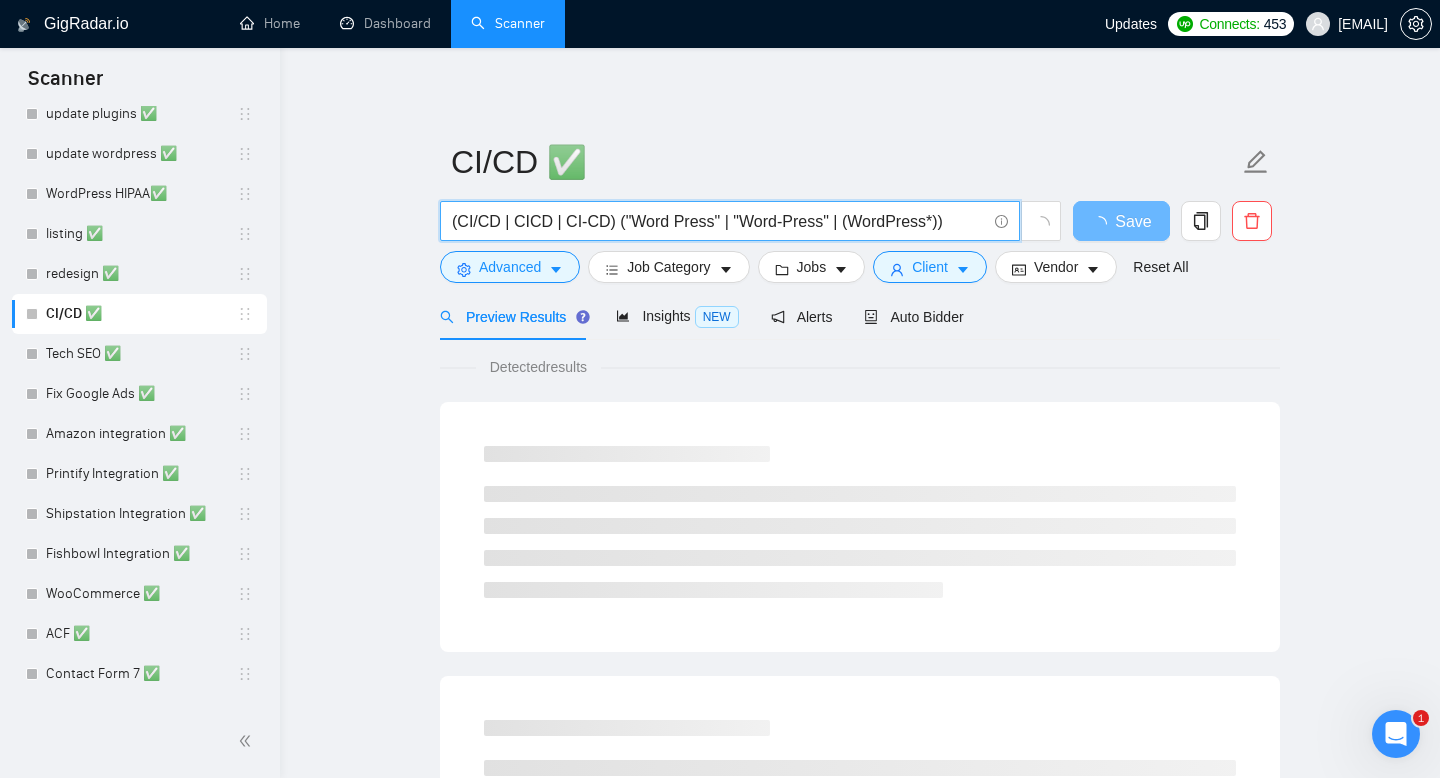 click on "(CI/CD | CICD | CI-CD) ("Word Press" | "Word-Press" | (WordPress*))" at bounding box center (719, 221) 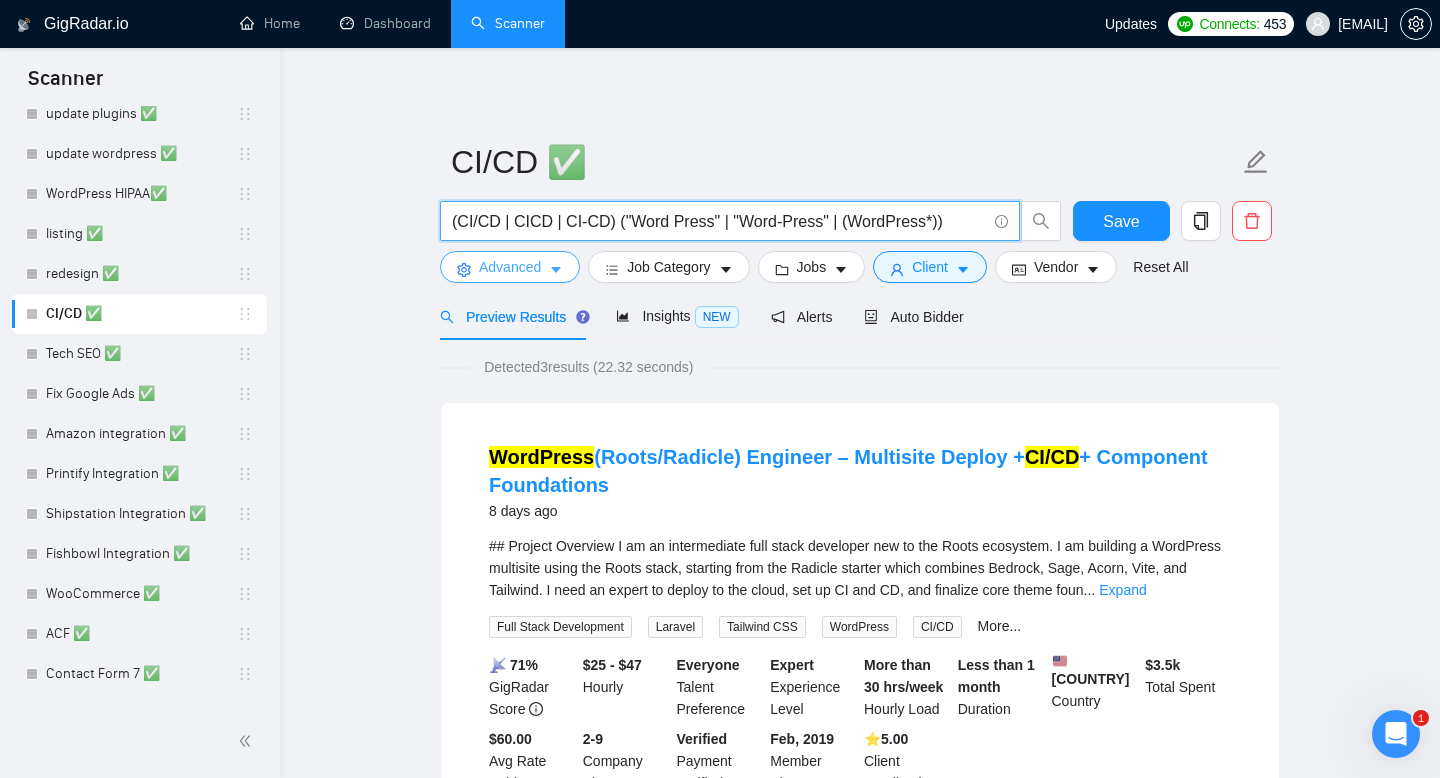 click on "Advanced" at bounding box center [510, 267] 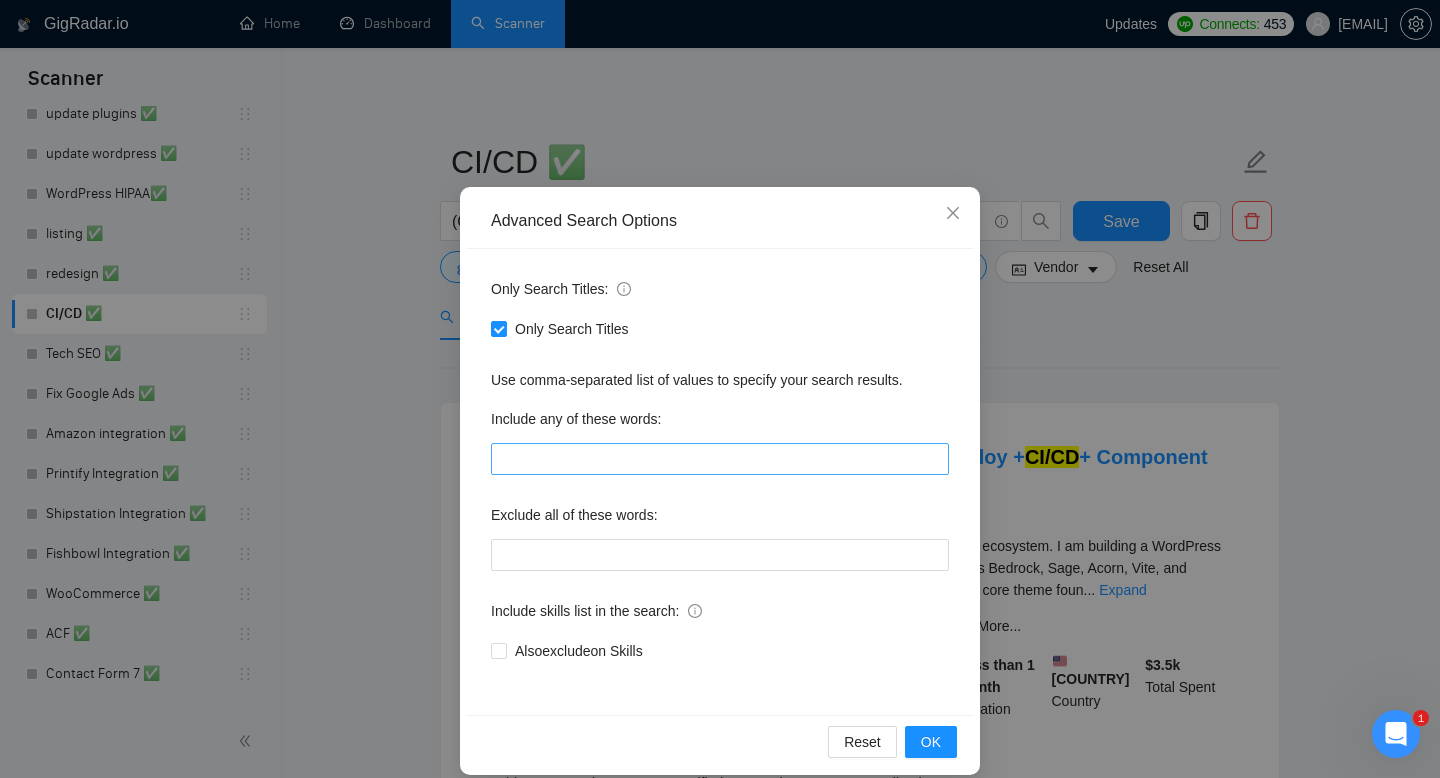 scroll, scrollTop: 54, scrollLeft: 0, axis: vertical 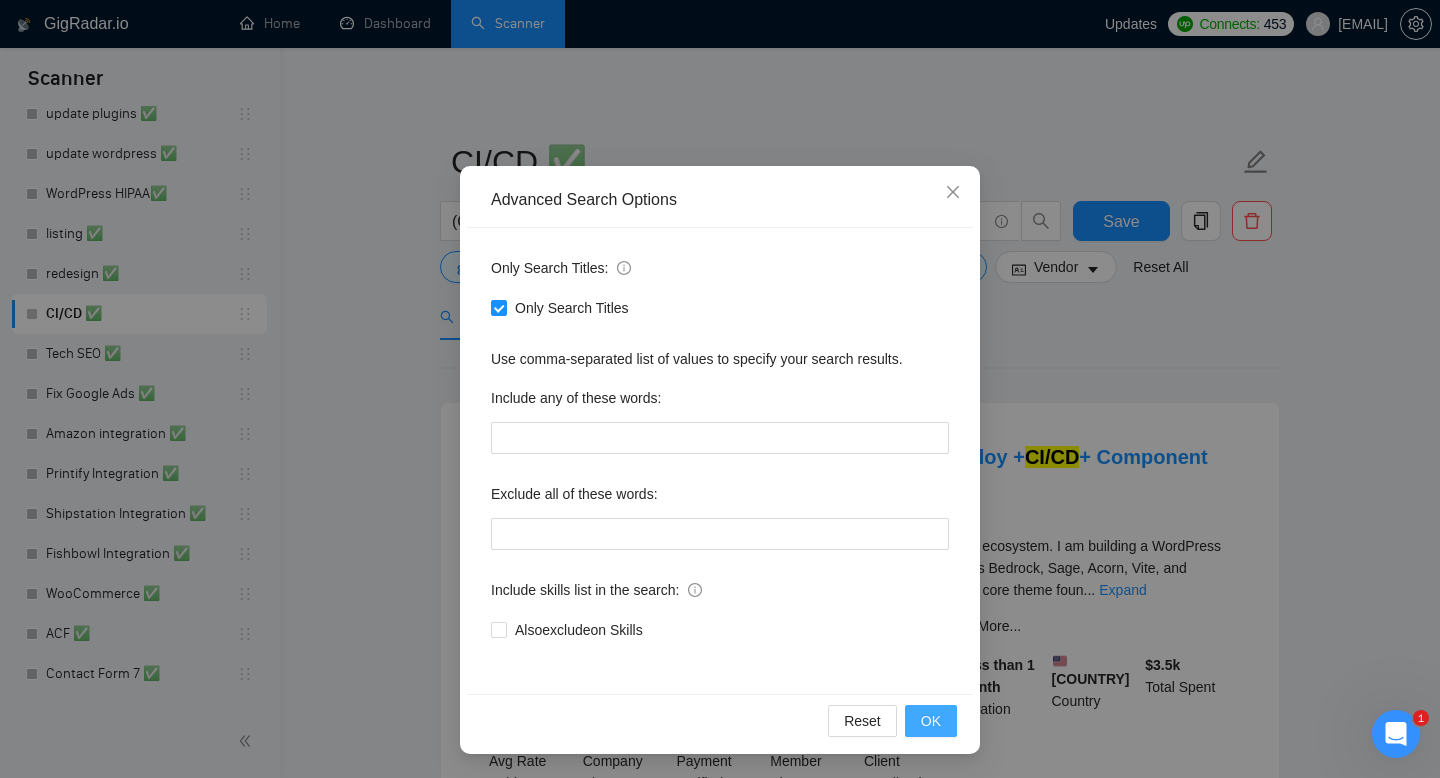 click on "OK" at bounding box center (931, 721) 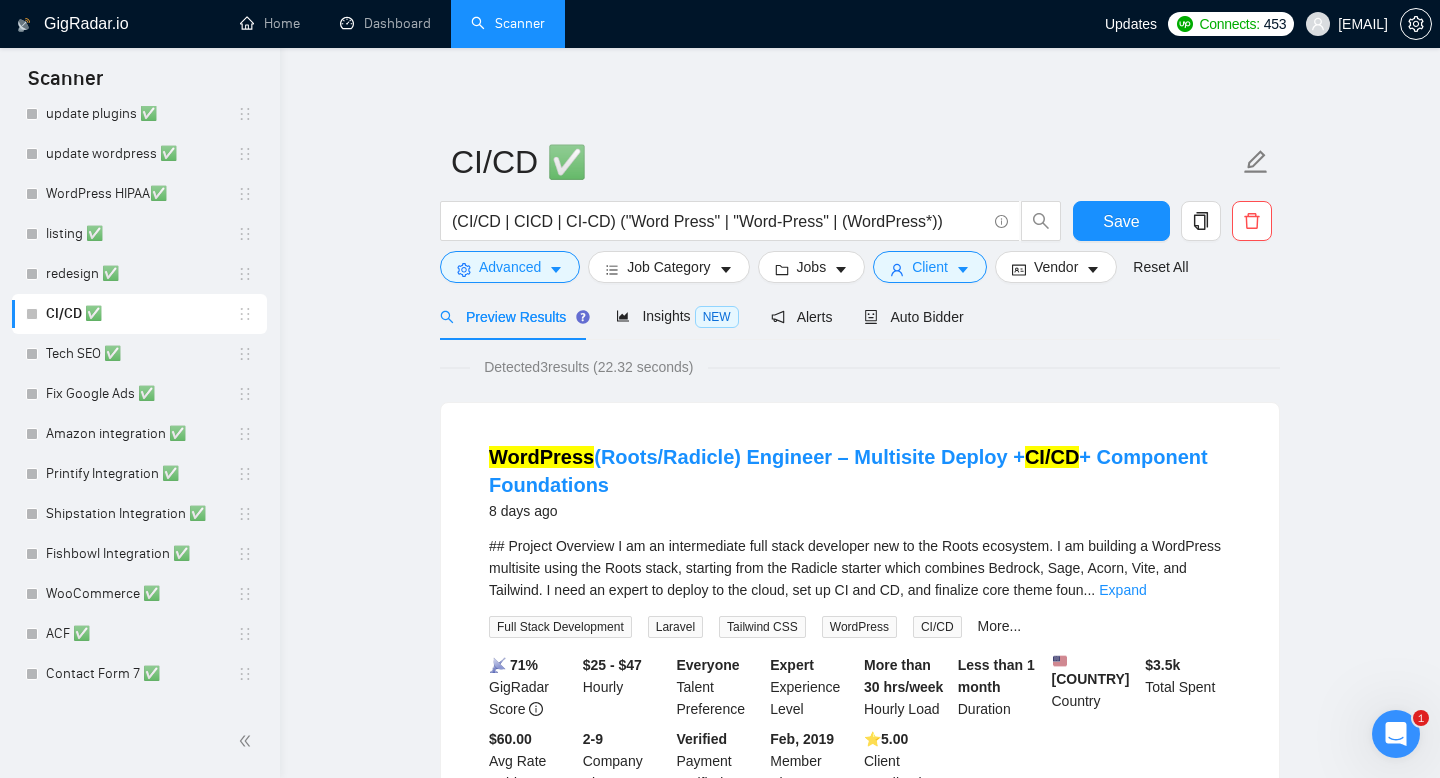 scroll, scrollTop: 0, scrollLeft: 0, axis: both 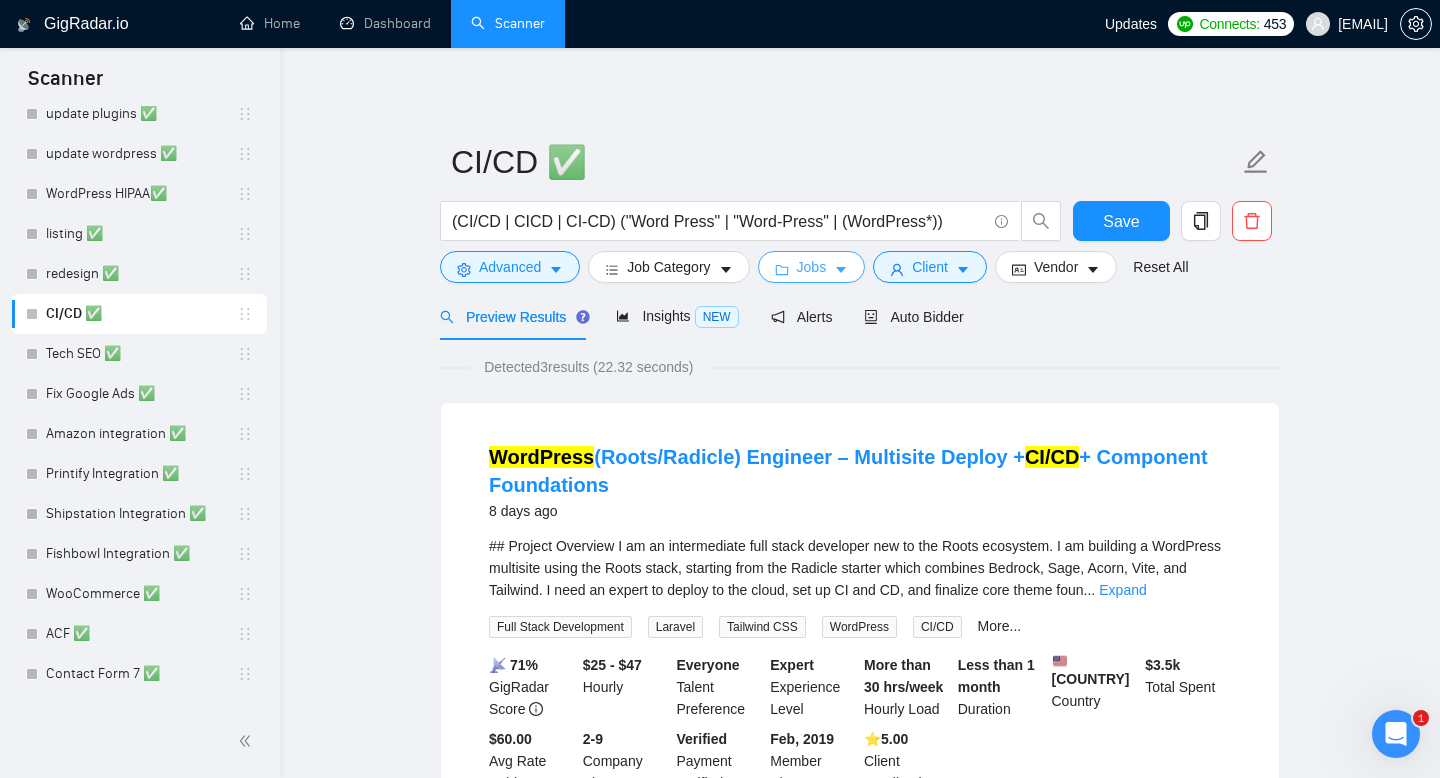 click on "Jobs" at bounding box center [812, 267] 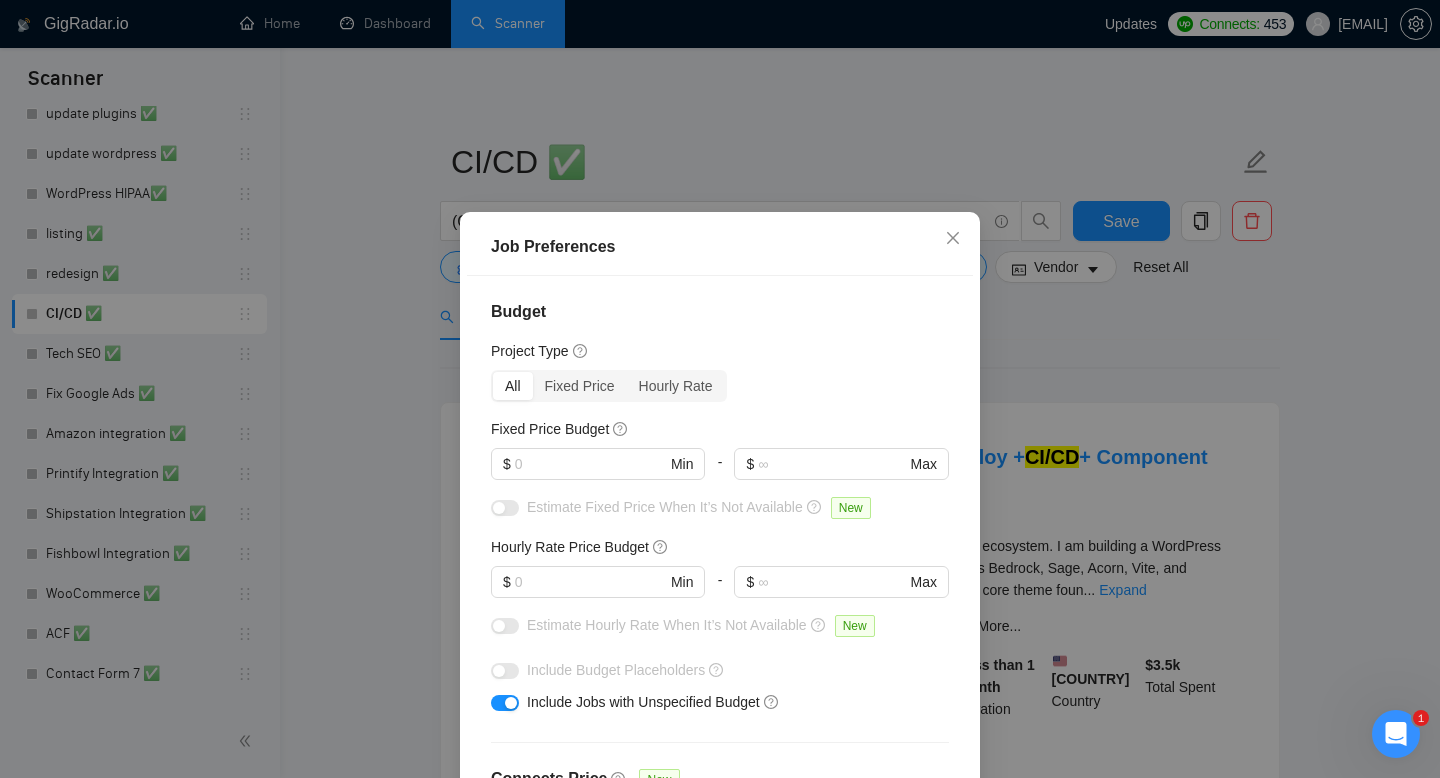 scroll, scrollTop: 2, scrollLeft: 0, axis: vertical 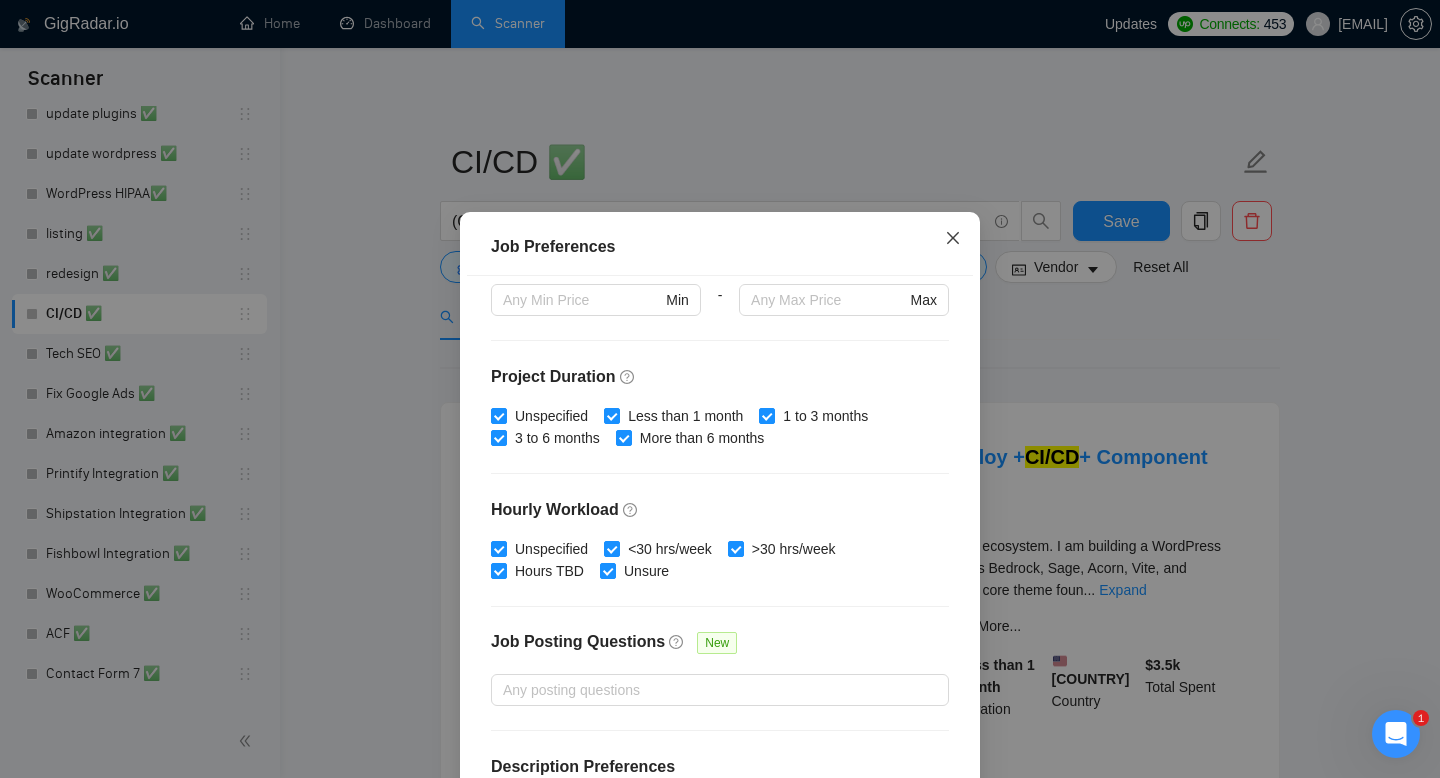 click 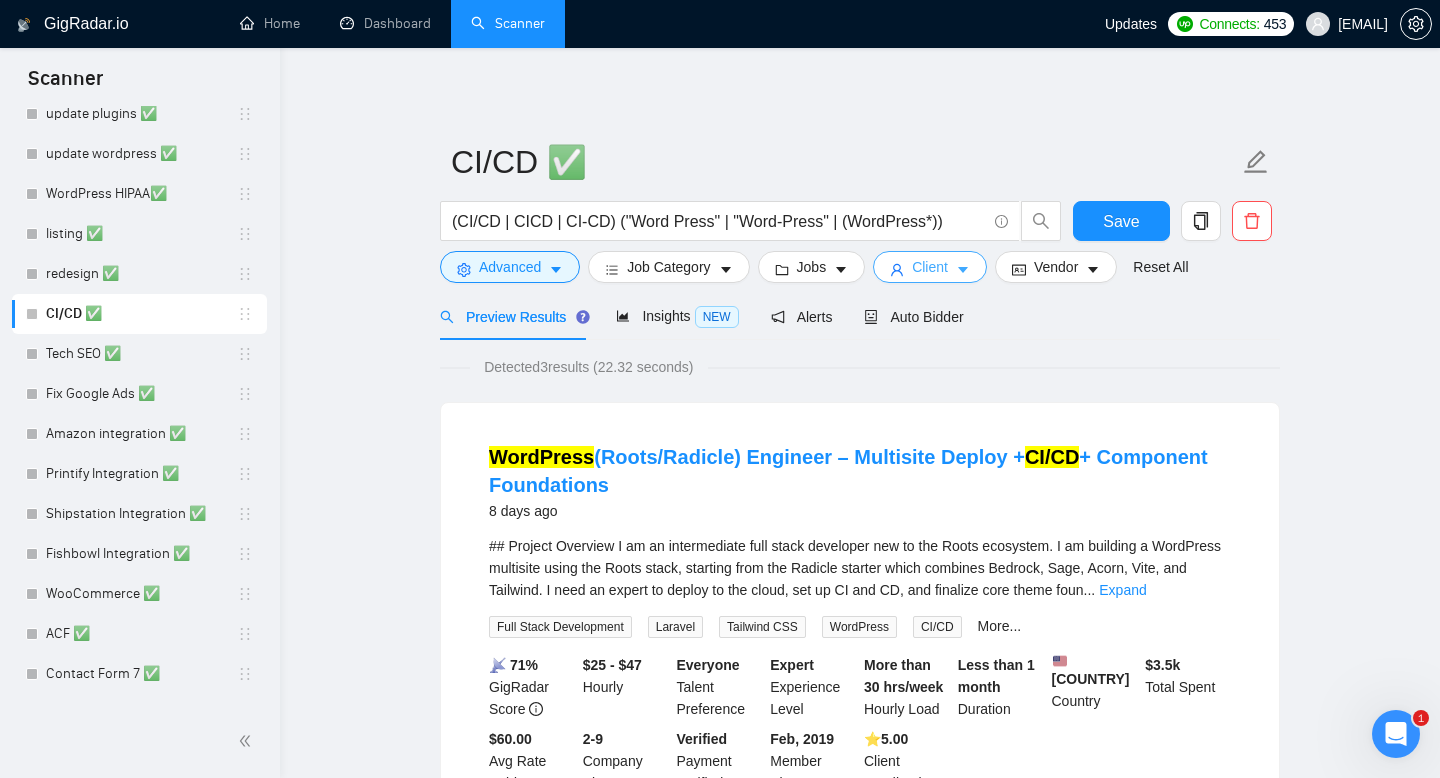 click on "Client" at bounding box center [930, 267] 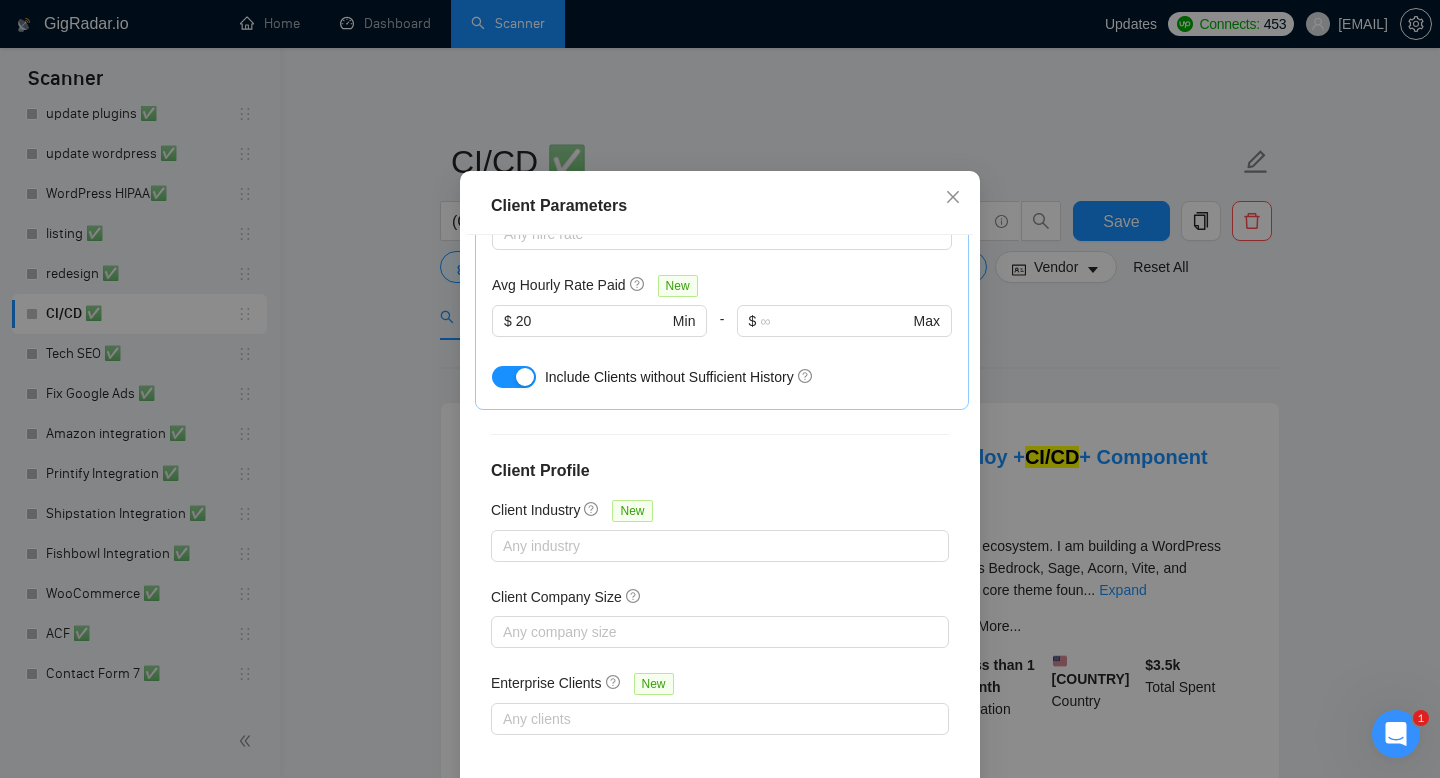 scroll, scrollTop: 0, scrollLeft: 0, axis: both 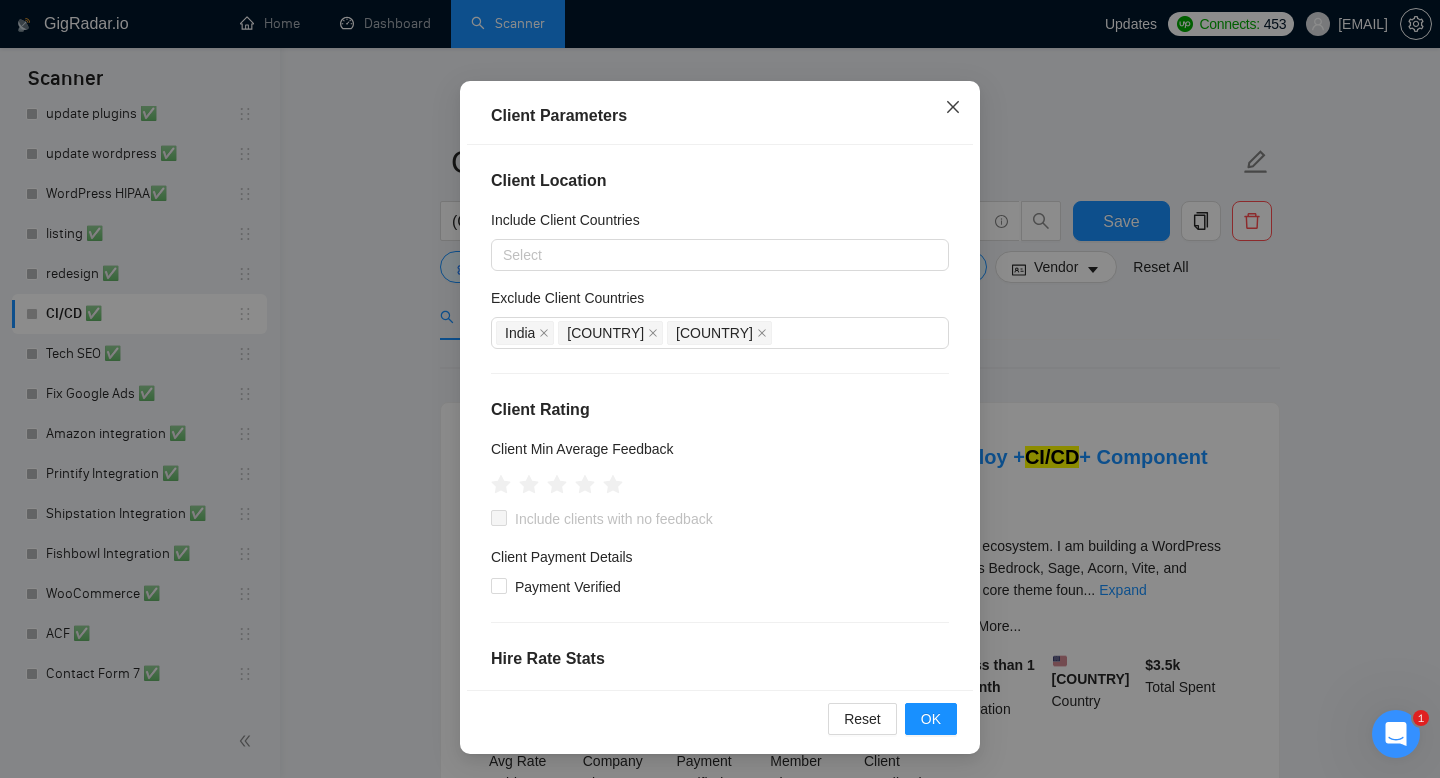click 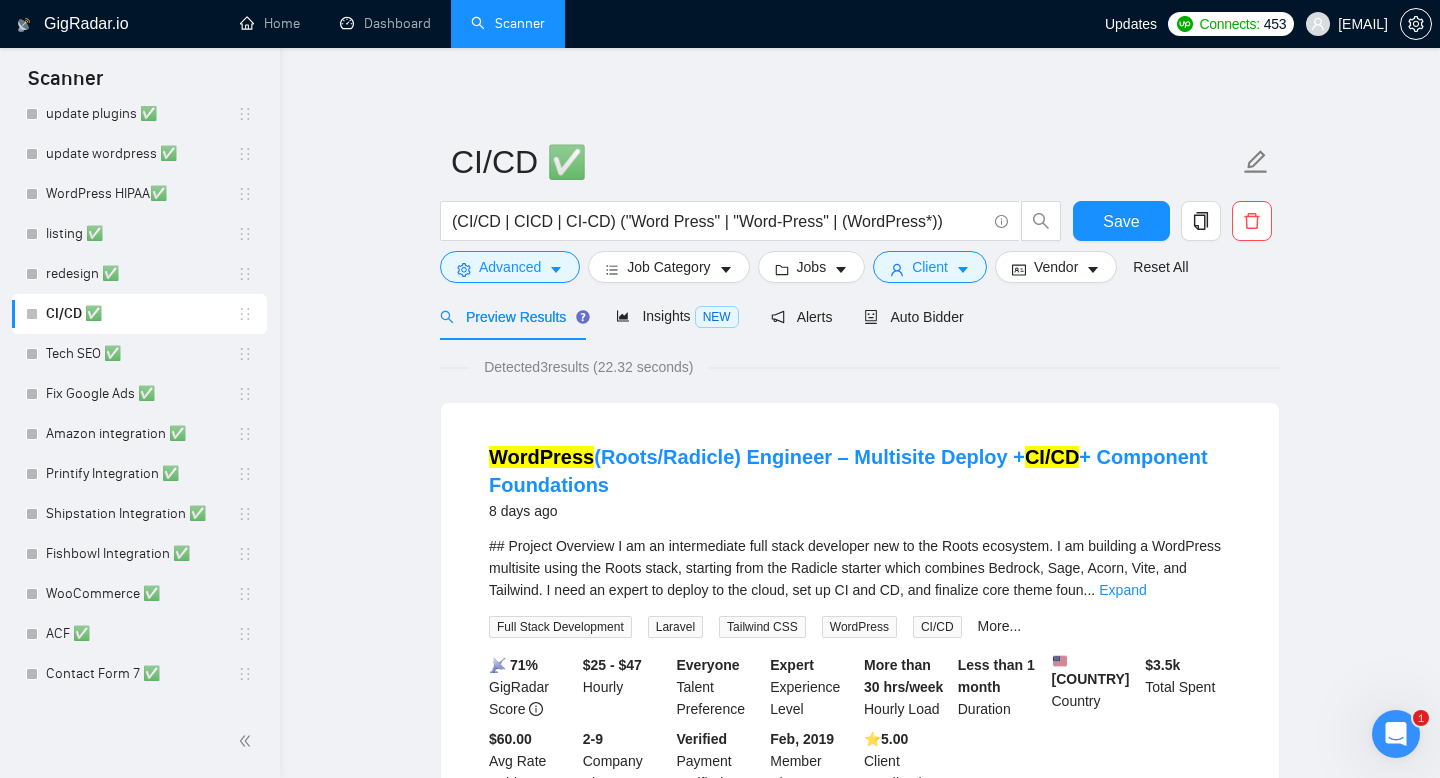 scroll, scrollTop: 38, scrollLeft: 0, axis: vertical 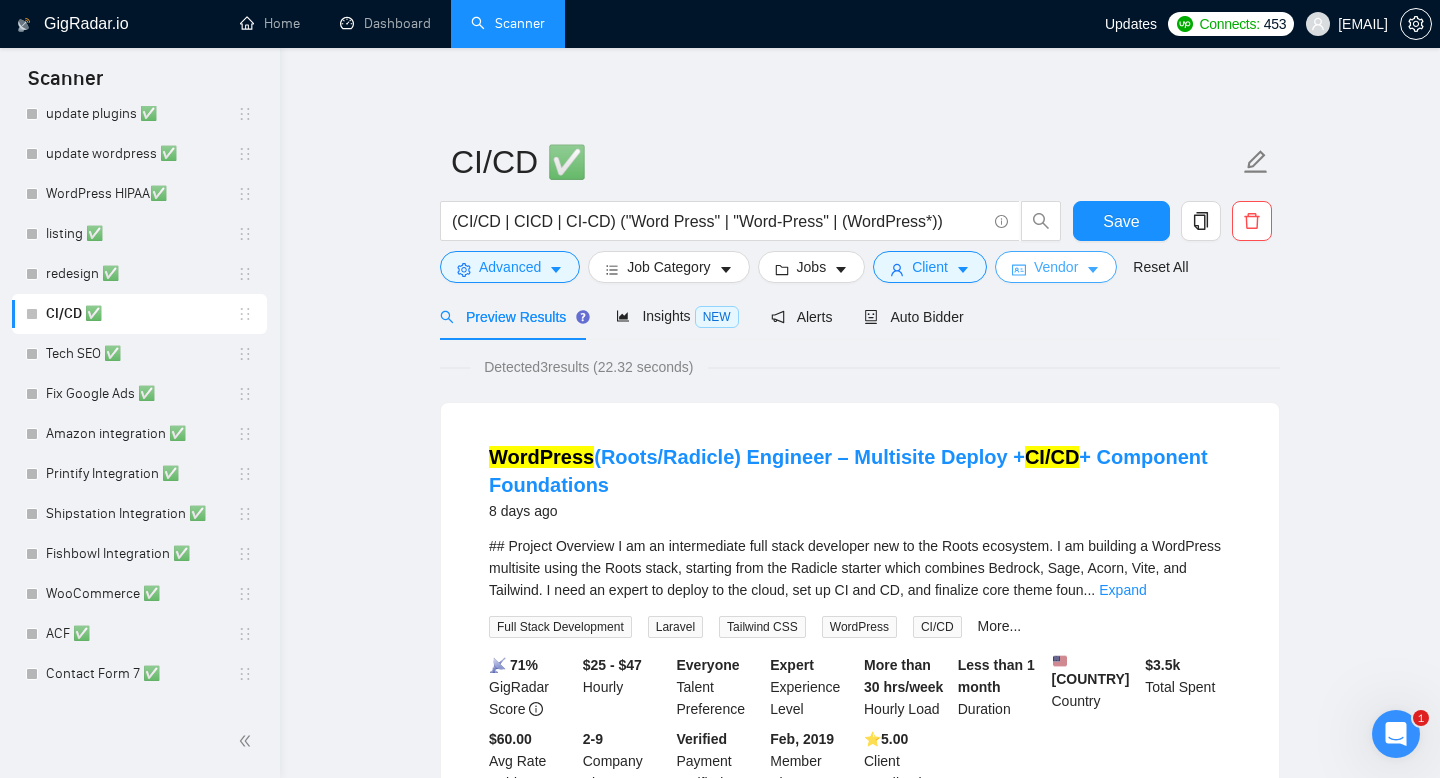 click on "Vendor" at bounding box center [1056, 267] 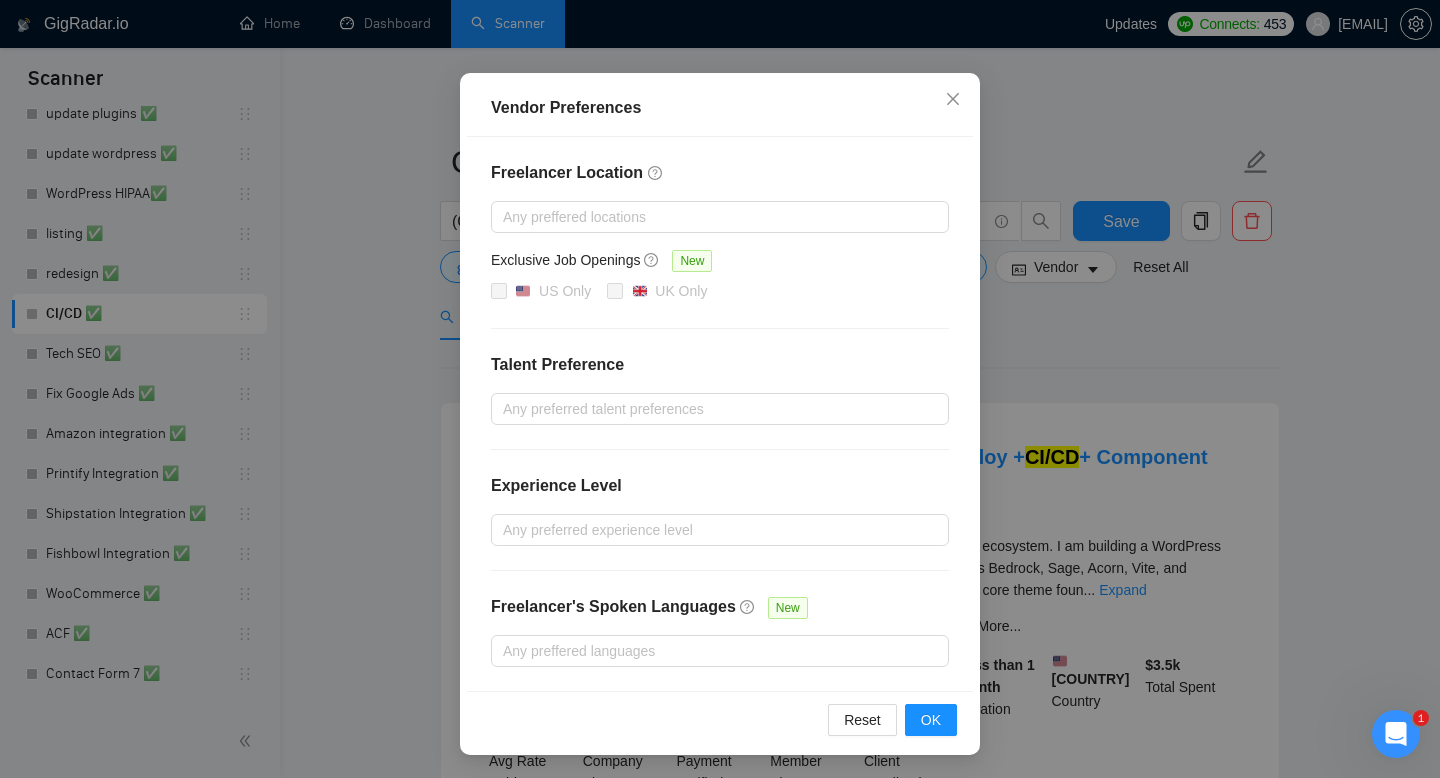 click on "Vendor Preferences Freelancer Location     Any preffered locations Exclusive Job Openings New US Only UK Only Talent Preference   Any preferred talent preferences Experience Level   Any preferred experience level Freelancer's Spoken Languages New   Any preffered languages Reset OK" at bounding box center (720, 389) 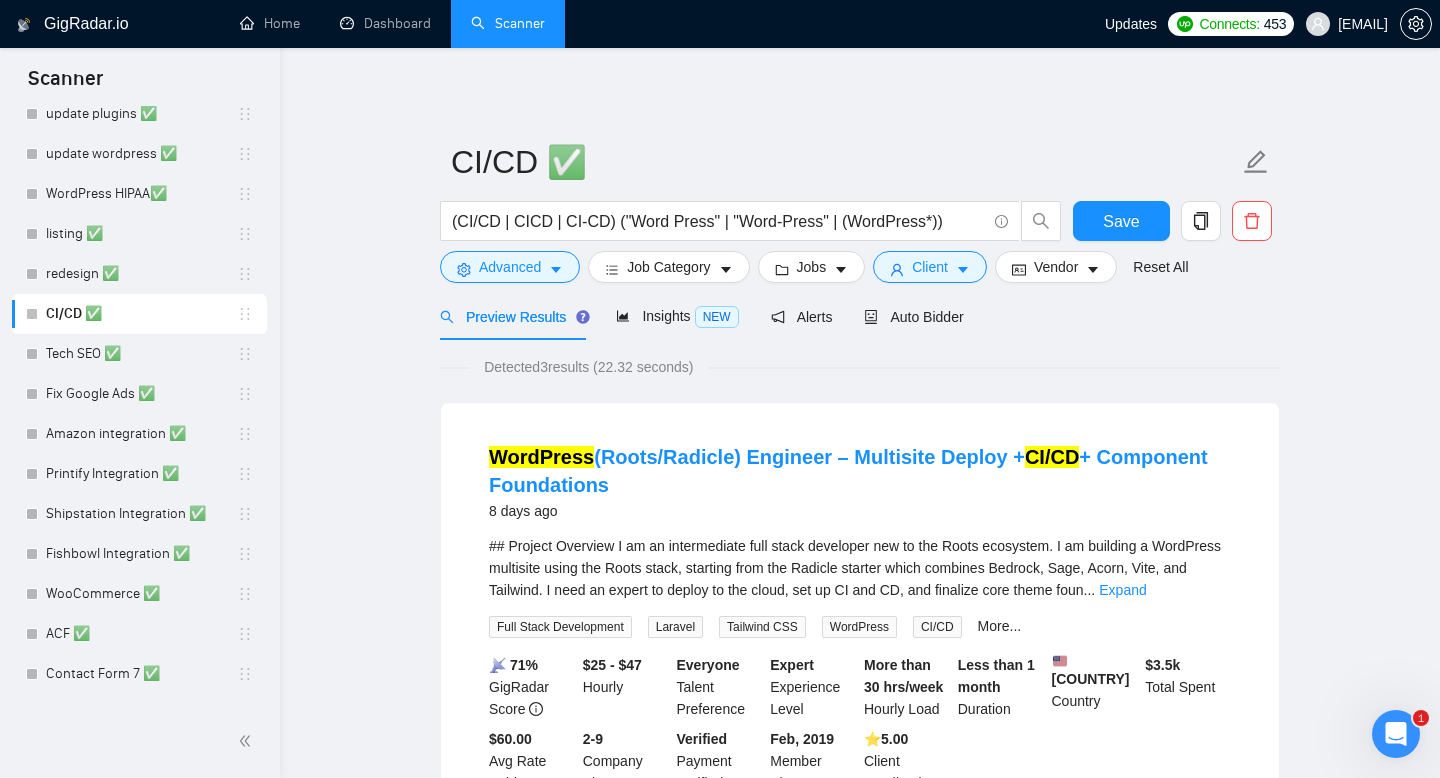 scroll, scrollTop: 47, scrollLeft: 0, axis: vertical 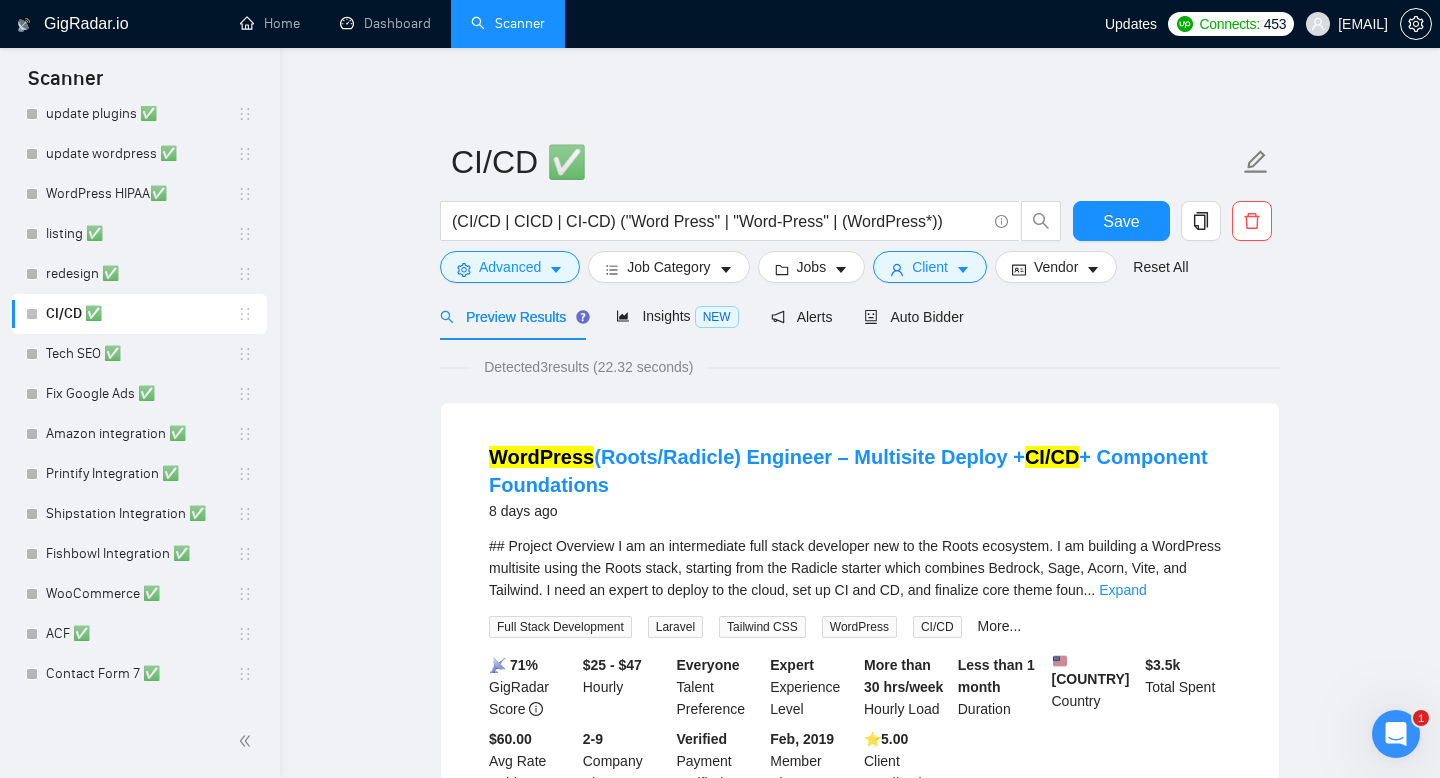 click on "Tech SEO ✅" at bounding box center [141, 354] 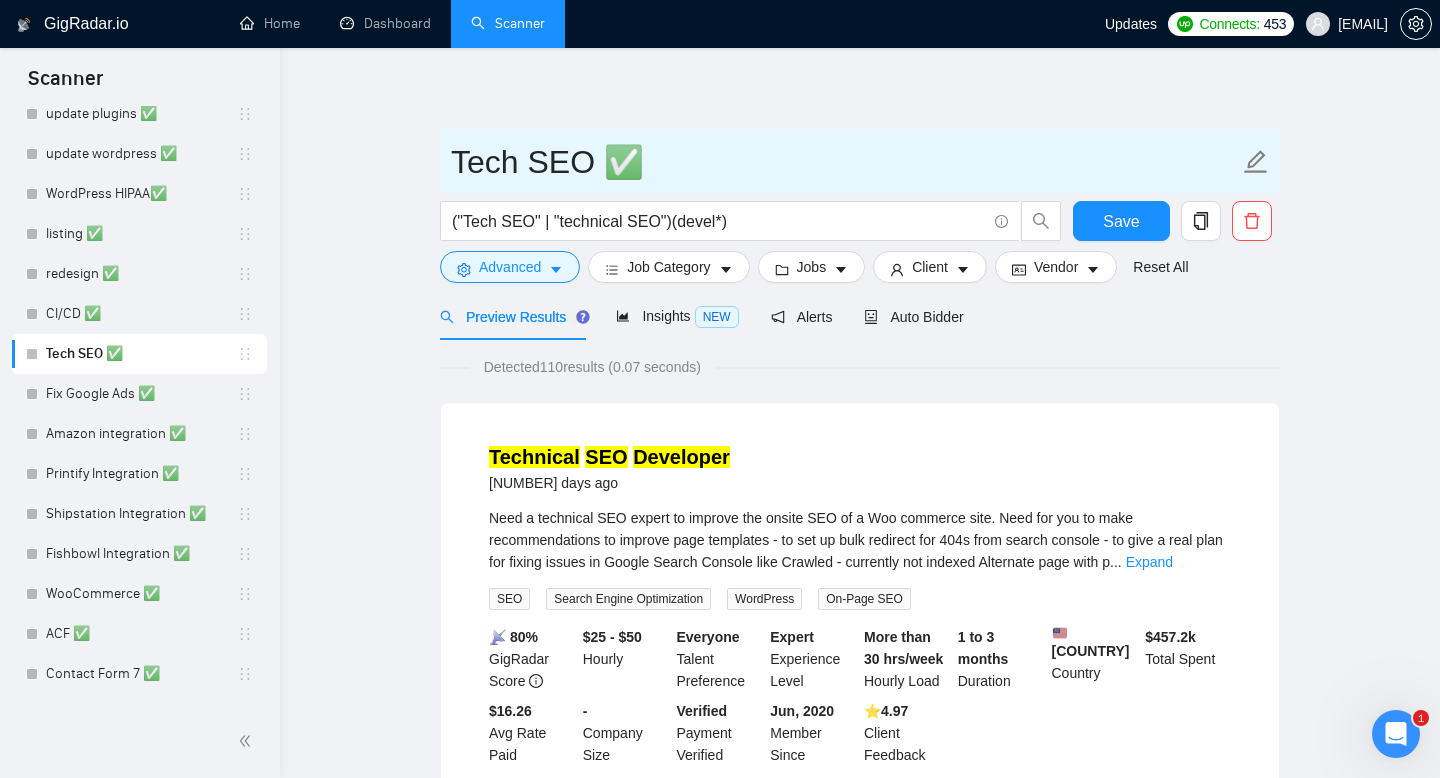 click on "Tech SEO ✅" at bounding box center (845, 162) 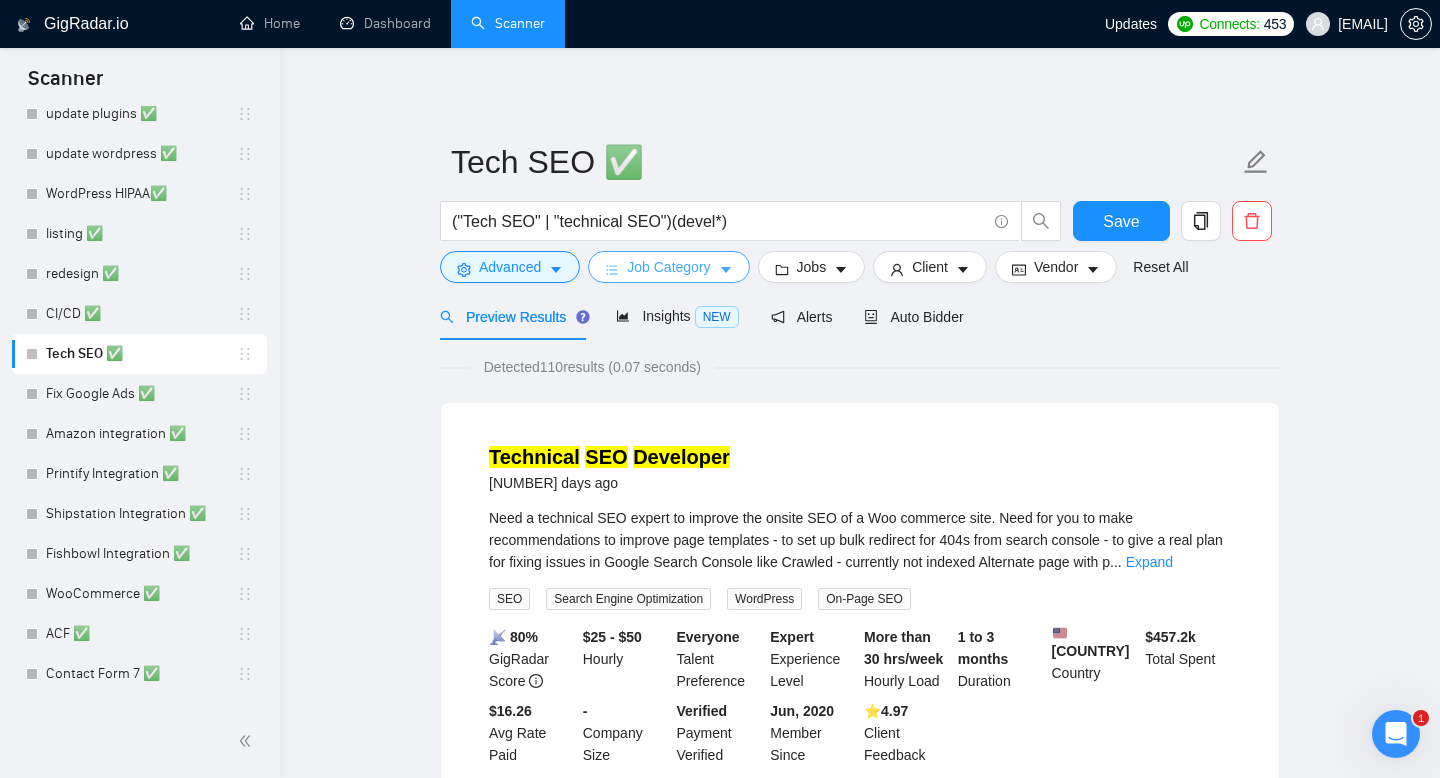 click on "Job Category" at bounding box center (668, 267) 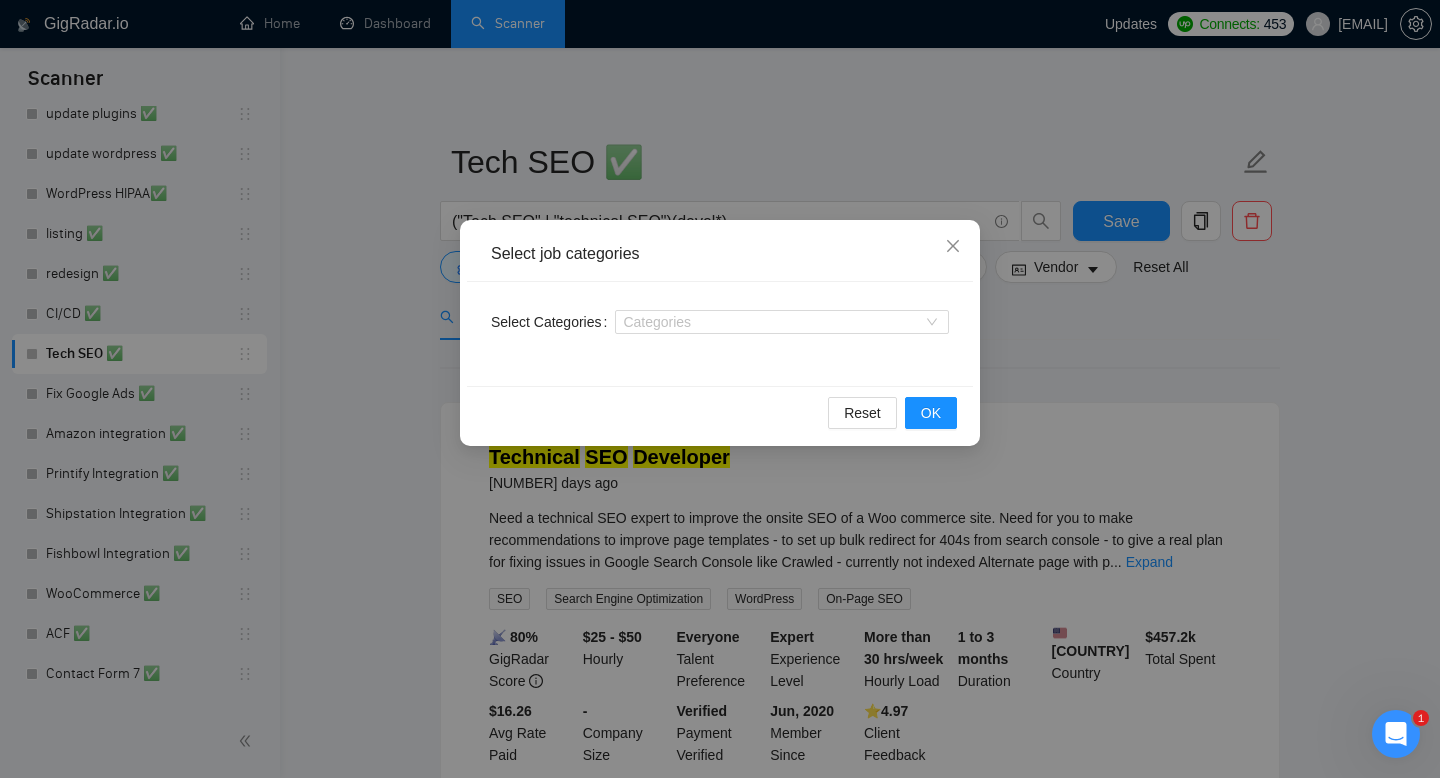 click on "Select job categories Select Categories   Categories Reset OK" at bounding box center [720, 389] 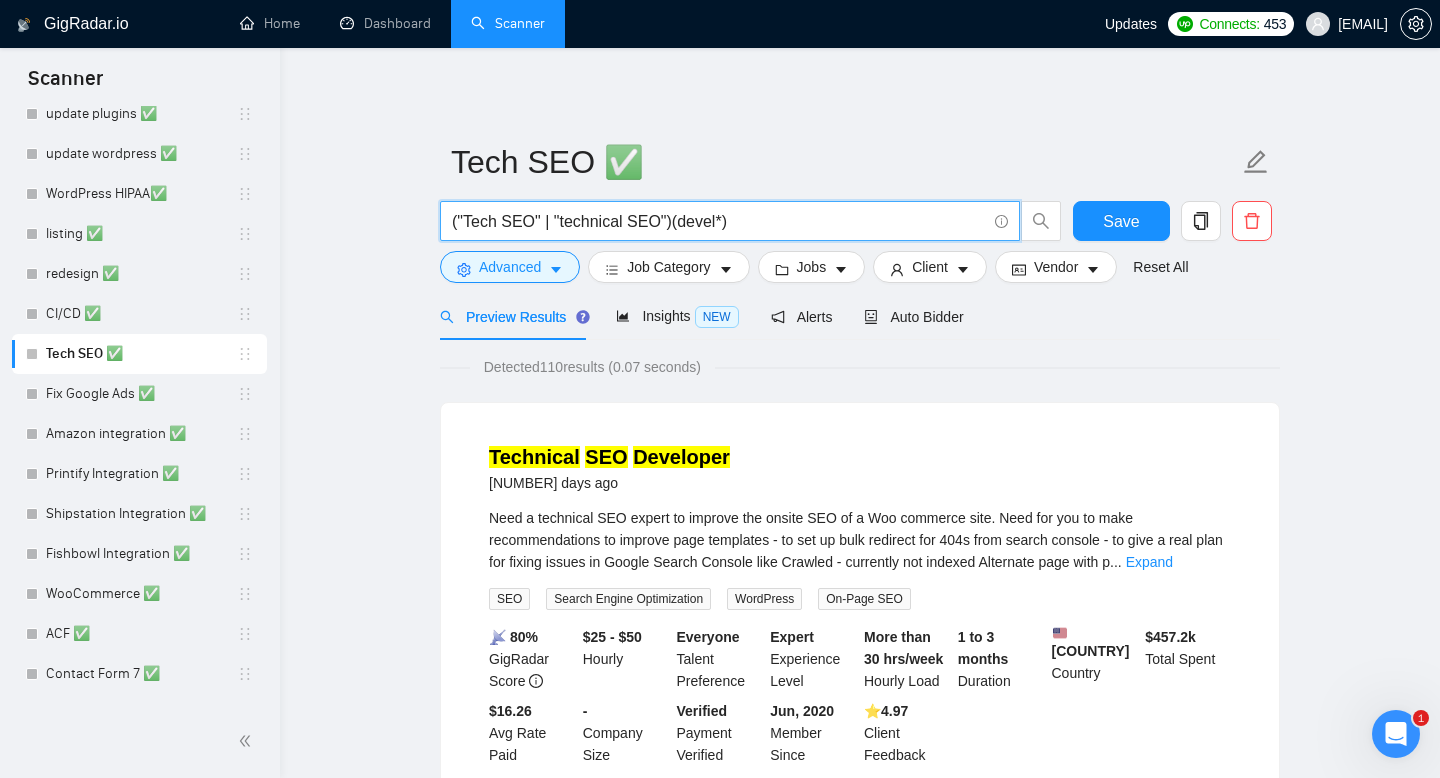 click on "("Tech SEO" | "technical SEO")(devel*)" at bounding box center (719, 221) 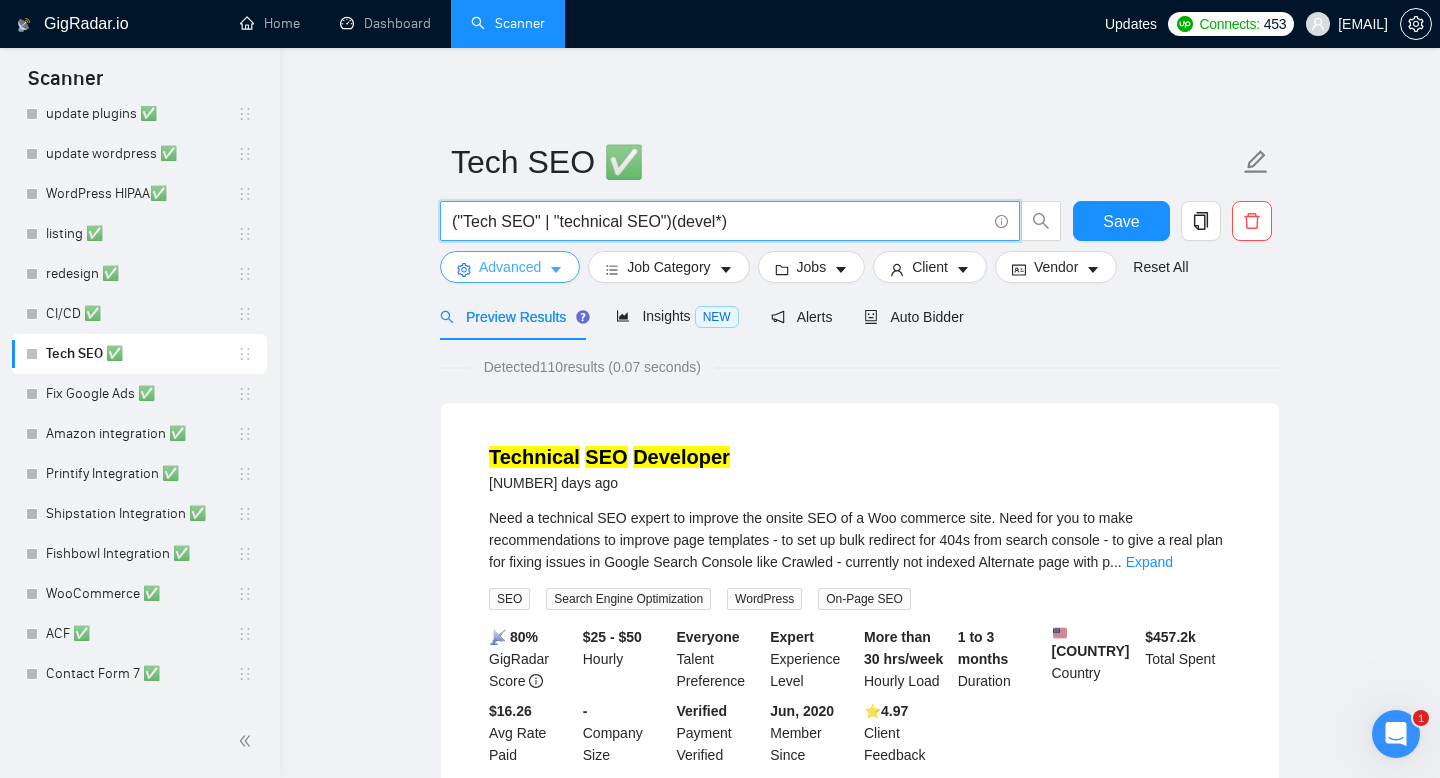click on "Advanced" at bounding box center (510, 267) 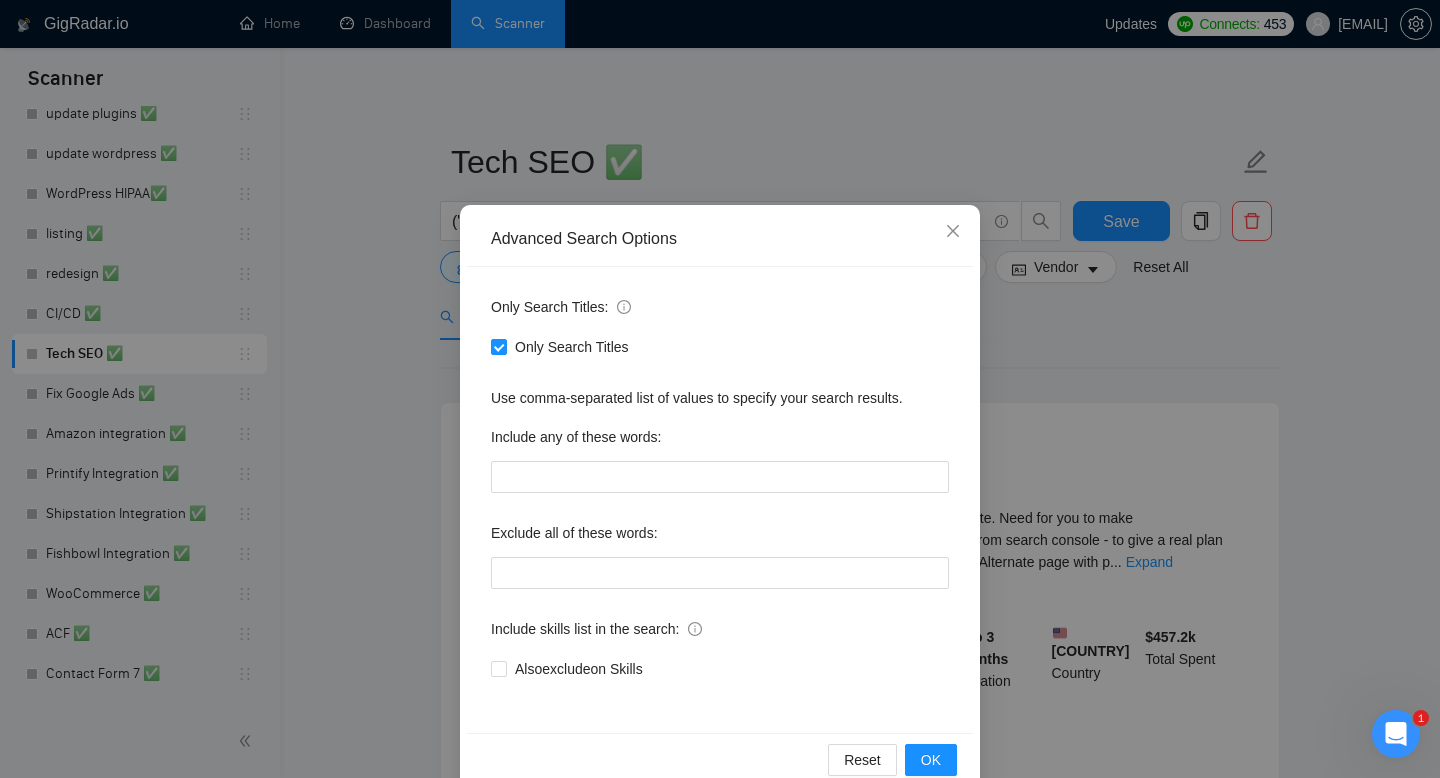 scroll, scrollTop: 54, scrollLeft: 0, axis: vertical 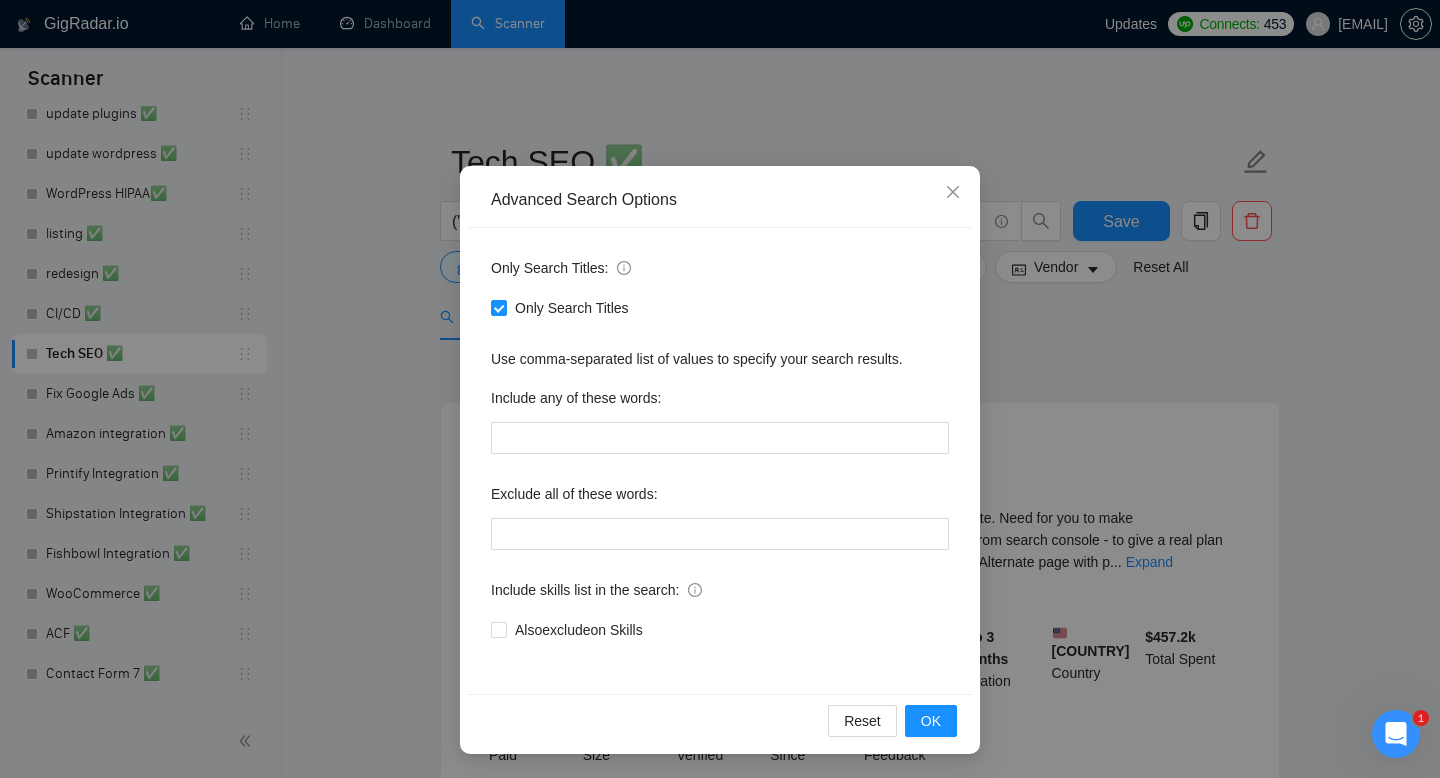 click on "Advanced Search Options Only Search Titles:   Only Search Titles Use comma-separated list of values to specify your search results. Include any of these words: Exclude all of these words: Include skills list in the search:   Also  exclude  on Skills Reset OK" at bounding box center [720, 389] 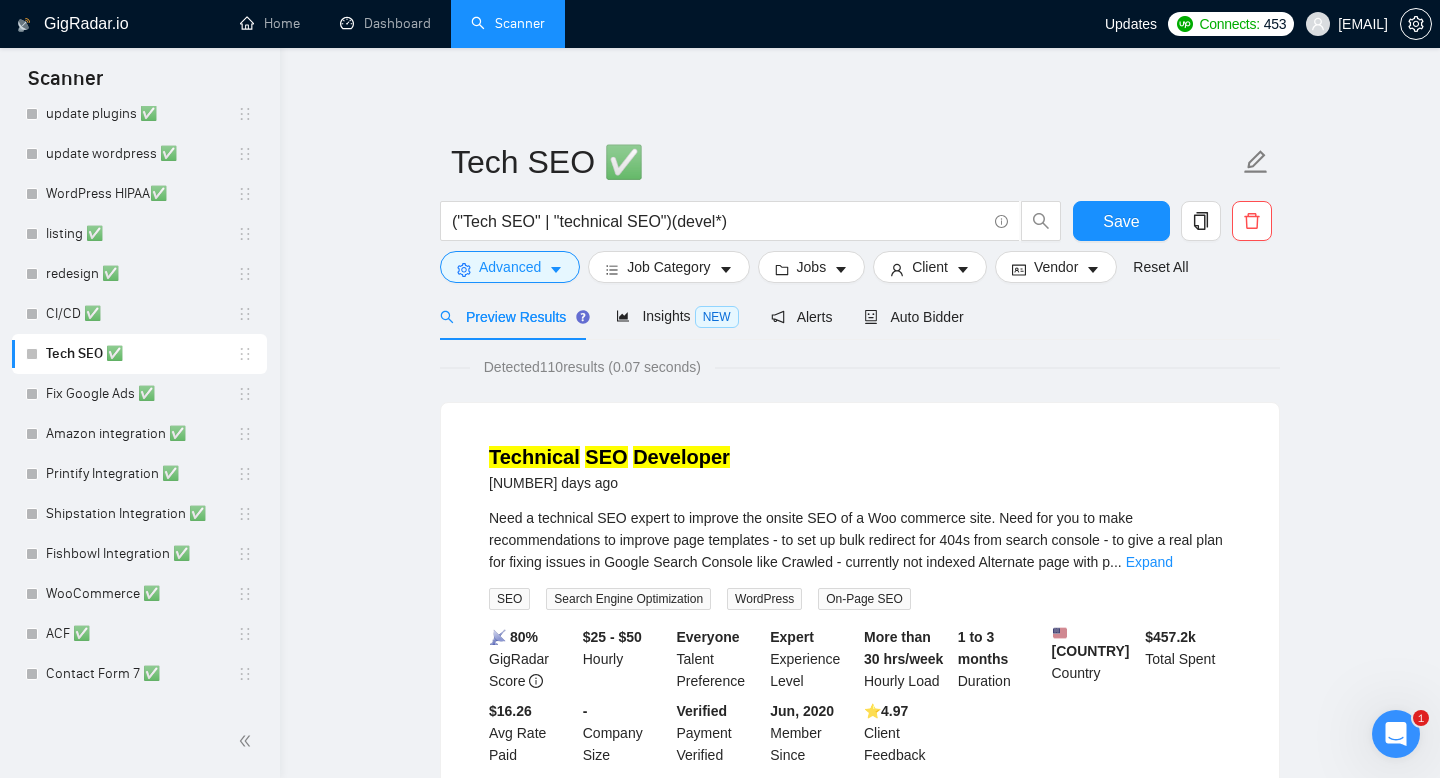 scroll, scrollTop: 0, scrollLeft: 0, axis: both 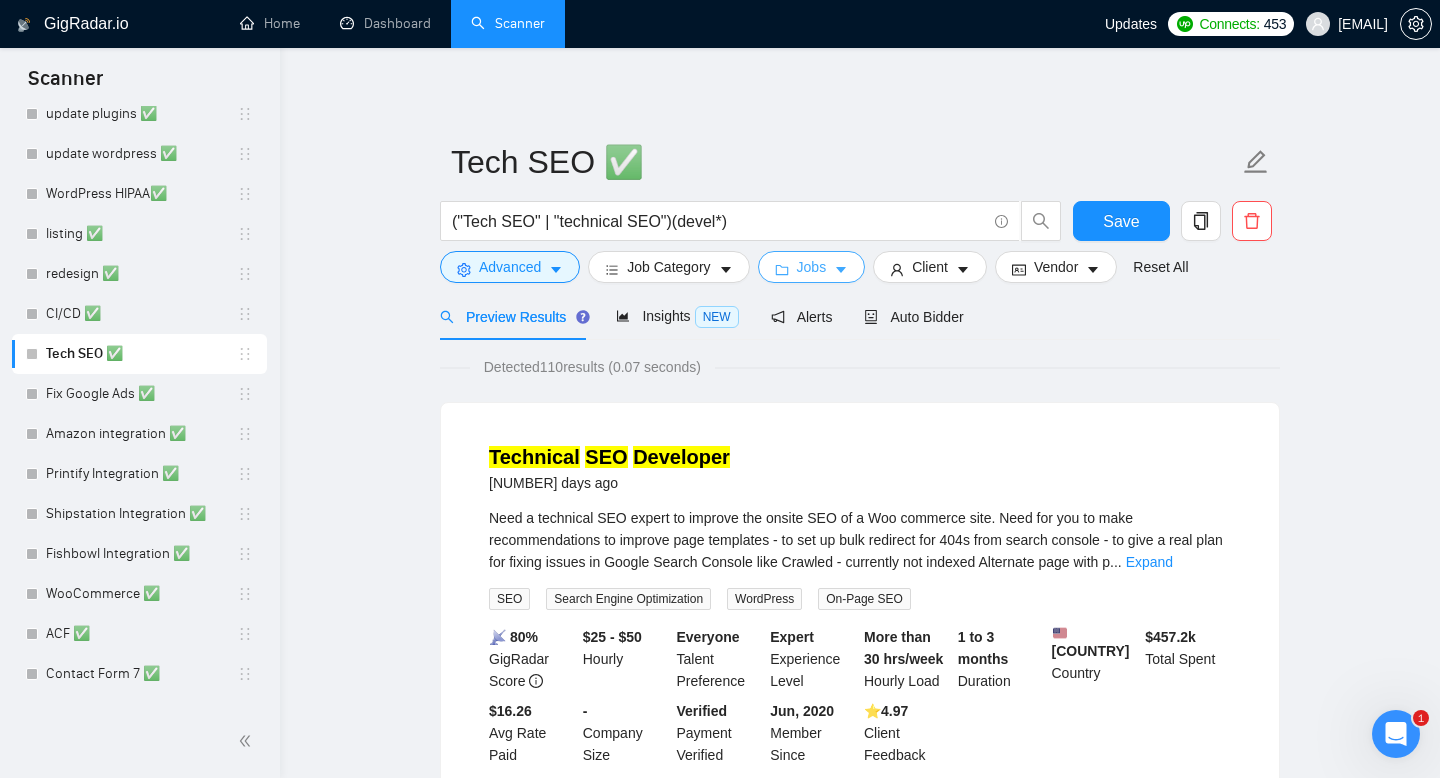 click on "Jobs" at bounding box center [812, 267] 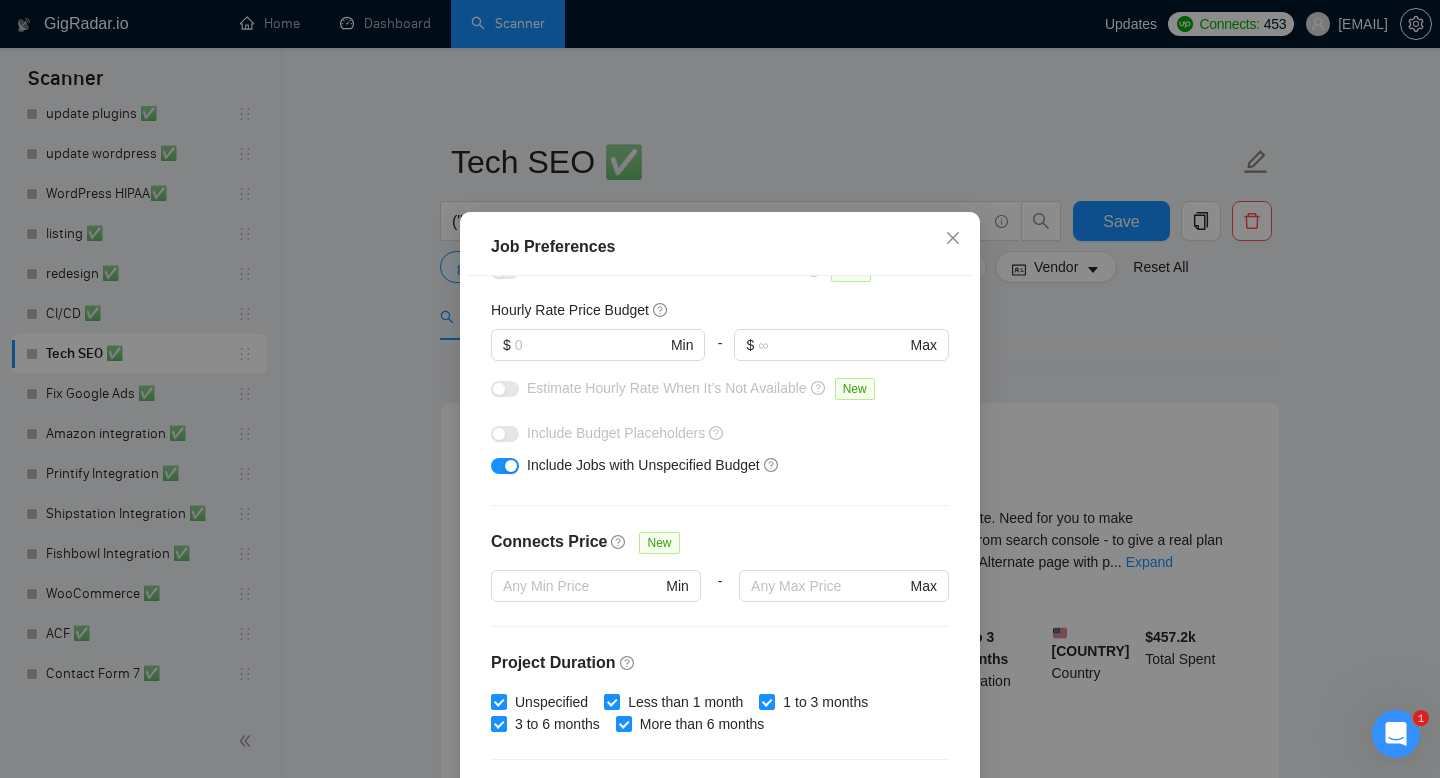 scroll, scrollTop: 236, scrollLeft: 0, axis: vertical 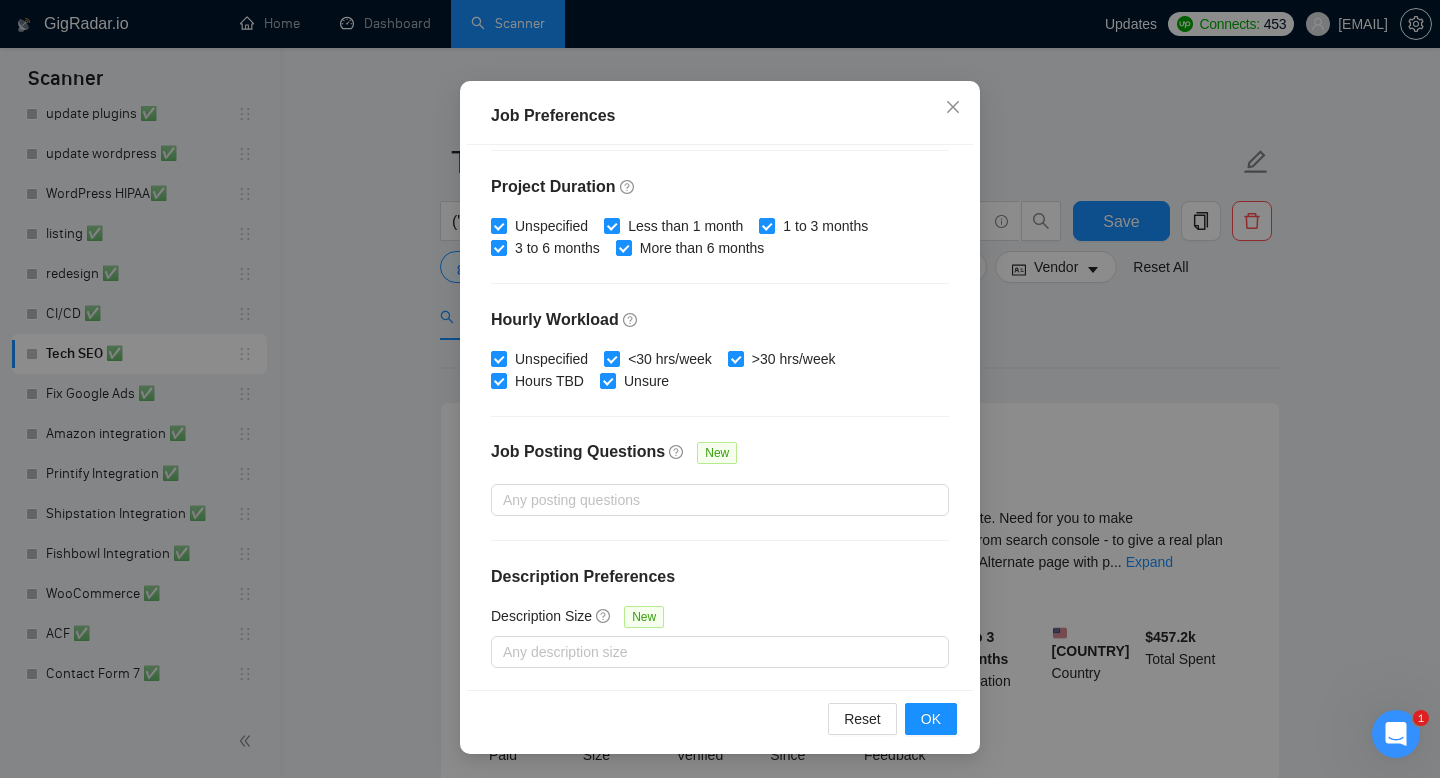 click on "Job Preferences Budget Project Type All Fixed Price Hourly Rate   Fixed Price Budget $ Min - $ Max Estimate Fixed Price When It’s Not Available New   Hourly Rate Price Budget $ Min - $ Max Estimate Hourly Rate When It’s Not Available New Include Budget Placeholders Include Jobs with Unspecified Budget   Connects Price New Min - Max Project Duration   Unspecified Less than 1 month 1 to 3 months 3 to 6 months More than 6 months Hourly Workload   Unspecified <30 hrs/week >30 hrs/week Hours TBD Unsure Job Posting Questions New   Any posting questions Description Preferences Description Size New   Any description size Reset OK" at bounding box center [720, 389] 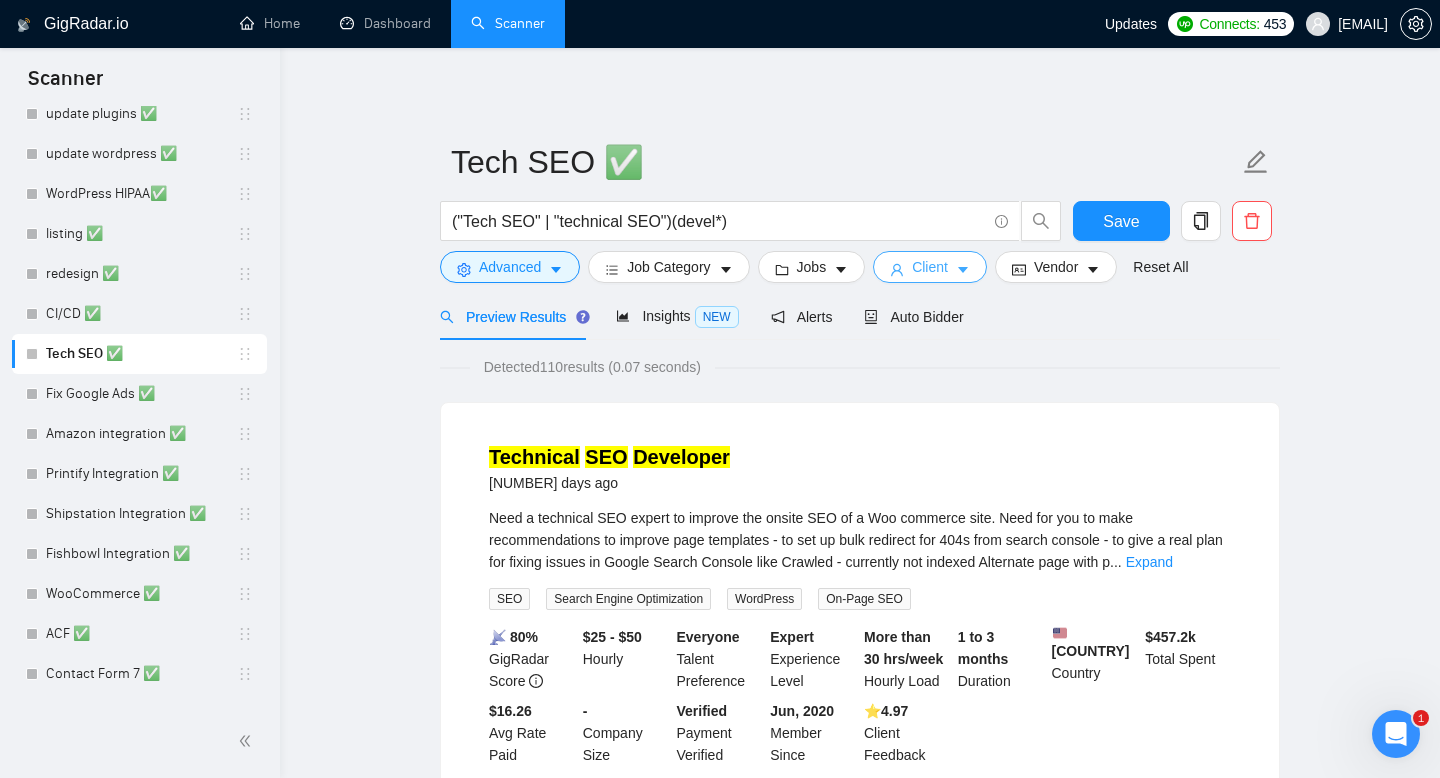 click on "Client" at bounding box center [930, 267] 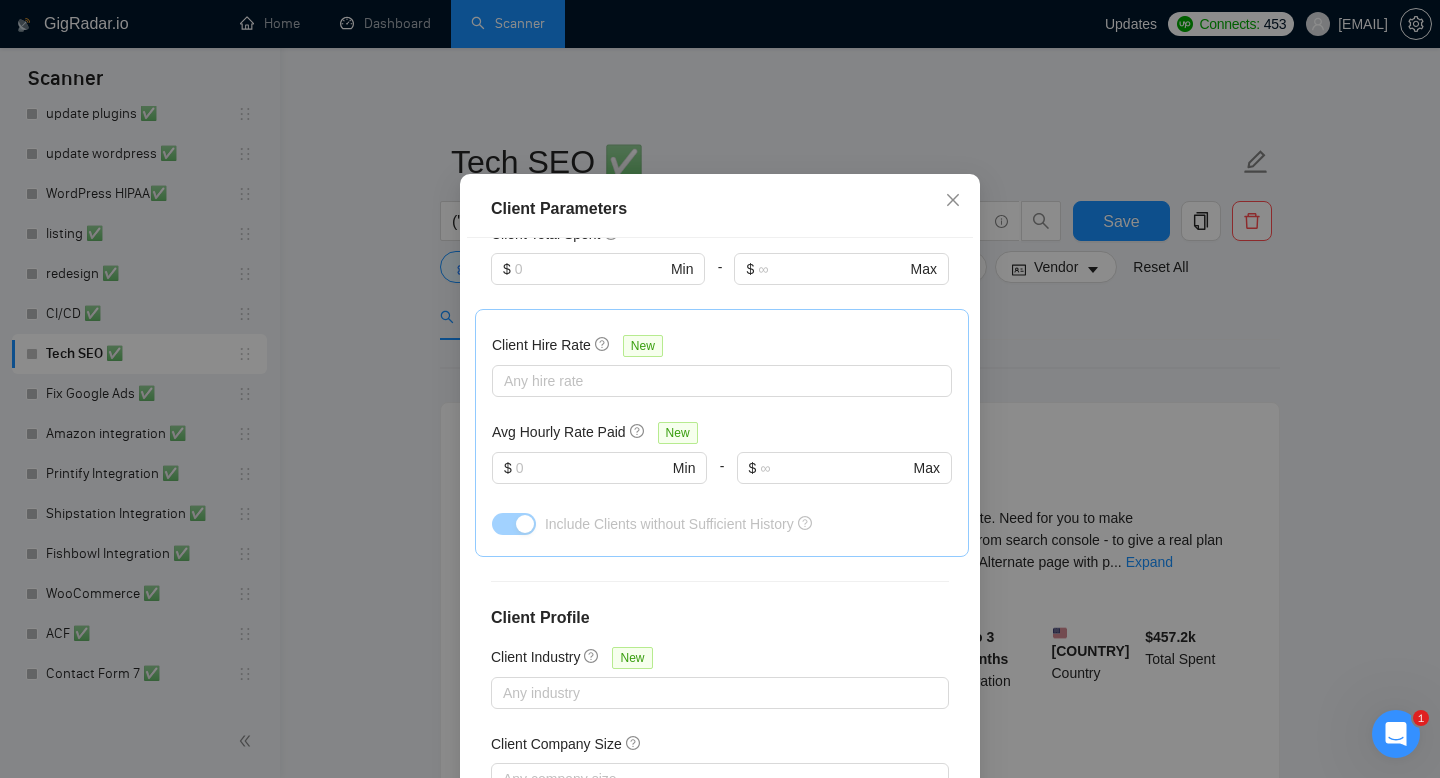 scroll, scrollTop: 581, scrollLeft: 0, axis: vertical 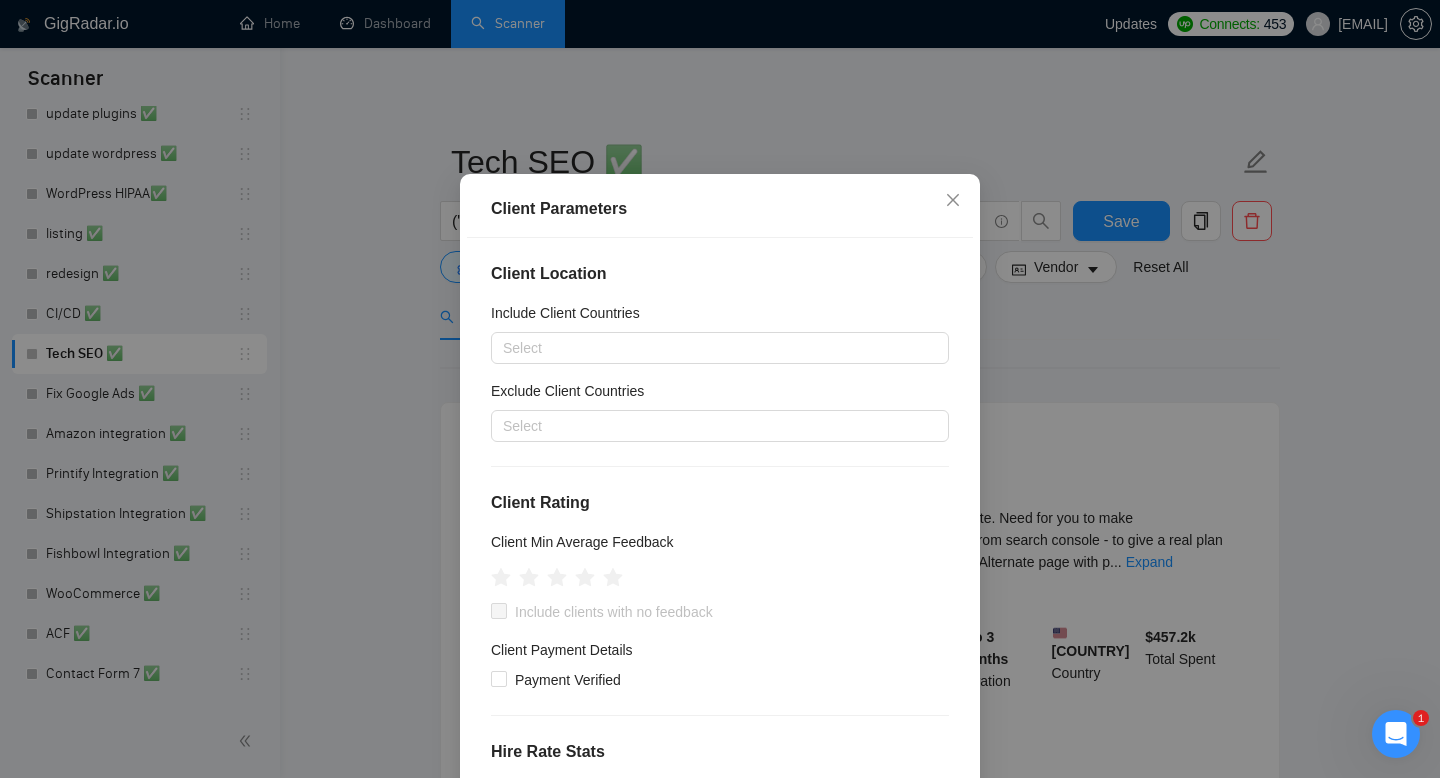 click on "Client Parameters Client Location Include Client Countries   Select Exclude Client Countries   Select Client Rating Client Min Average Feedback Include clients with no feedback Client Payment Details Payment Verified Hire Rate Stats   Client Total Spent $ Min - $ Max Client Hire Rate New   Any hire rate   Avg Hourly Rate Paid New $ Min - $ Max Include Clients without Sufficient History Client Profile Client Industry New   Any industry Client Company Size   Any company size Enterprise Clients New   Any clients Reset OK" at bounding box center [720, 389] 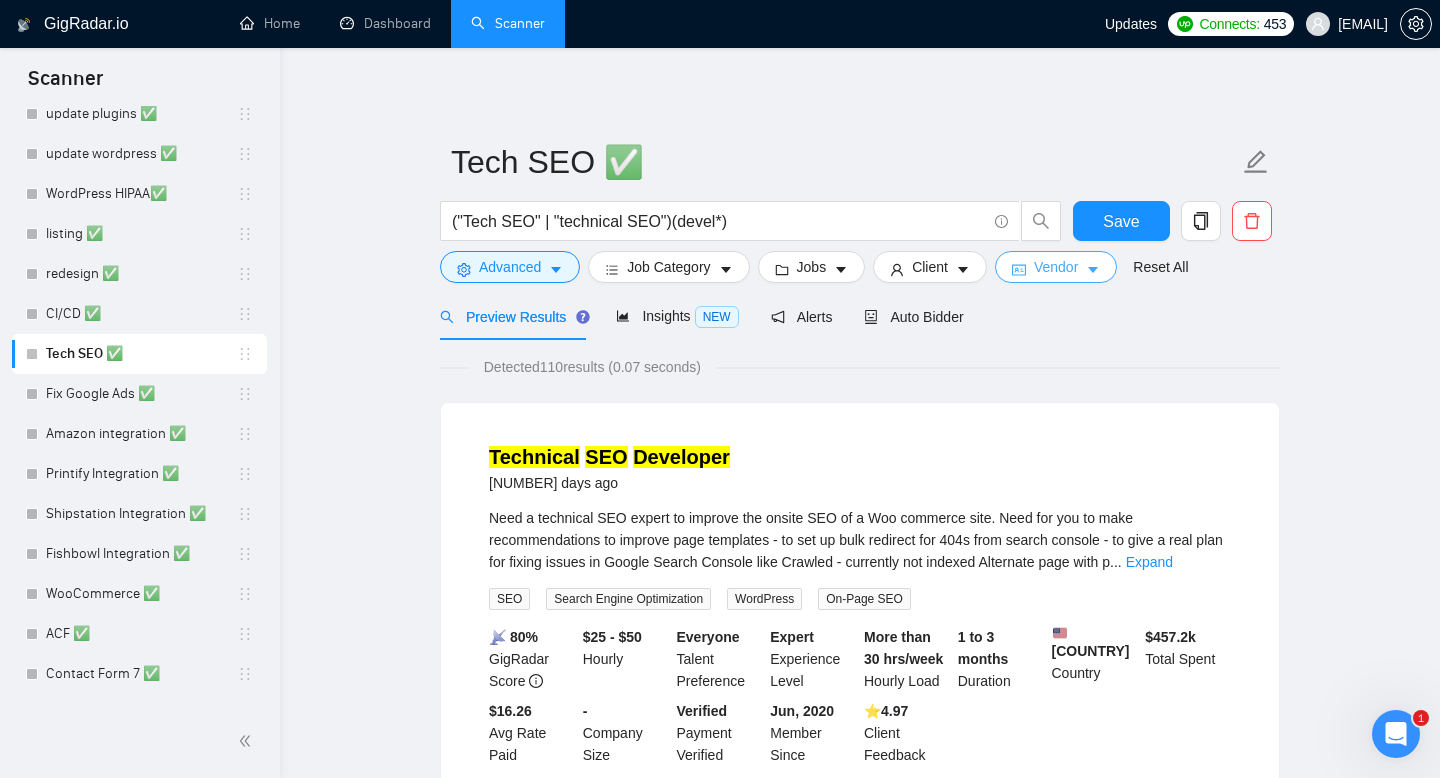 click on "Vendor" at bounding box center [1056, 267] 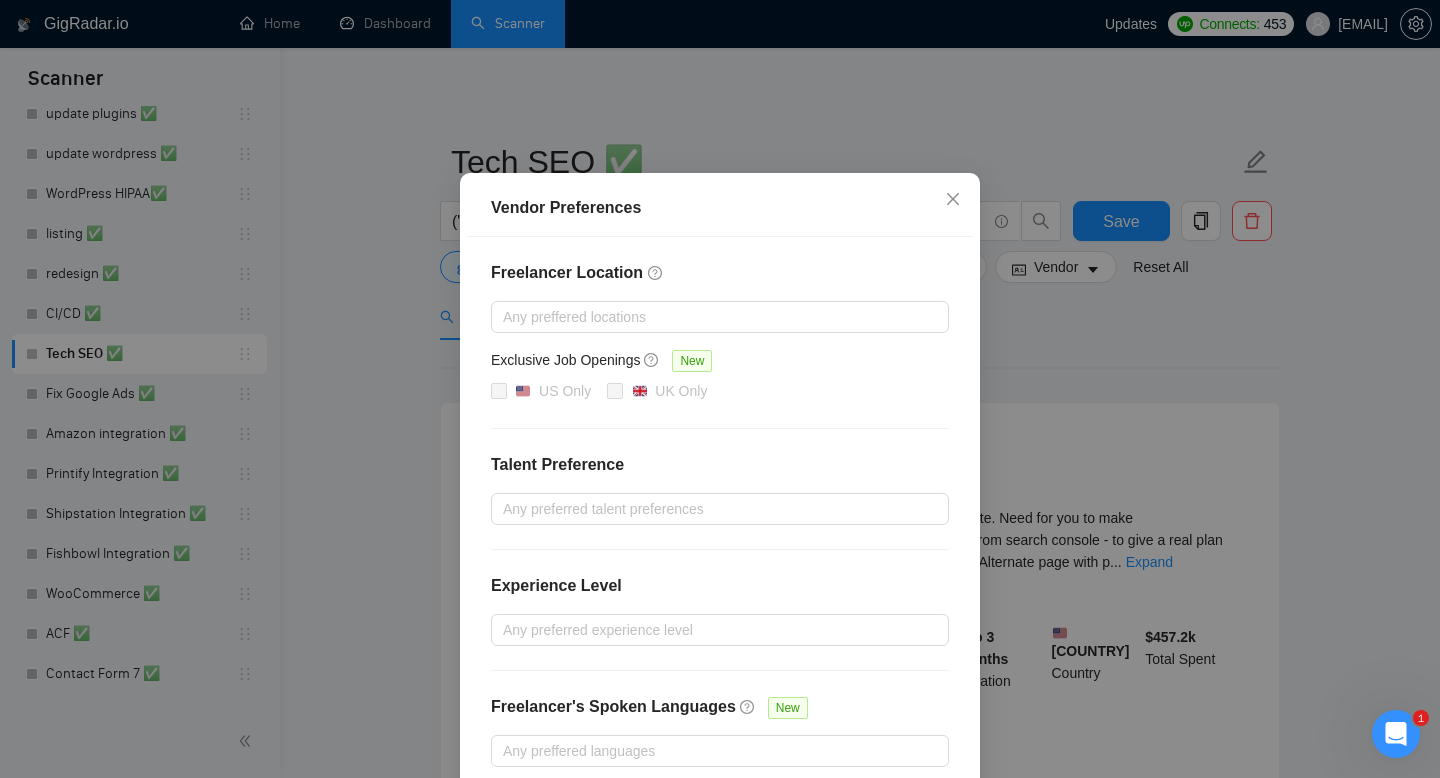 click on "Vendor Preferences Freelancer Location     Any preffered locations Exclusive Job Openings New US Only UK Only Talent Preference   Any preferred talent preferences Experience Level   Any preferred experience level Freelancer's Spoken Languages New   Any preffered languages Reset OK" at bounding box center (720, 389) 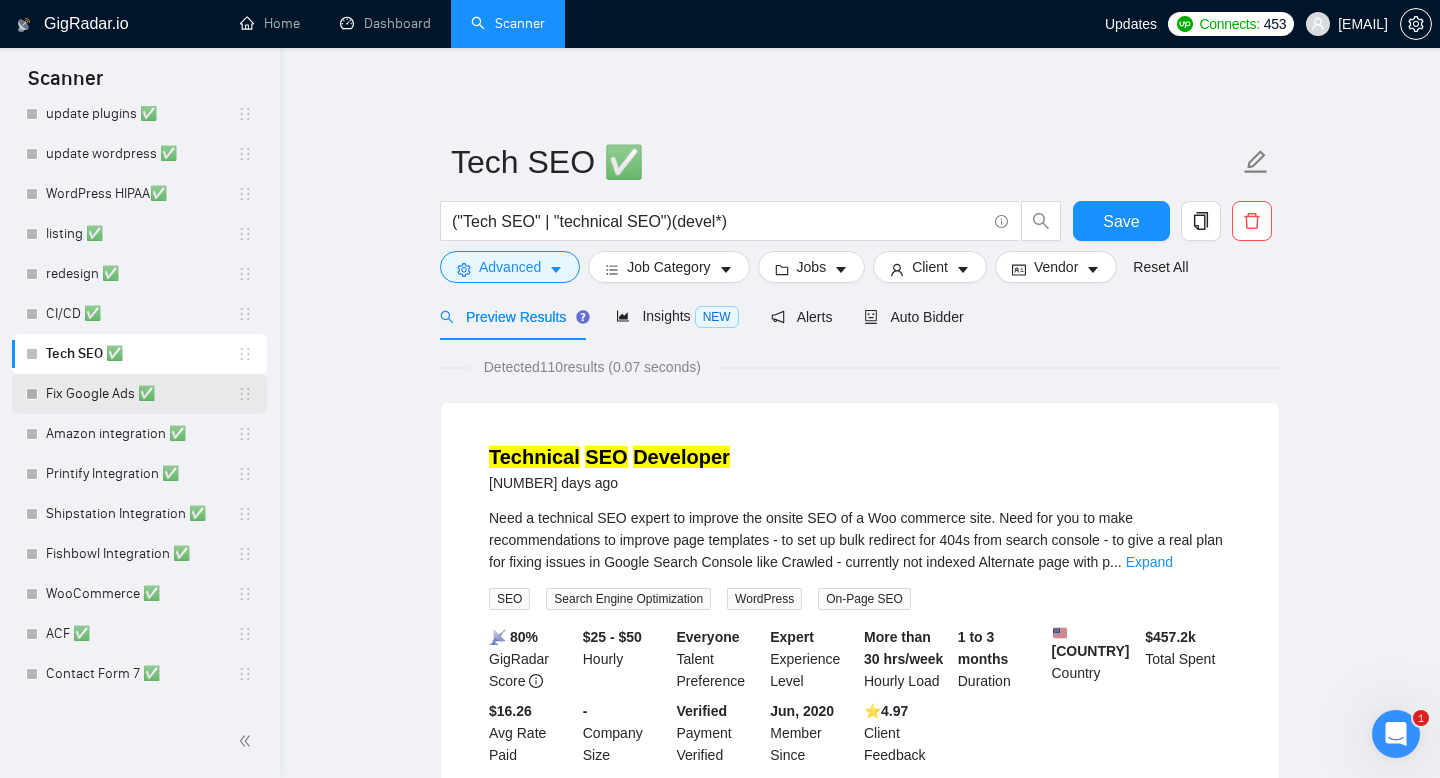 click on "Fix Google Ads ✅" at bounding box center [141, 394] 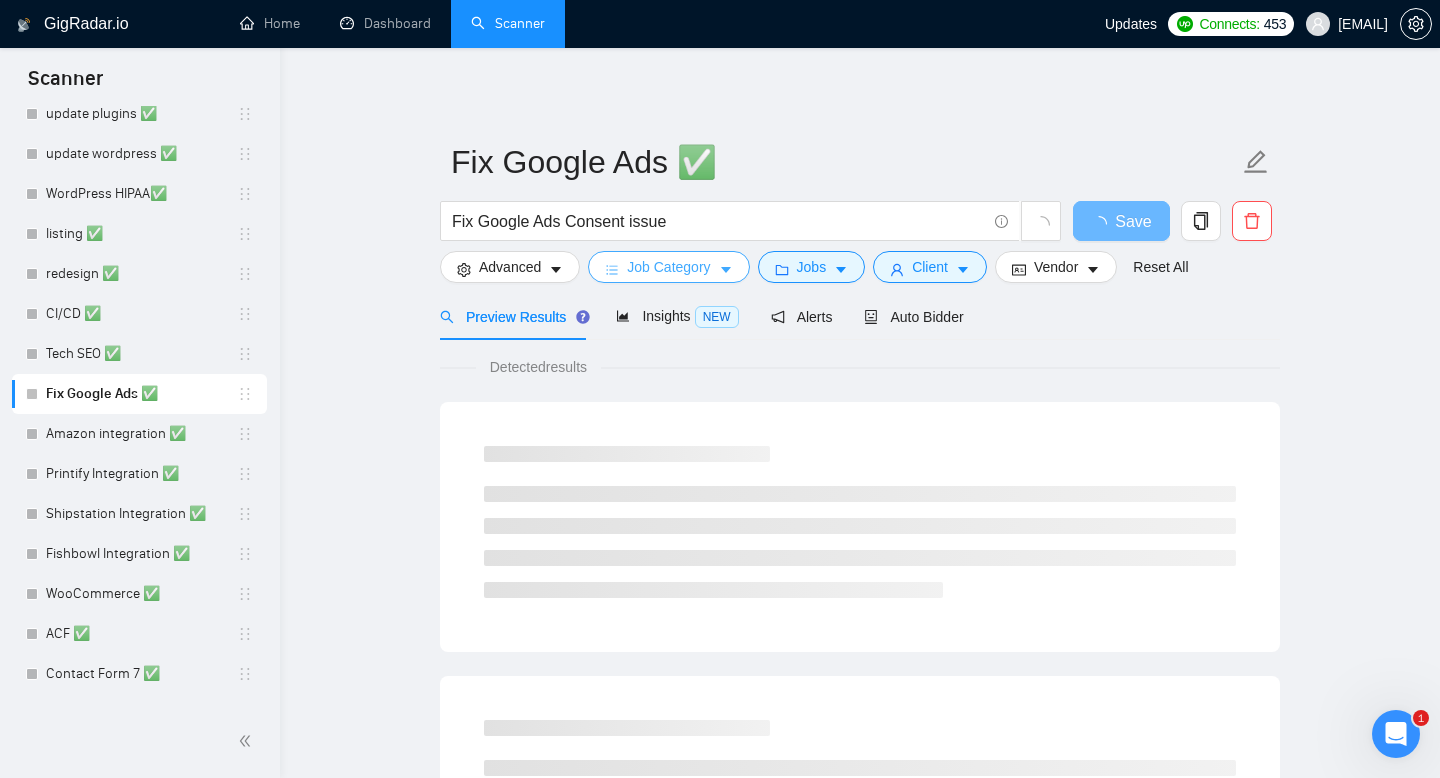 click on "Job Category" at bounding box center [668, 267] 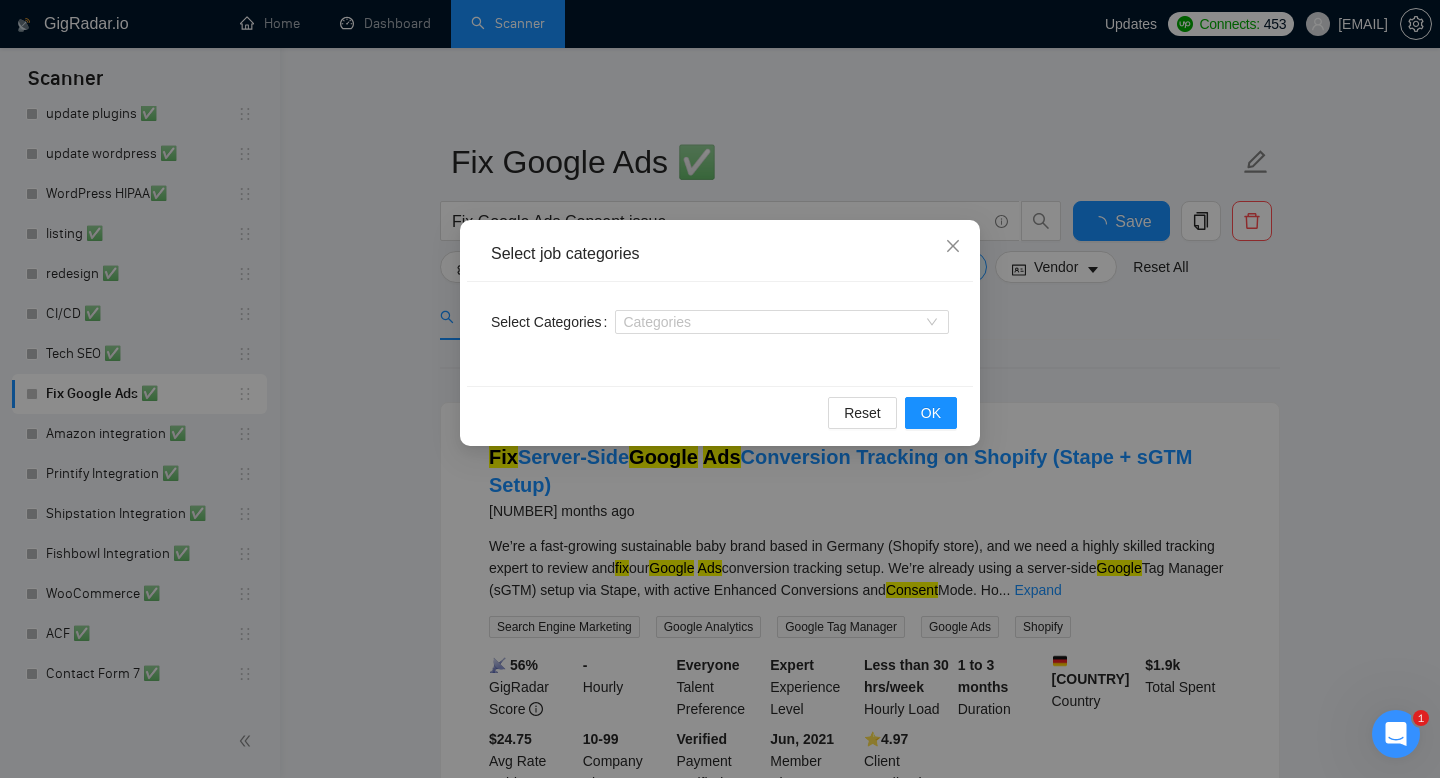 click on "Select job categories Select Categories   Categories Reset OK" at bounding box center [720, 389] 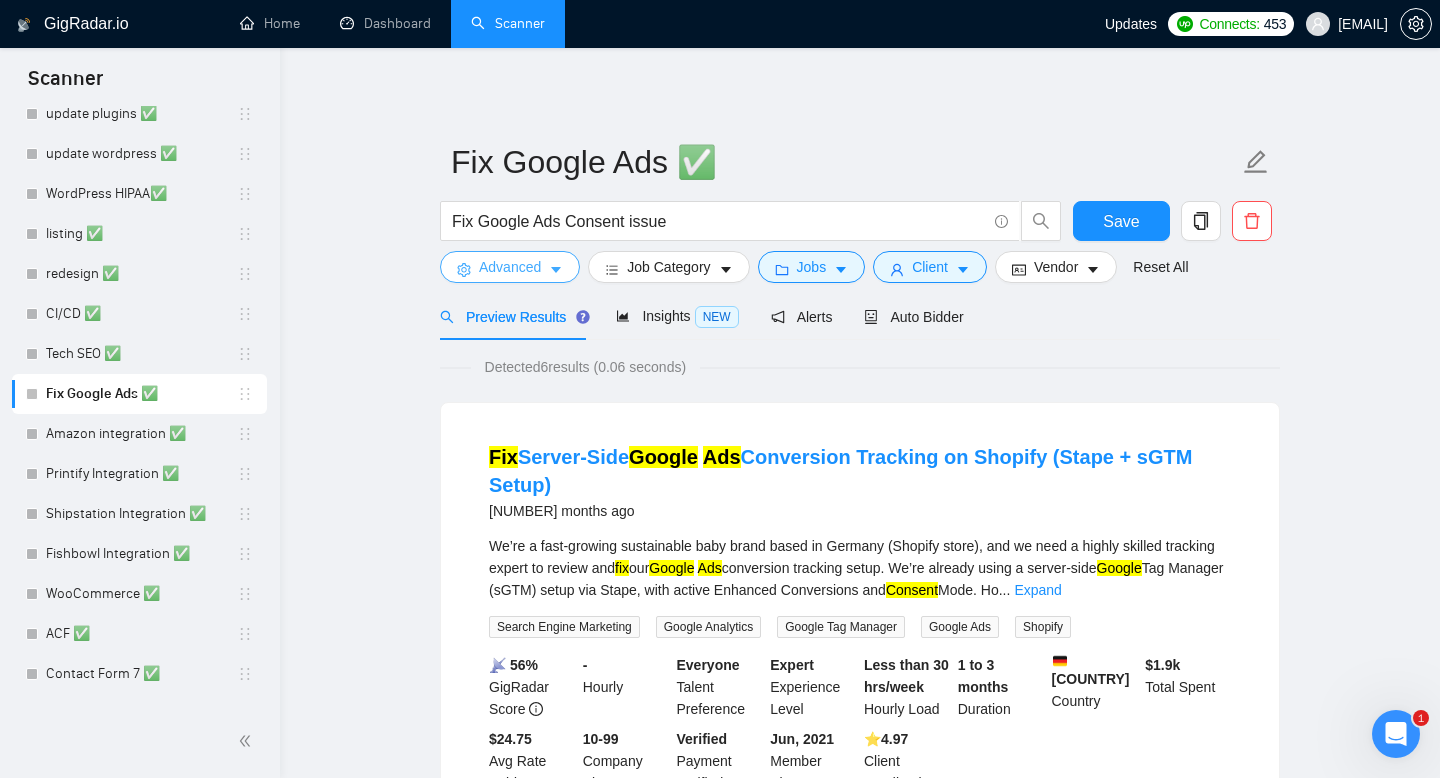 click on "Advanced" at bounding box center [510, 267] 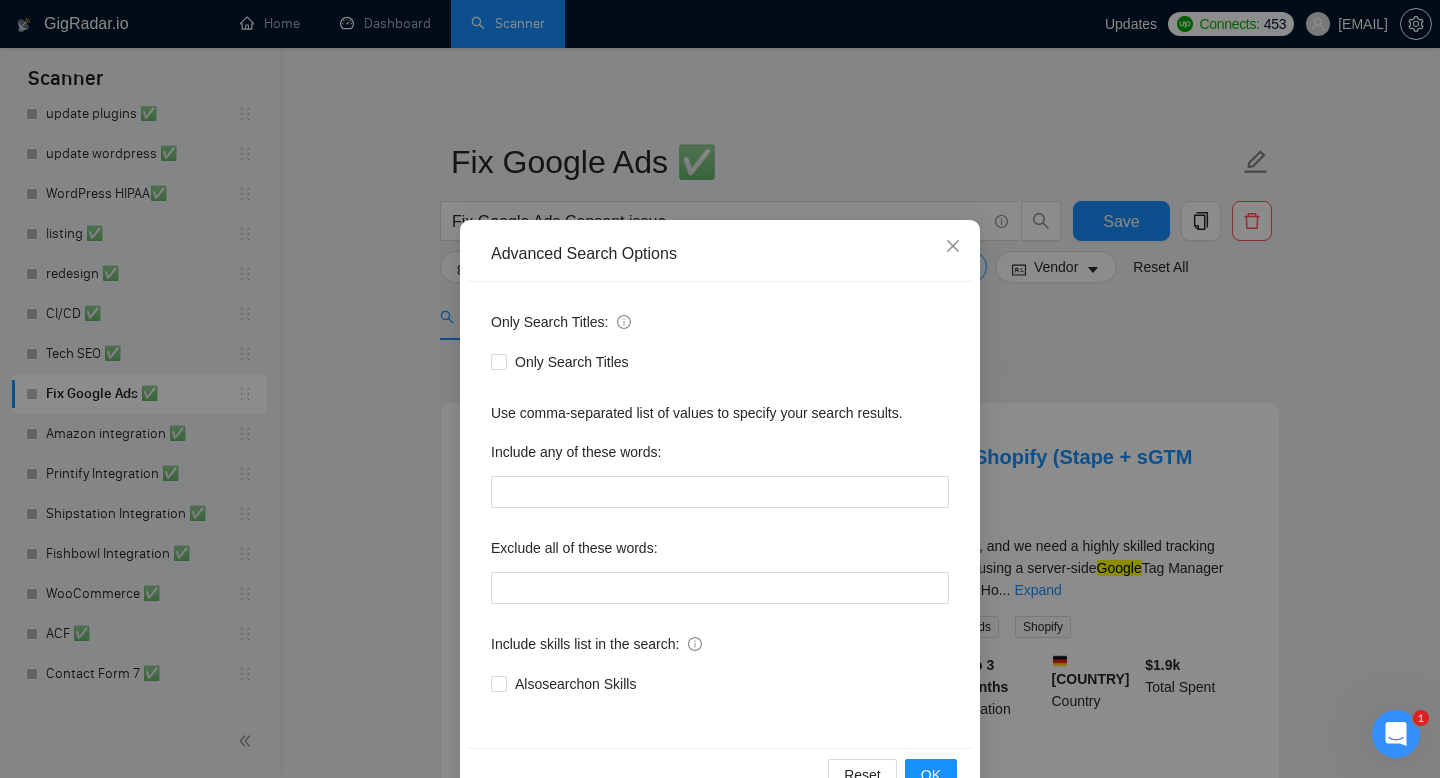 click on "Advanced Search Options Only Search Titles:   Only Search Titles Use comma-separated list of values to specify your search results. Include any of these words: Exclude all of these words: Include skills list in the search:   Also  search  on Skills Reset OK" at bounding box center [720, 389] 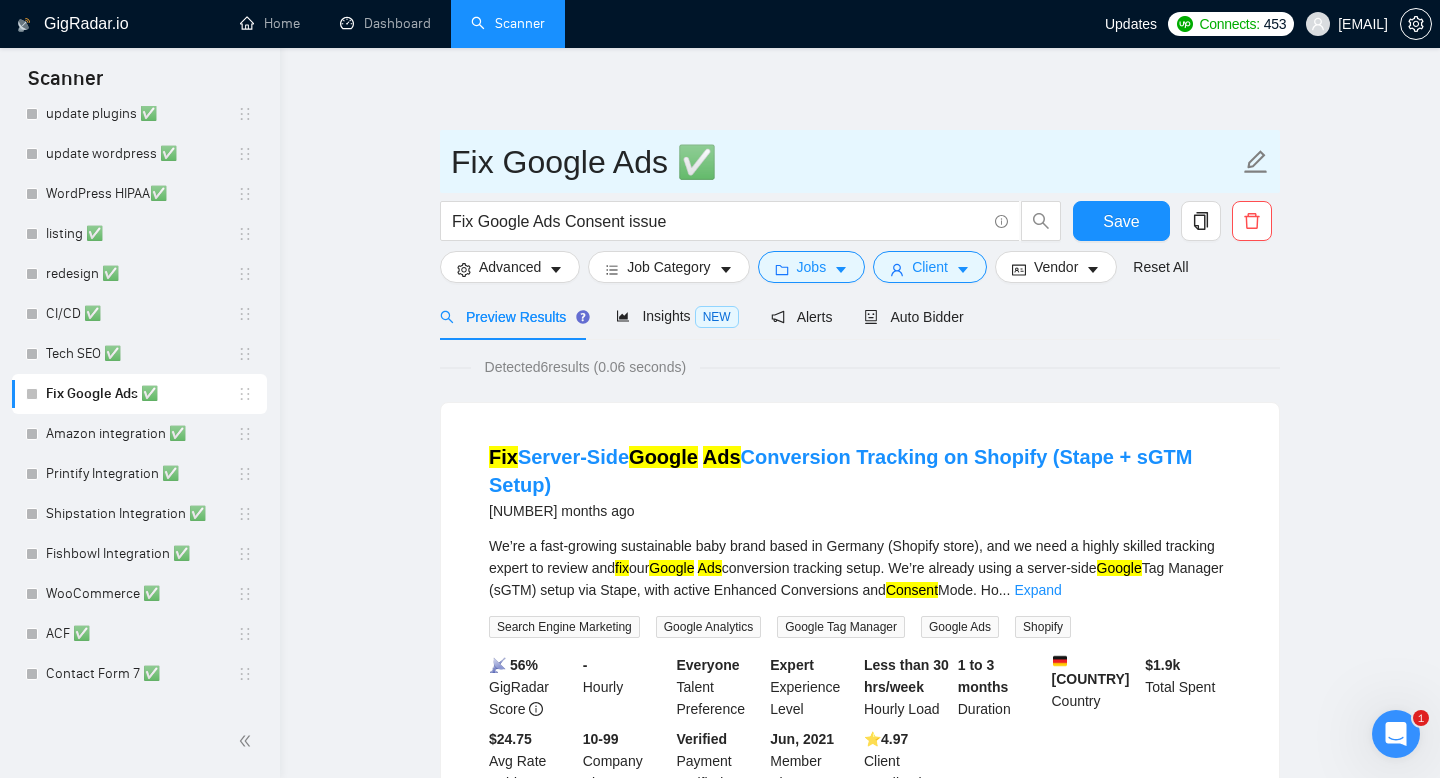 click on "Fix Google Ads ✅" at bounding box center [845, 162] 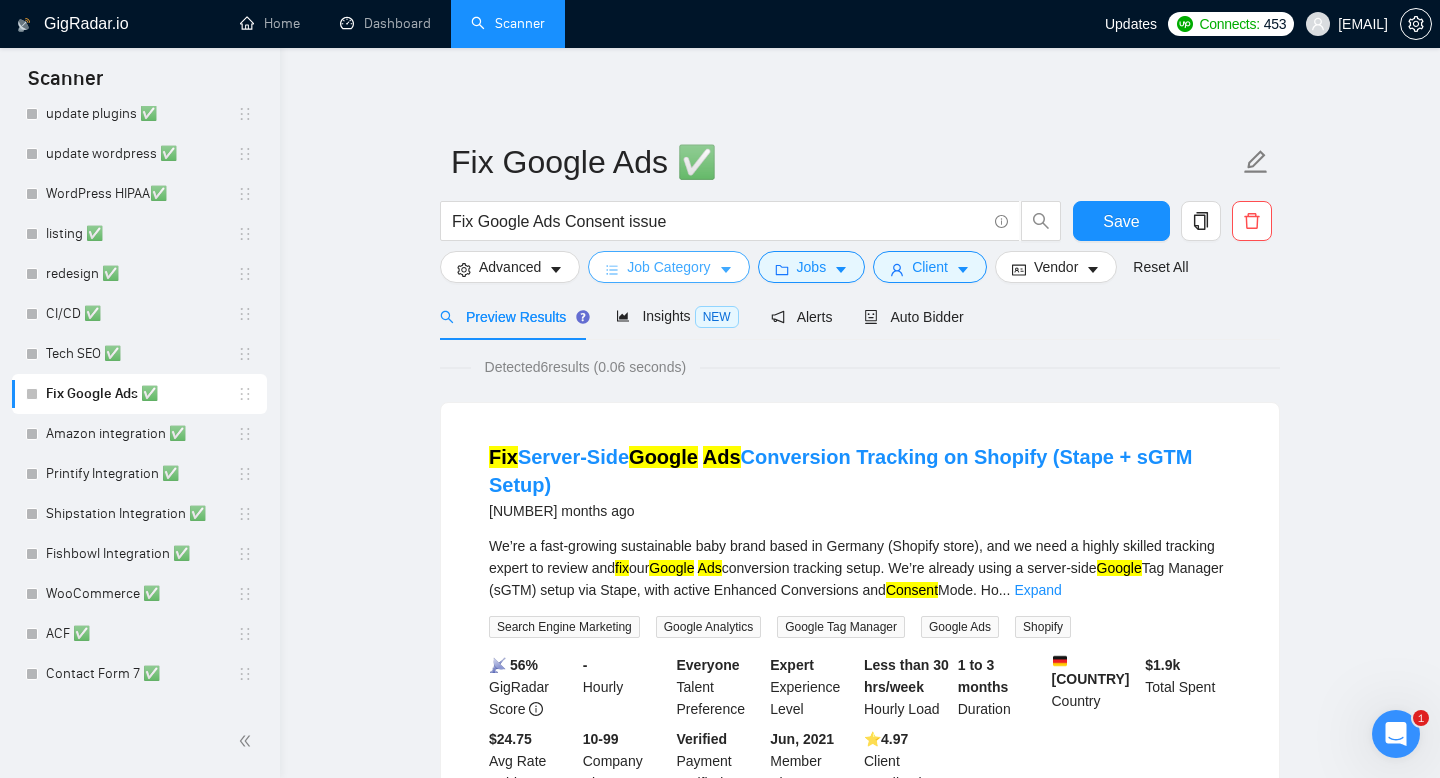 click on "Job Category" at bounding box center [668, 267] 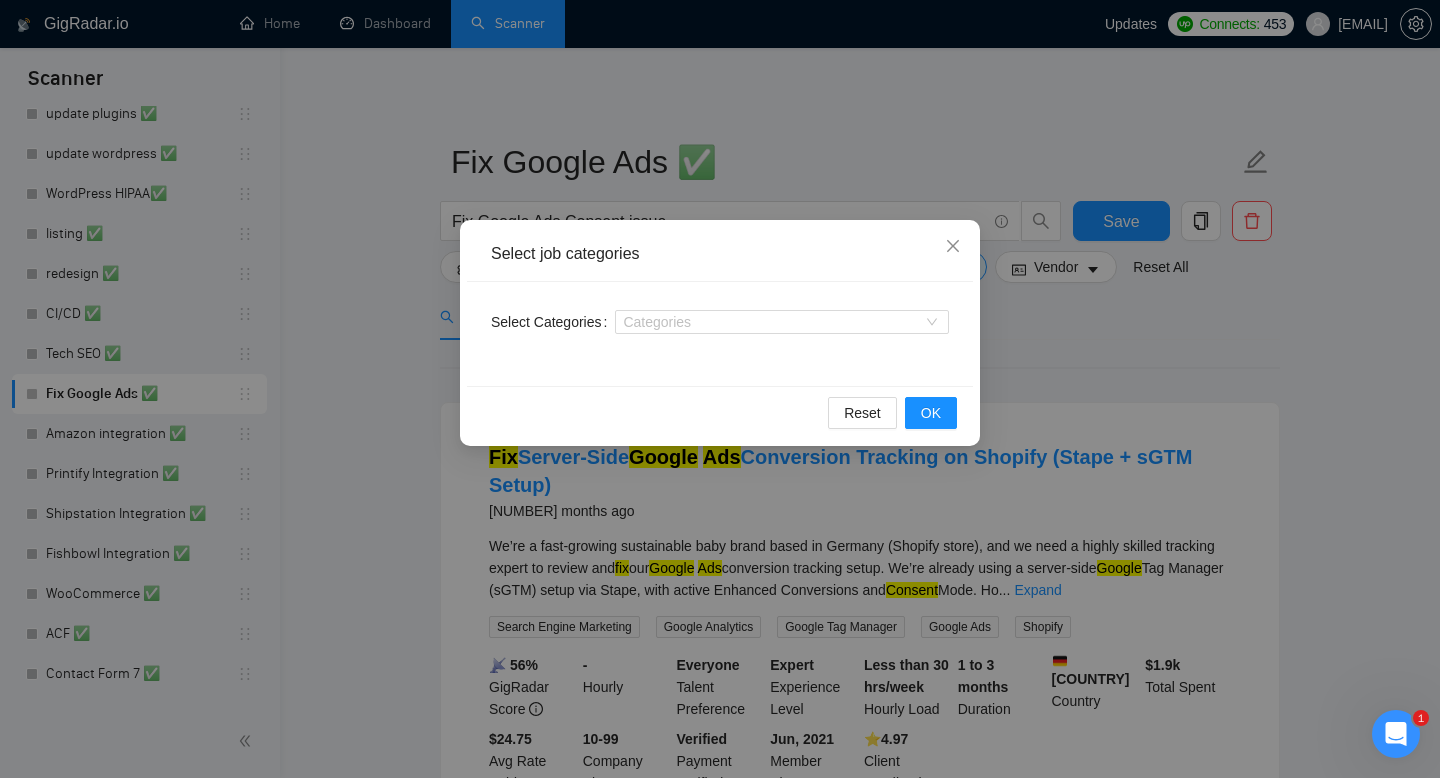 click on "Select job categories Select Categories   Categories Reset OK" at bounding box center (720, 389) 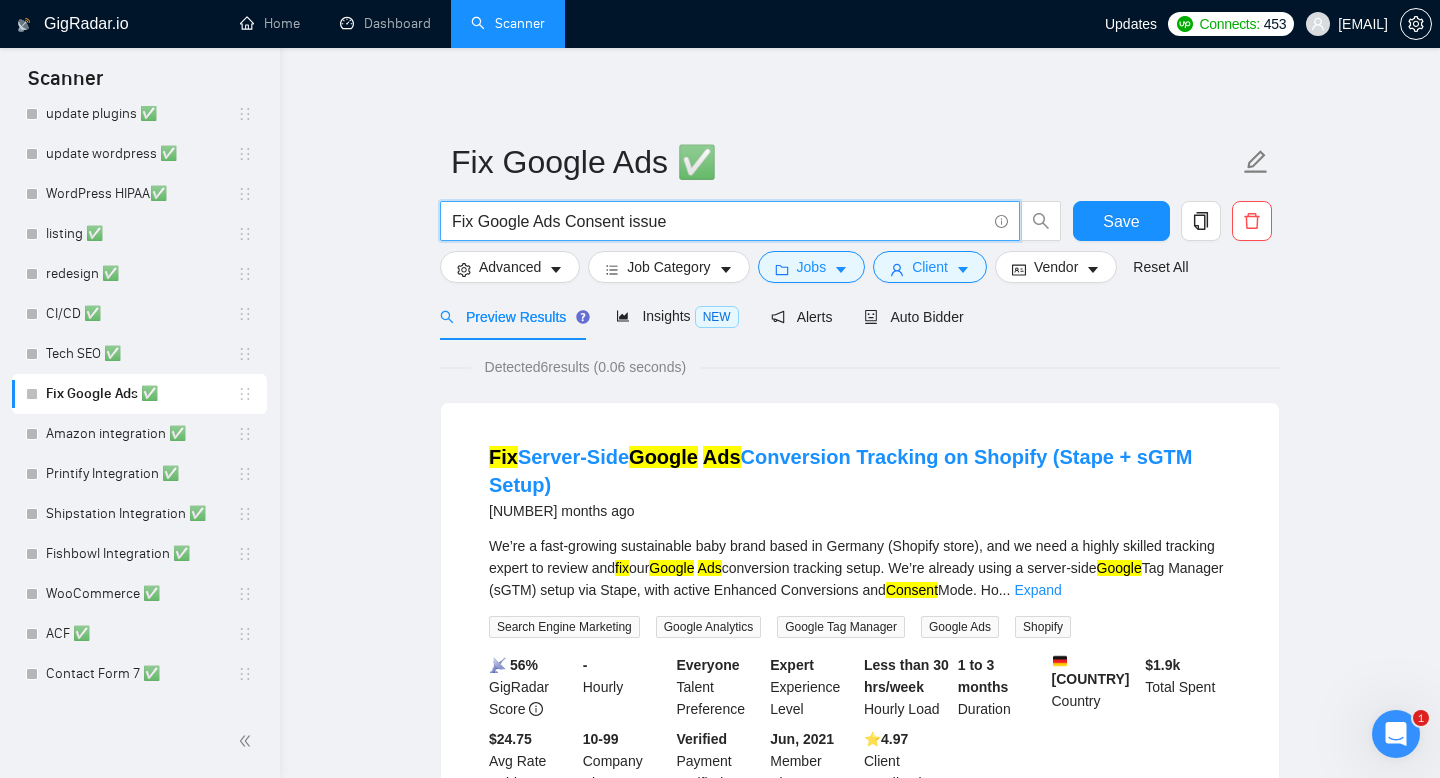 click on "Fix Google Ads Consent issue" at bounding box center [719, 221] 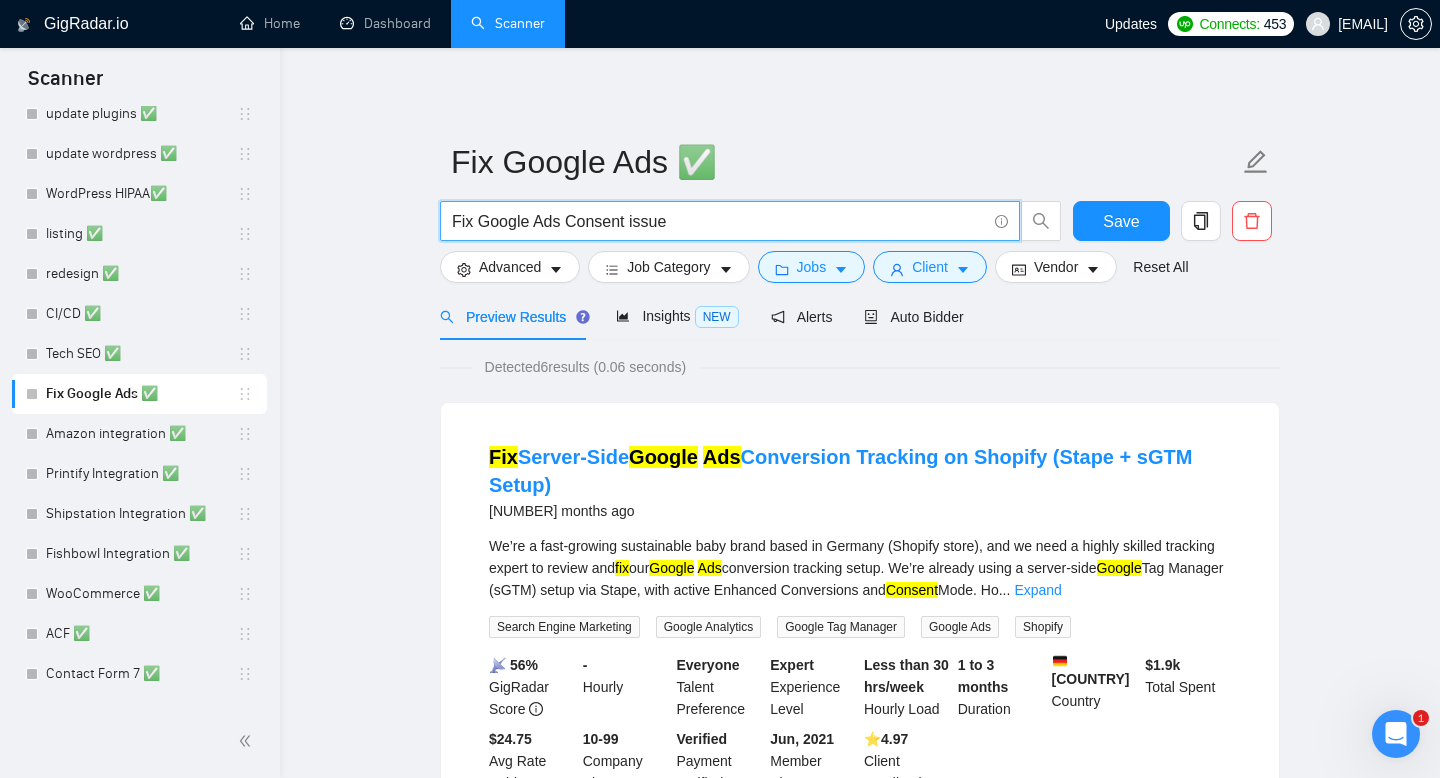 click on "Fix Google Ads ✅ Fix Google Ads Consent issue Save Advanced   Job Category   Jobs   Client   Vendor   Reset All Preview Results Insights NEW Alerts Auto Bidder Detected   6  results   (0.06 seconds) Fix  Server-Side  Google   Ads  Conversion Tracking on Shopify (Stape + sGTM Setup) 2 months ago We’re a fast-growing sustainable baby brand based in Germany (Shopify store), and we need a highly skilled tracking expert to review and  fix  our  Google   Ads  conversion tracking setup.
We’re already using a server-side  Google  Tag Manager (sGTM) setup via Stape, with active Enhanced Conversions and  Consent  Mode. Ho ... Expand Search Engine Marketing Google Analytics Google Tag Manager Google Ads Shopify 📡   56% GigRadar Score   - Hourly Everyone Talent Preference Expert Experience Level Less than 30 hrs/week Hourly Load 1 to 3 months Duration   Germany Country $ 1.9k Total Spent $24.75 Avg Rate Paid 10-99 Company Size Verified Payment Verified Jun, 2021 Member Since ⭐️  4.97 Client Feedback Google" at bounding box center [860, 1637] 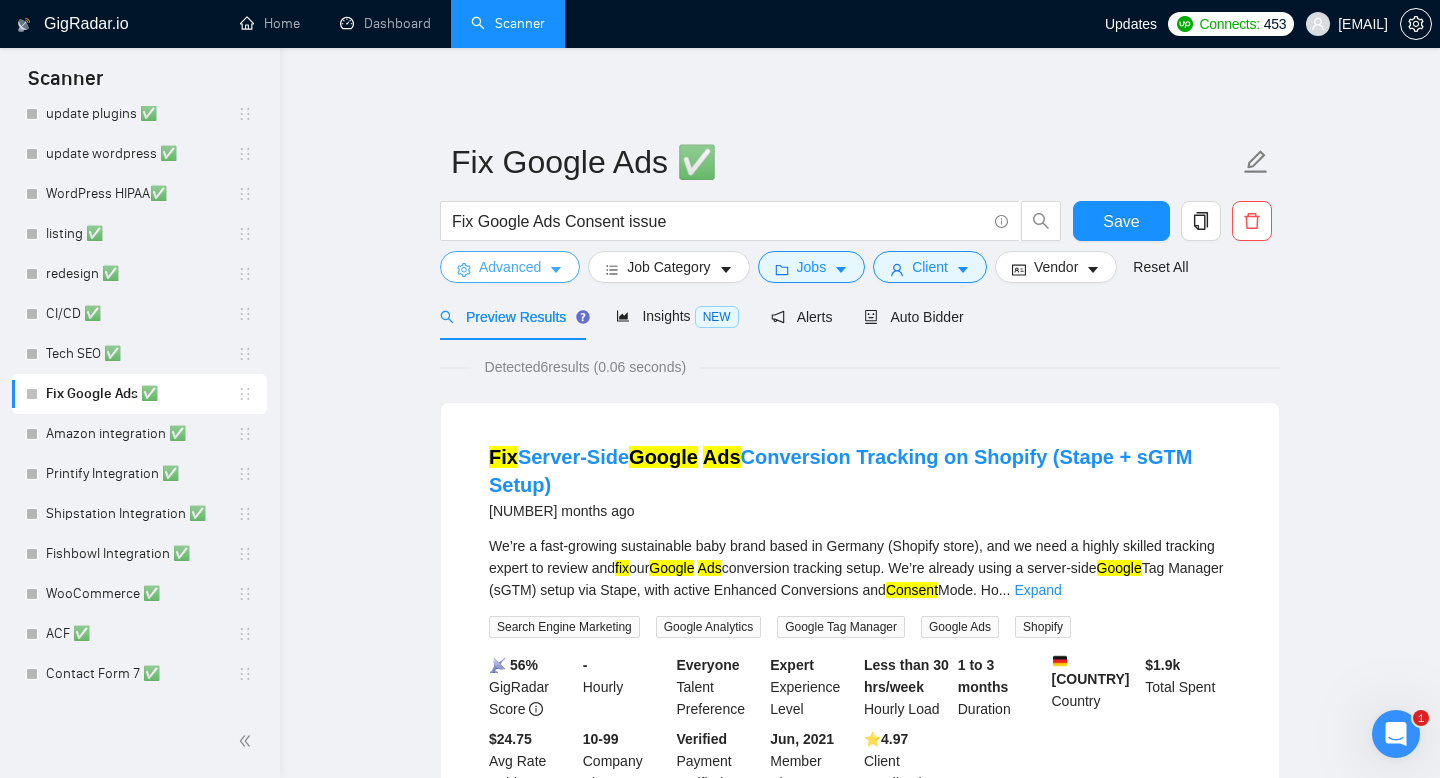 click on "Advanced" at bounding box center [510, 267] 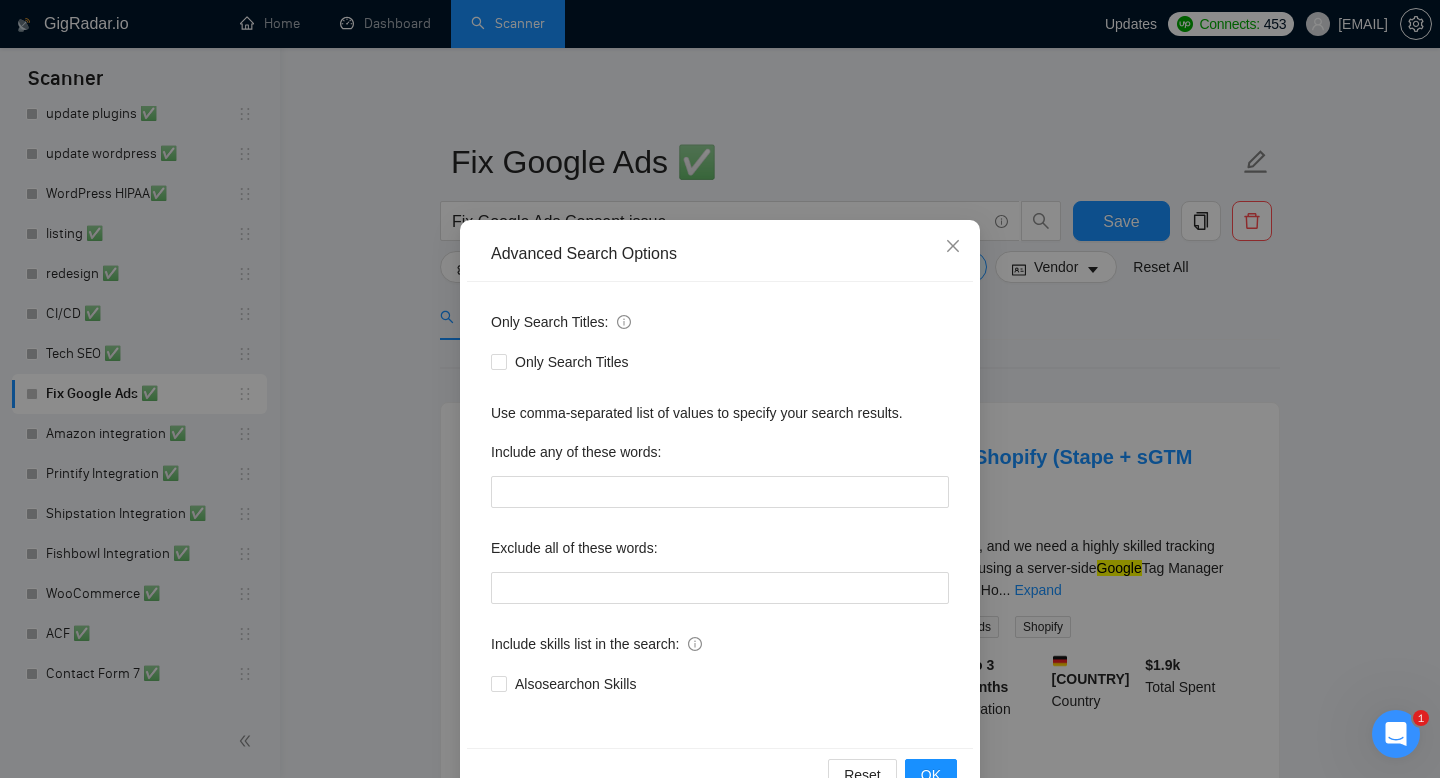 click on "Advanced Search Options Only Search Titles:   Only Search Titles Use comma-separated list of values to specify your search results. Include any of these words: Exclude all of these words: Include skills list in the search:   Also  search  on Skills Reset OK" at bounding box center [720, 389] 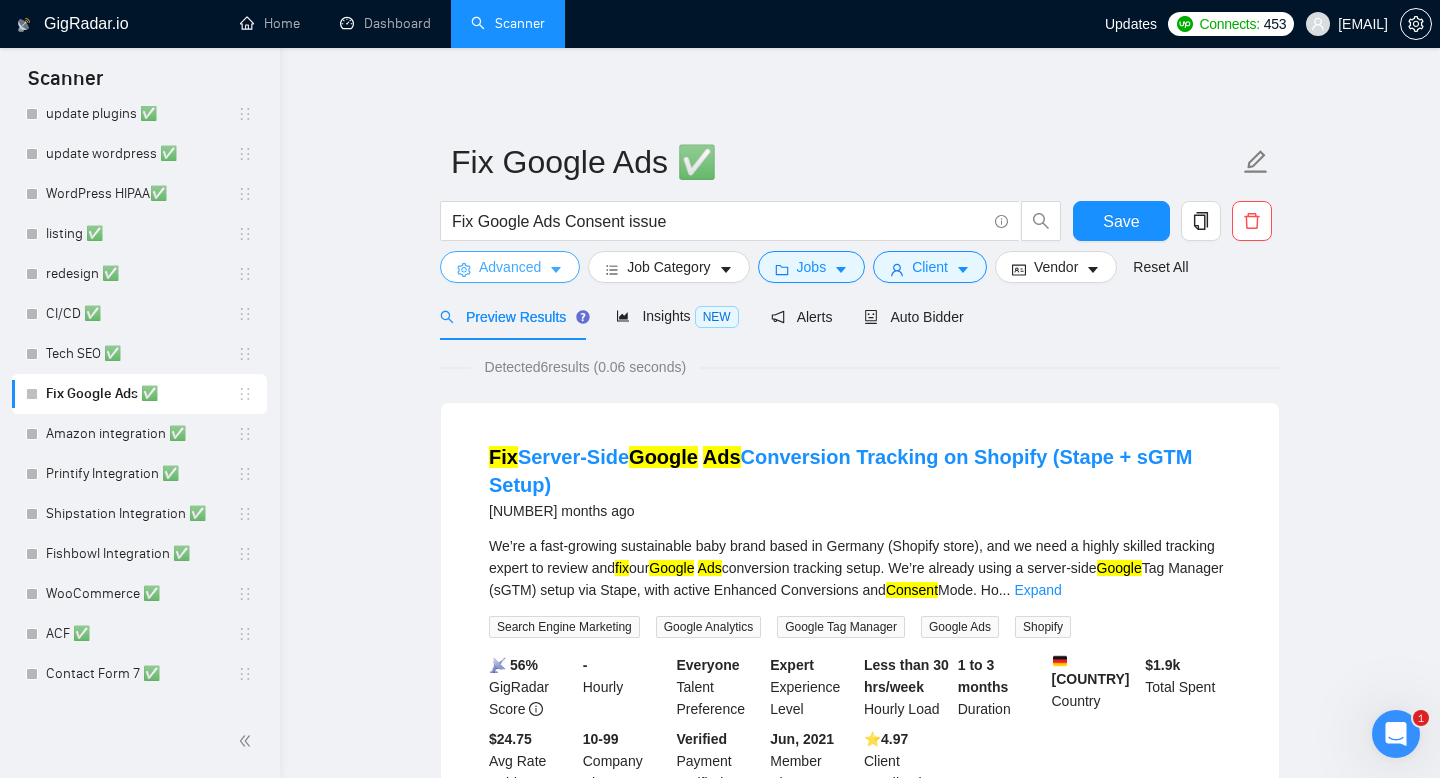click on "Advanced" at bounding box center [510, 267] 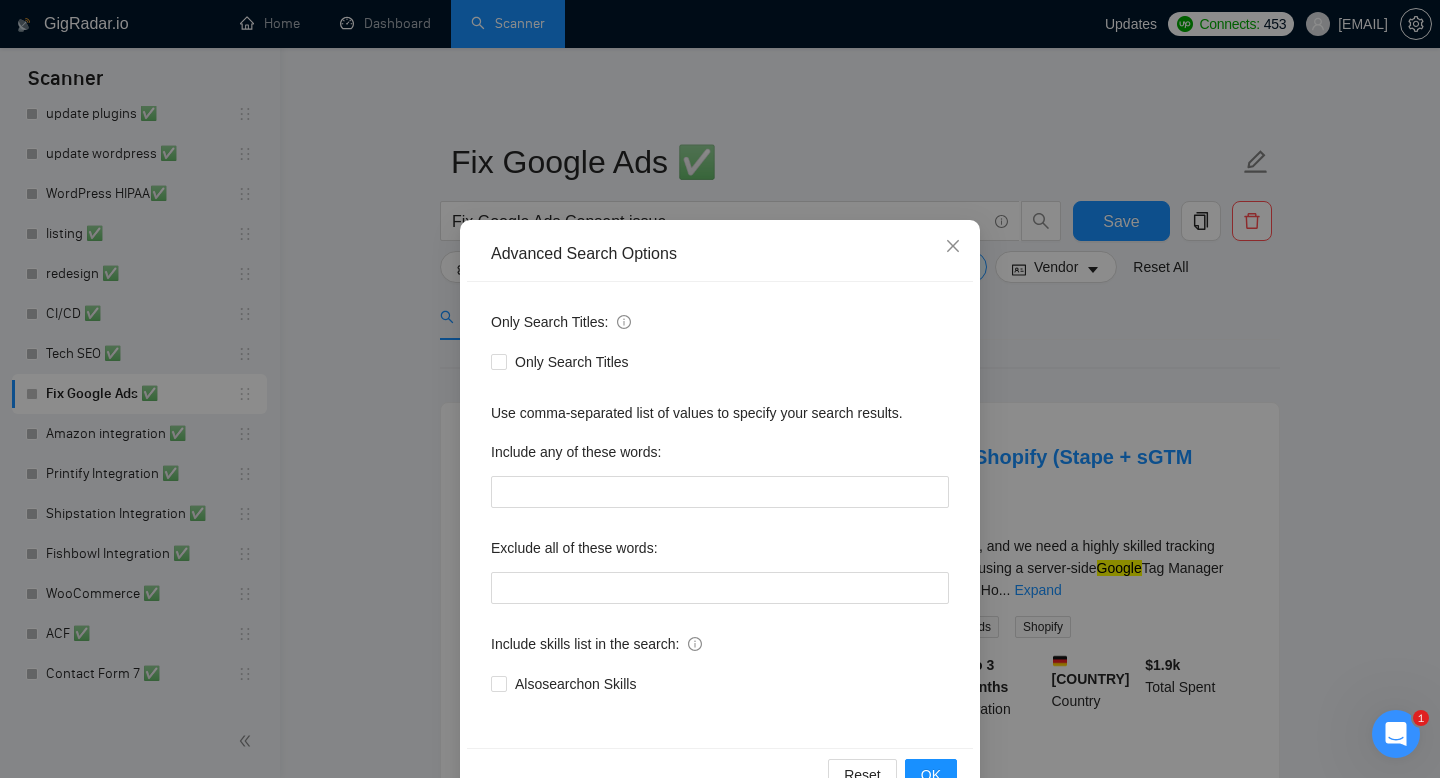 click on "Advanced Search Options Only Search Titles:   Only Search Titles Use comma-separated list of values to specify your search results. Include any of these words: Exclude all of these words: Include skills list in the search:   Also  search  on Skills Reset OK" at bounding box center [720, 389] 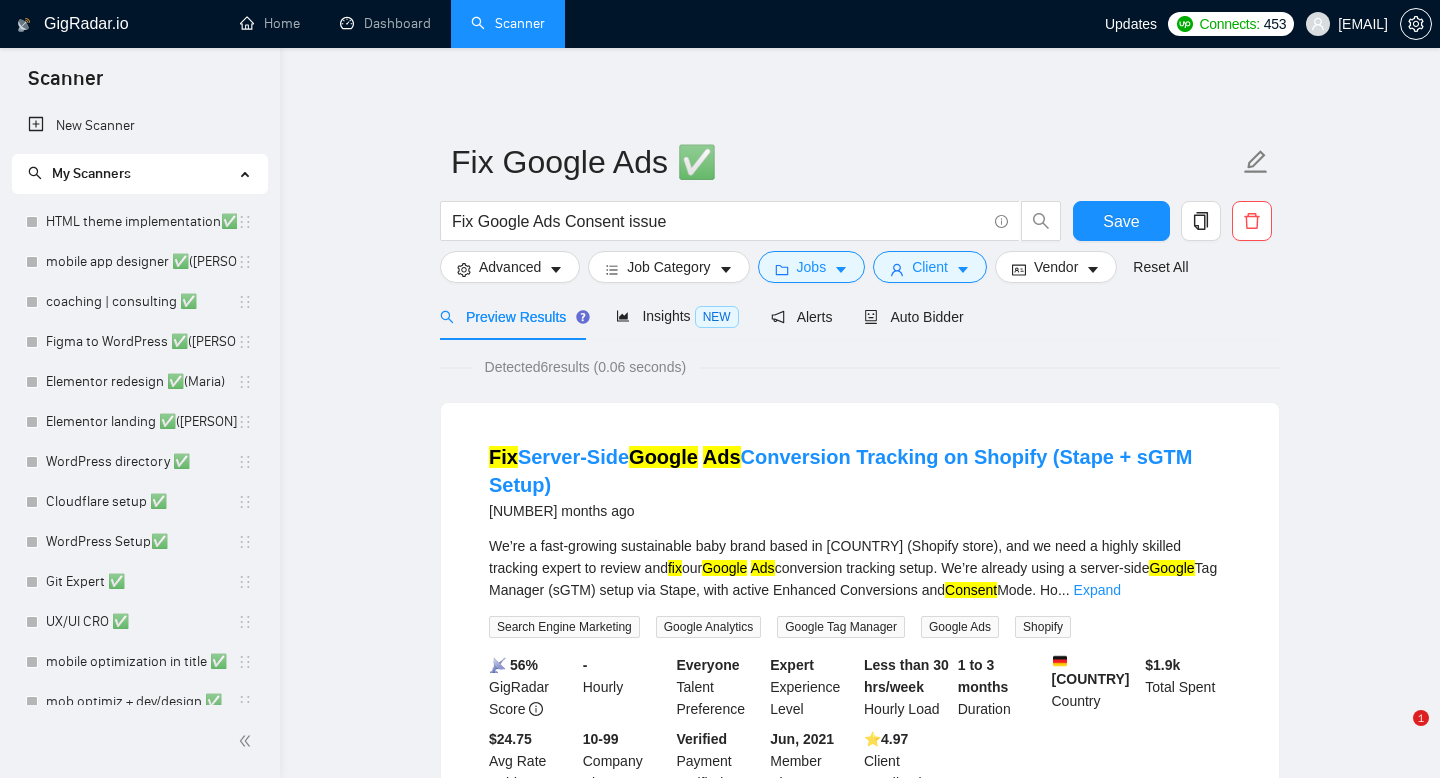 scroll, scrollTop: 0, scrollLeft: 0, axis: both 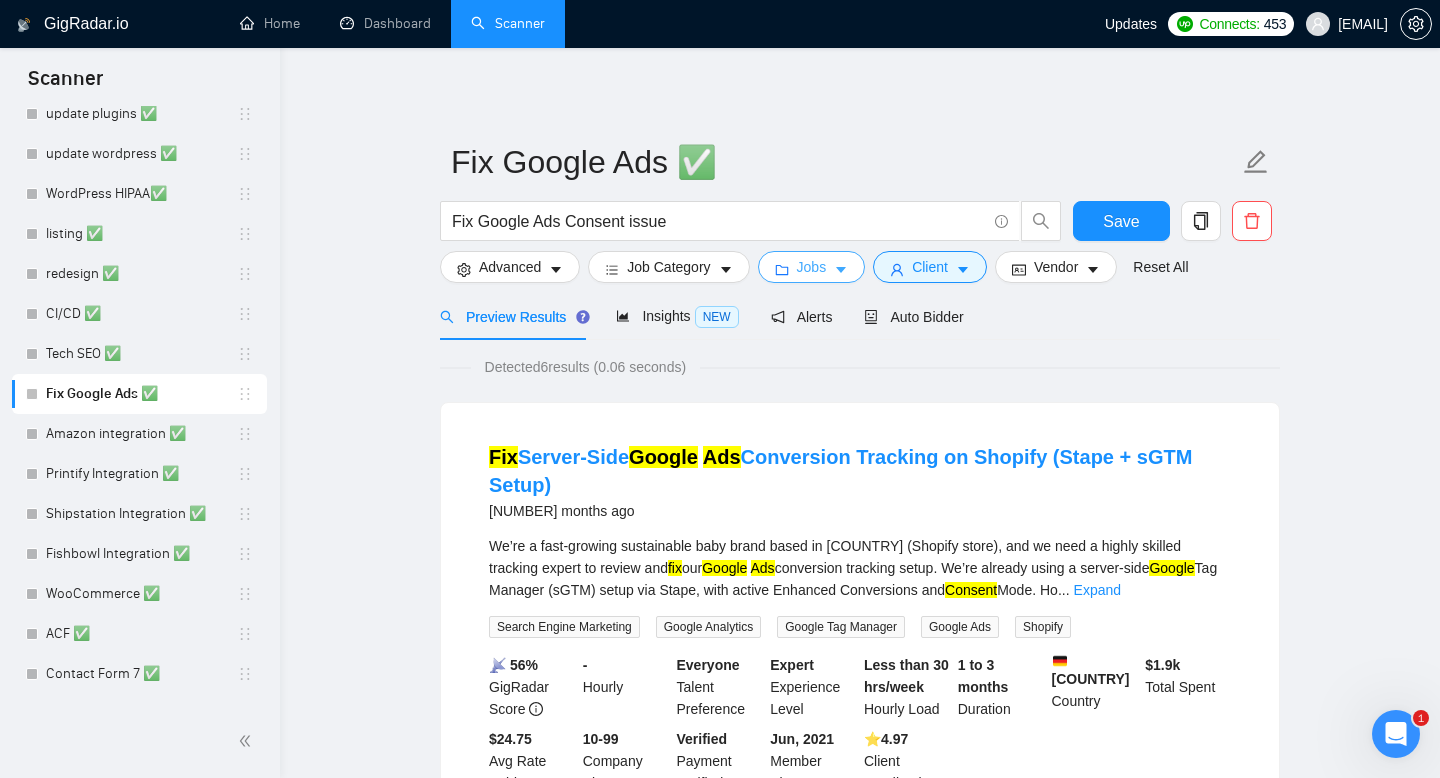 click on "Jobs" at bounding box center [812, 267] 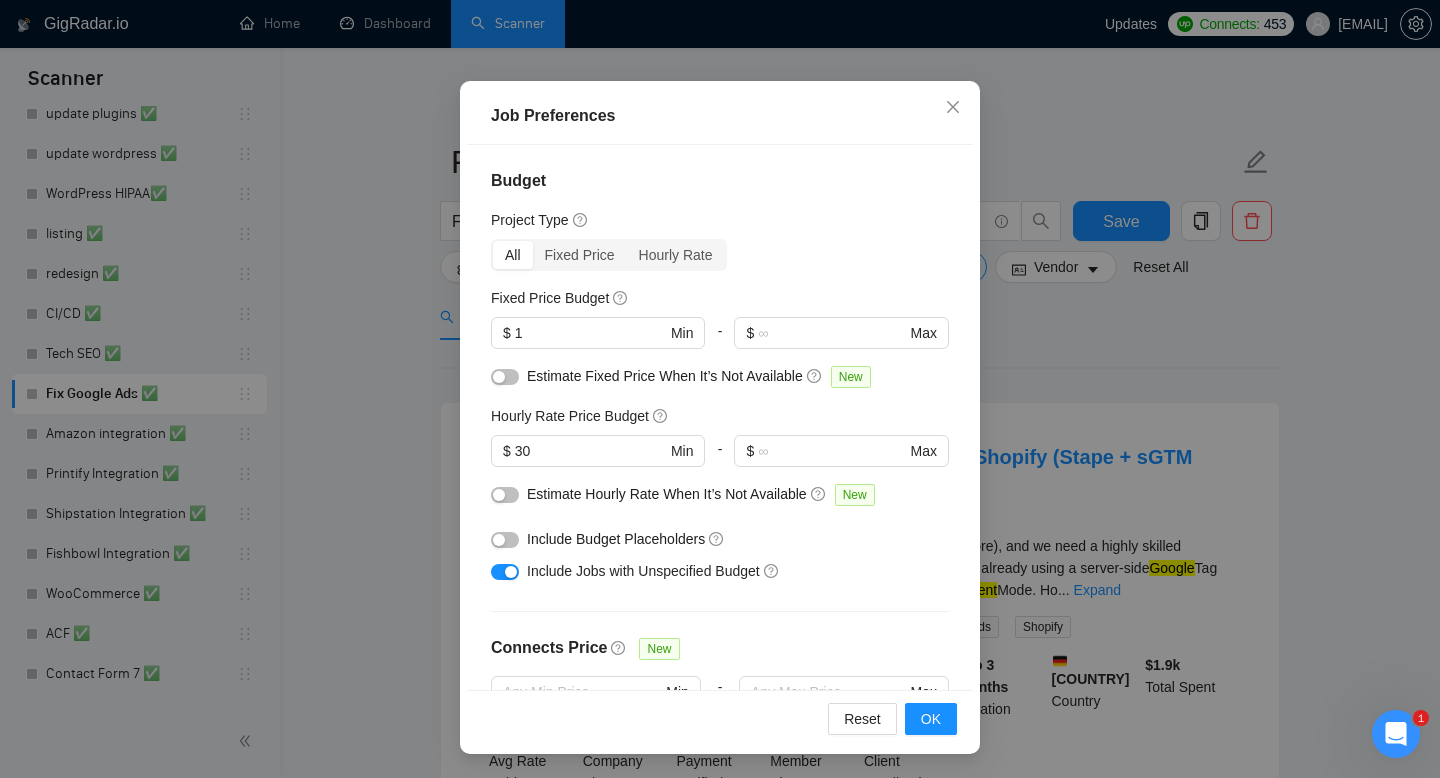 scroll, scrollTop: 0, scrollLeft: 0, axis: both 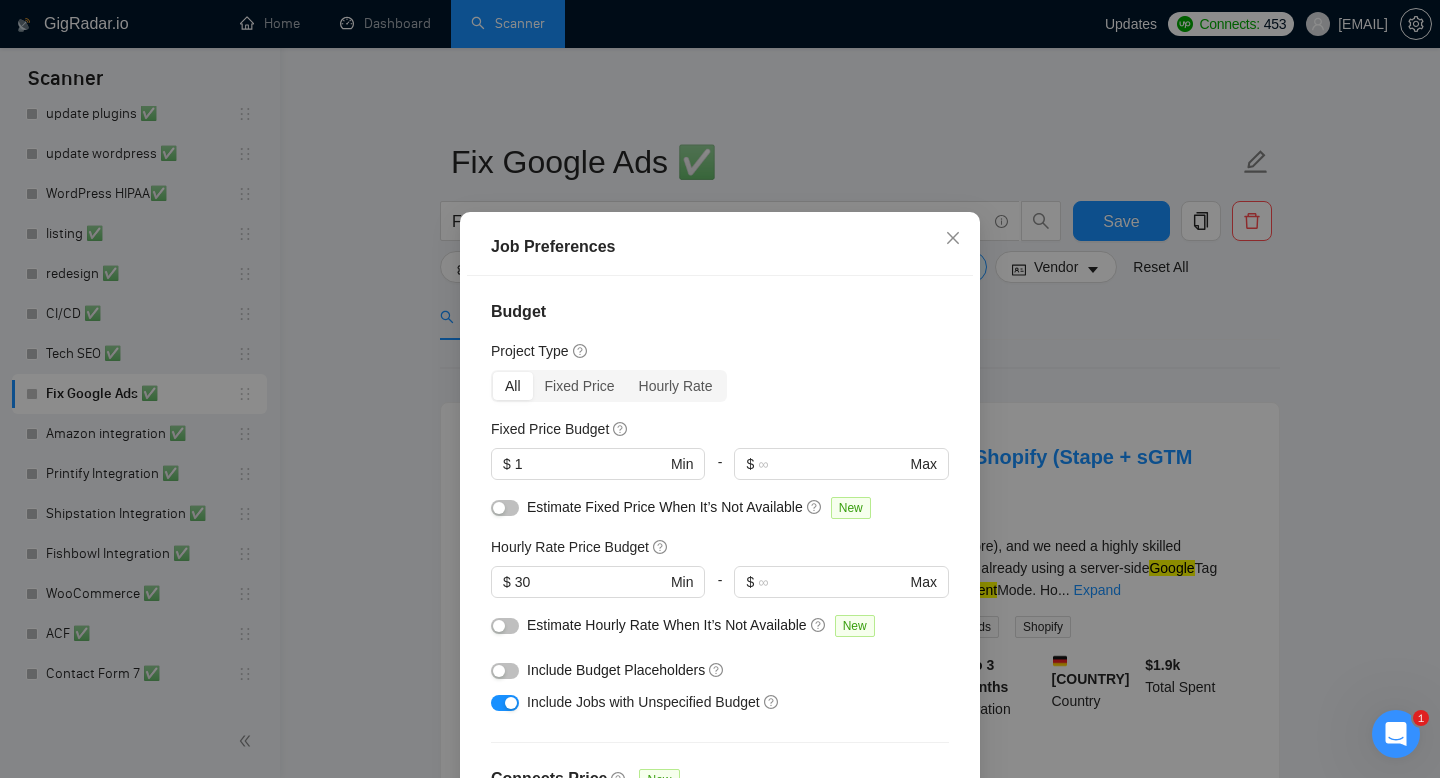 click on "Job Preferences Budget Project Type All Fixed Price Hourly Rate   Fixed Price Budget $ 1 Min - $ Max Estimate Fixed Price When It’s Not Available New   Hourly Rate Price Budget $ 30 Min - $ Max Estimate Hourly Rate When It’s Not Available New Include Budget Placeholders Include Jobs with Unspecified Budget   Connects Price New Min - Max Project Duration   Unspecified Less than 1 month 1 to 3 months 3 to 6 months More than 6 months Hourly Workload   Unspecified <30 hrs/week >30 hrs/week Hours TBD Unsure Job Posting Questions New   Any posting questions Description Preferences Description Size New   Any description size Reset OK" at bounding box center (720, 389) 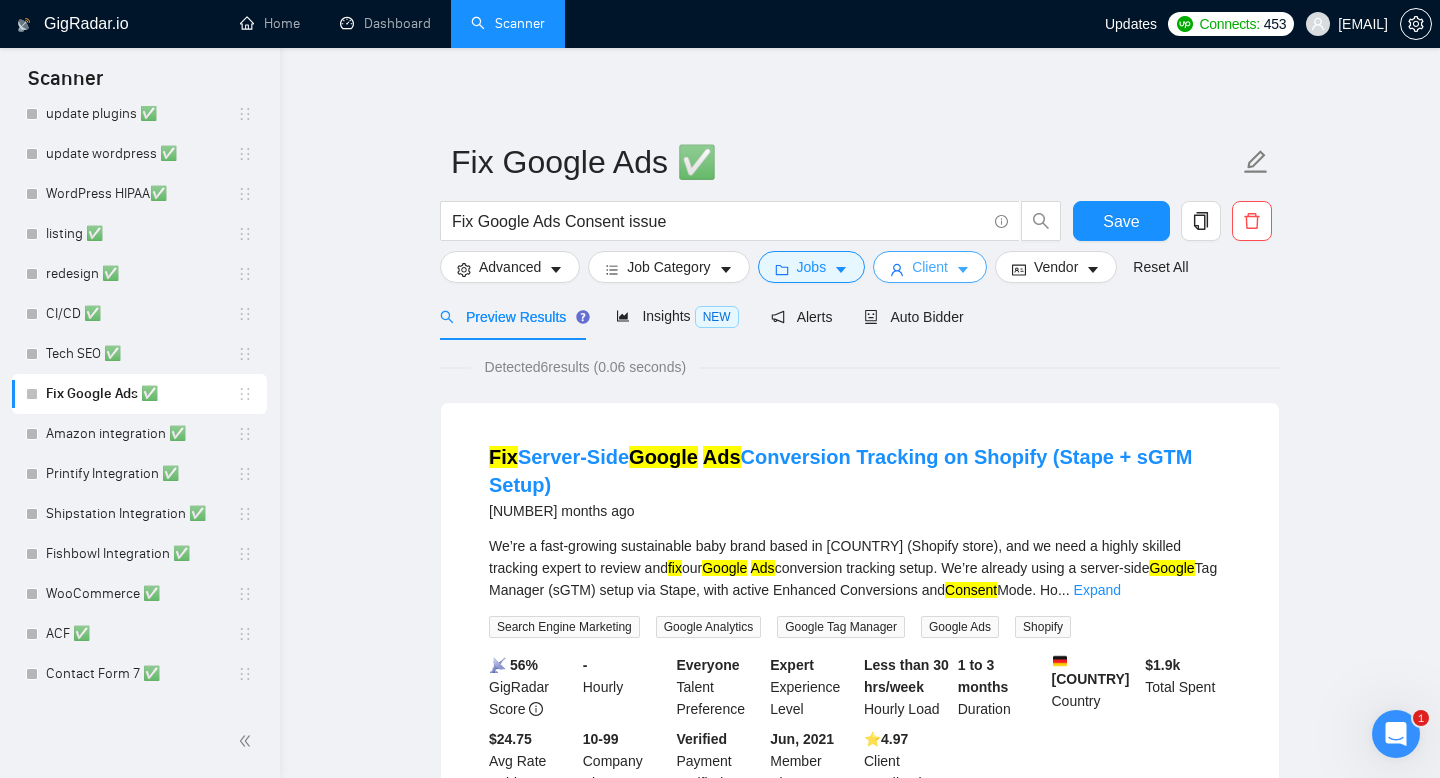 click on "Client" at bounding box center (930, 267) 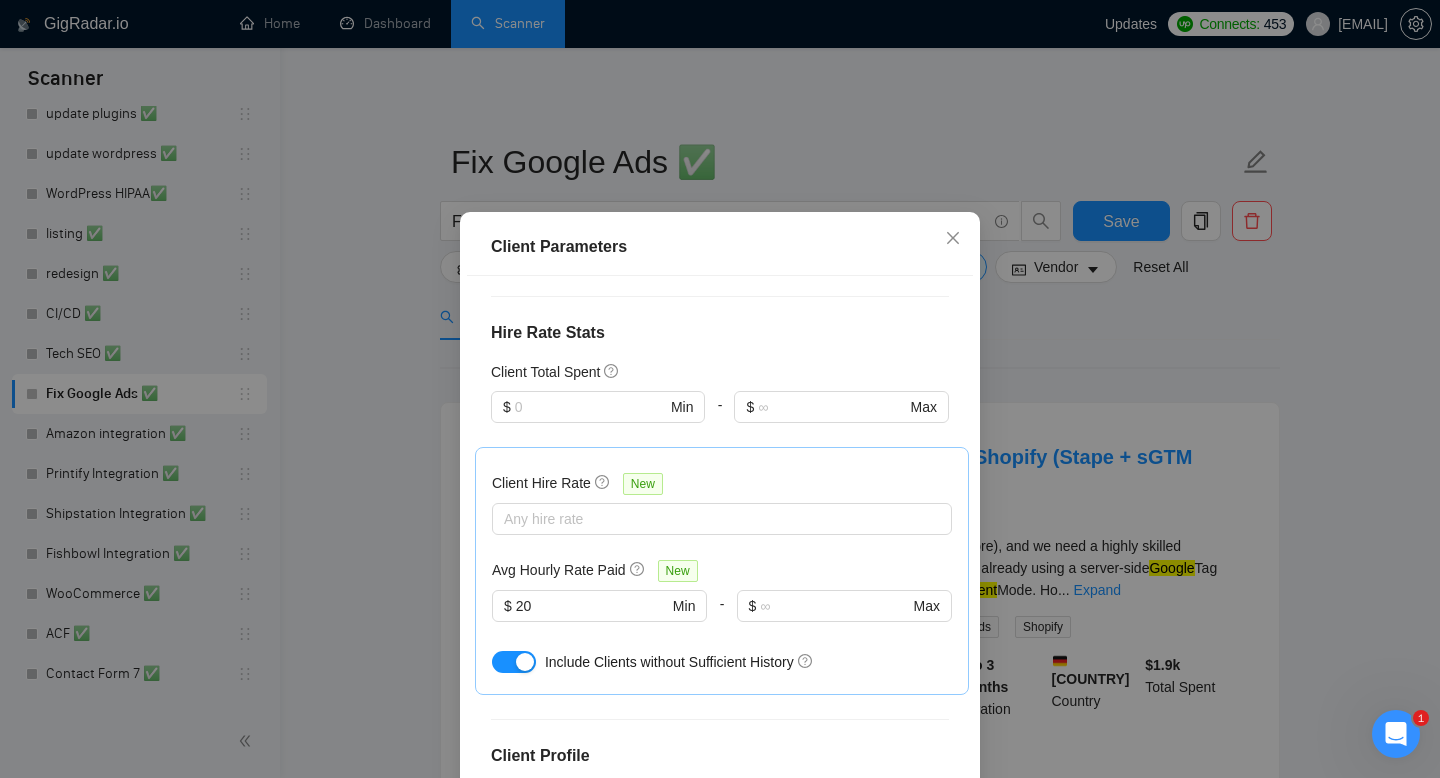scroll, scrollTop: 492, scrollLeft: 0, axis: vertical 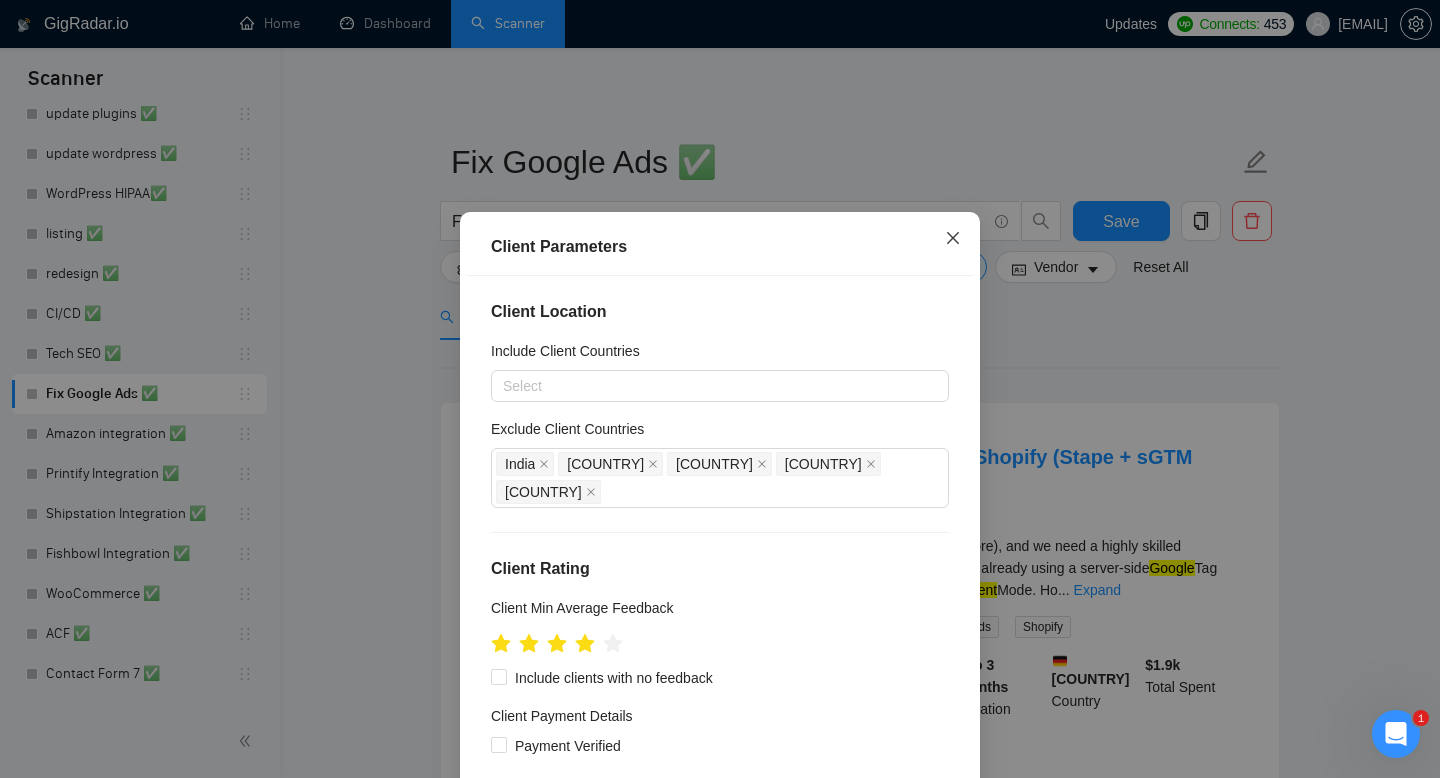 click 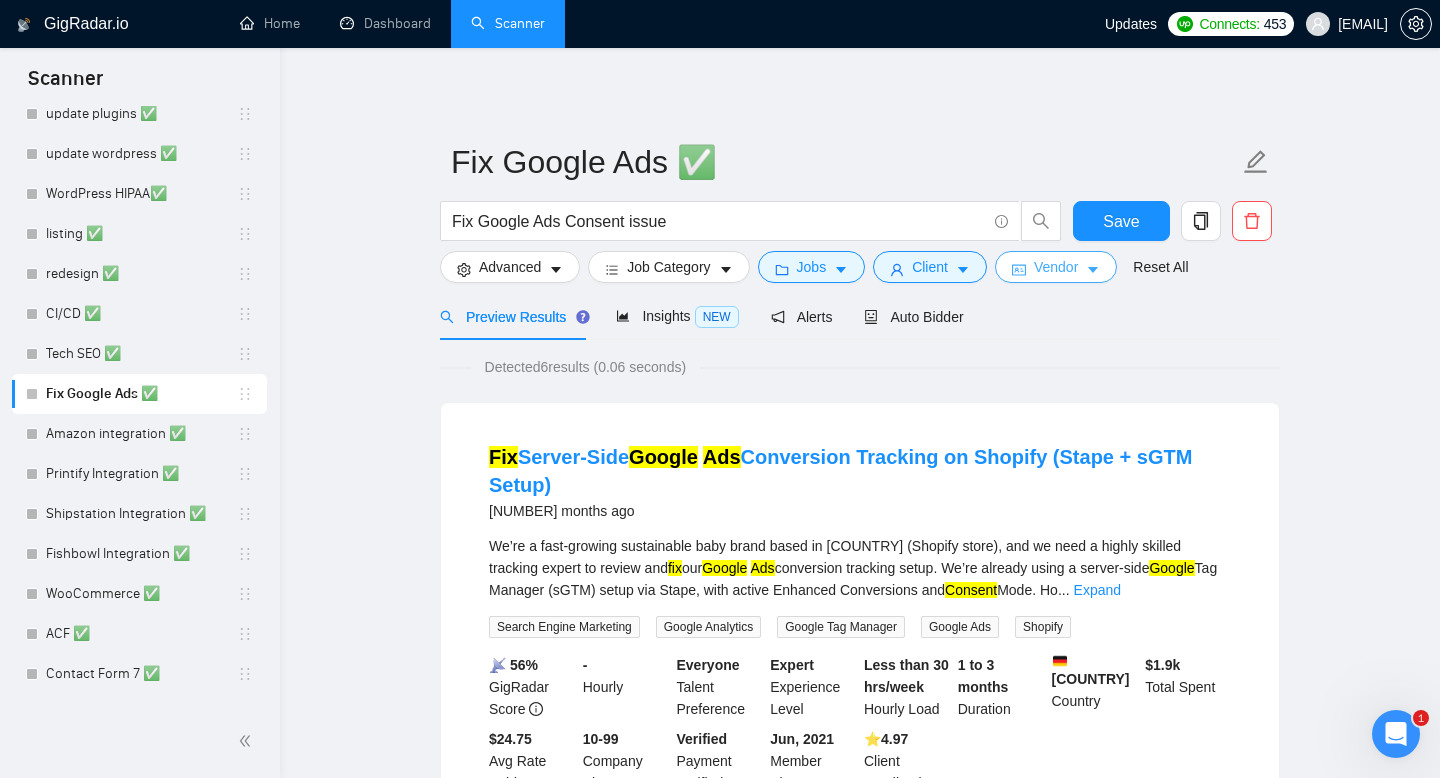 click on "Vendor" at bounding box center (1056, 267) 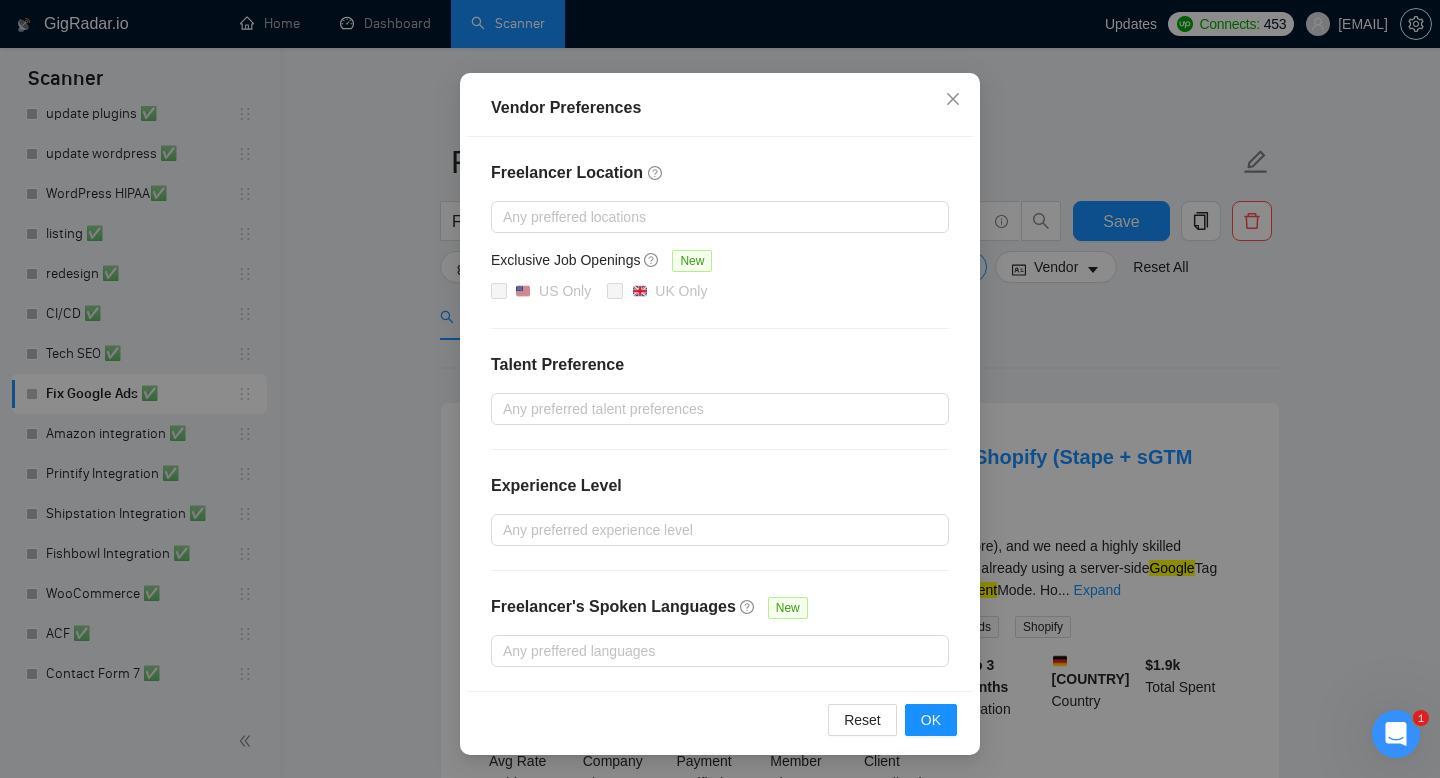 click on "Vendor Preferences Freelancer Location     Any preffered locations Exclusive Job Openings New US Only UK Only Talent Preference   Any preferred talent preferences Experience Level   Any preferred experience level Freelancer's Spoken Languages New   Any preffered languages Reset OK" at bounding box center [720, 389] 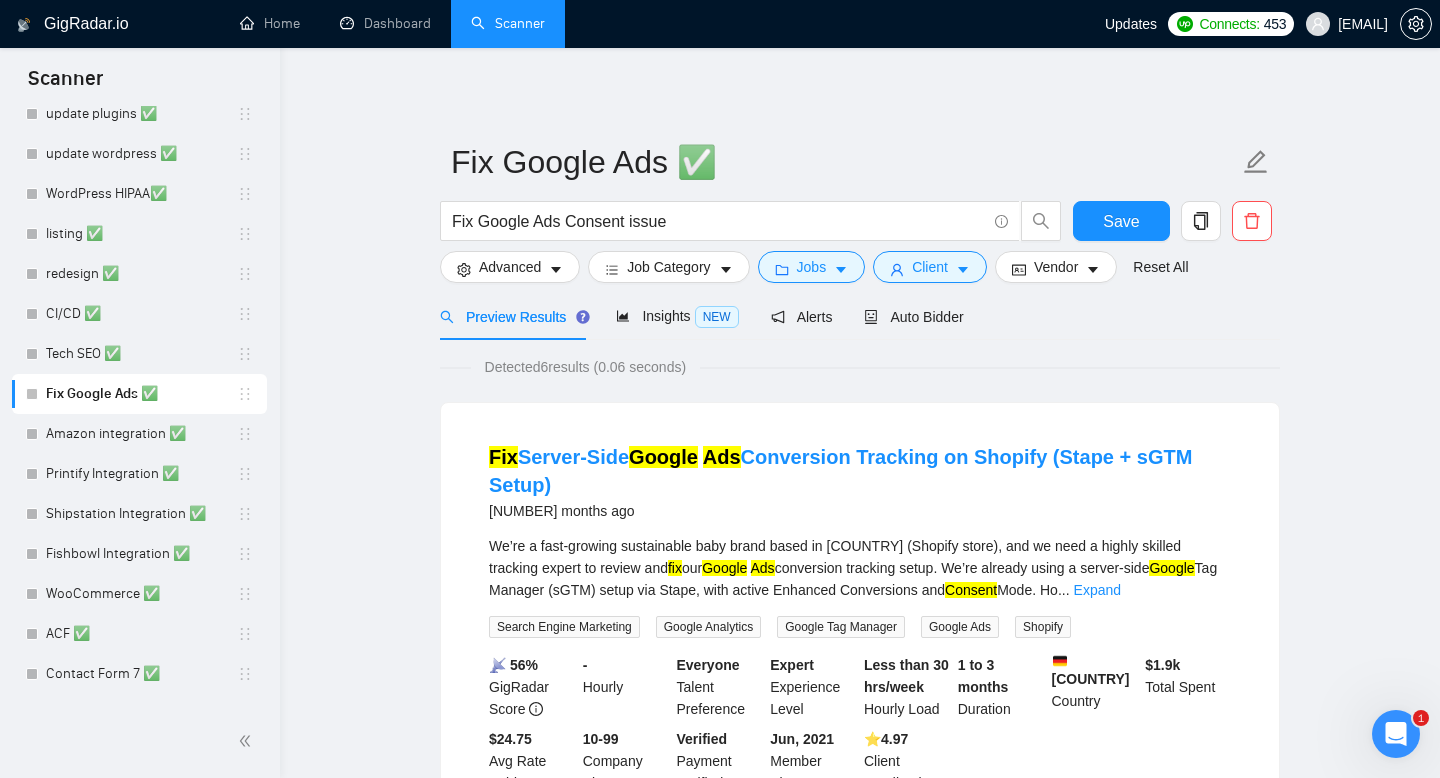 scroll, scrollTop: 47, scrollLeft: 0, axis: vertical 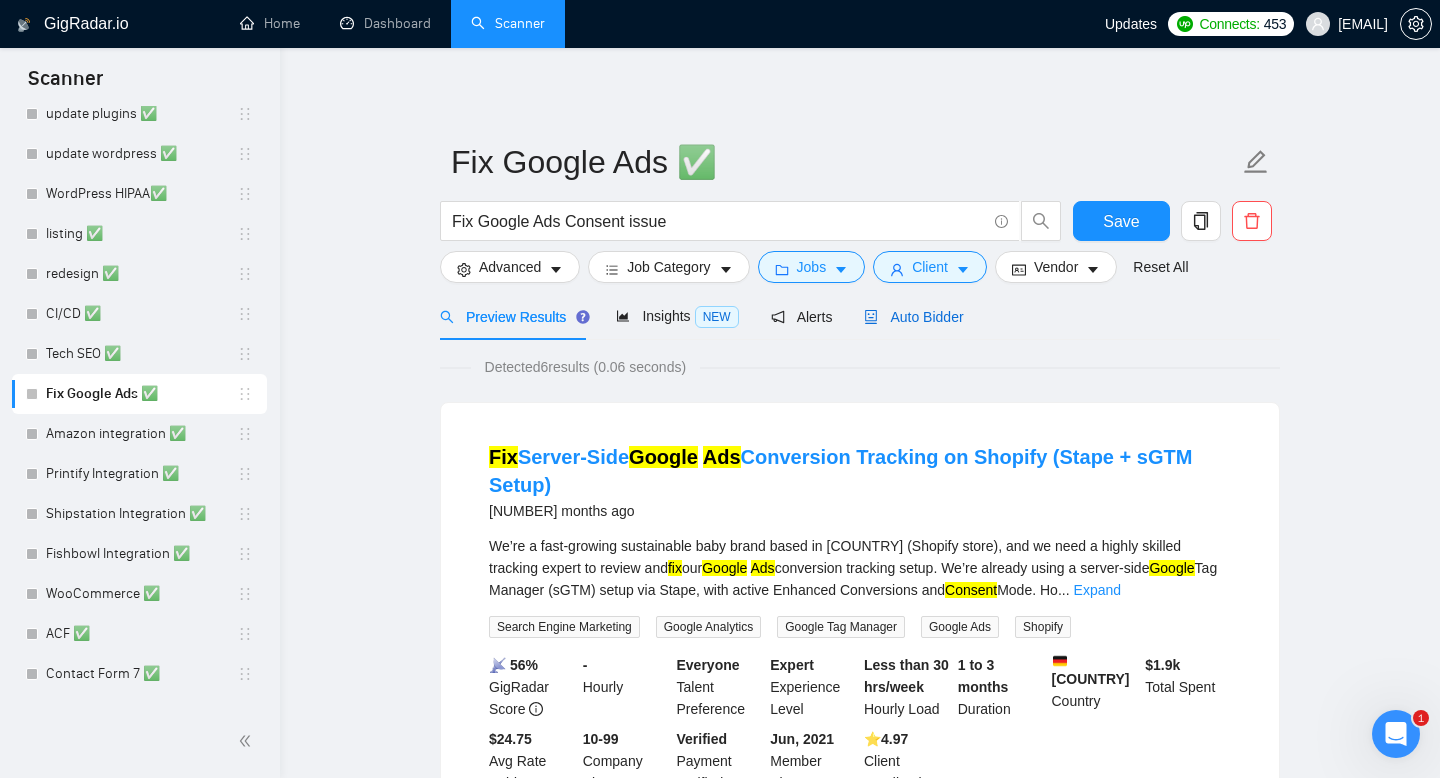 click on "Auto Bidder" at bounding box center [913, 317] 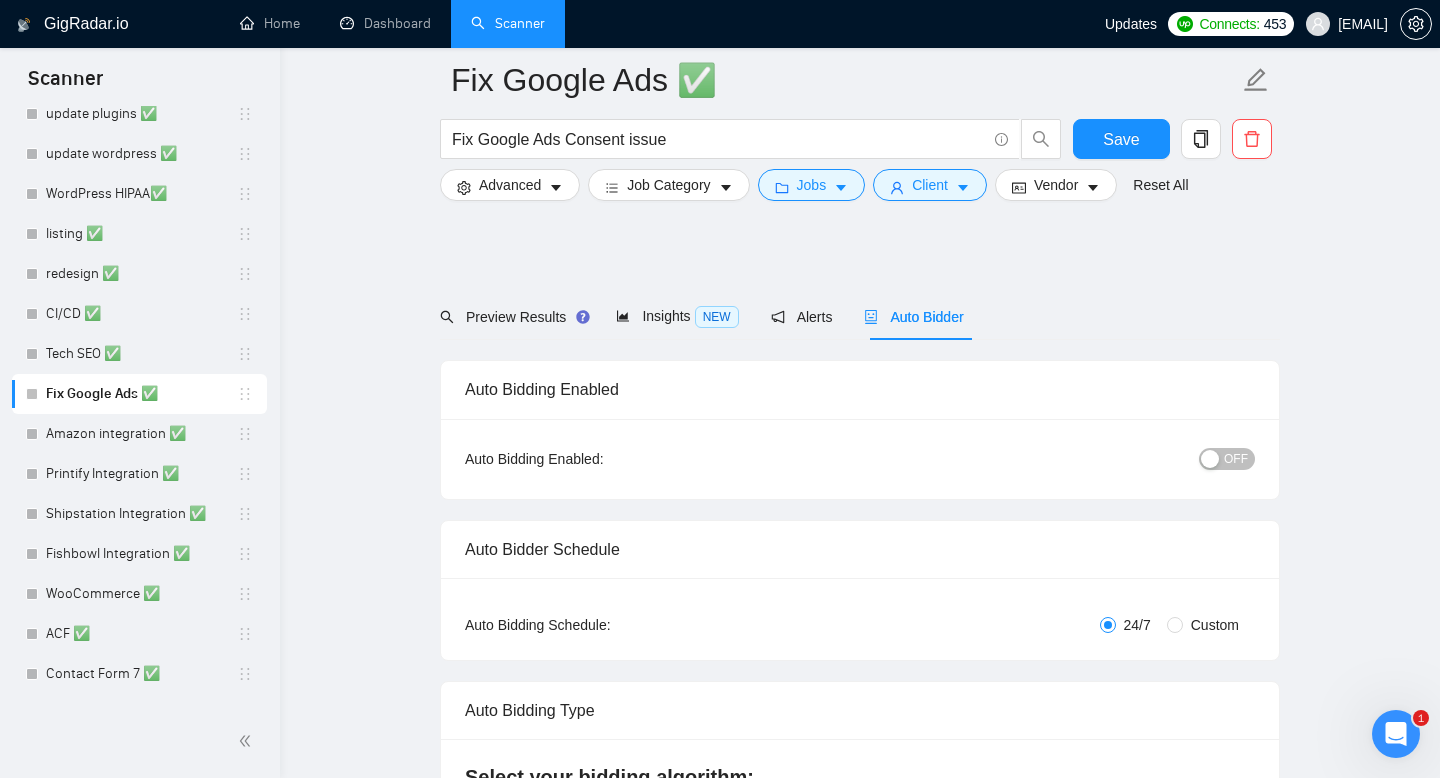 scroll, scrollTop: 396, scrollLeft: 0, axis: vertical 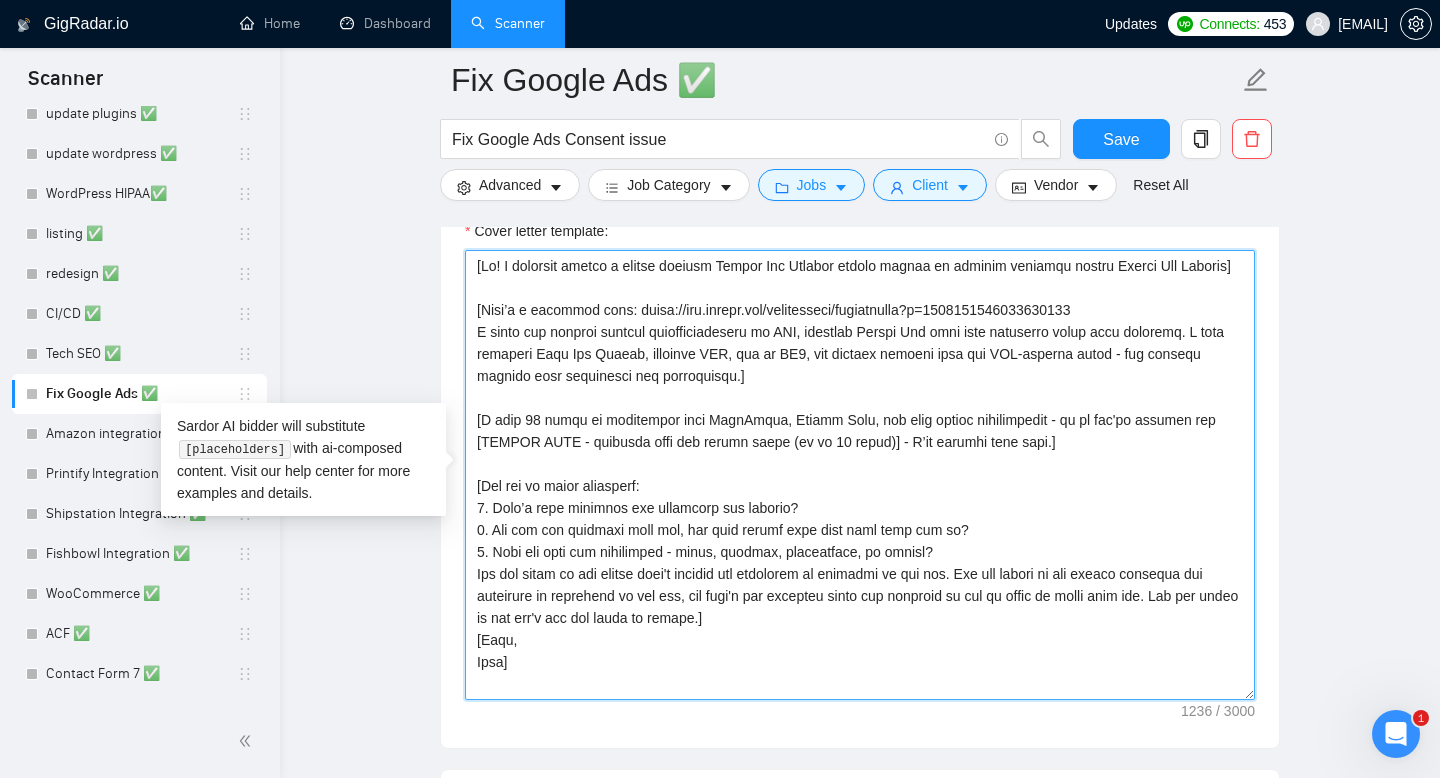 drag, startPoint x: 527, startPoint y: 678, endPoint x: 470, endPoint y: 247, distance: 434.7528 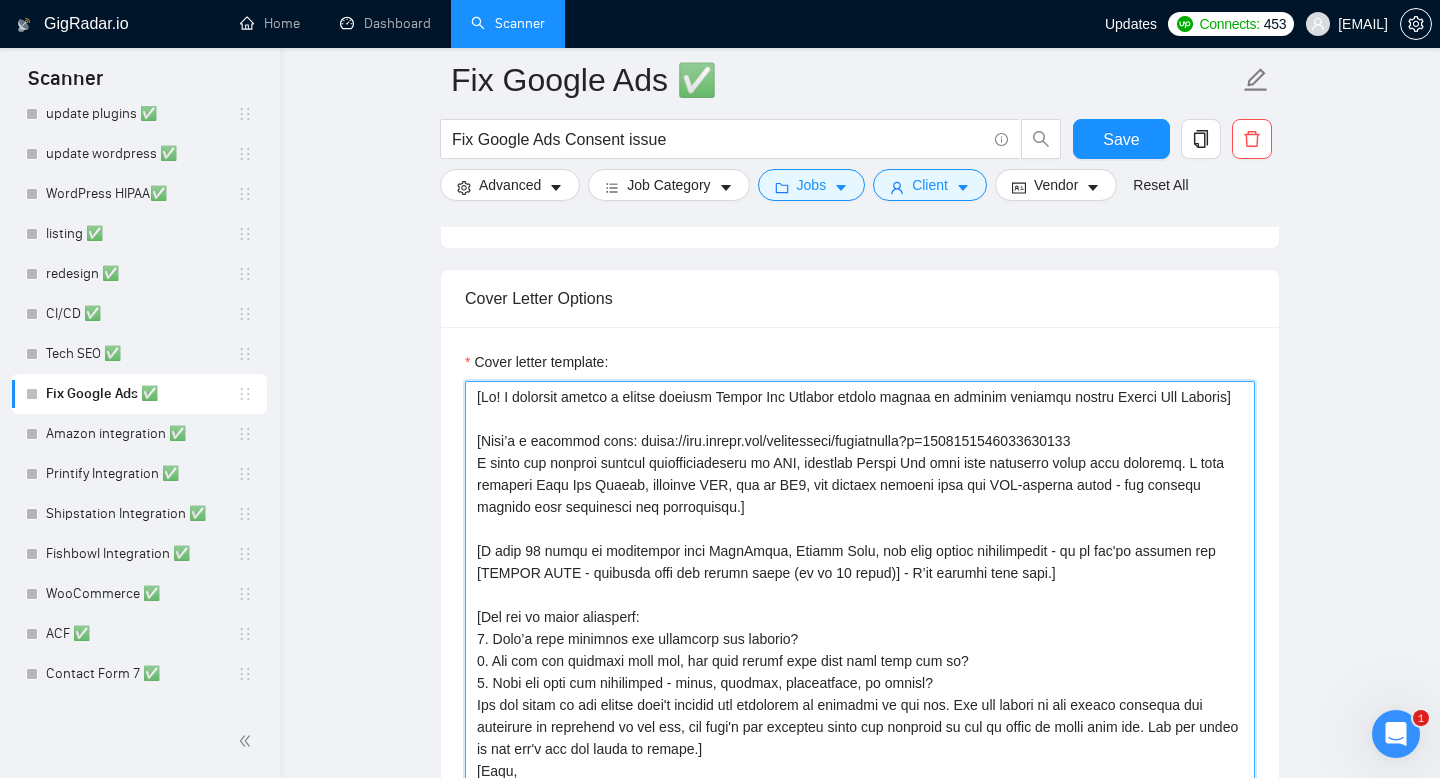 scroll, scrollTop: 1262, scrollLeft: 0, axis: vertical 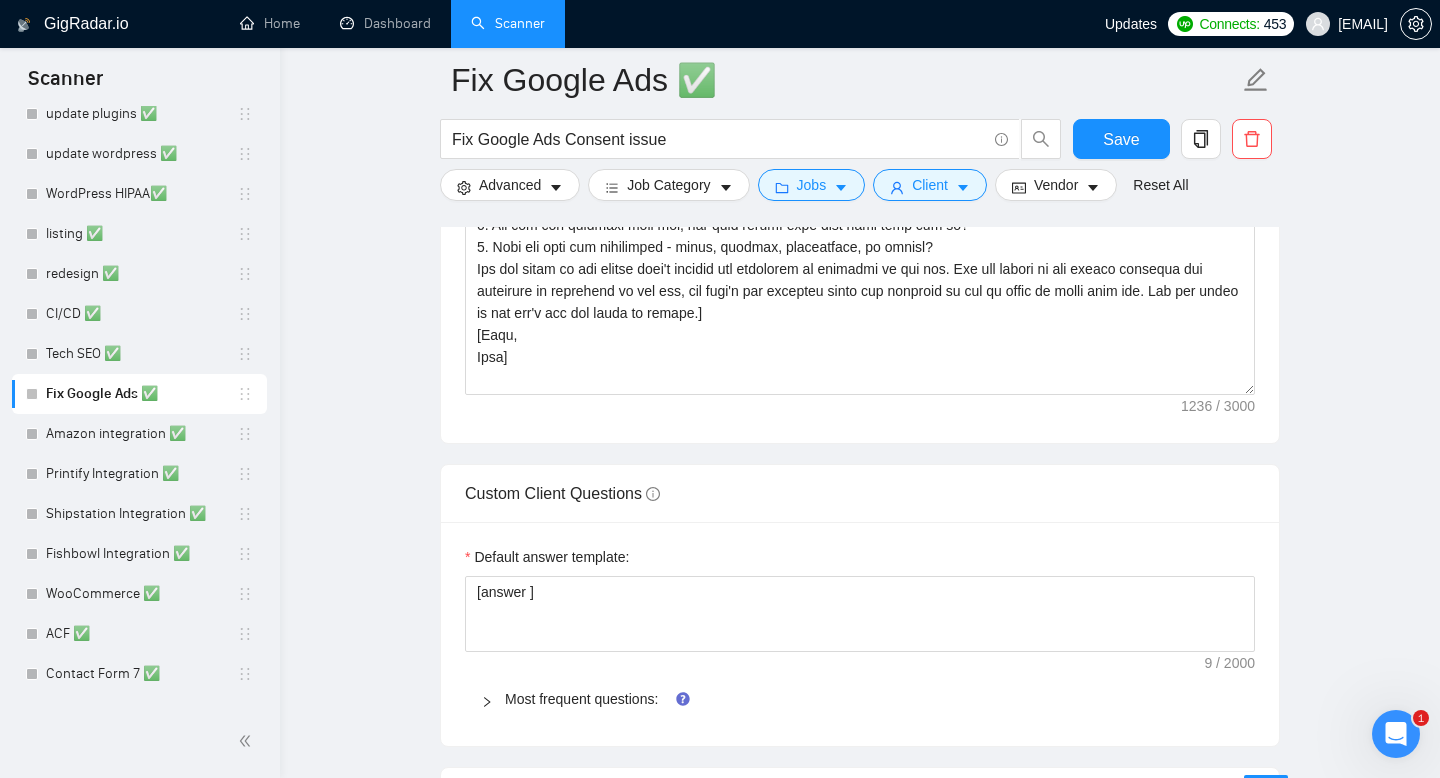 click at bounding box center (493, 699) 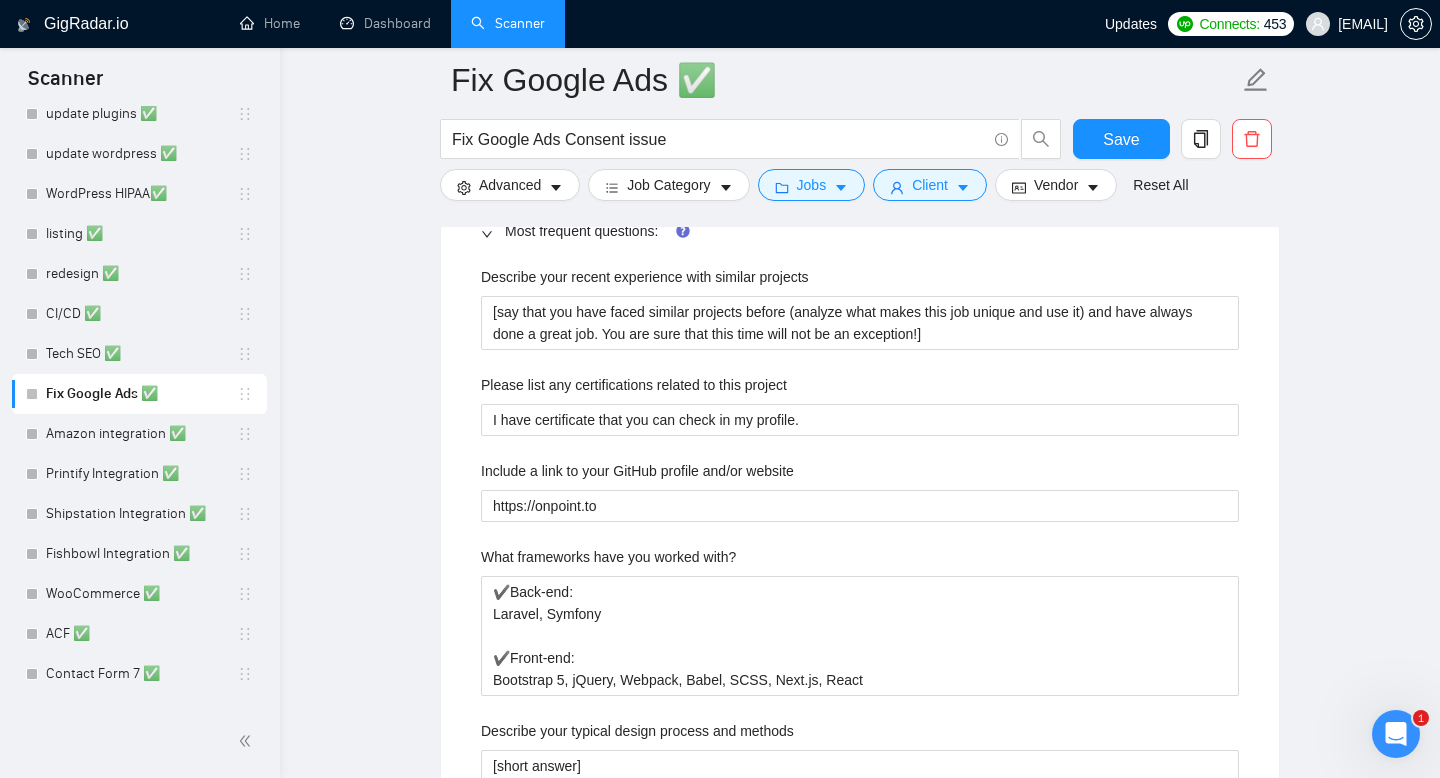 scroll, scrollTop: 2171, scrollLeft: 0, axis: vertical 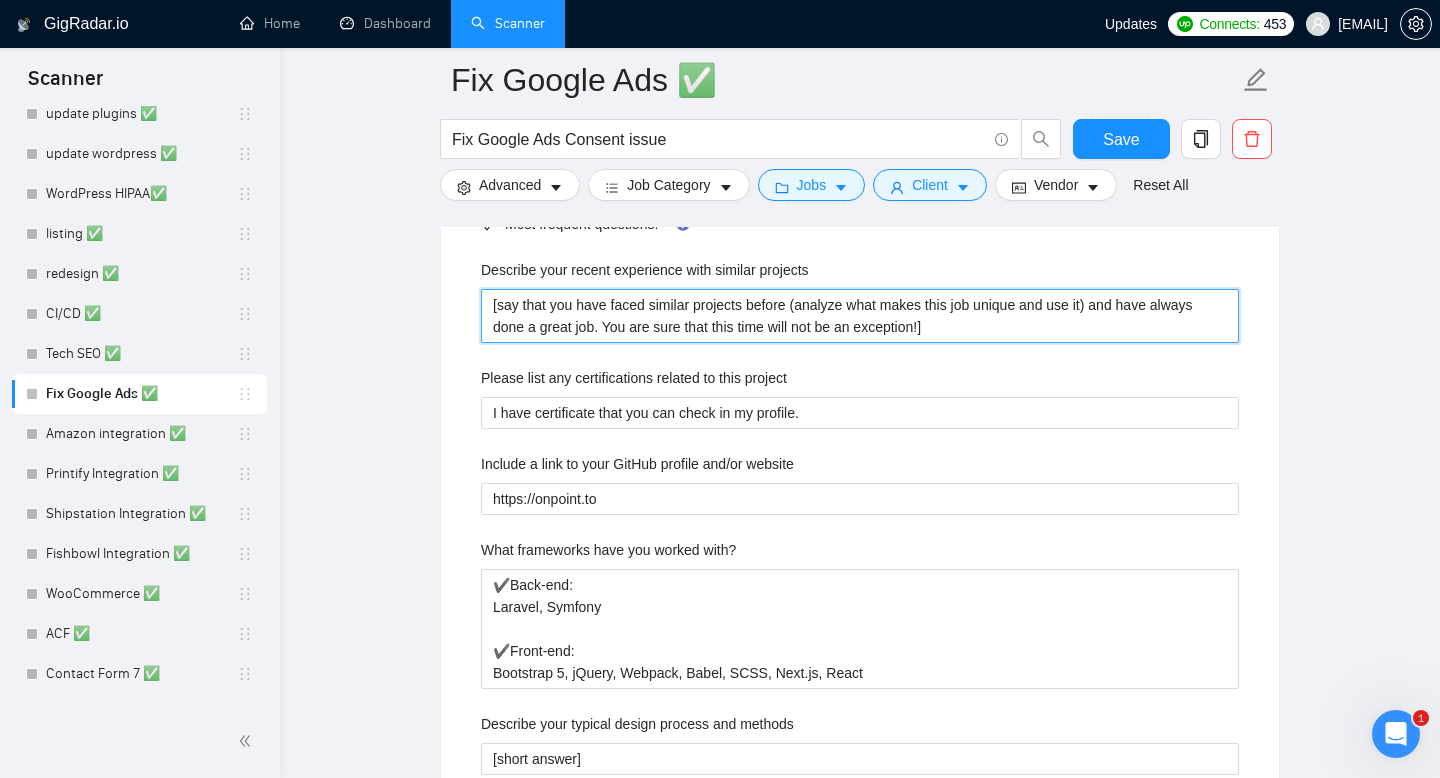 click on "[say that you have faced similar projects before (analyze what makes this job unique and use it) and have always done a great job. You are sure that this time will not be an exception!]" at bounding box center [860, 316] 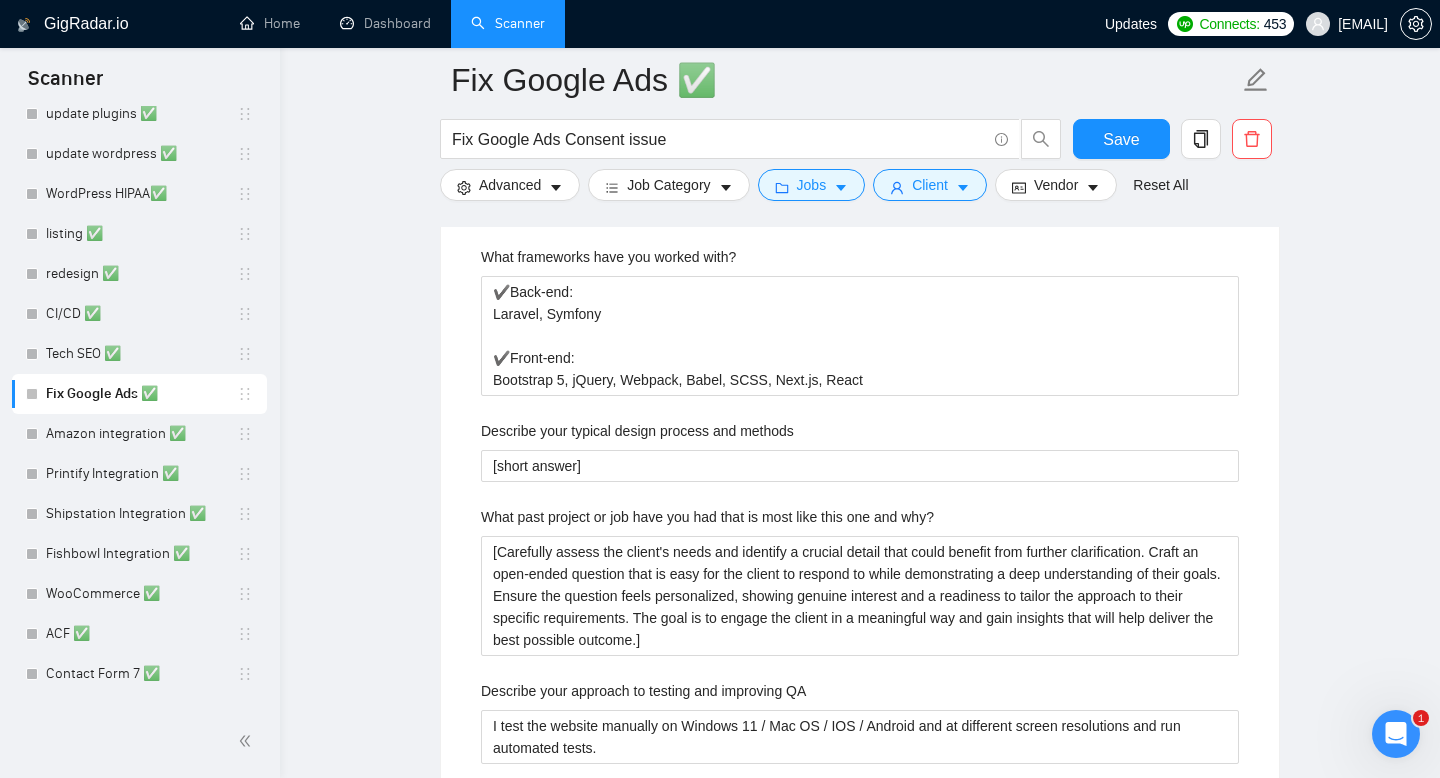 scroll, scrollTop: 2466, scrollLeft: 0, axis: vertical 